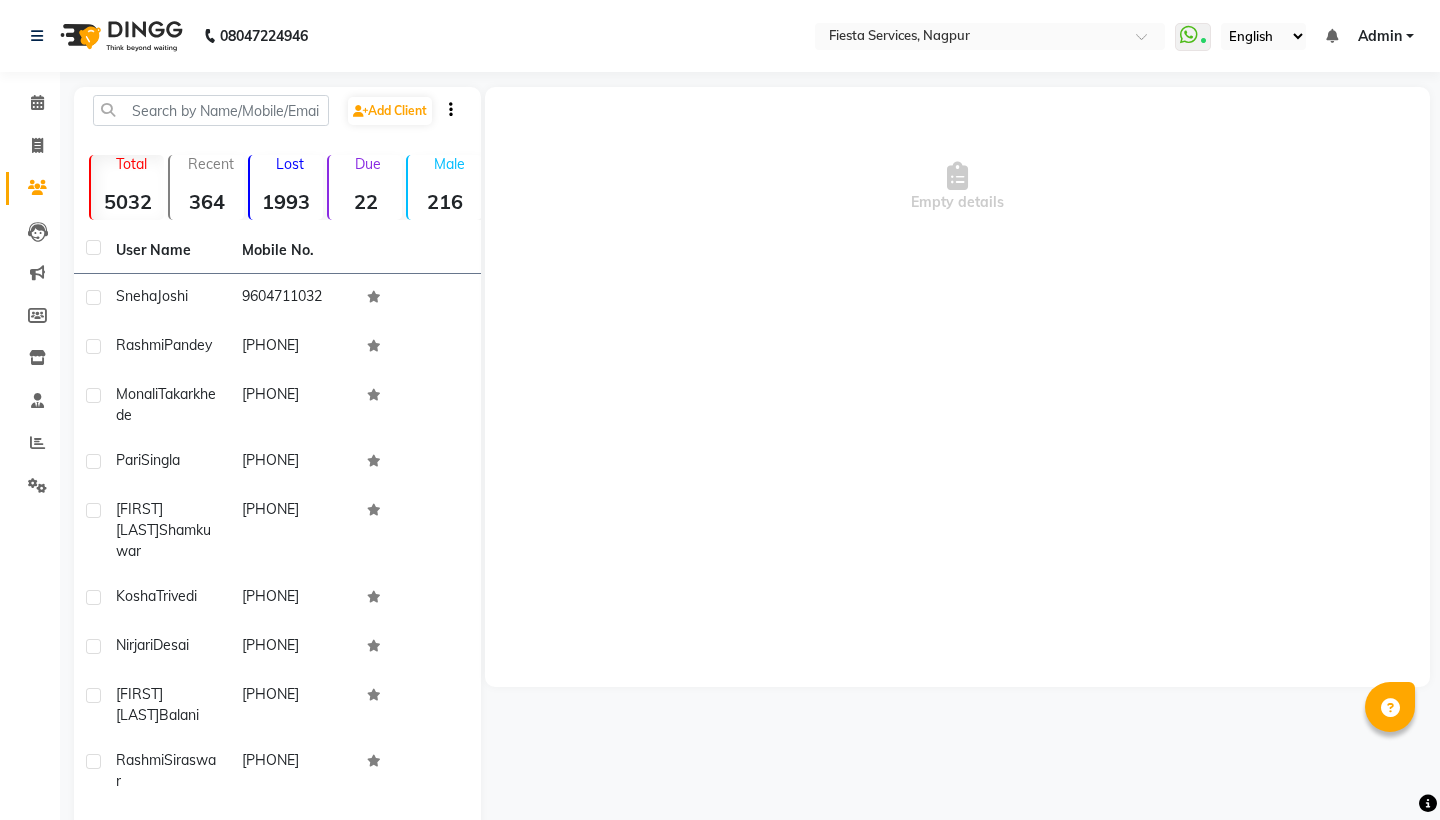 scroll, scrollTop: 0, scrollLeft: 0, axis: both 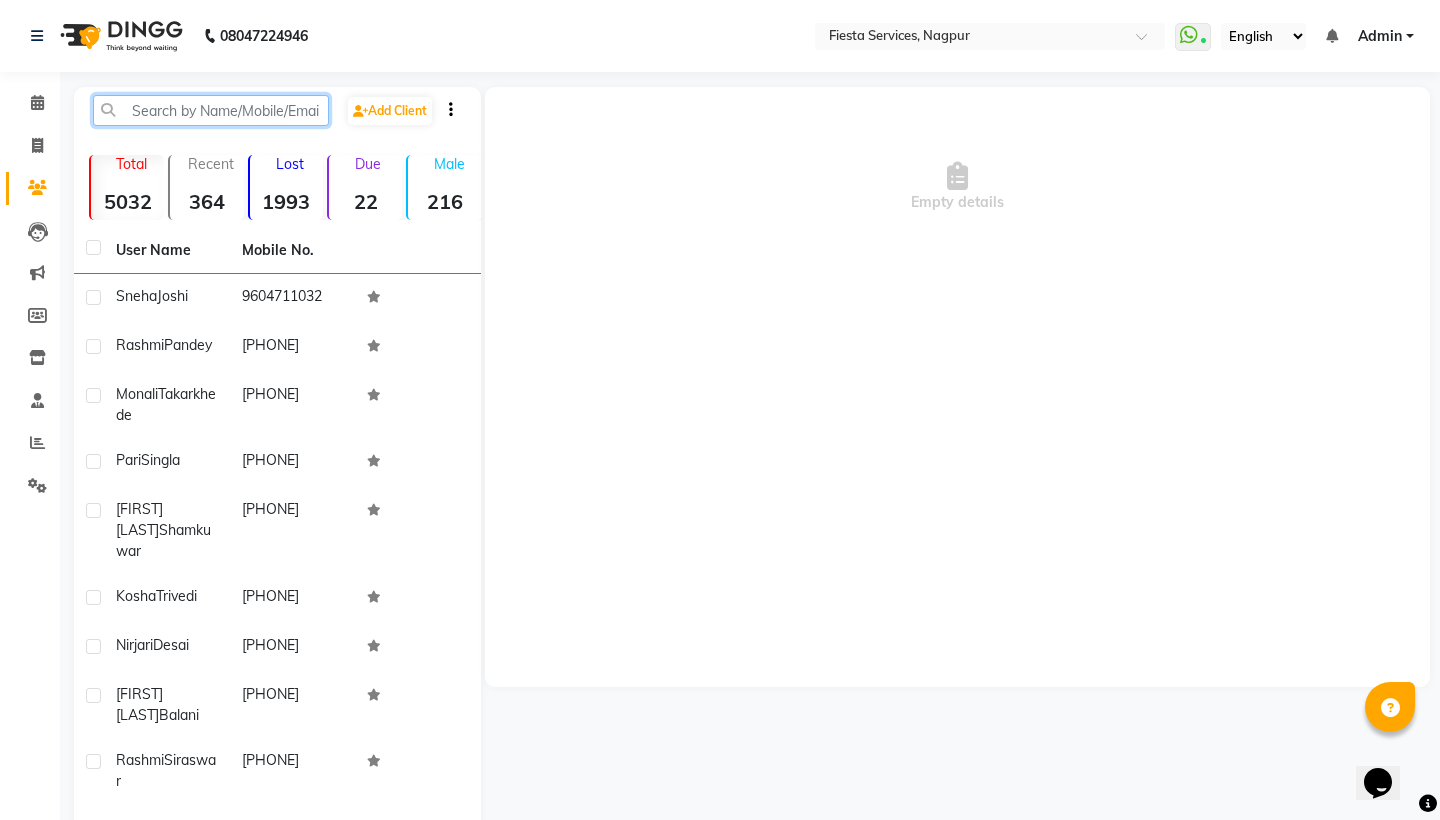 click 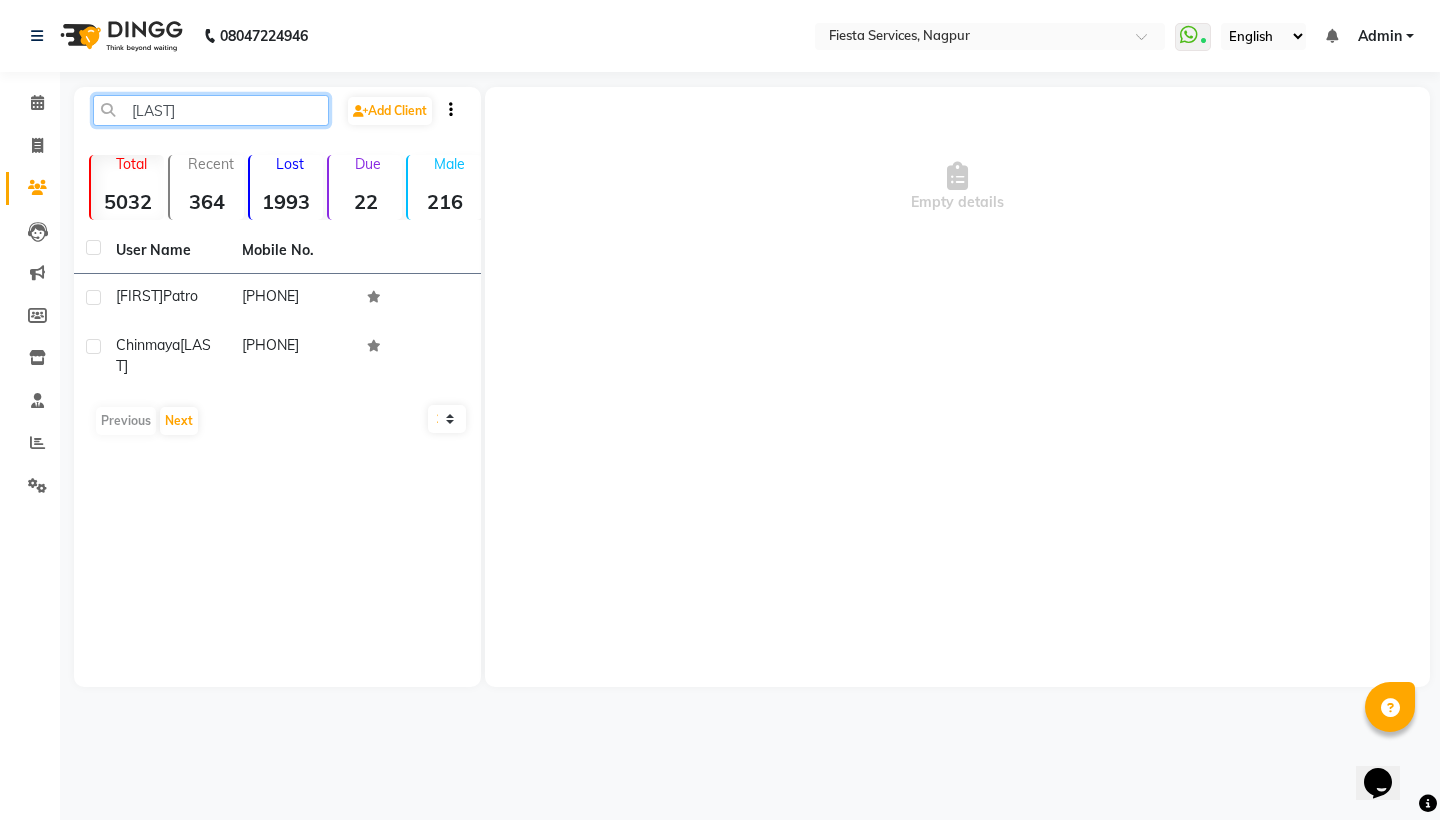 click on "patro" 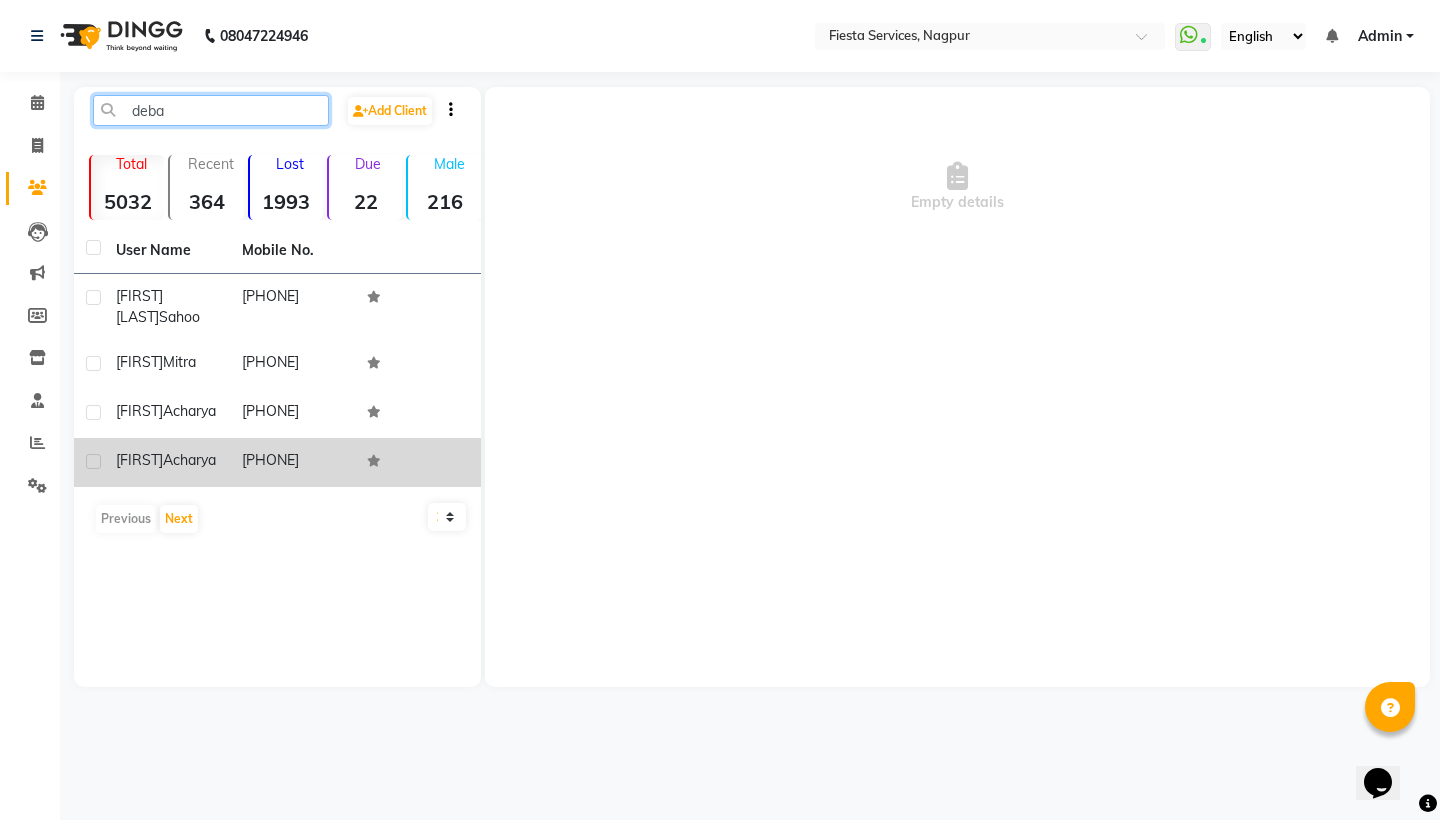 type on "deba" 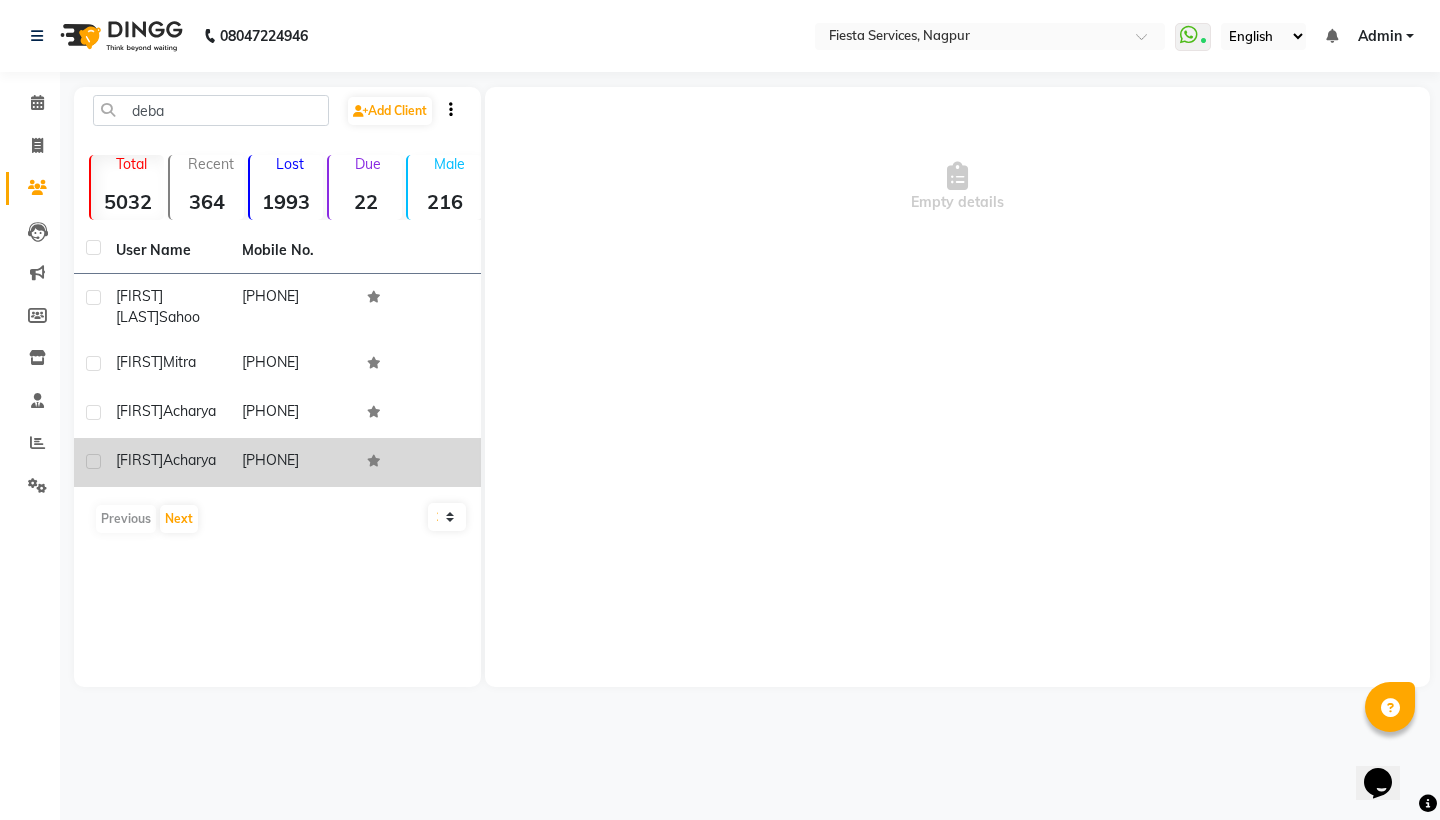 click 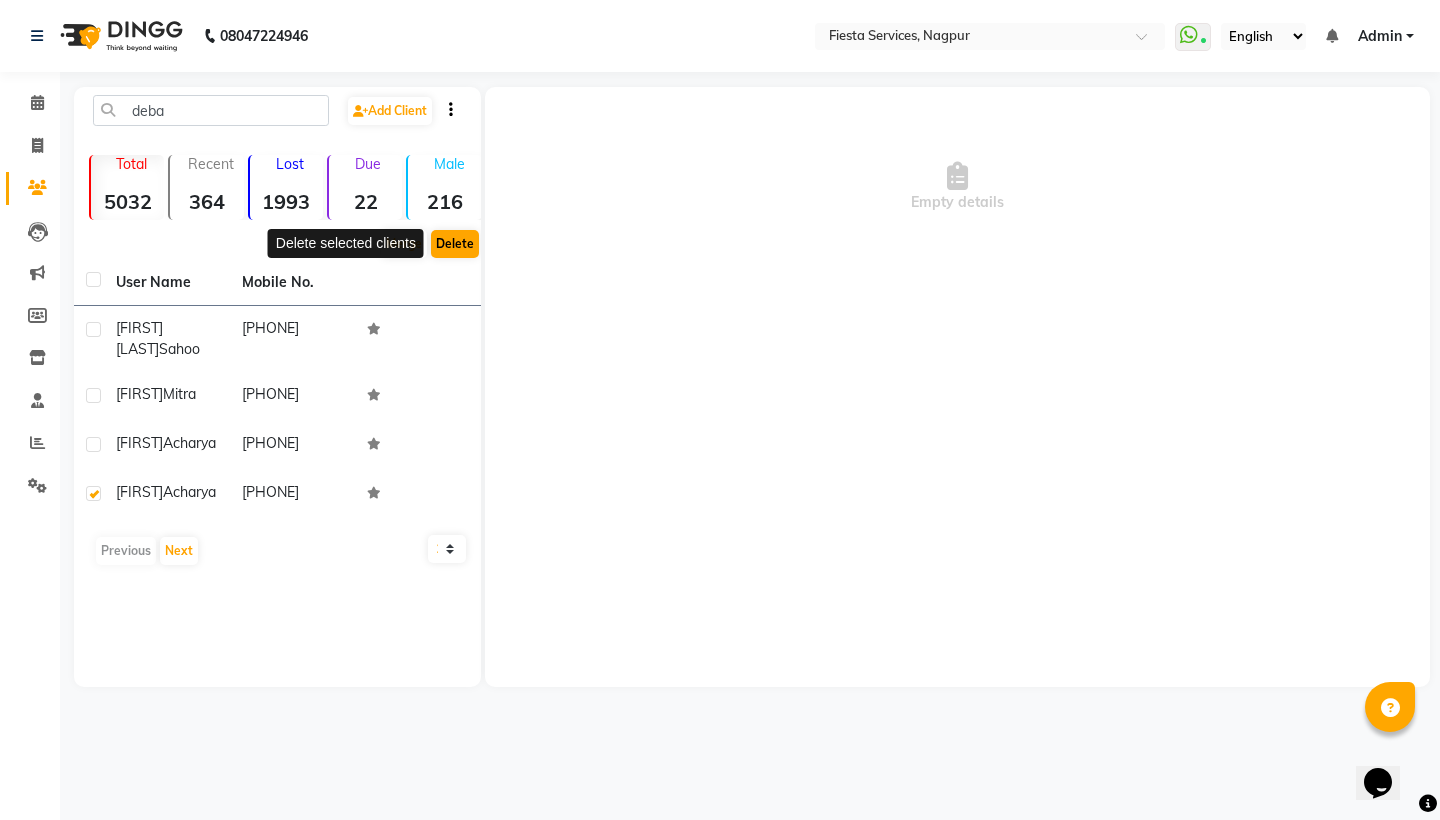 click on "Delete" 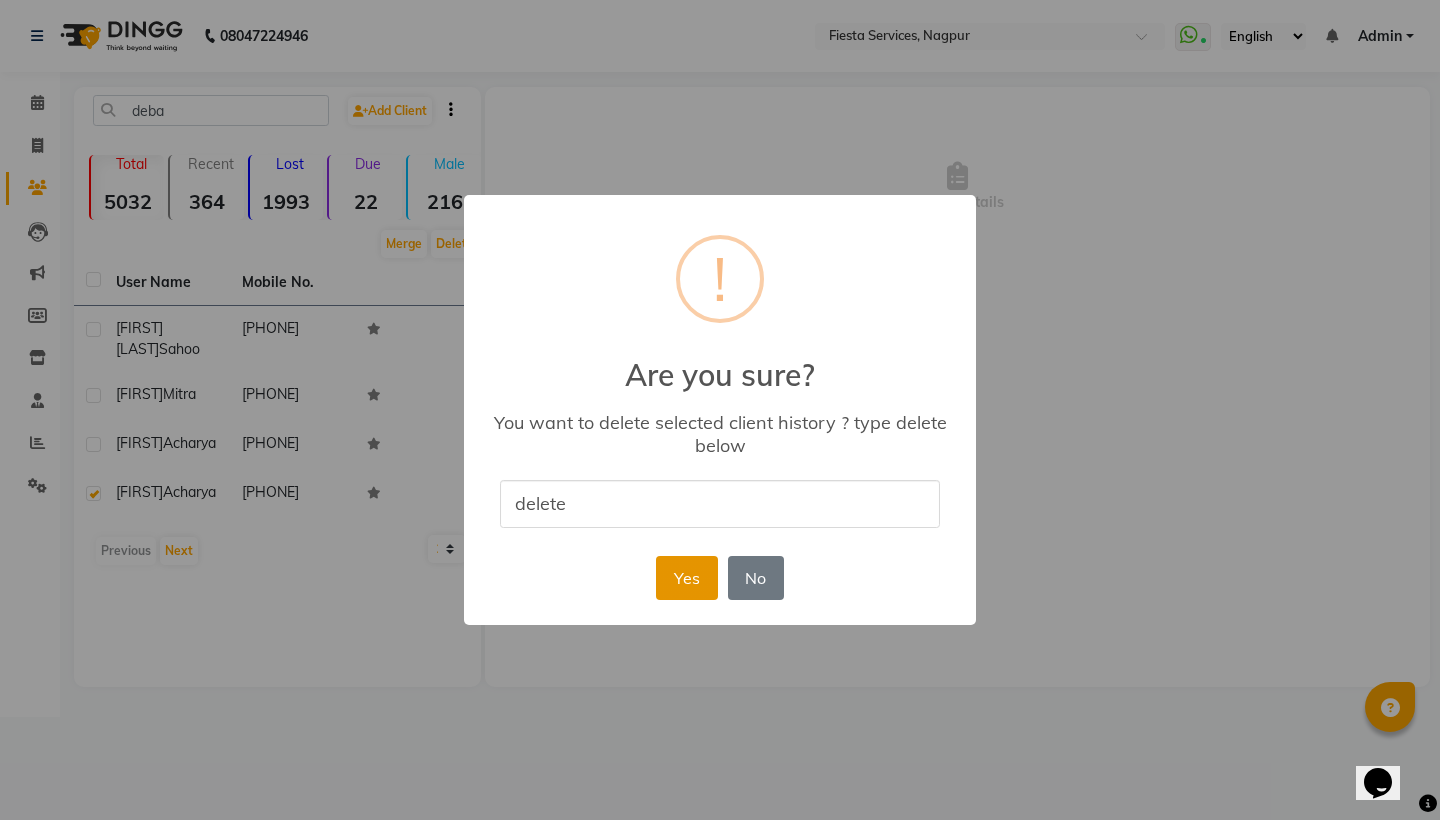 type on "delete" 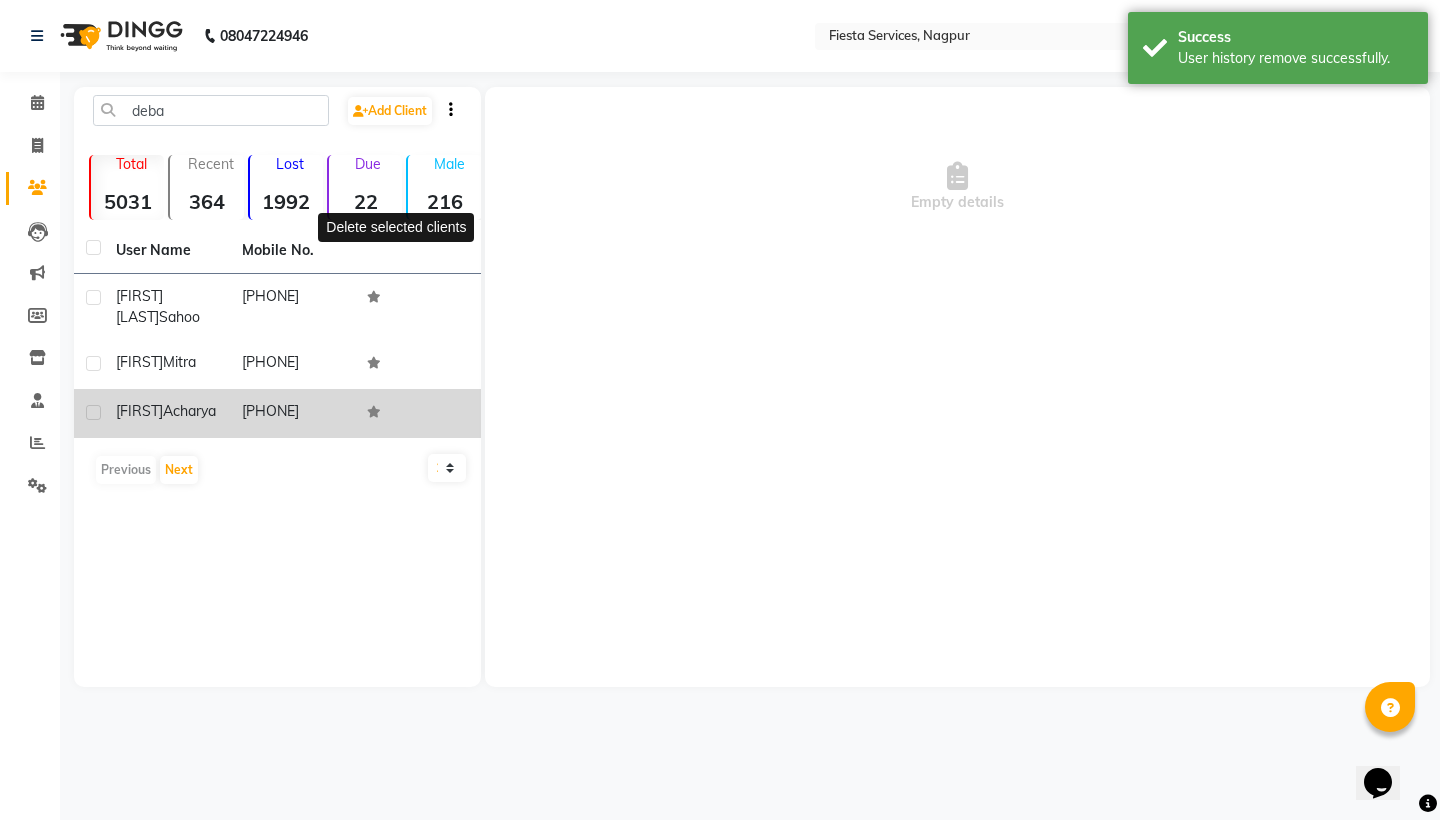 click on "9090968112" 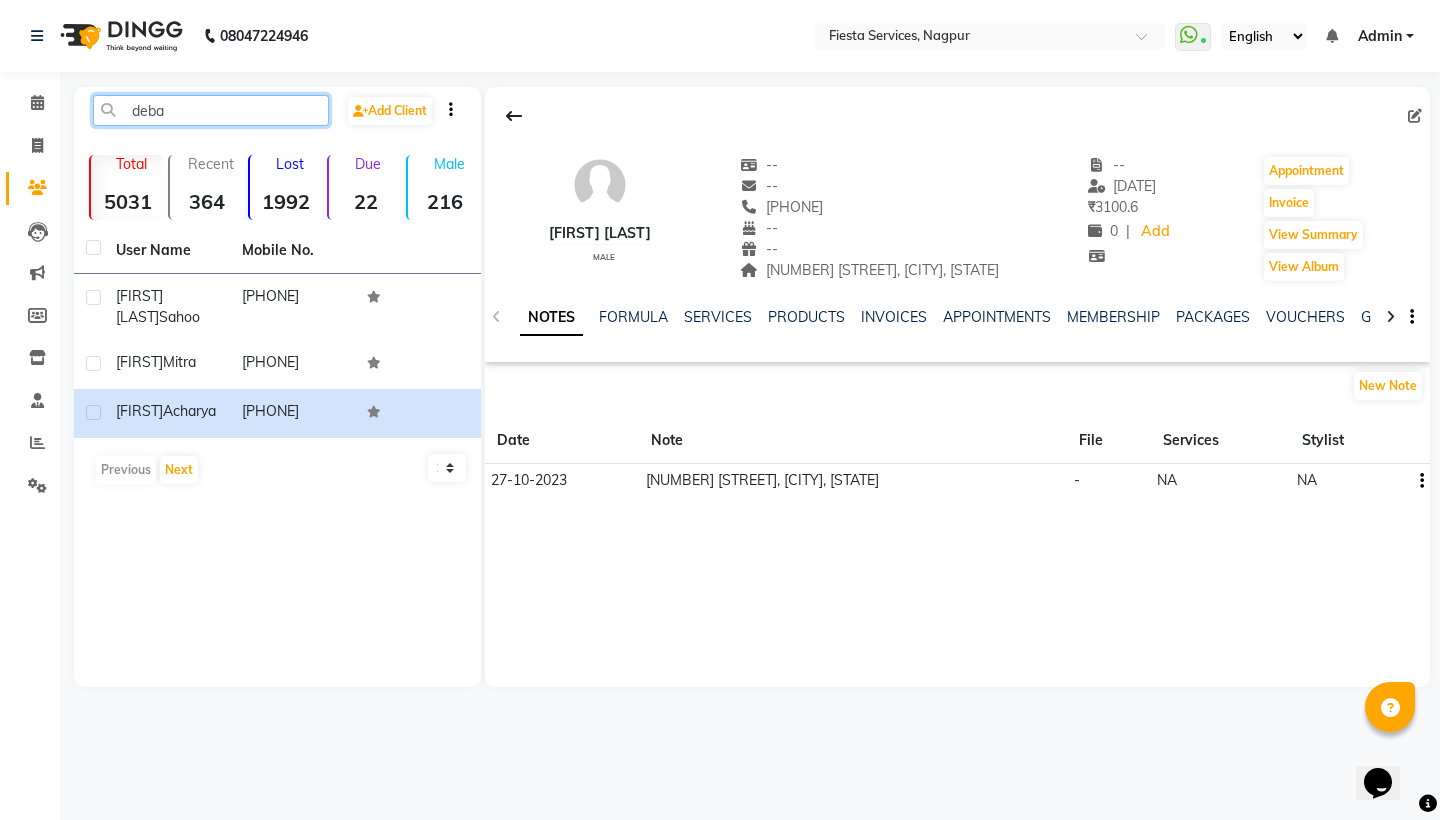 click on "deba" 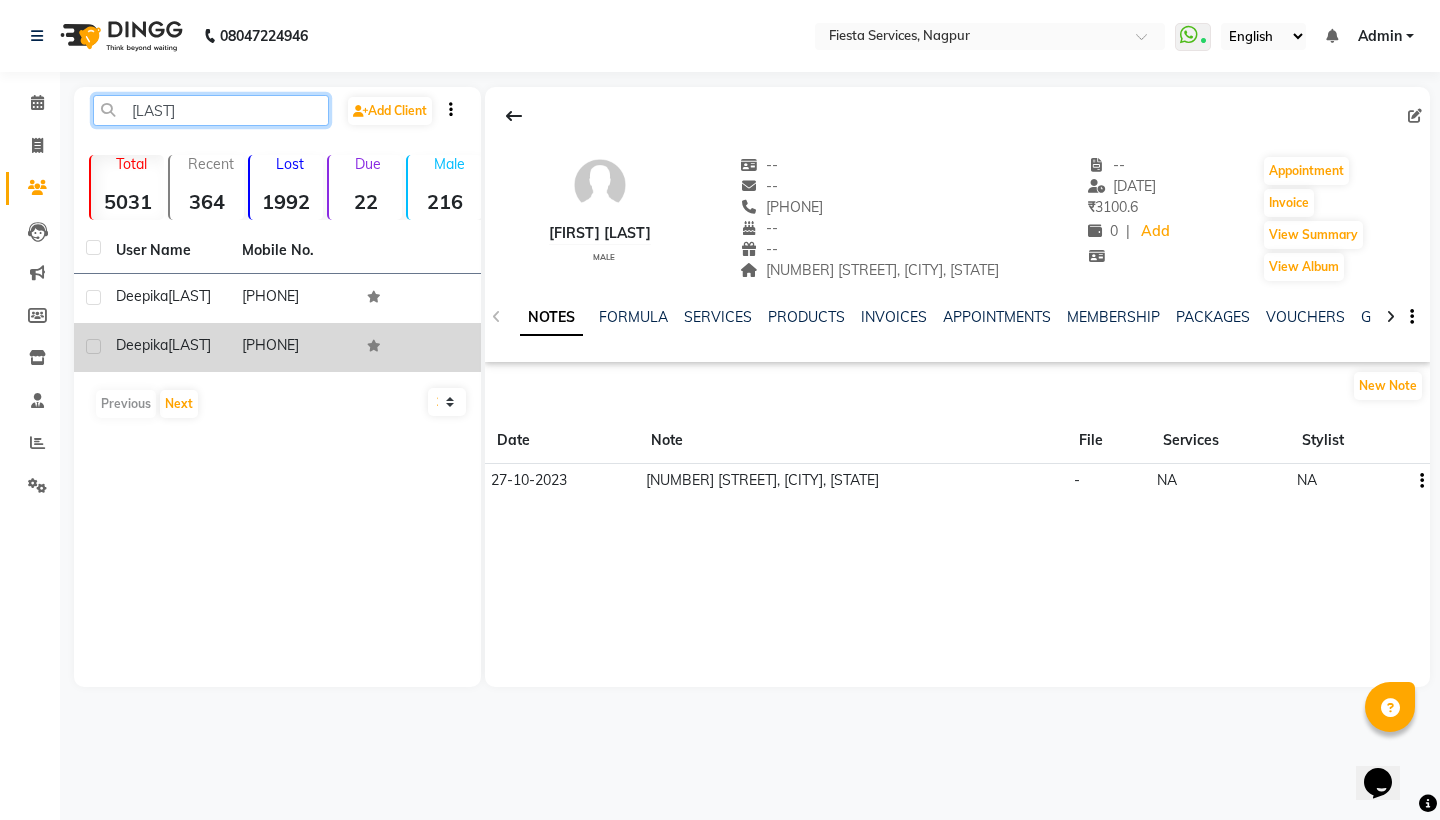 type on "maravi" 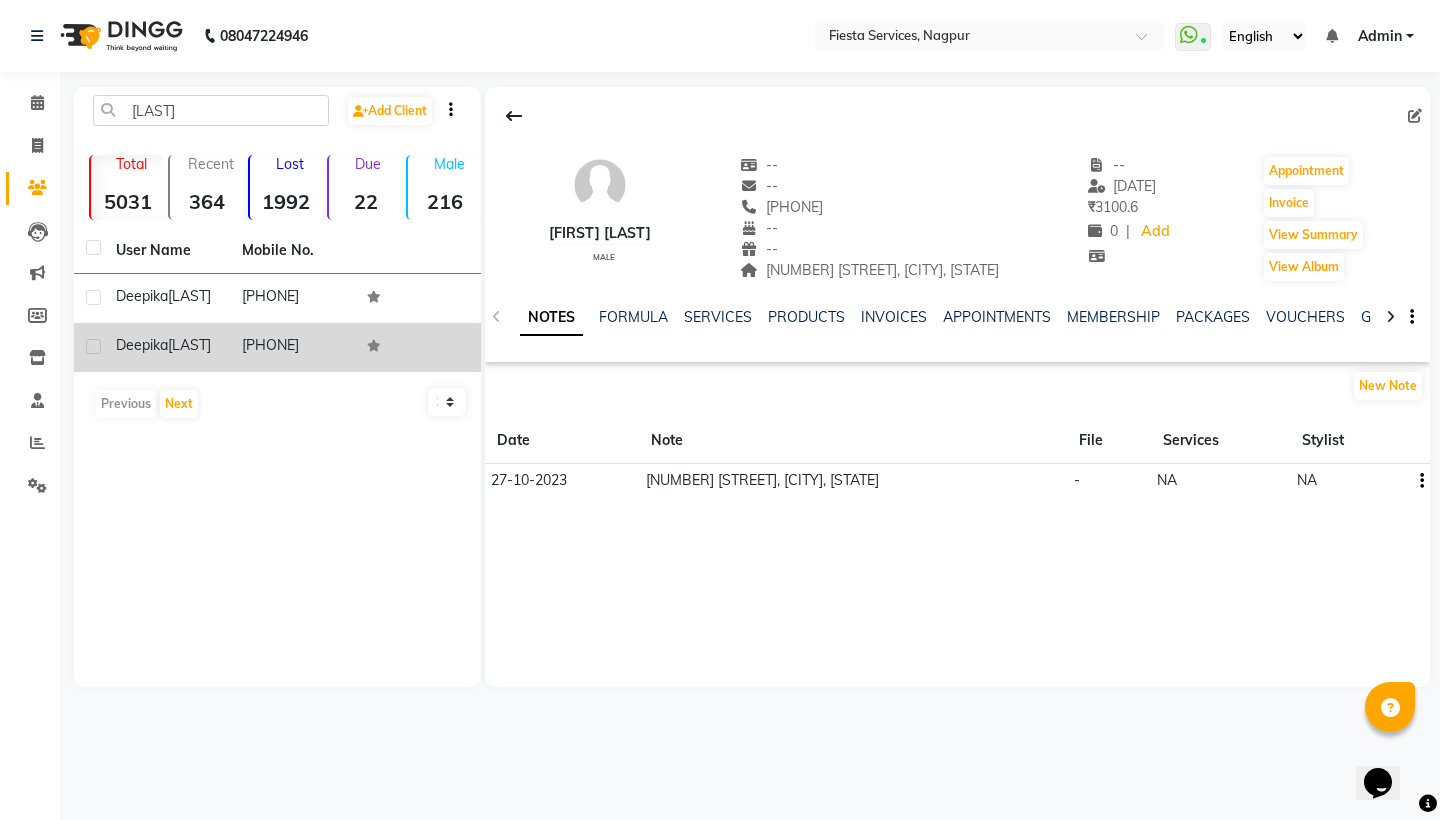 click 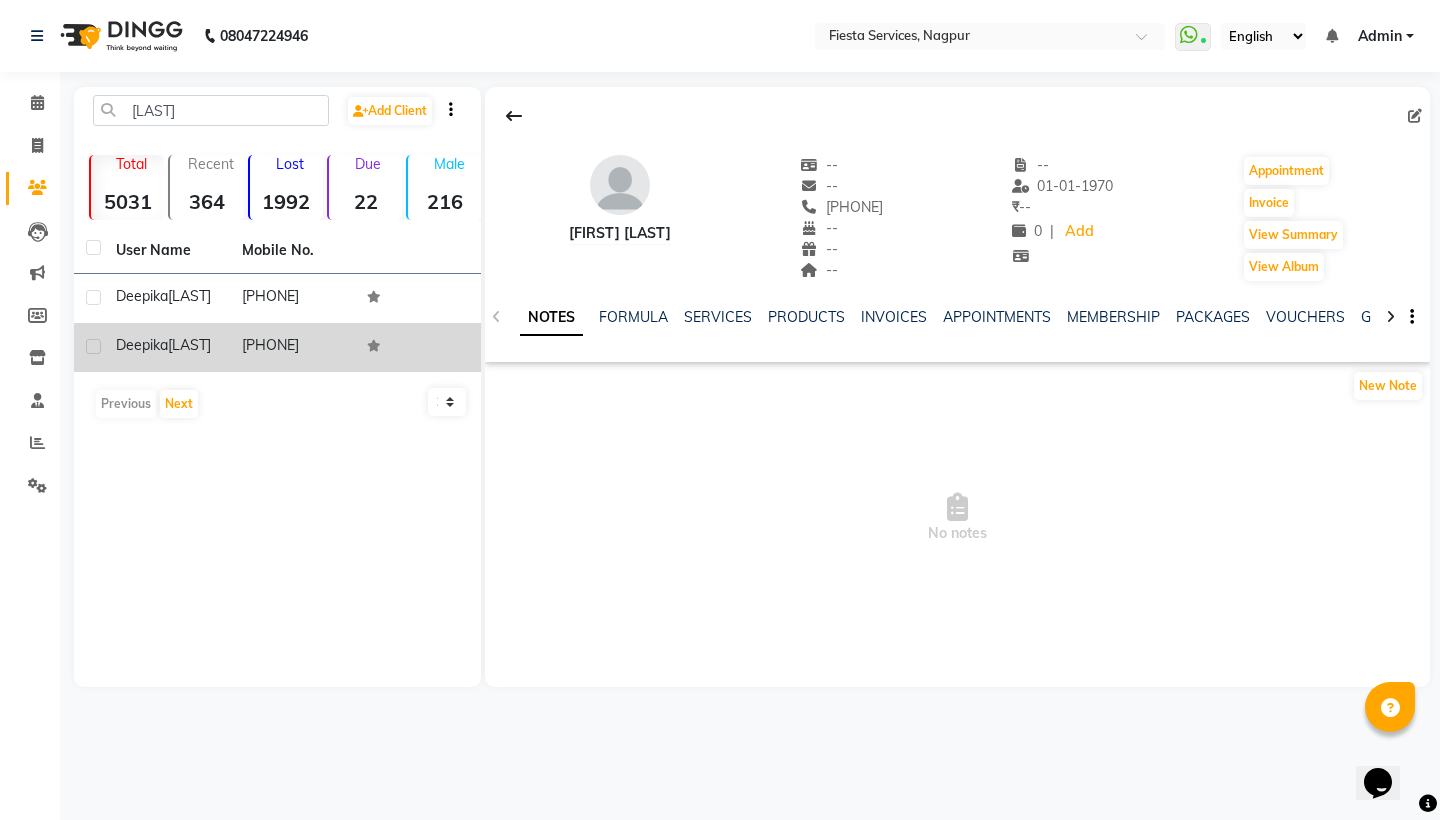 click 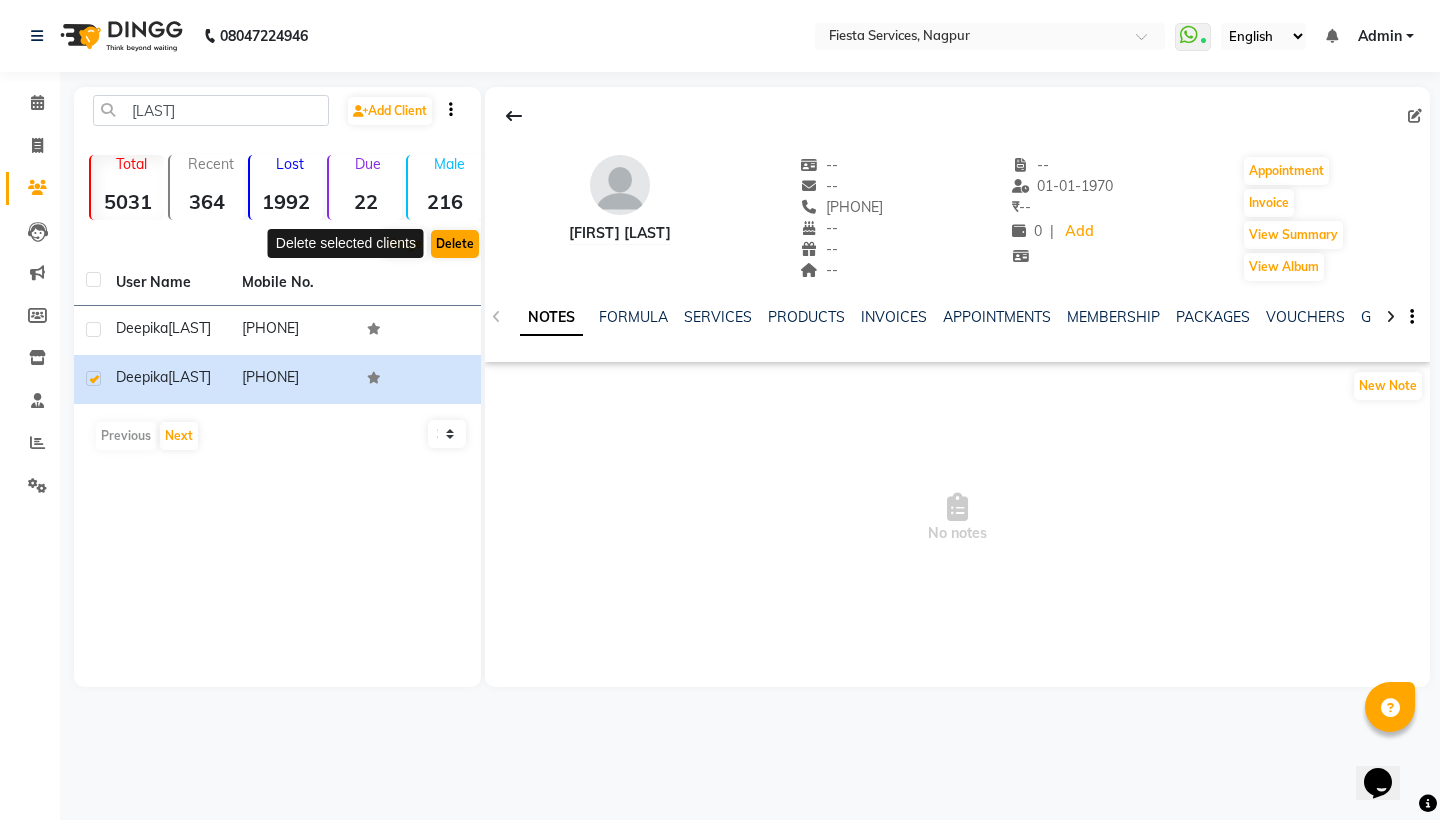 click on "Delete" 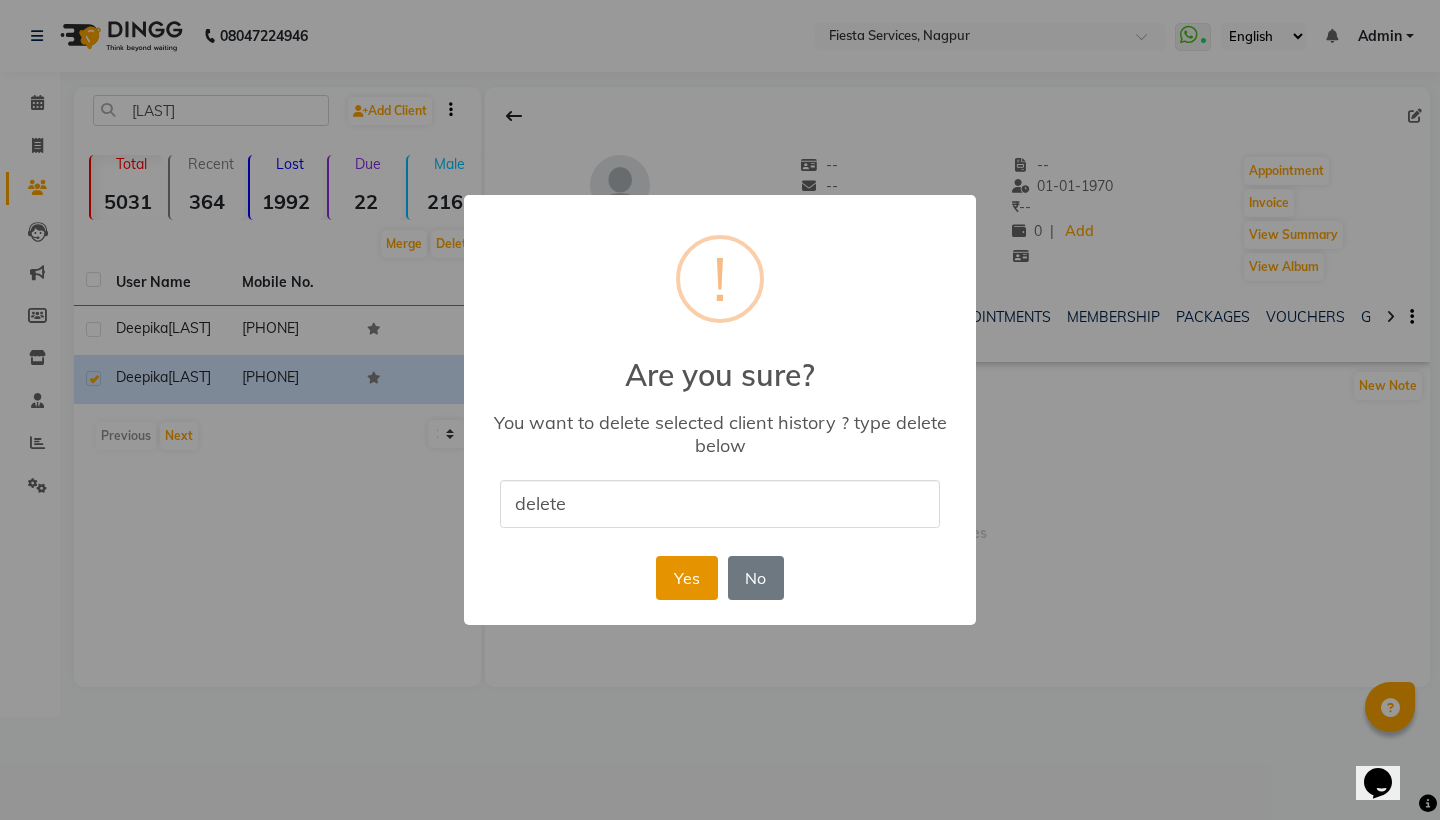 type on "delete" 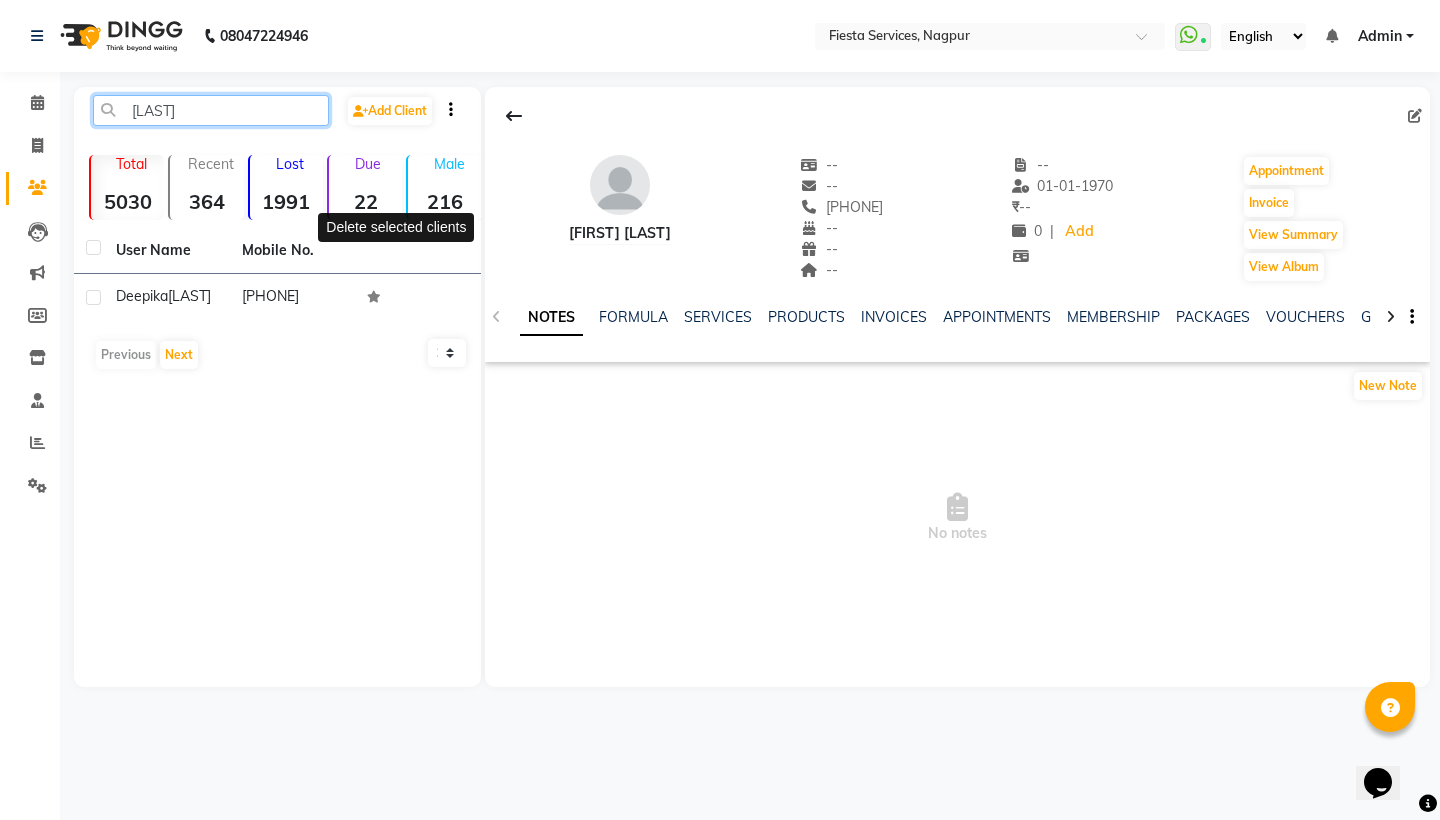 click on "maravi" 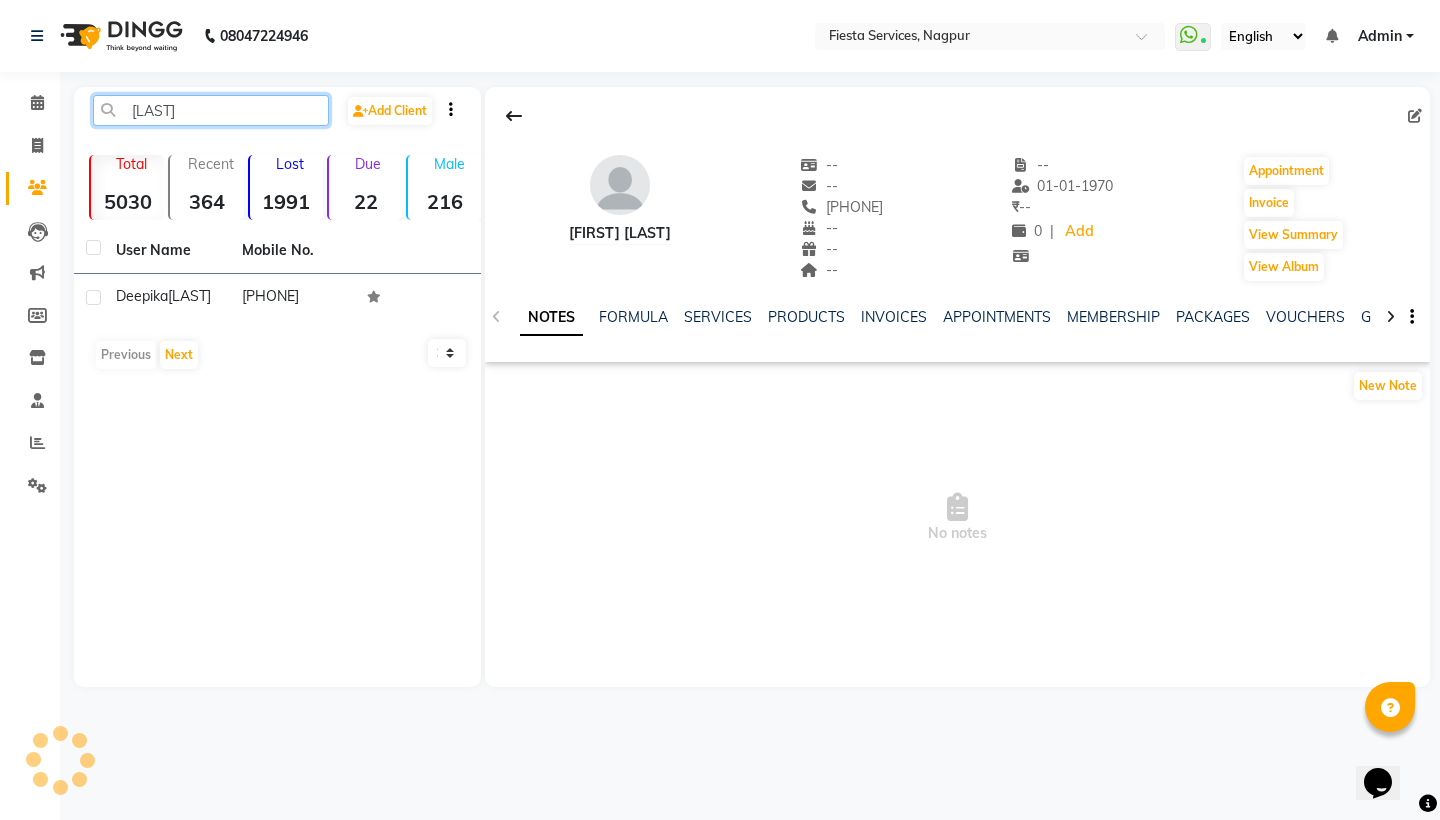paste on "919191937211" 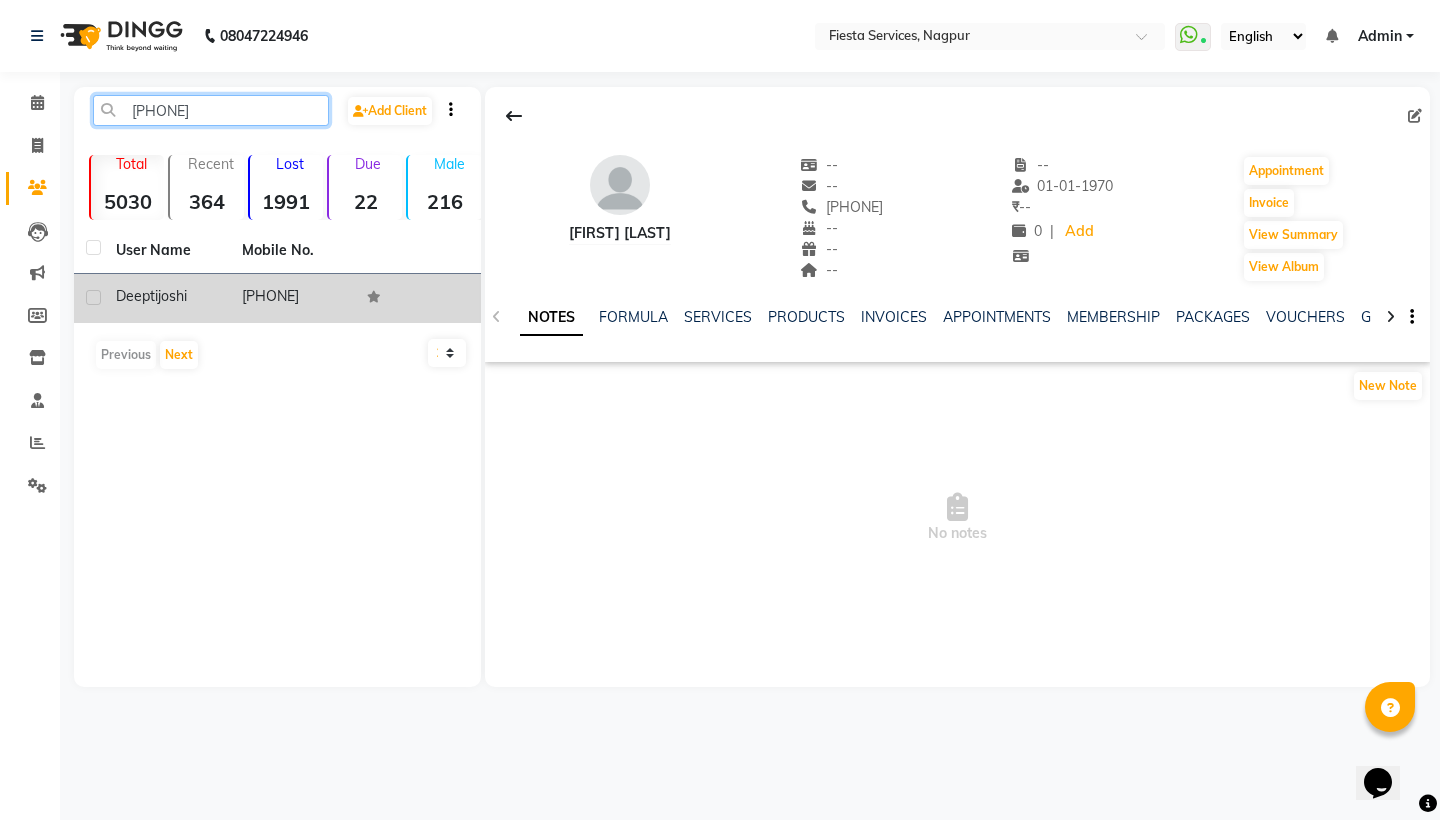 type on "919191937211" 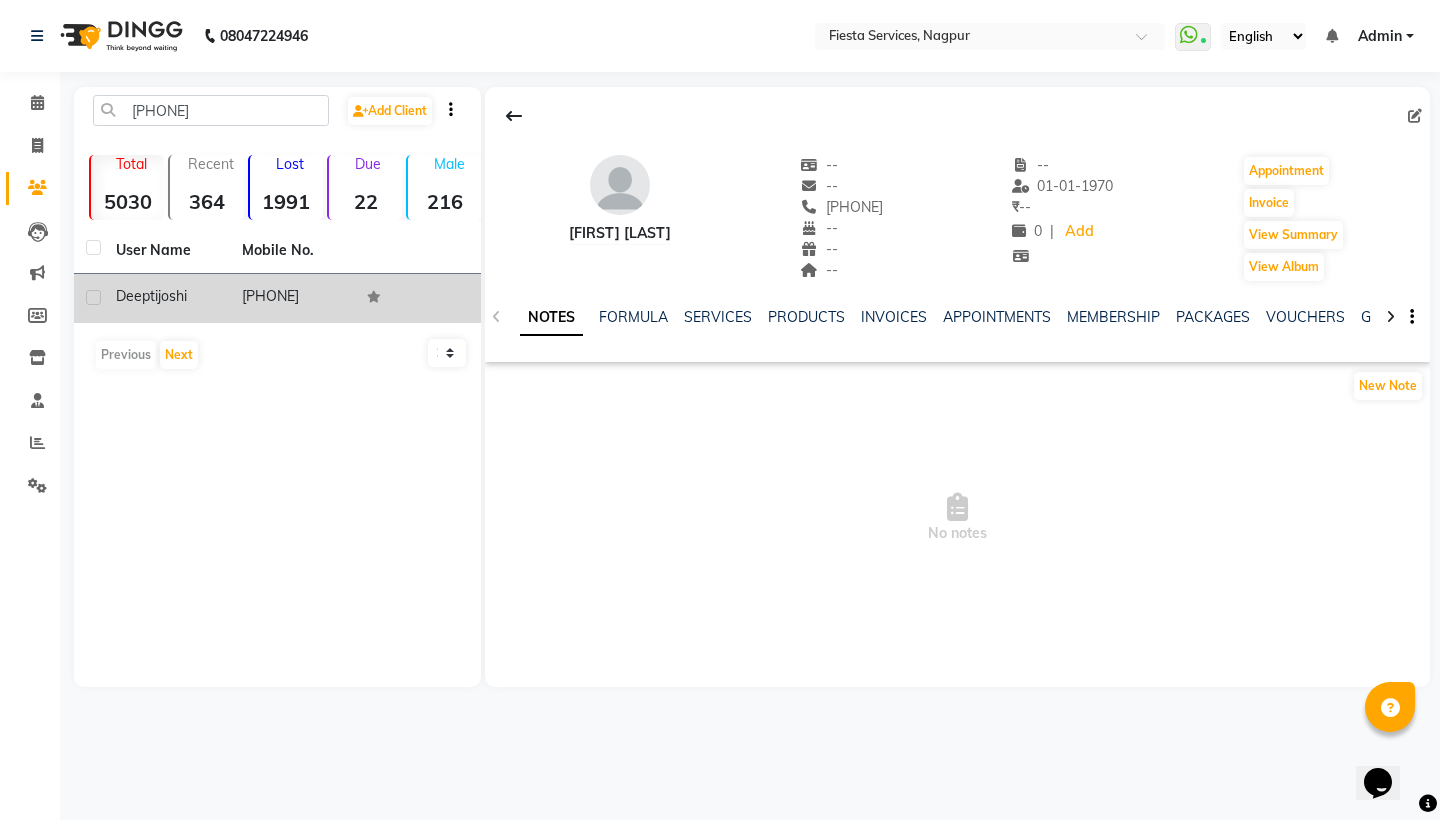 click on "joshi" 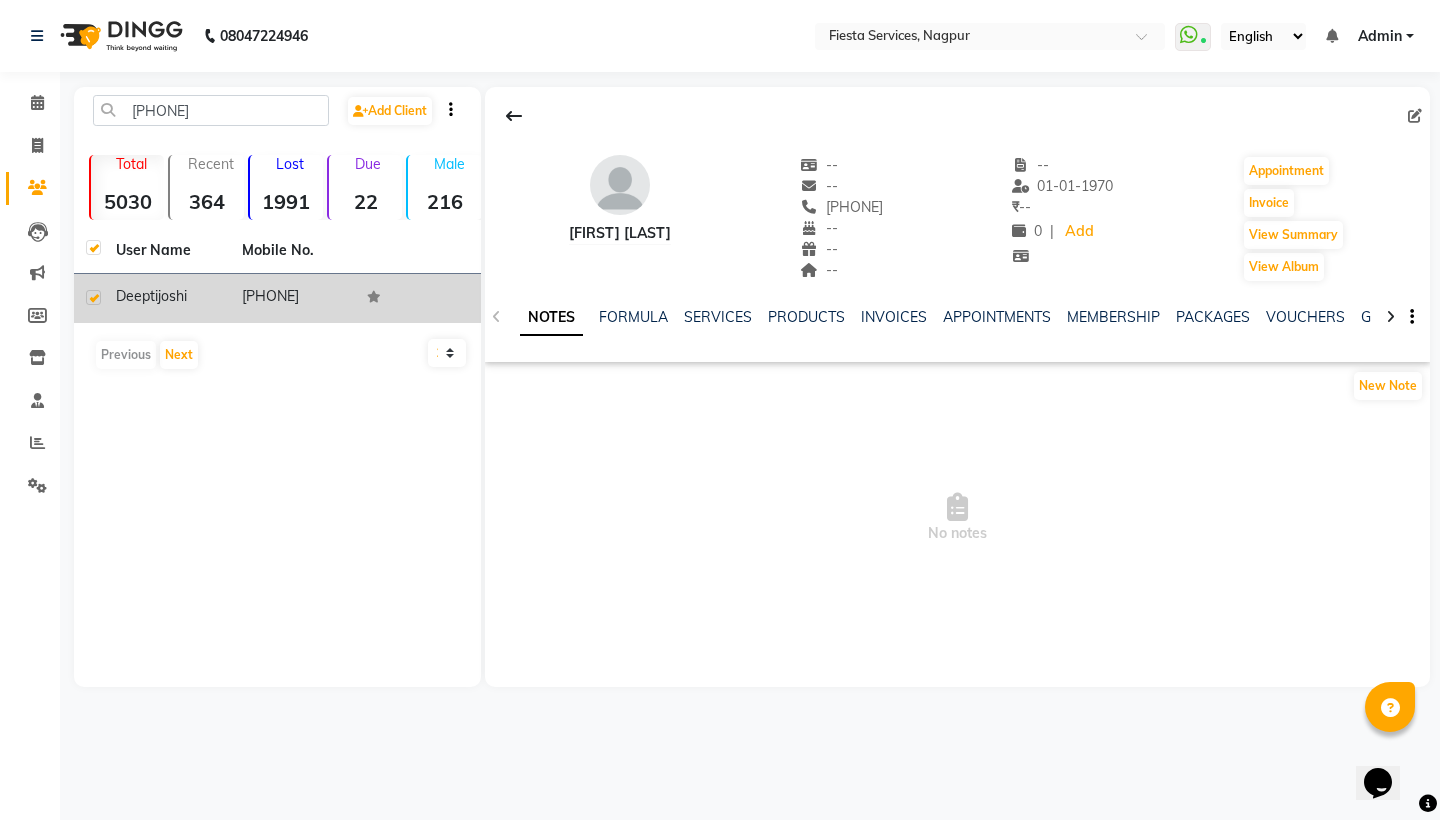 checkbox on "true" 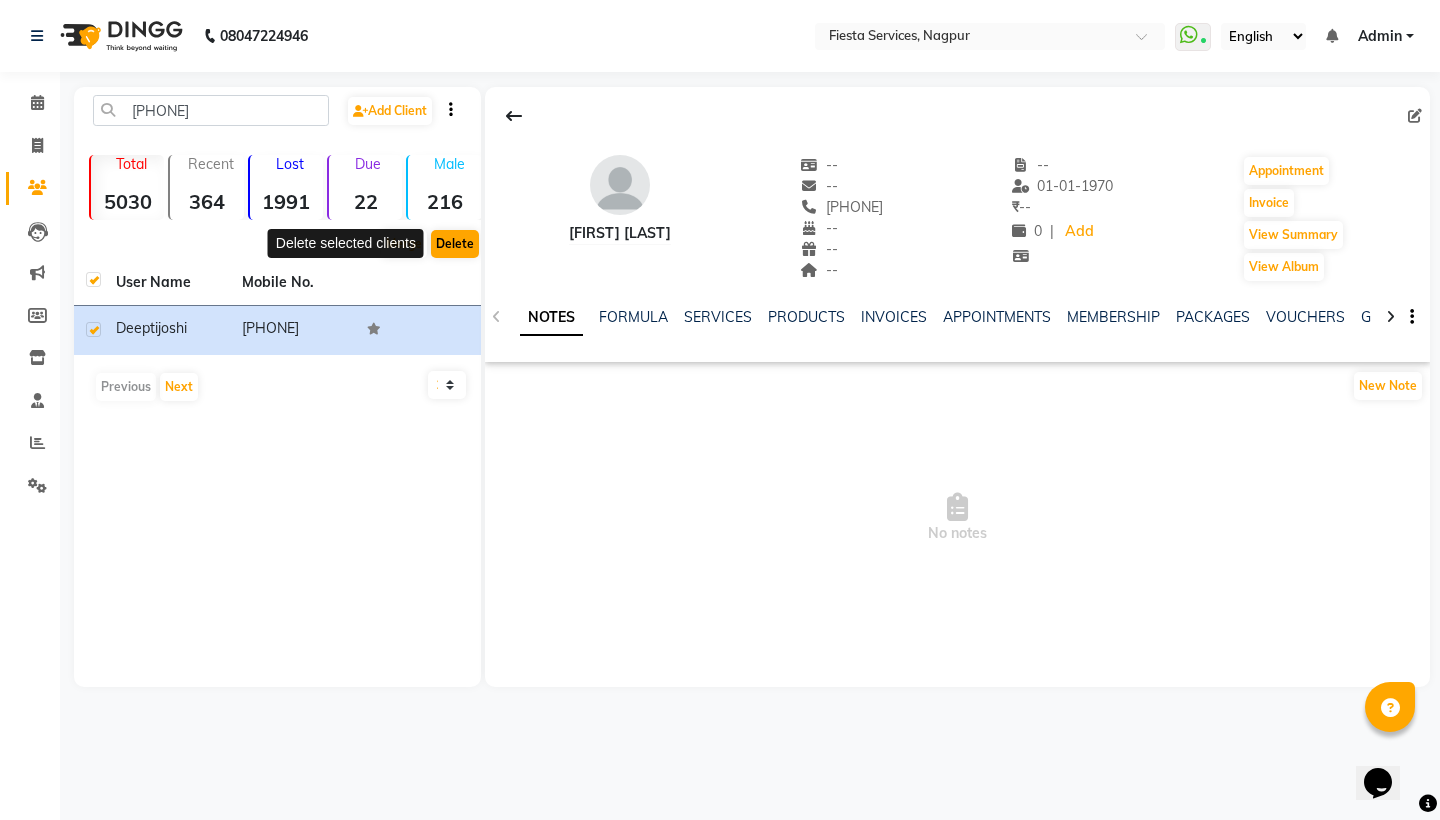 click on "Delete" 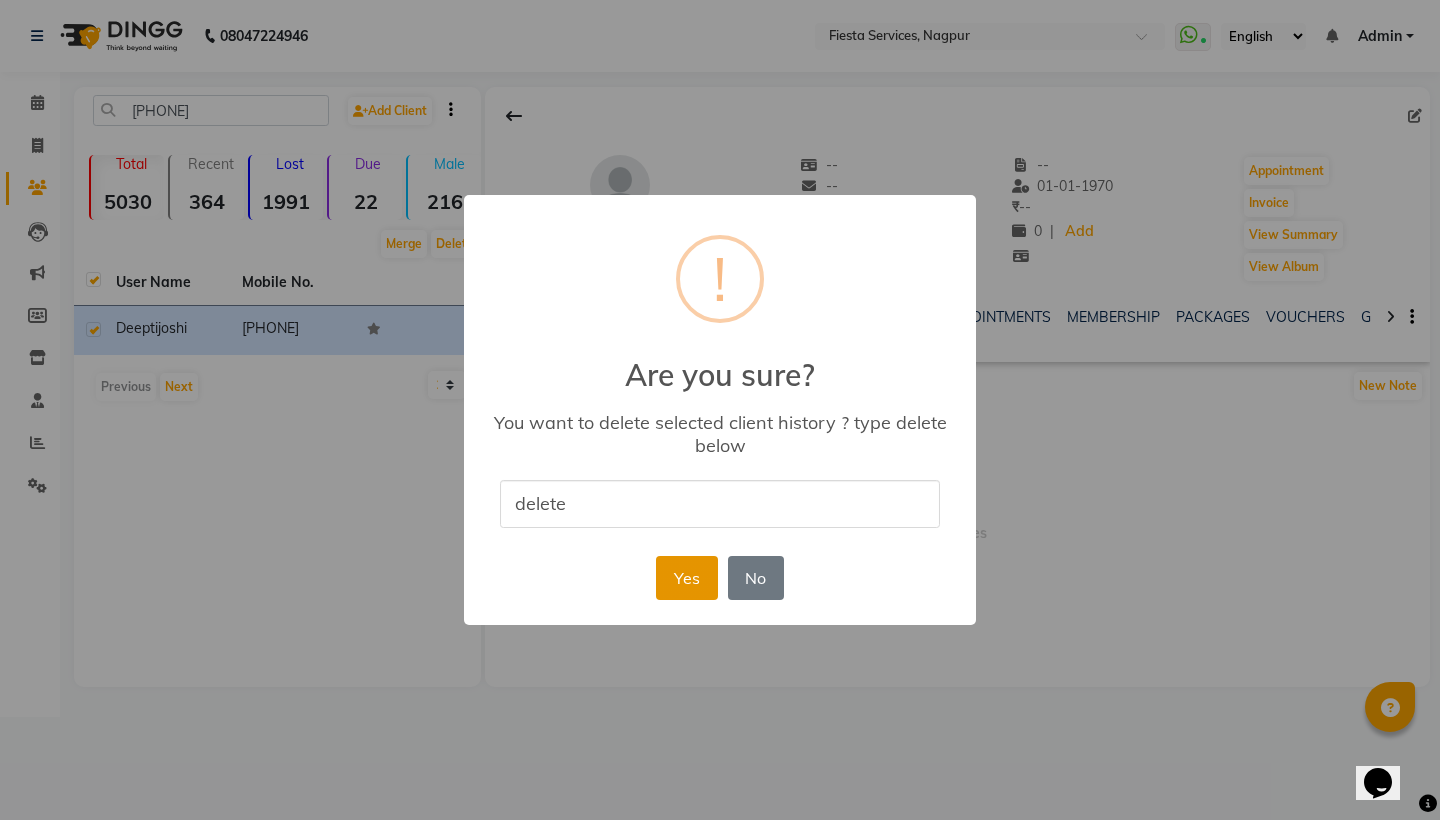 type on "delete" 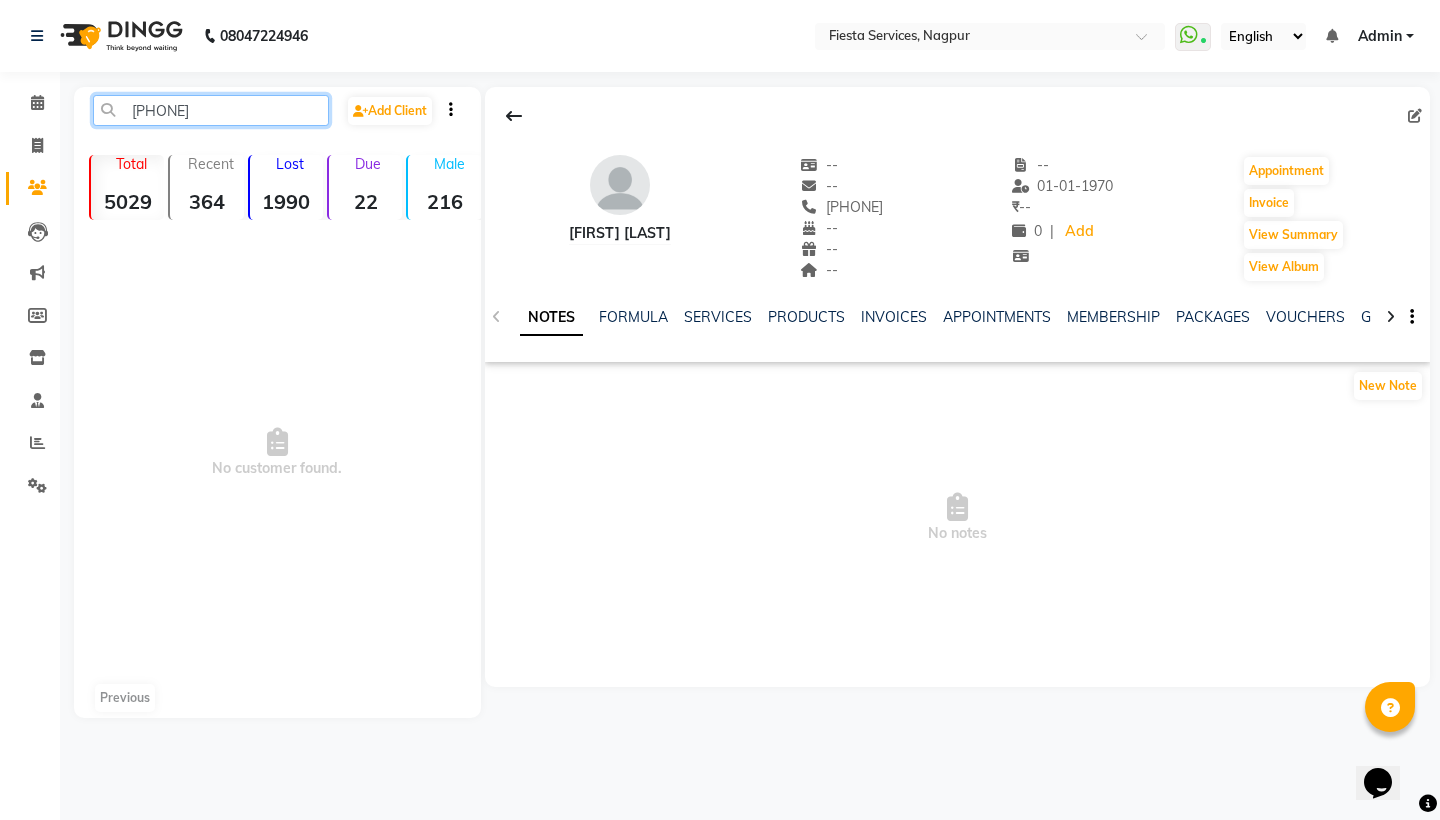 click on "919191937211" 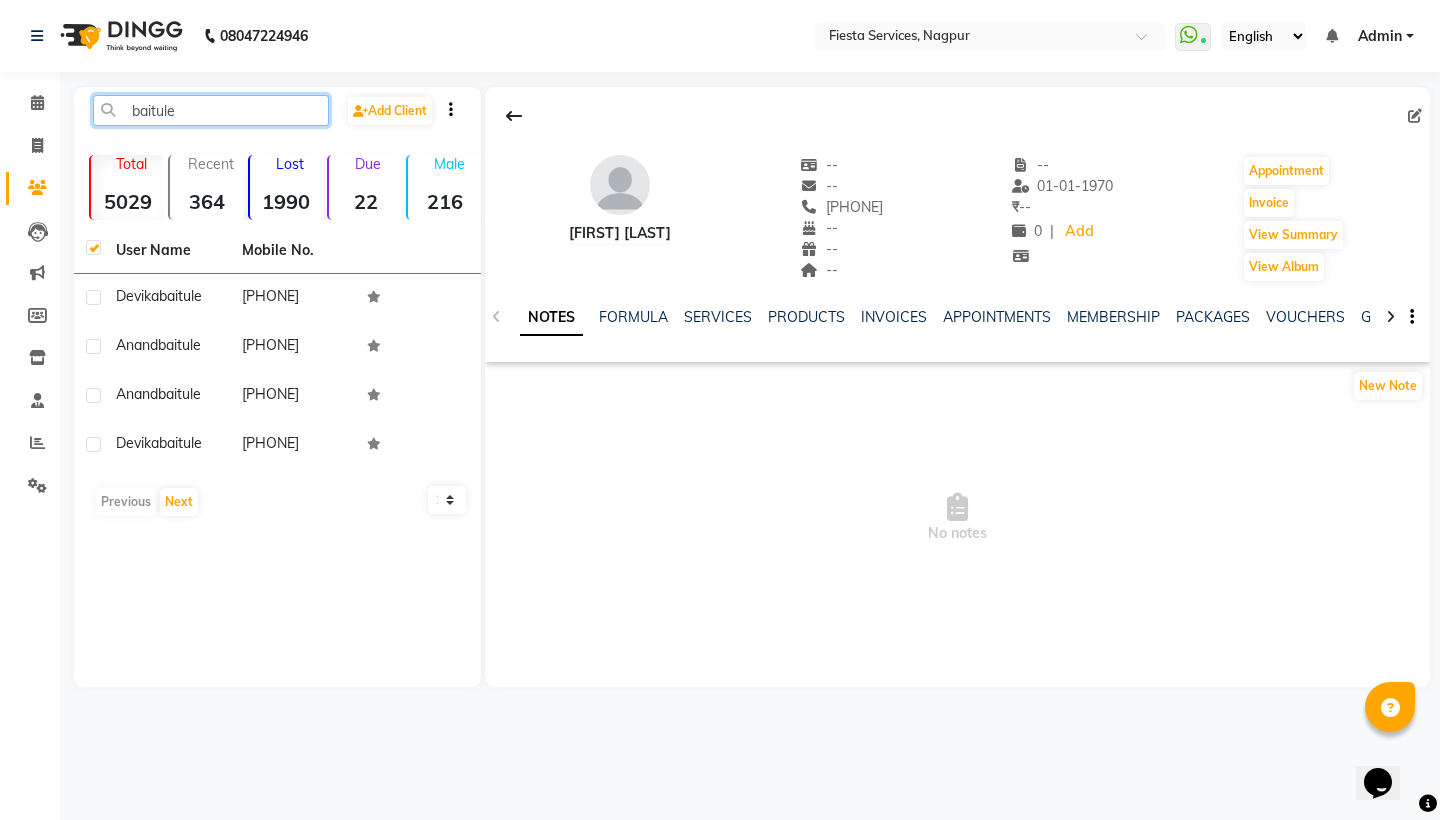 type on "brittle" 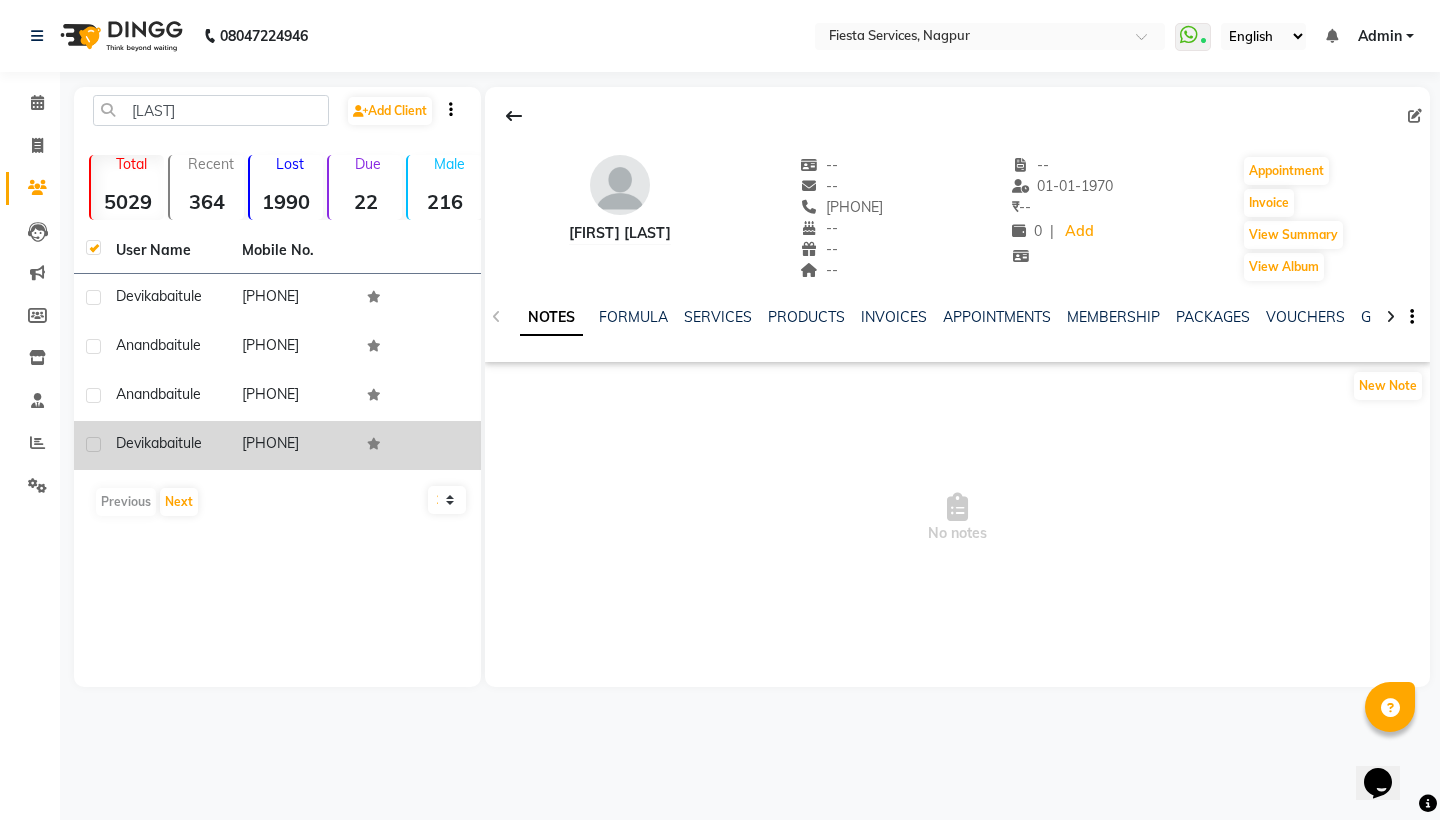 drag, startPoint x: 258, startPoint y: 119, endPoint x: 183, endPoint y: 442, distance: 331.5931 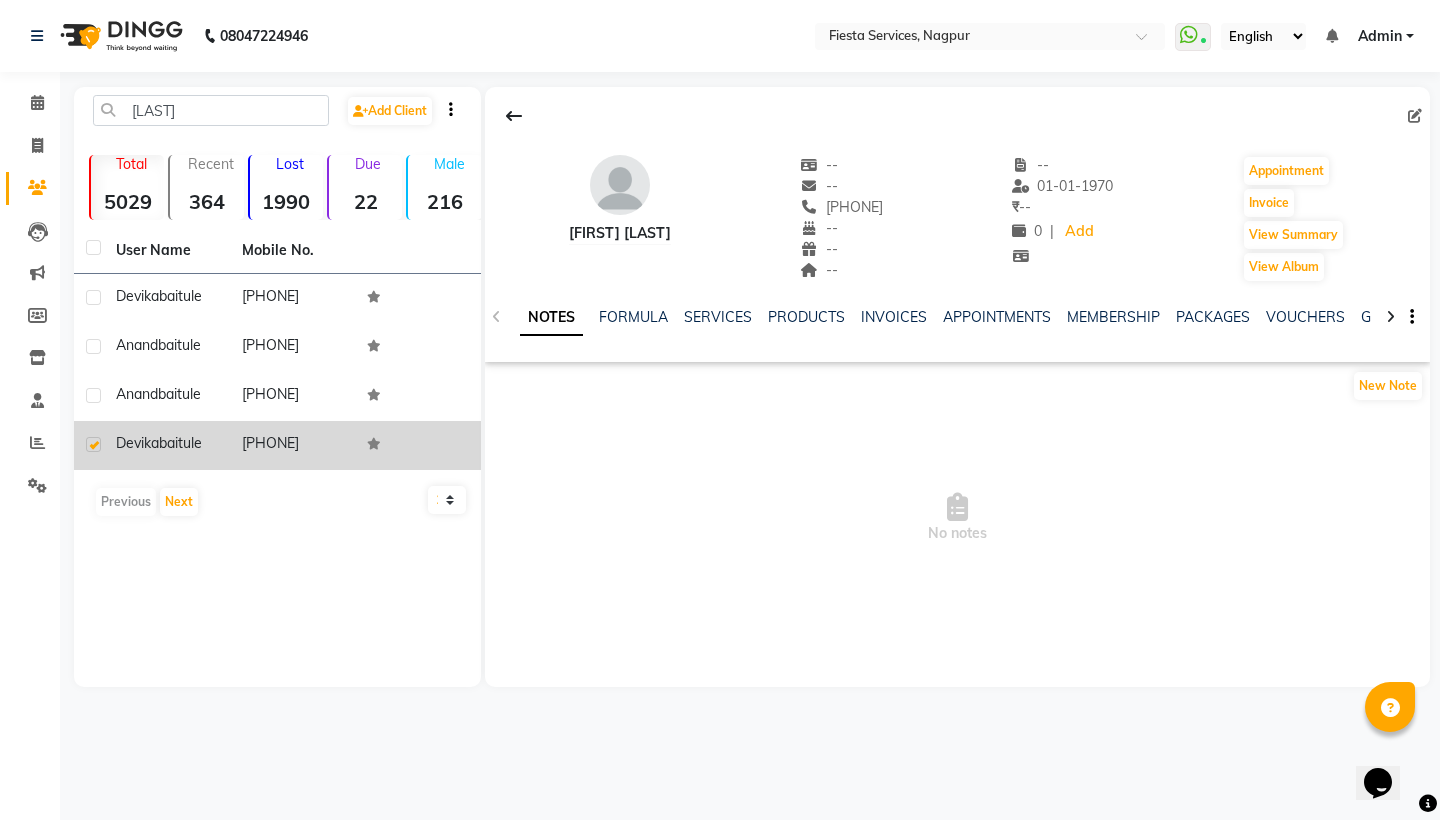 checkbox on "false" 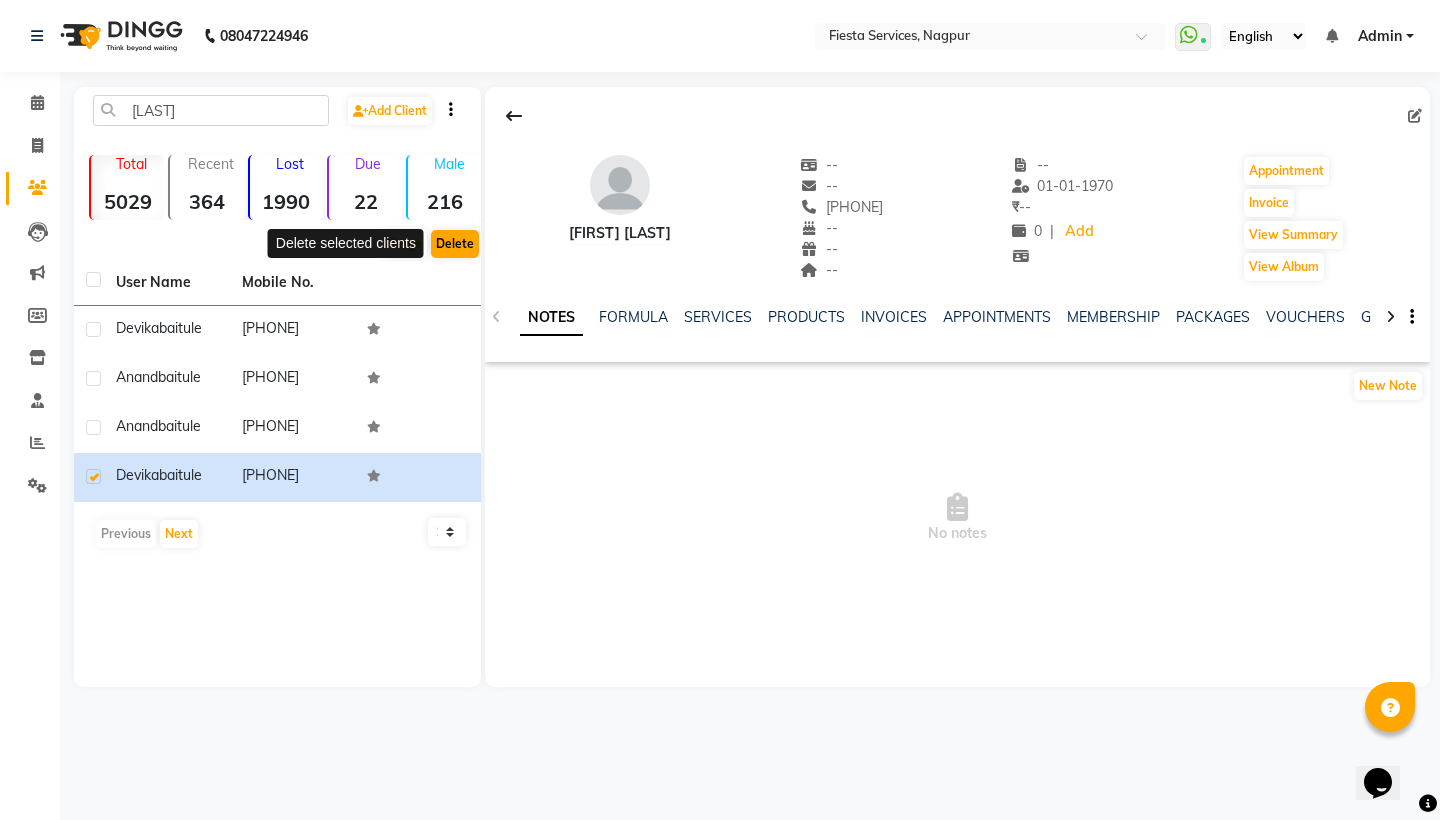 click on "Delete" 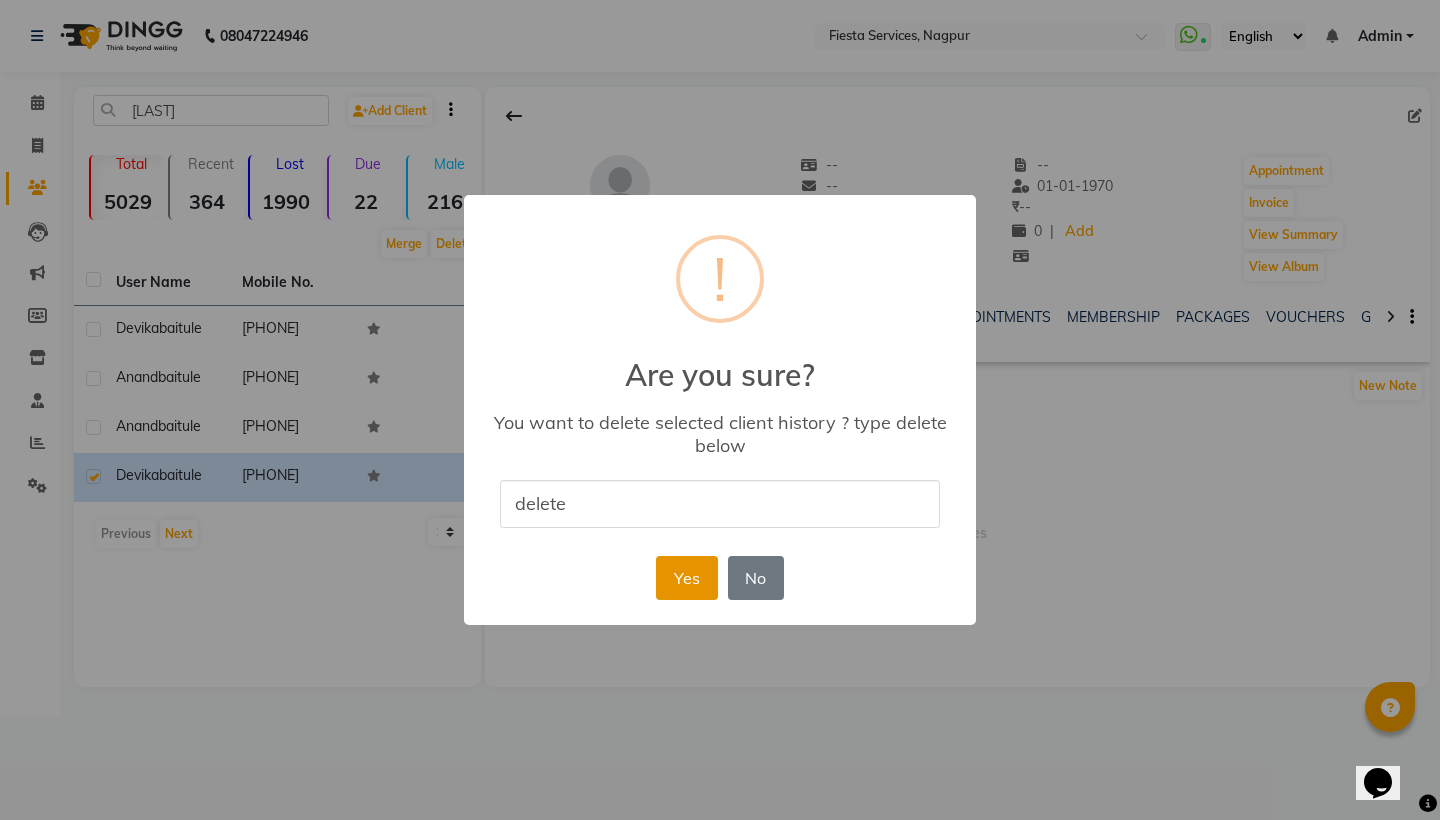 type on "delete" 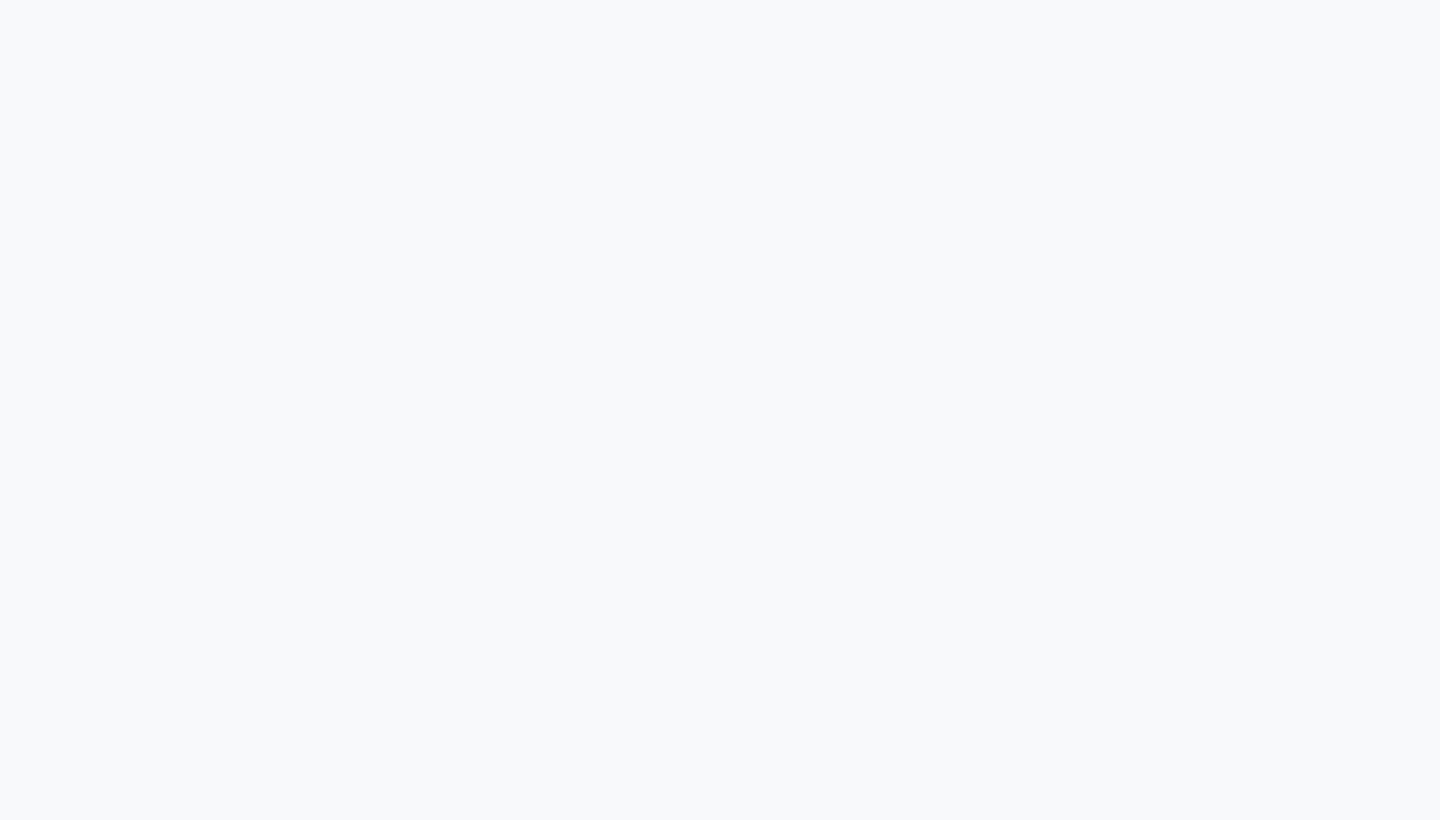 scroll, scrollTop: 0, scrollLeft: 0, axis: both 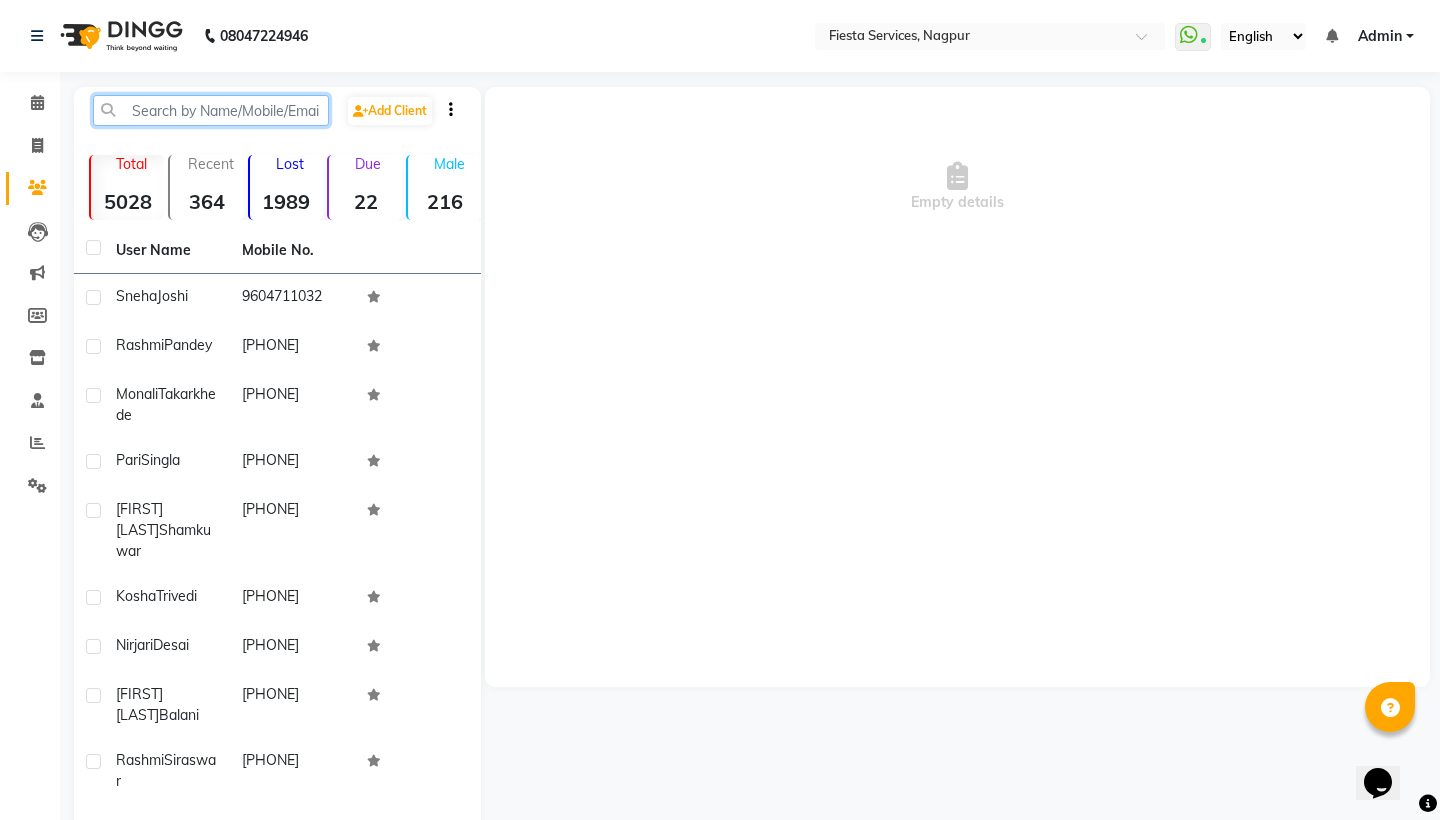 click 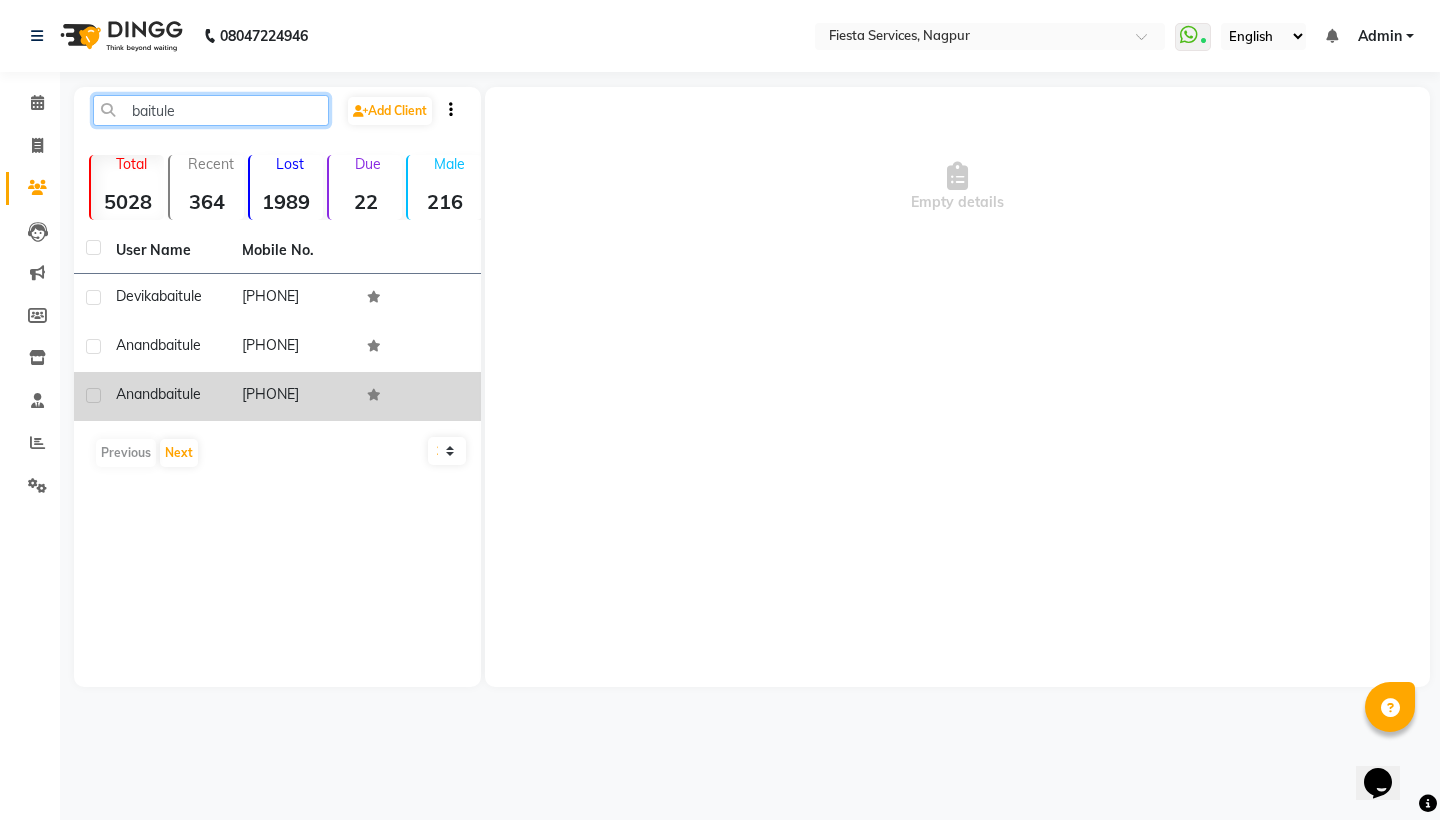 type on "baitule" 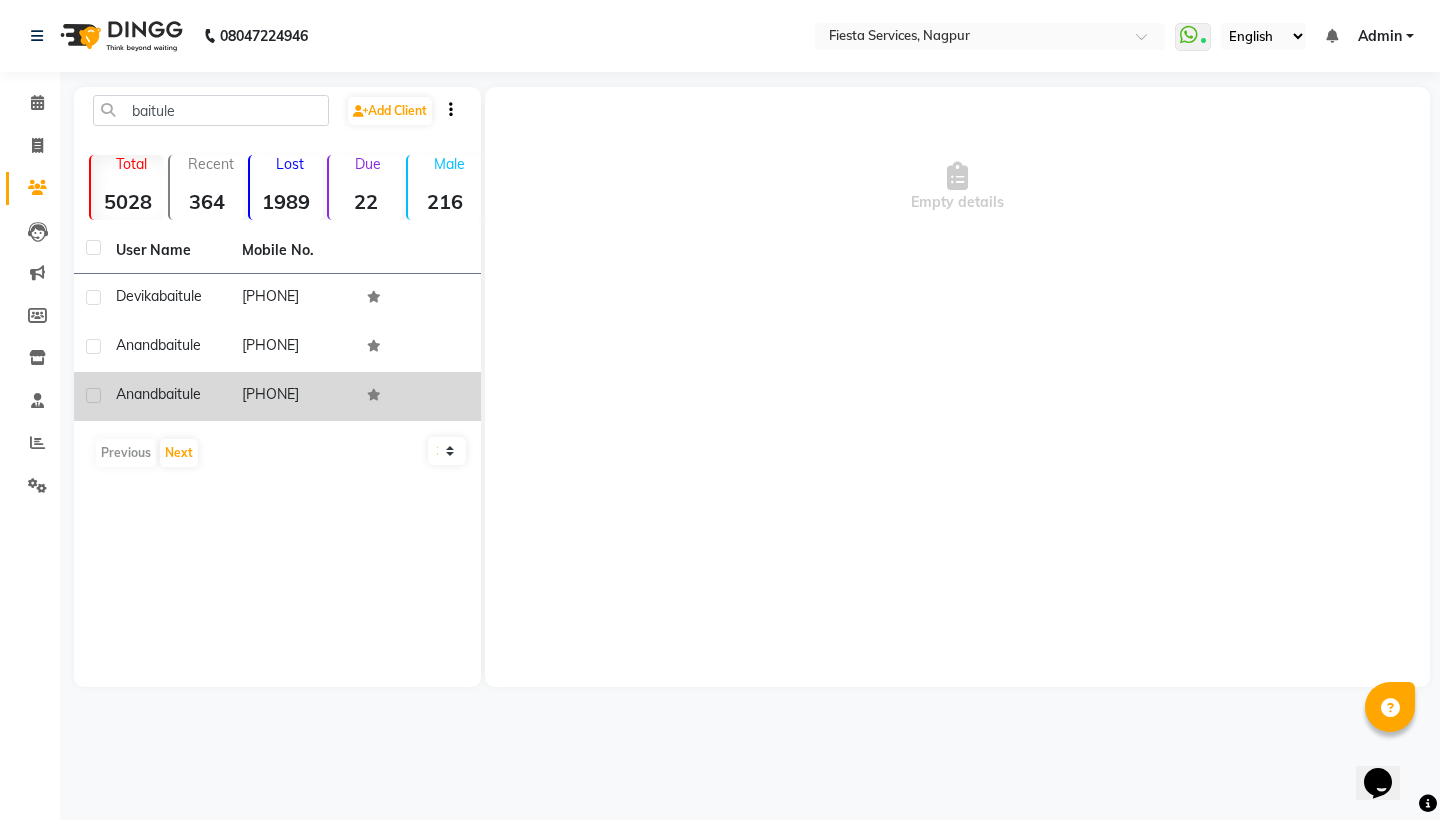 click 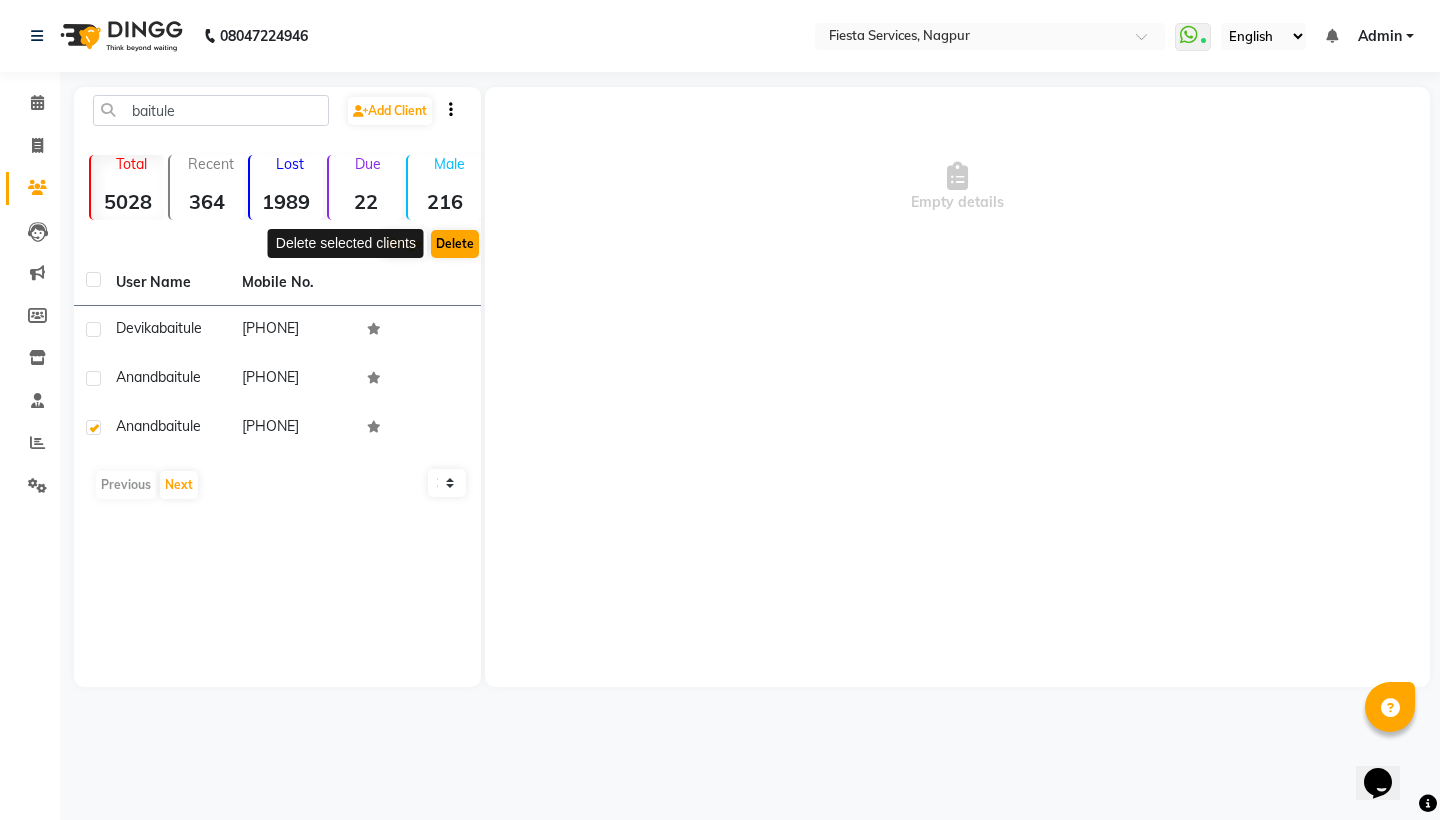click on "Delete" 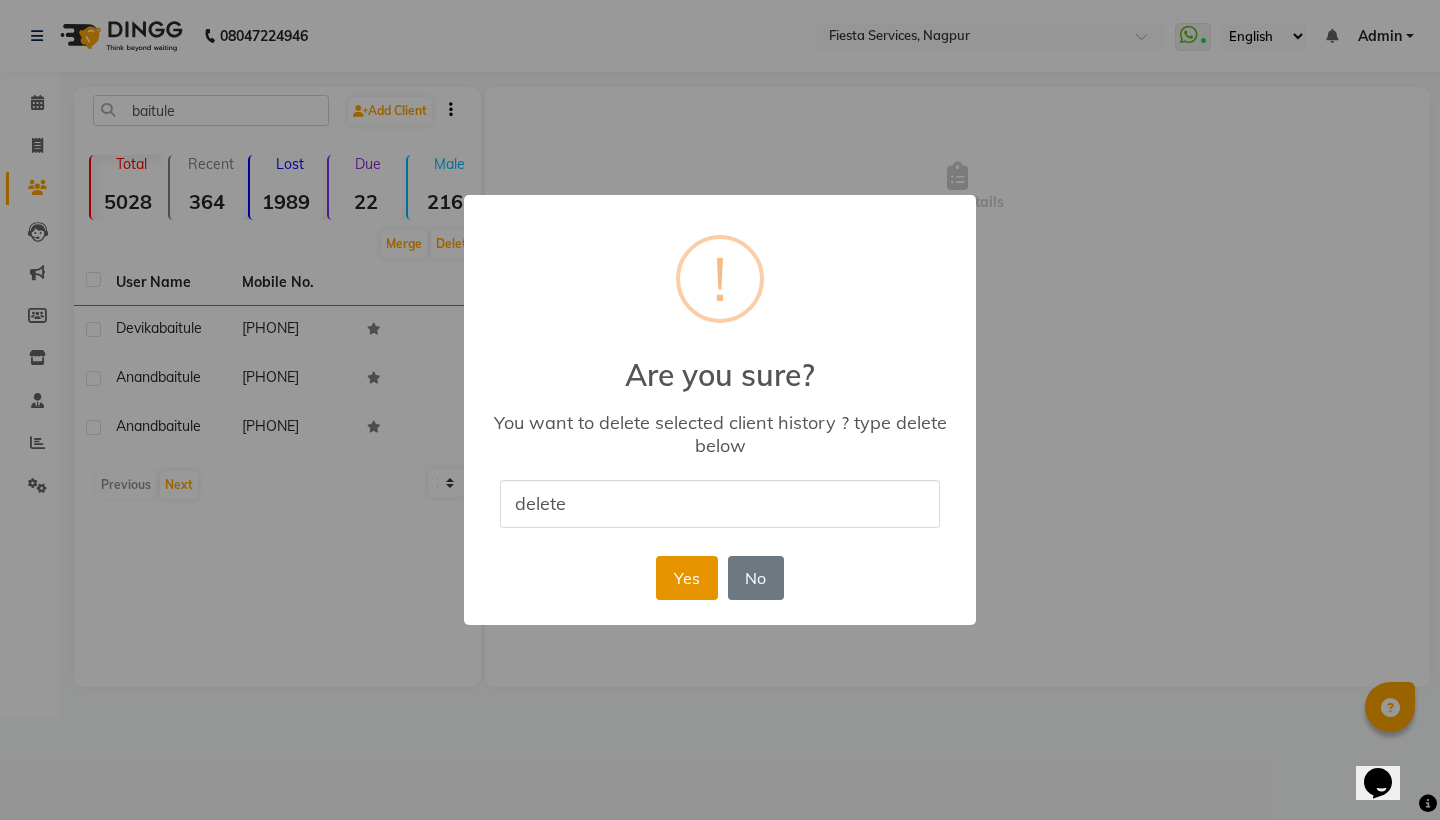 type on "delete" 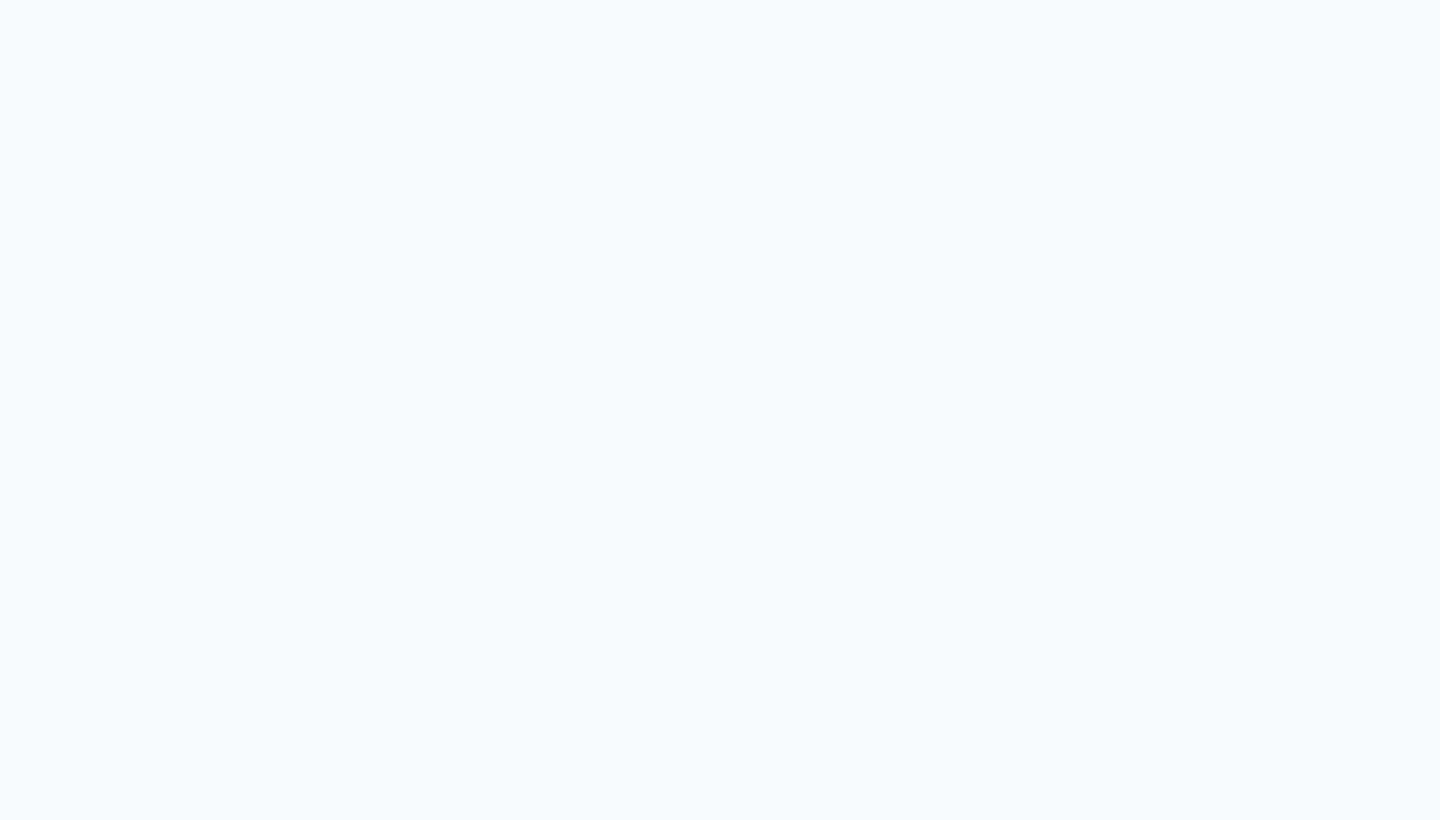 scroll, scrollTop: 0, scrollLeft: 0, axis: both 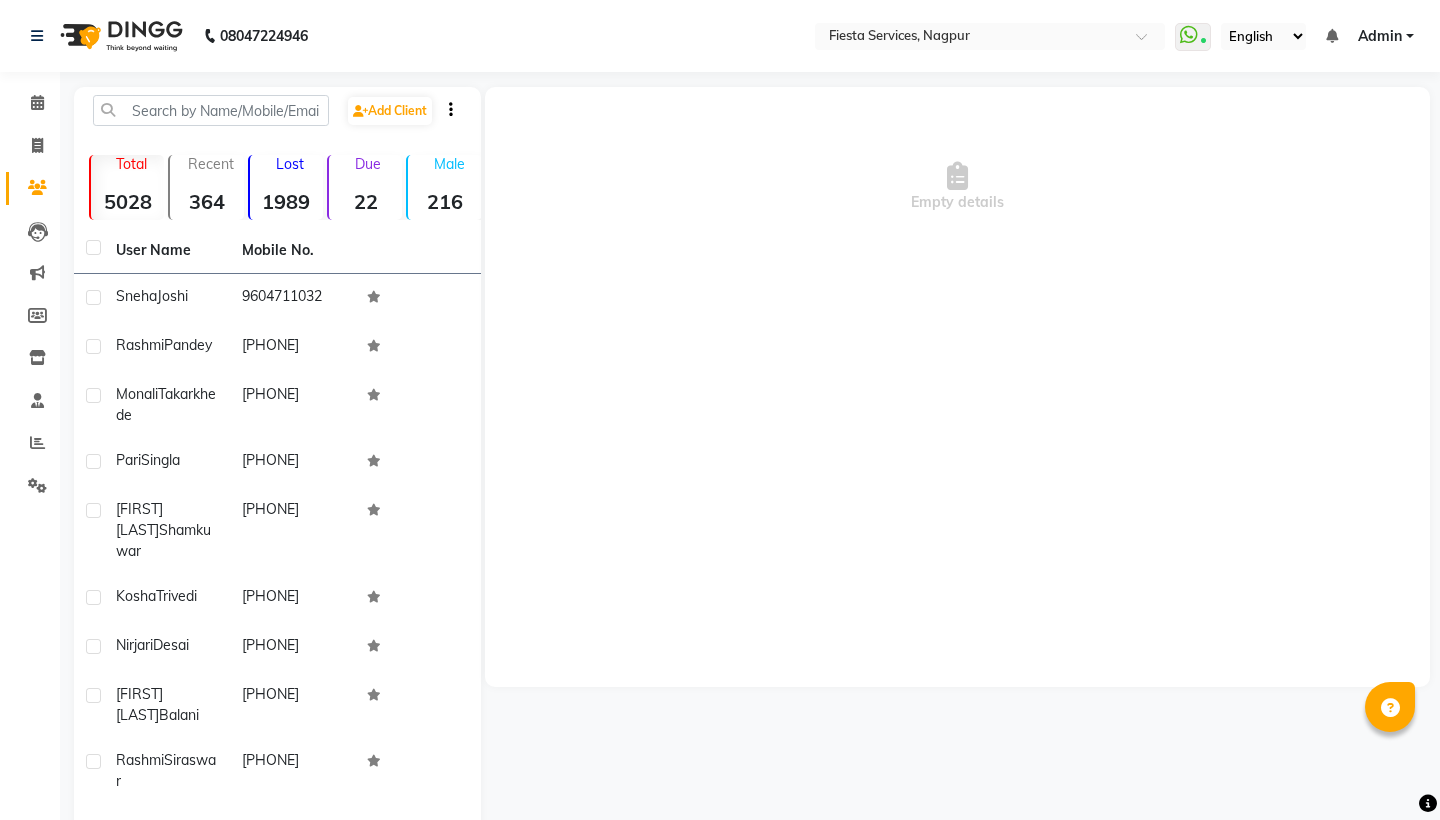 select on "en" 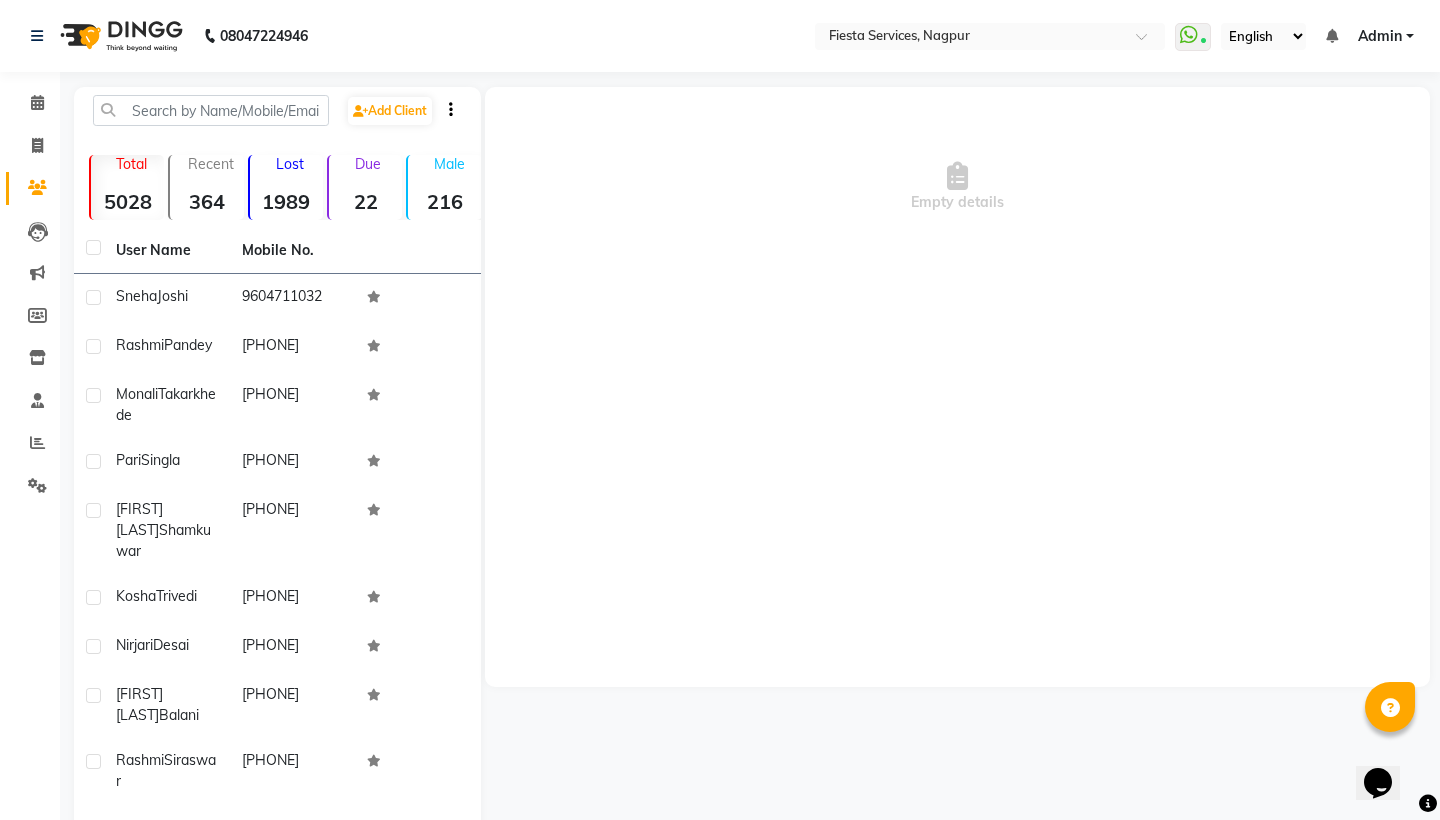 scroll, scrollTop: 0, scrollLeft: 0, axis: both 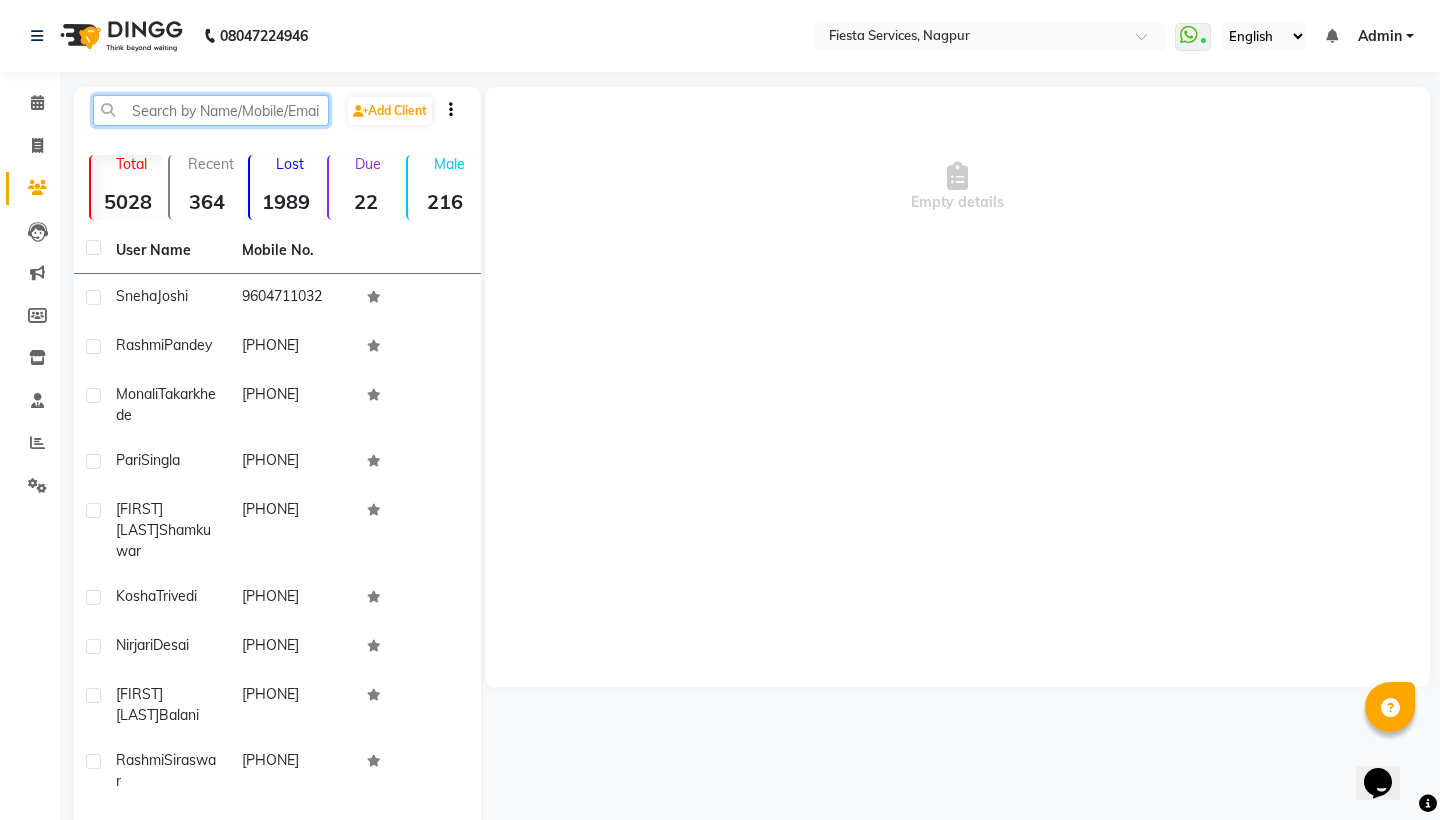 click 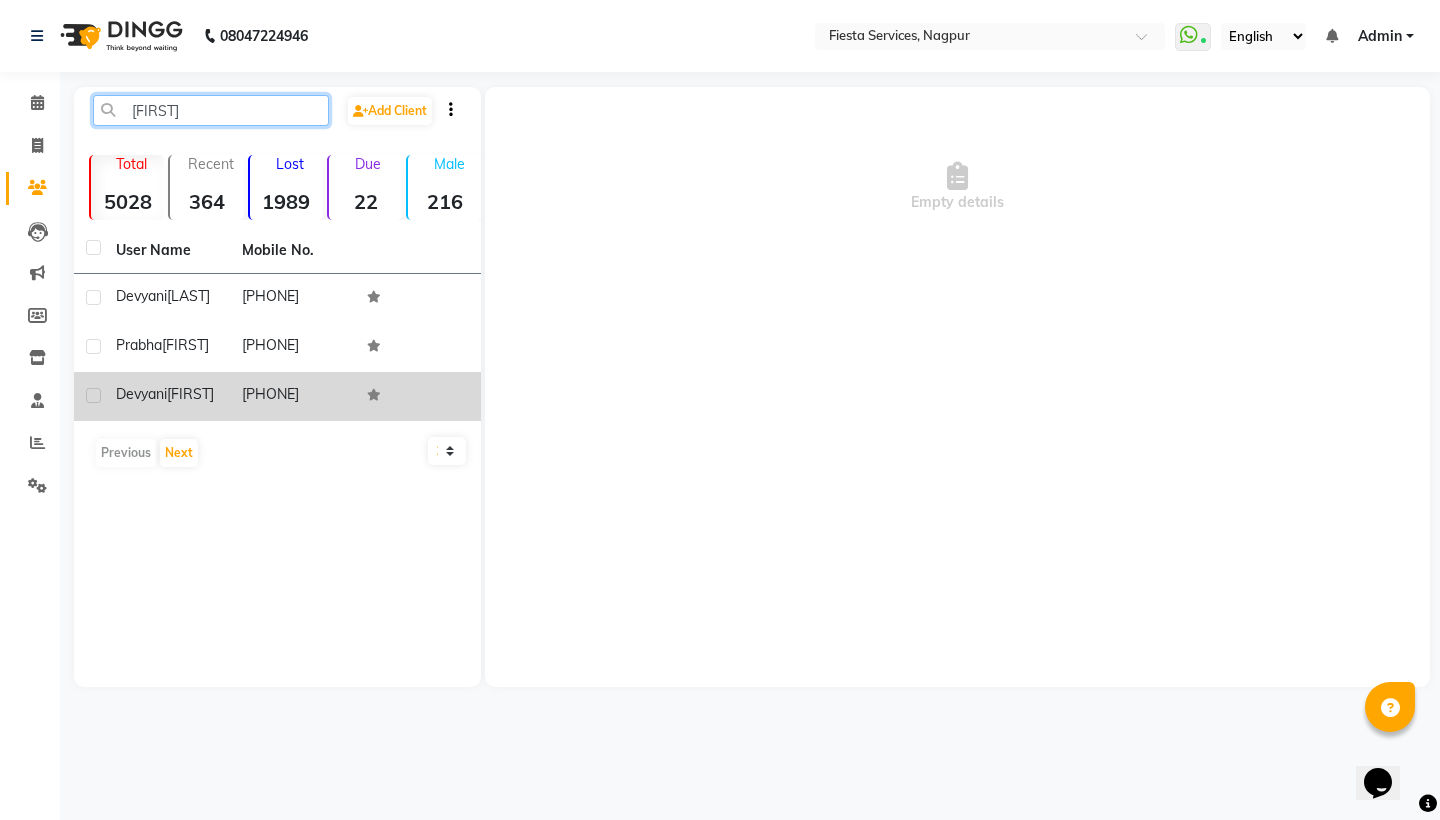 type on "[FIRST]" 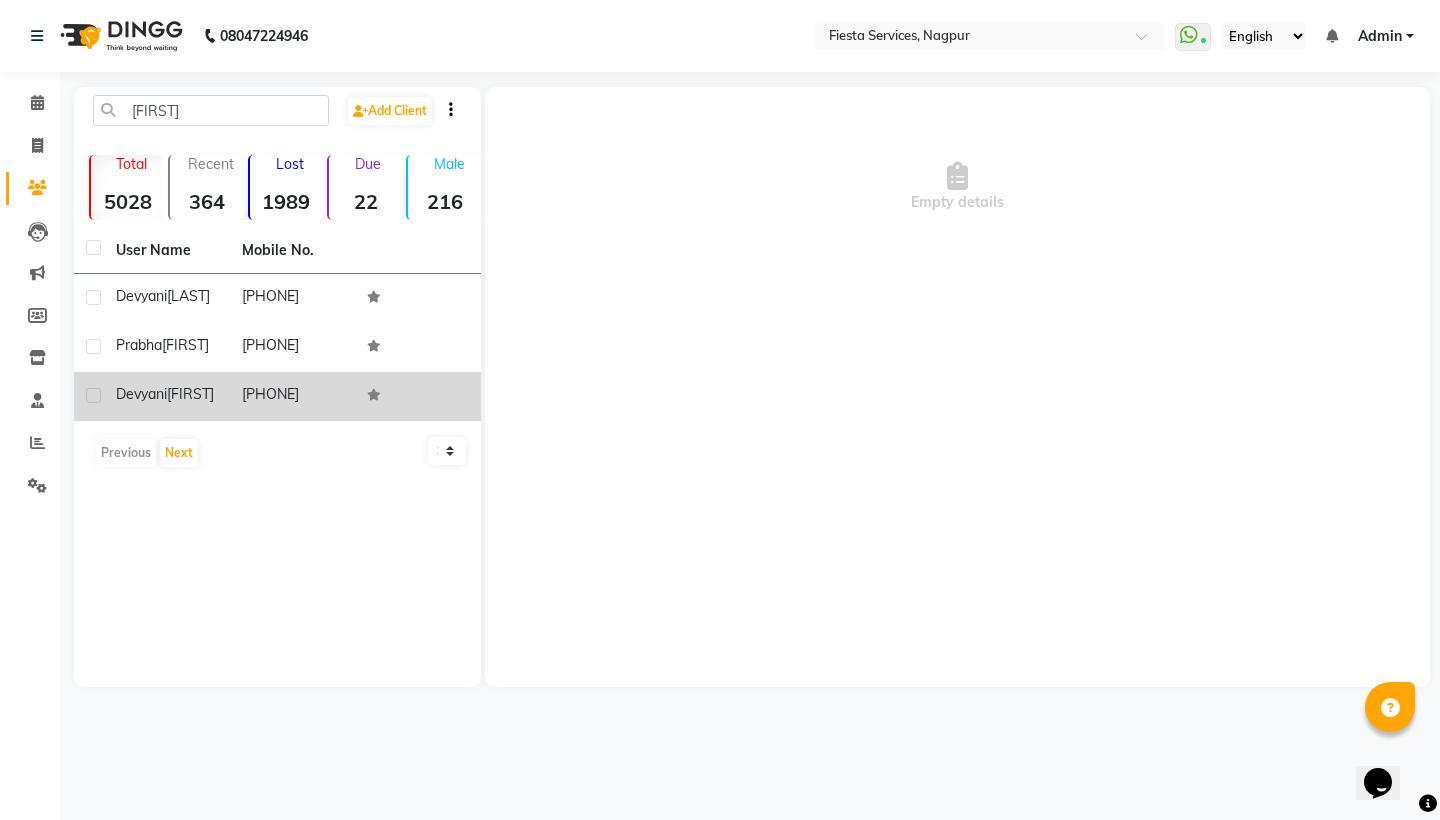 click 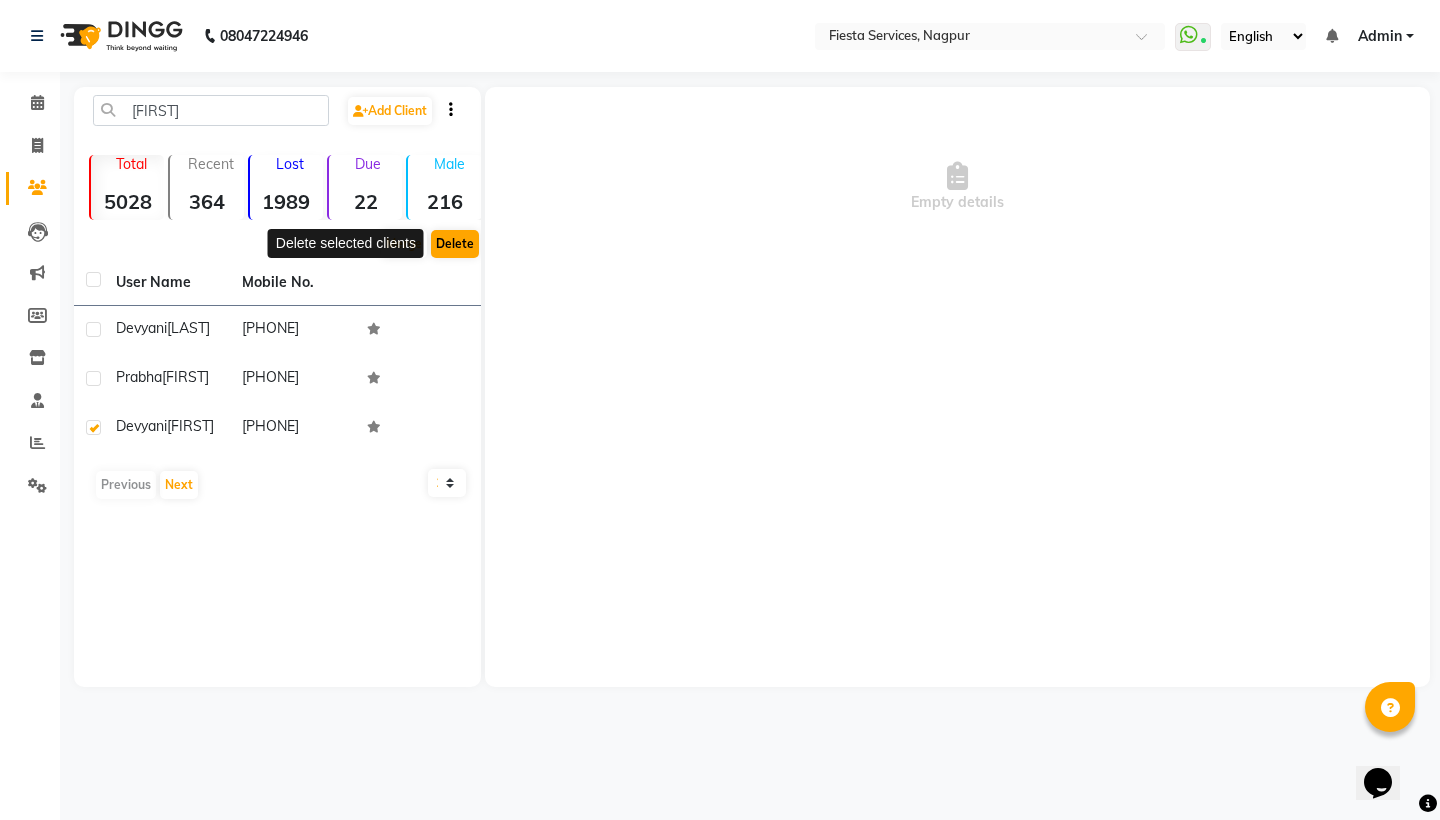 click on "Delete" 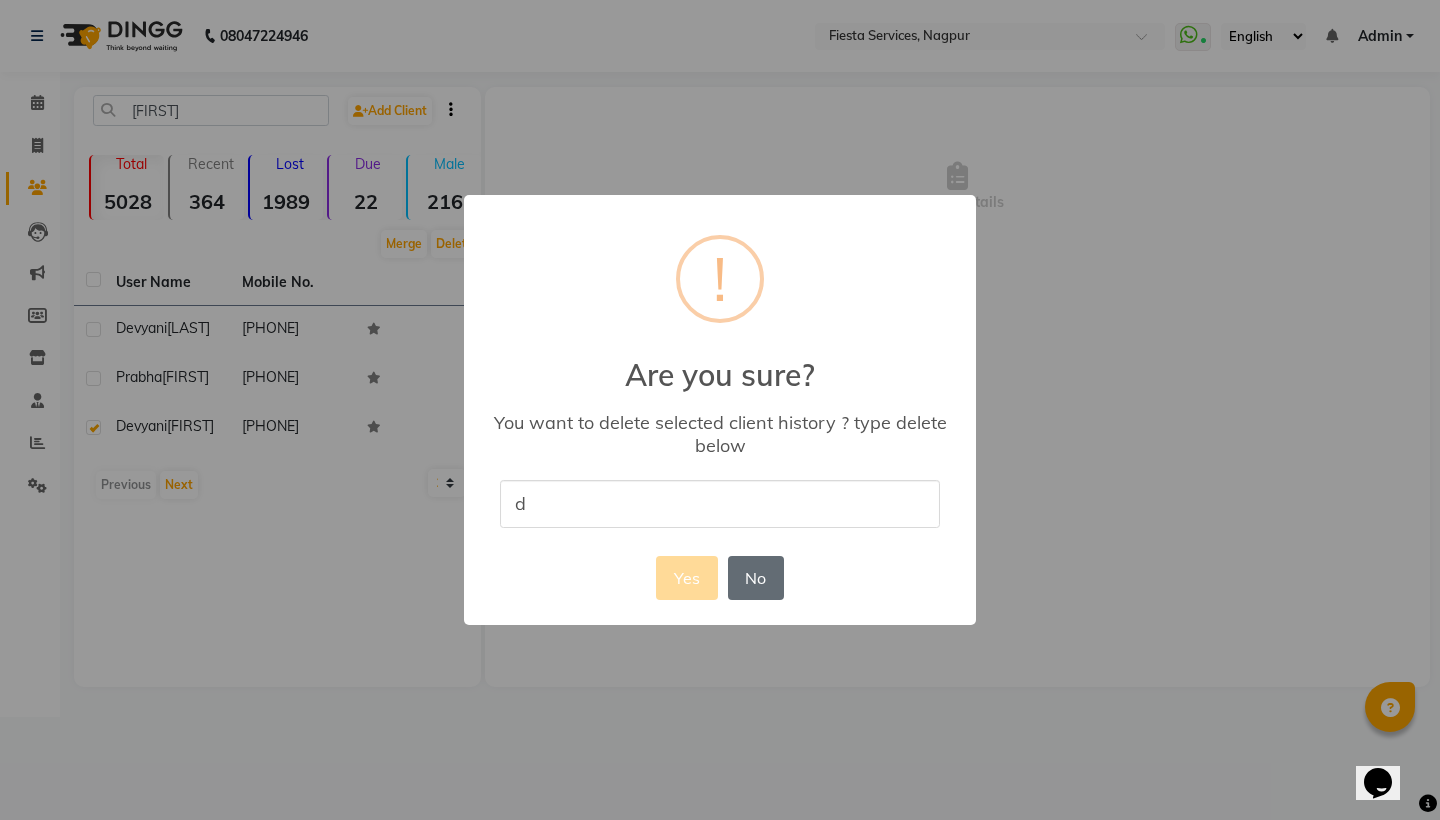 type on "d" 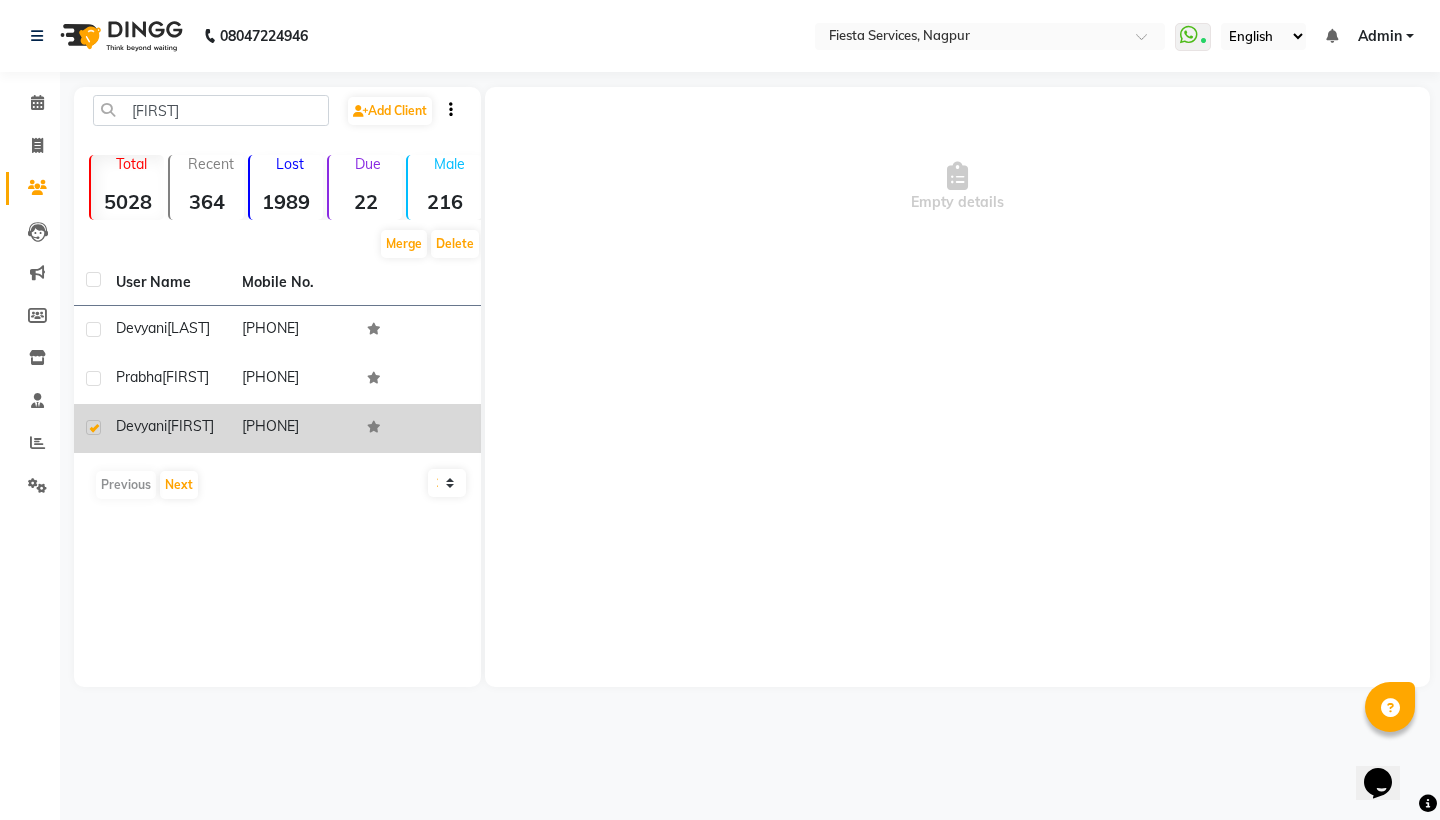 click on "[PHONE]" 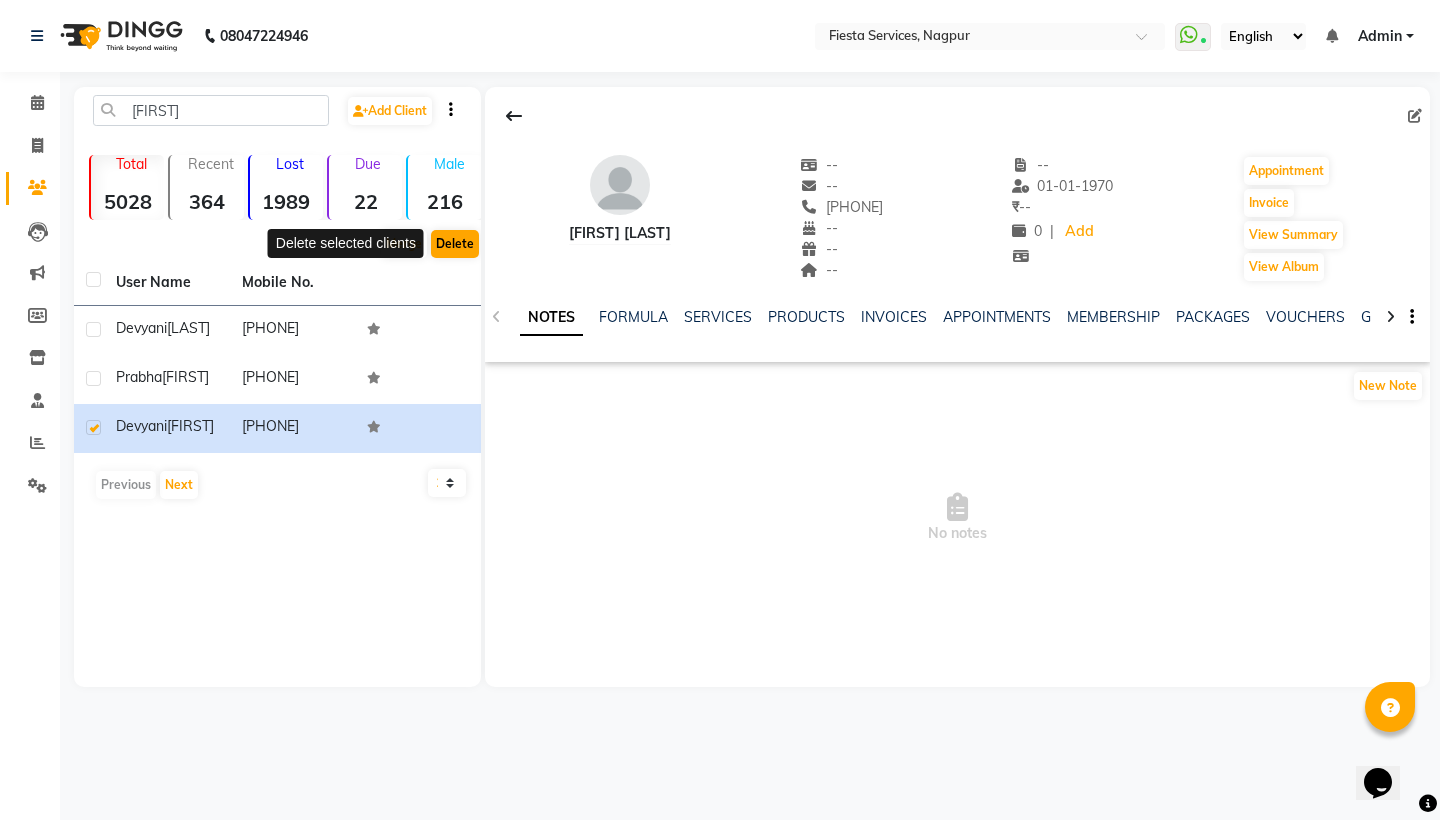 click on "Delete" 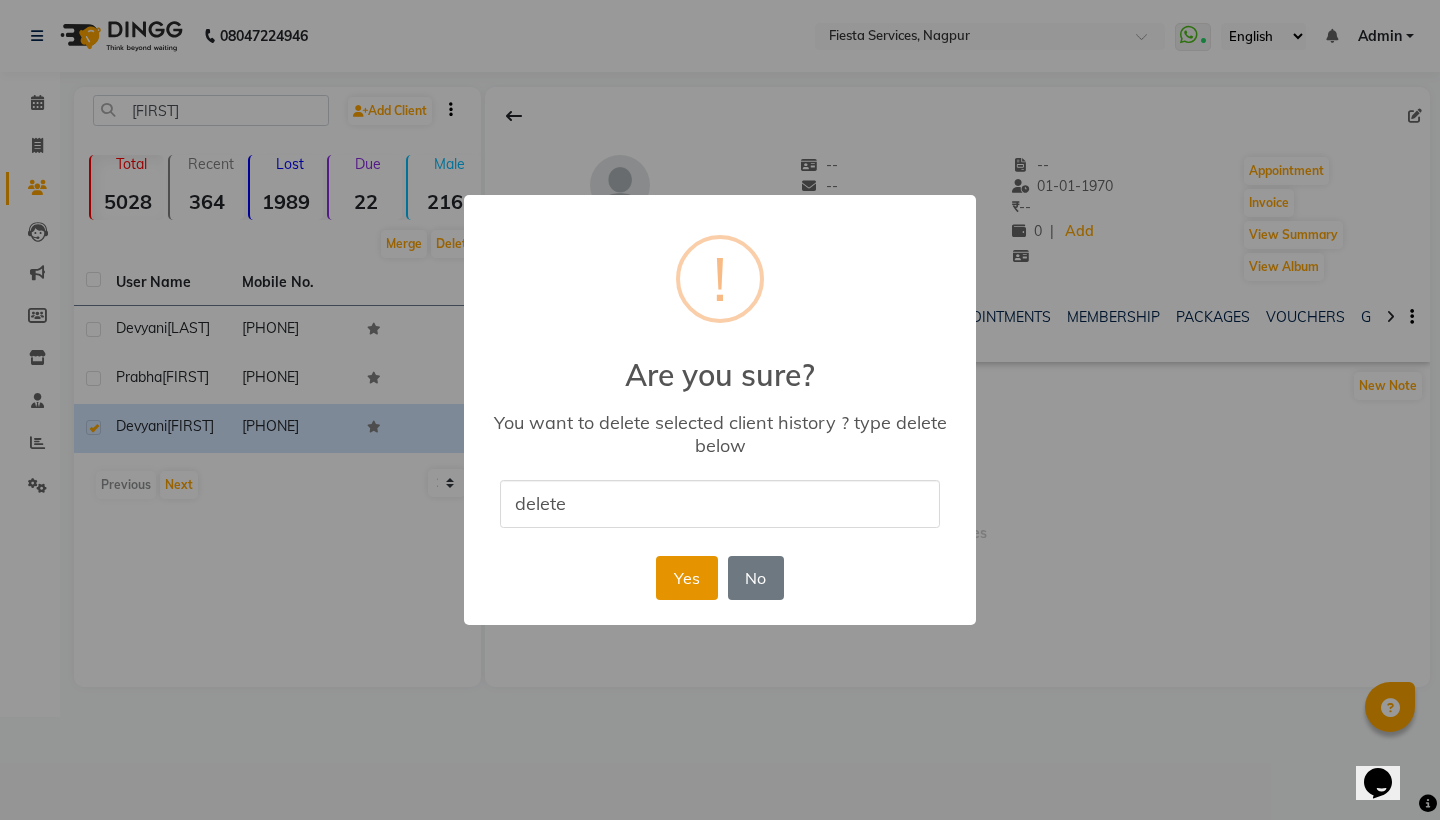 type on "delete" 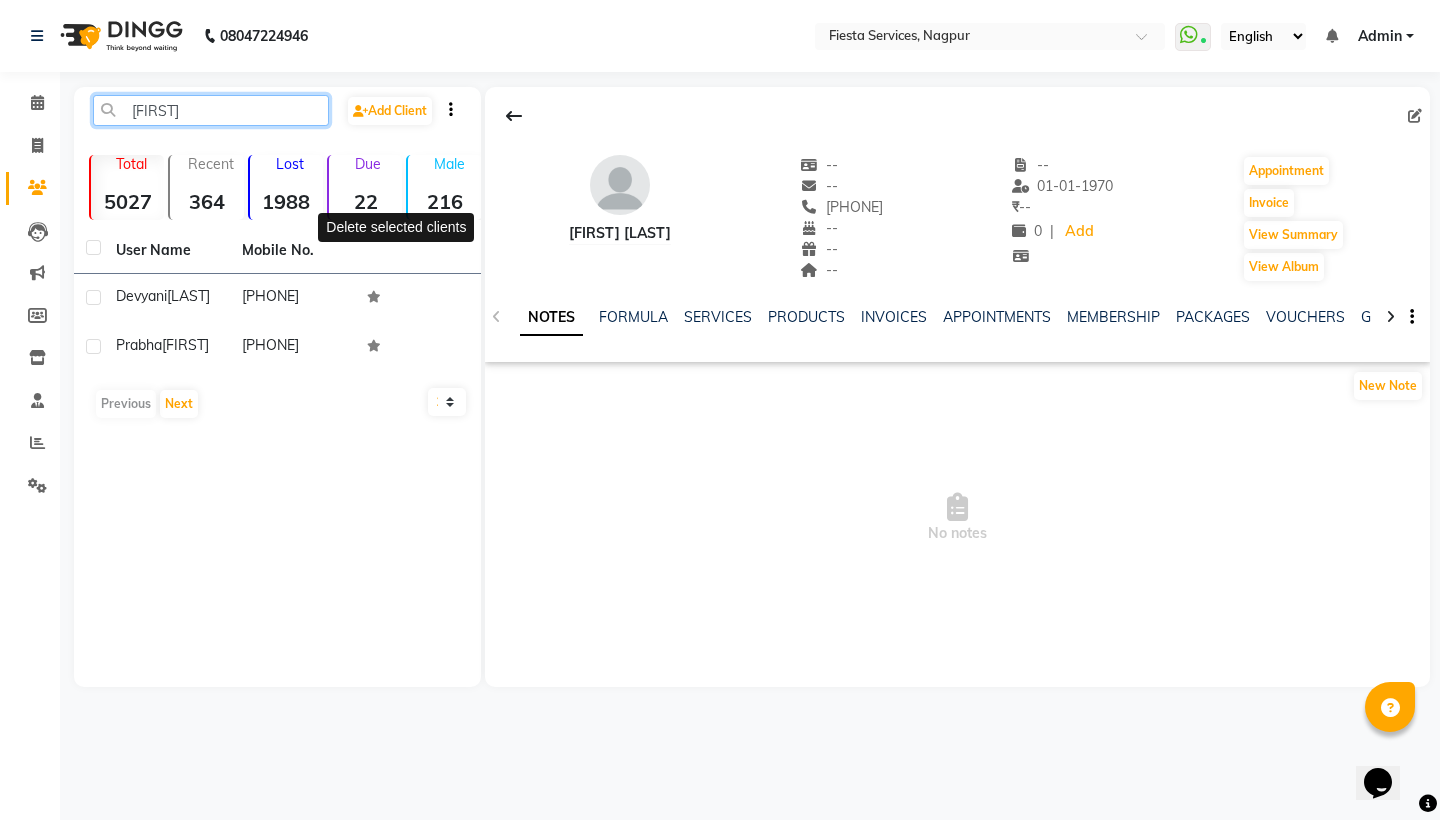 click on "[FIRST]" 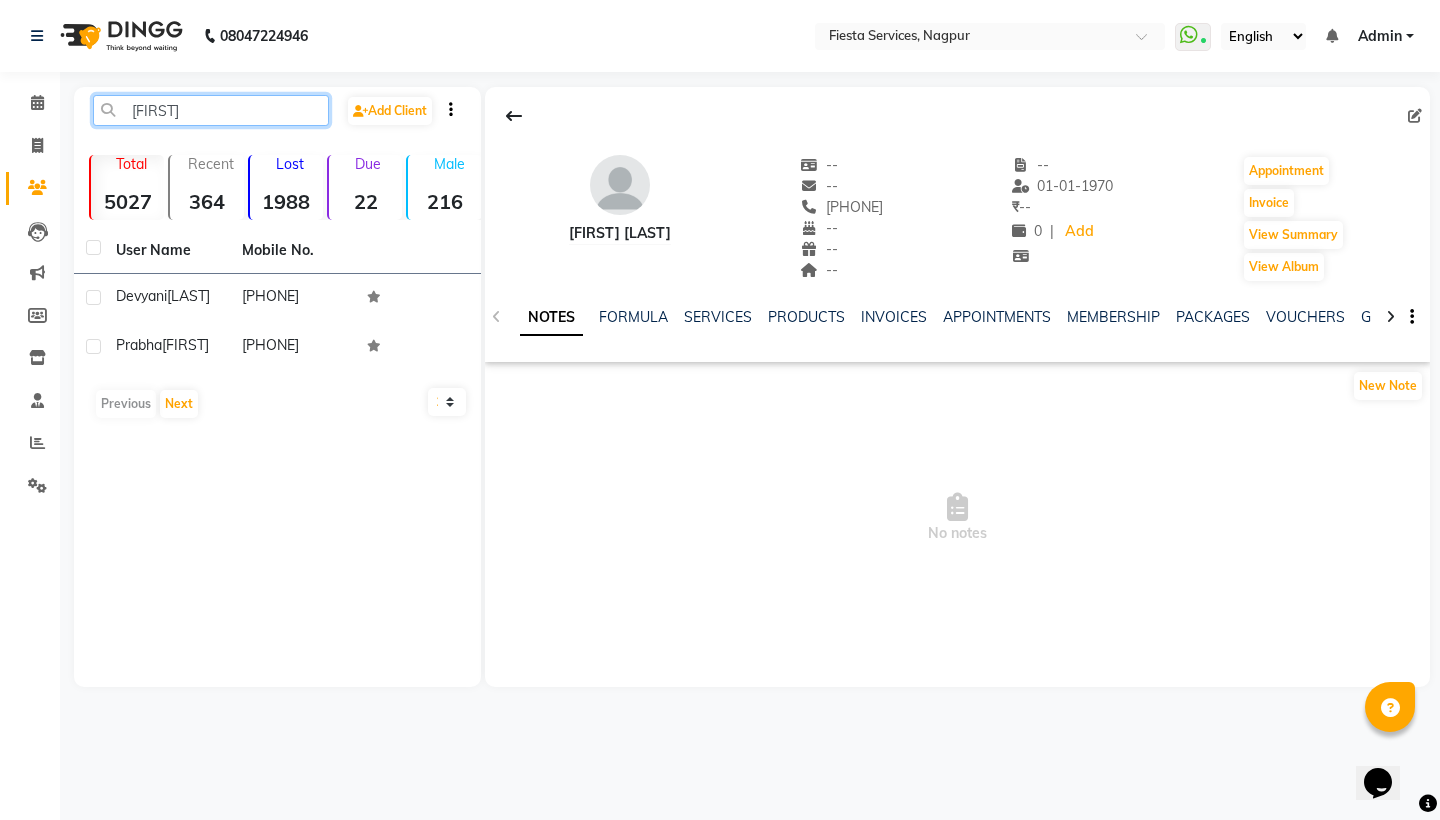 click on "[FIRST]" 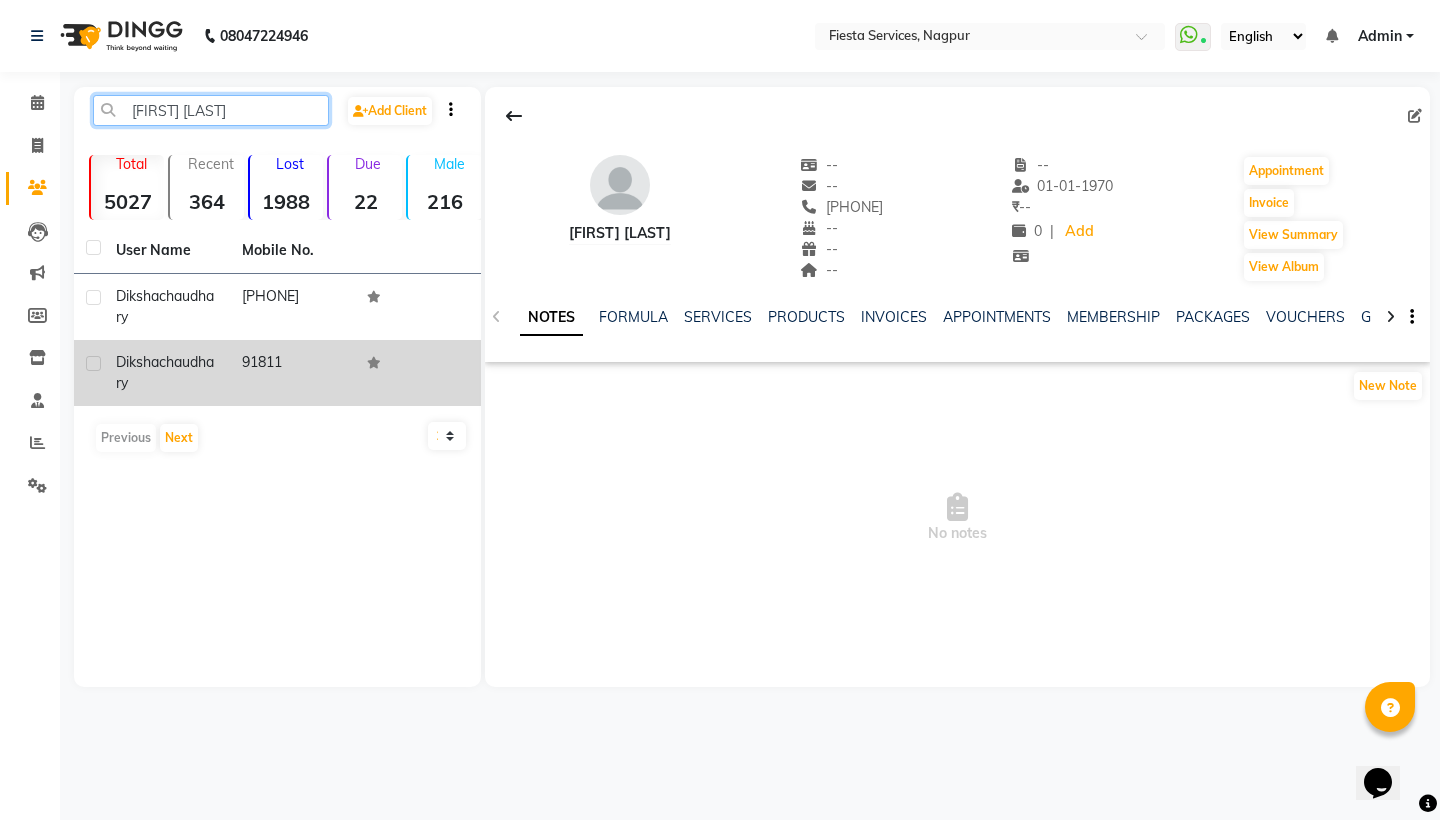 type on "[FIRST] [LAST]" 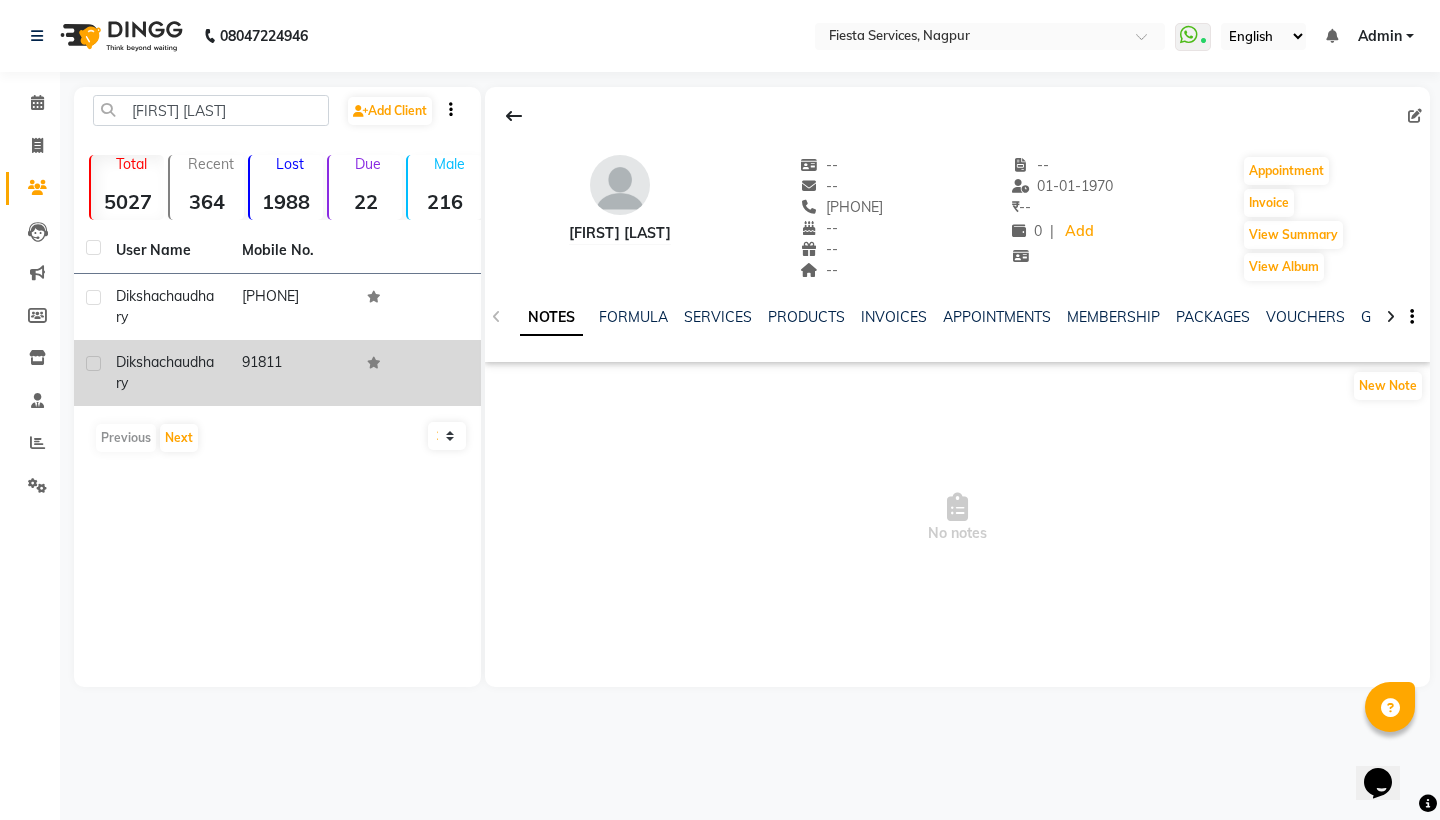 click 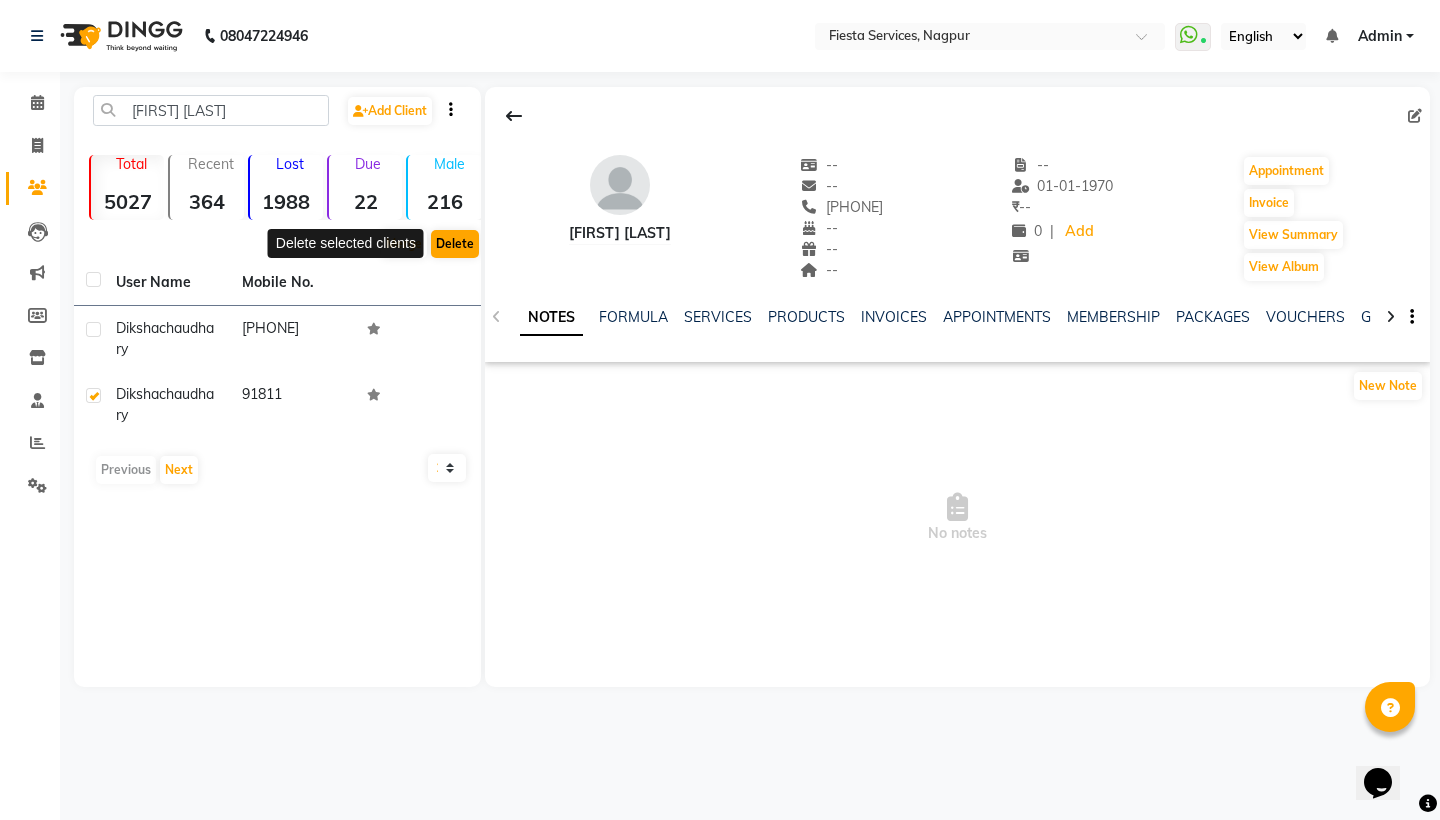 click on "Delete" 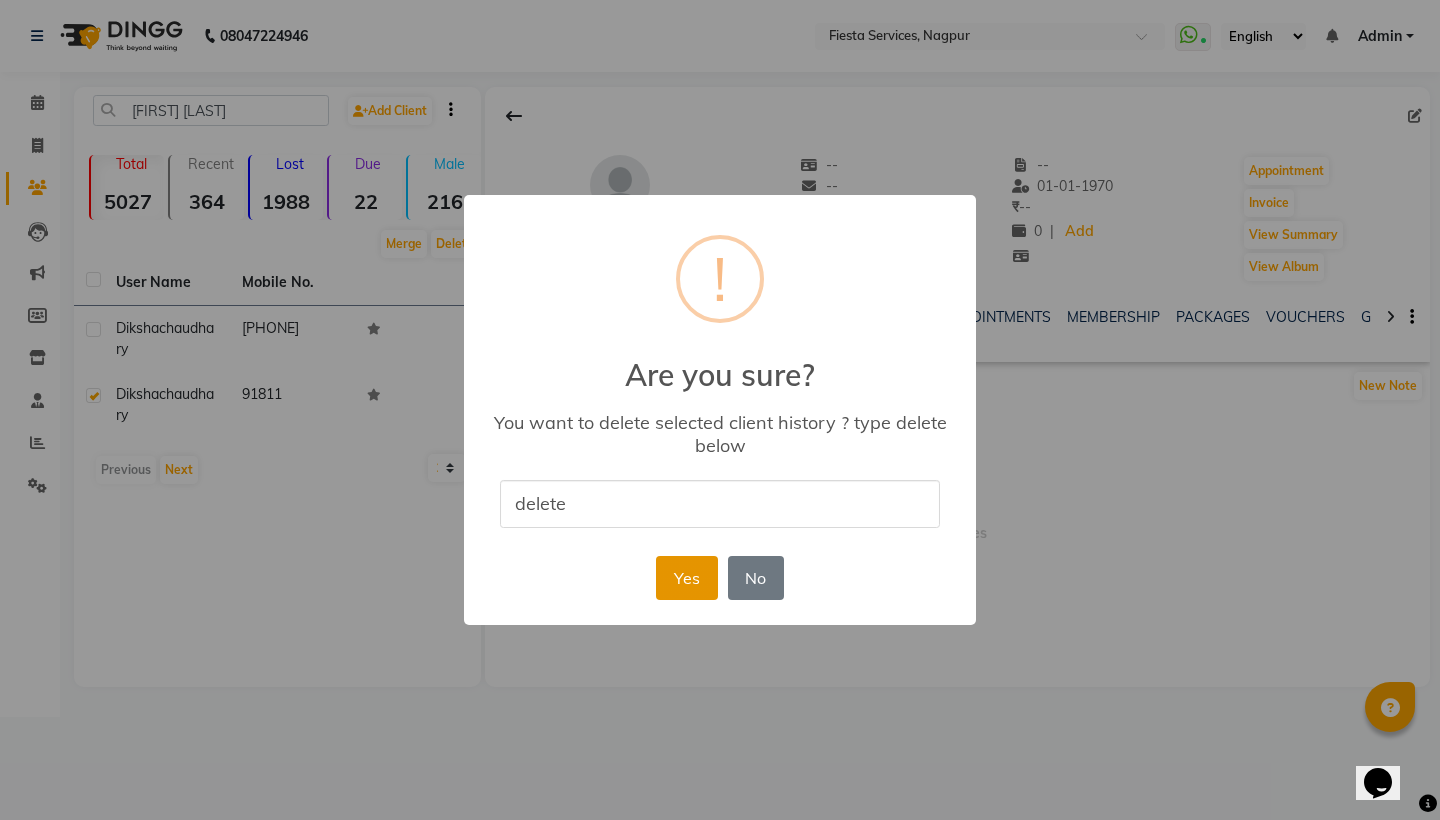 type on "delete" 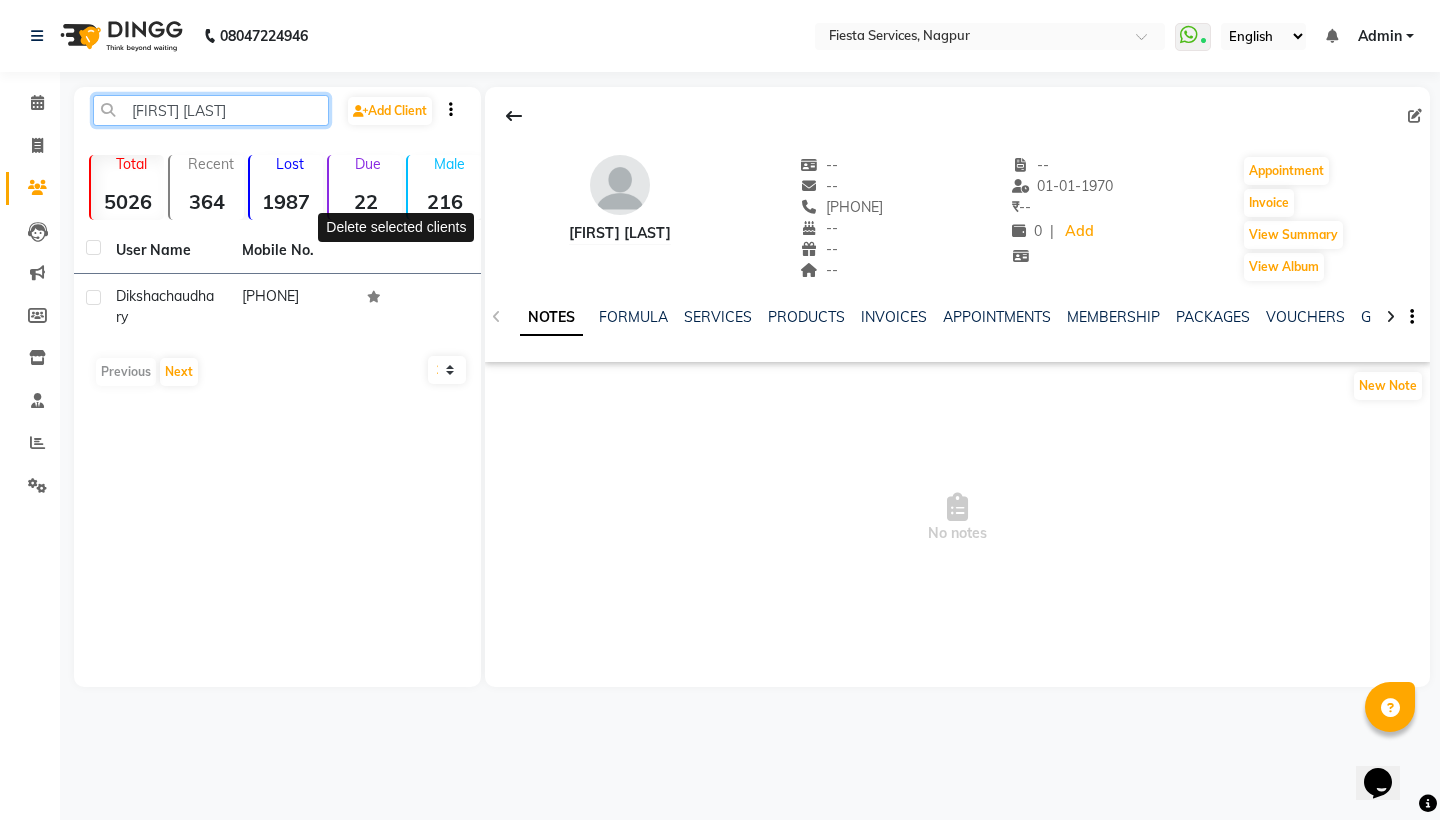 click on "[FIRST] [LAST]" 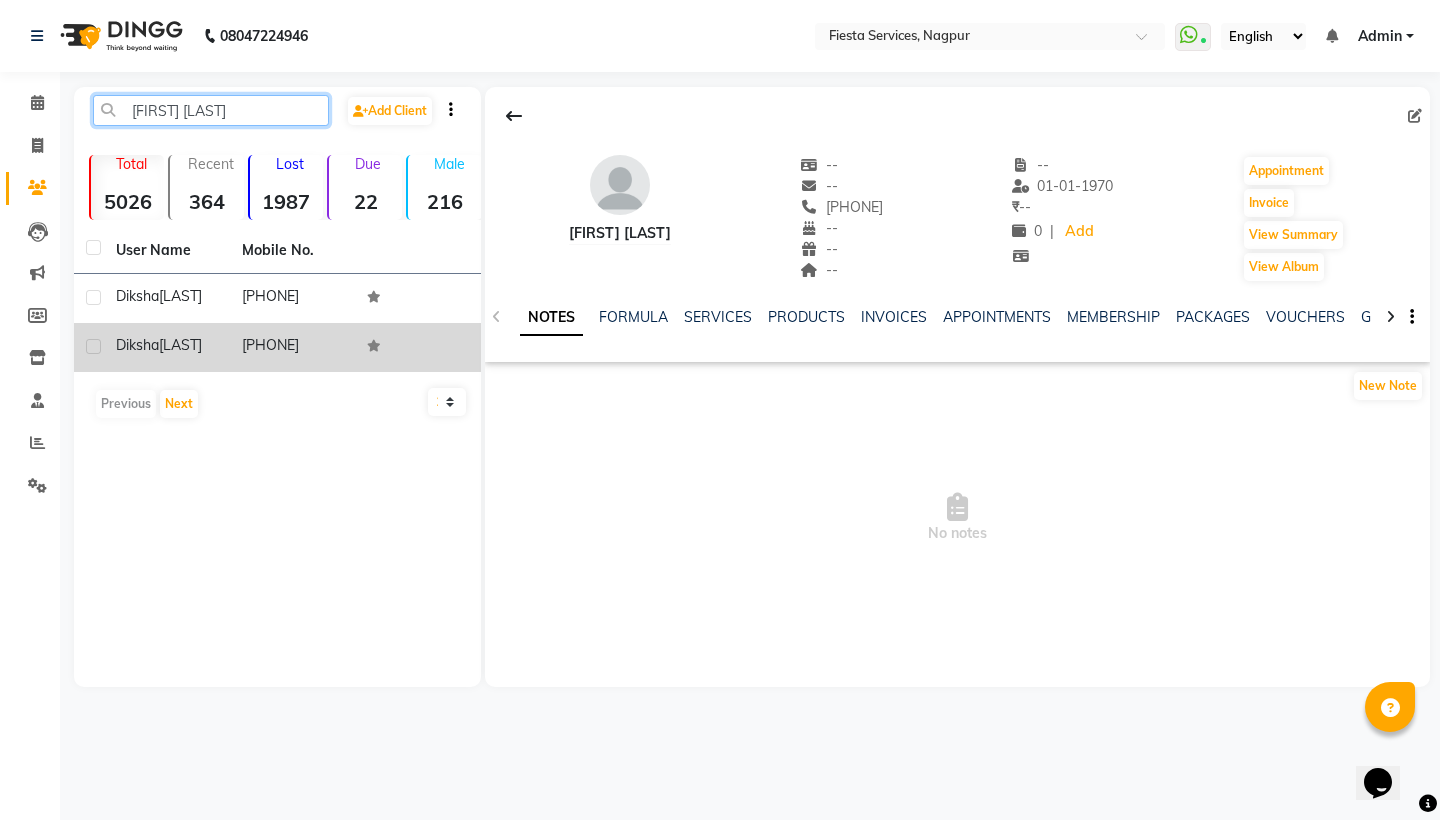 type on "[FIRST] [LAST]" 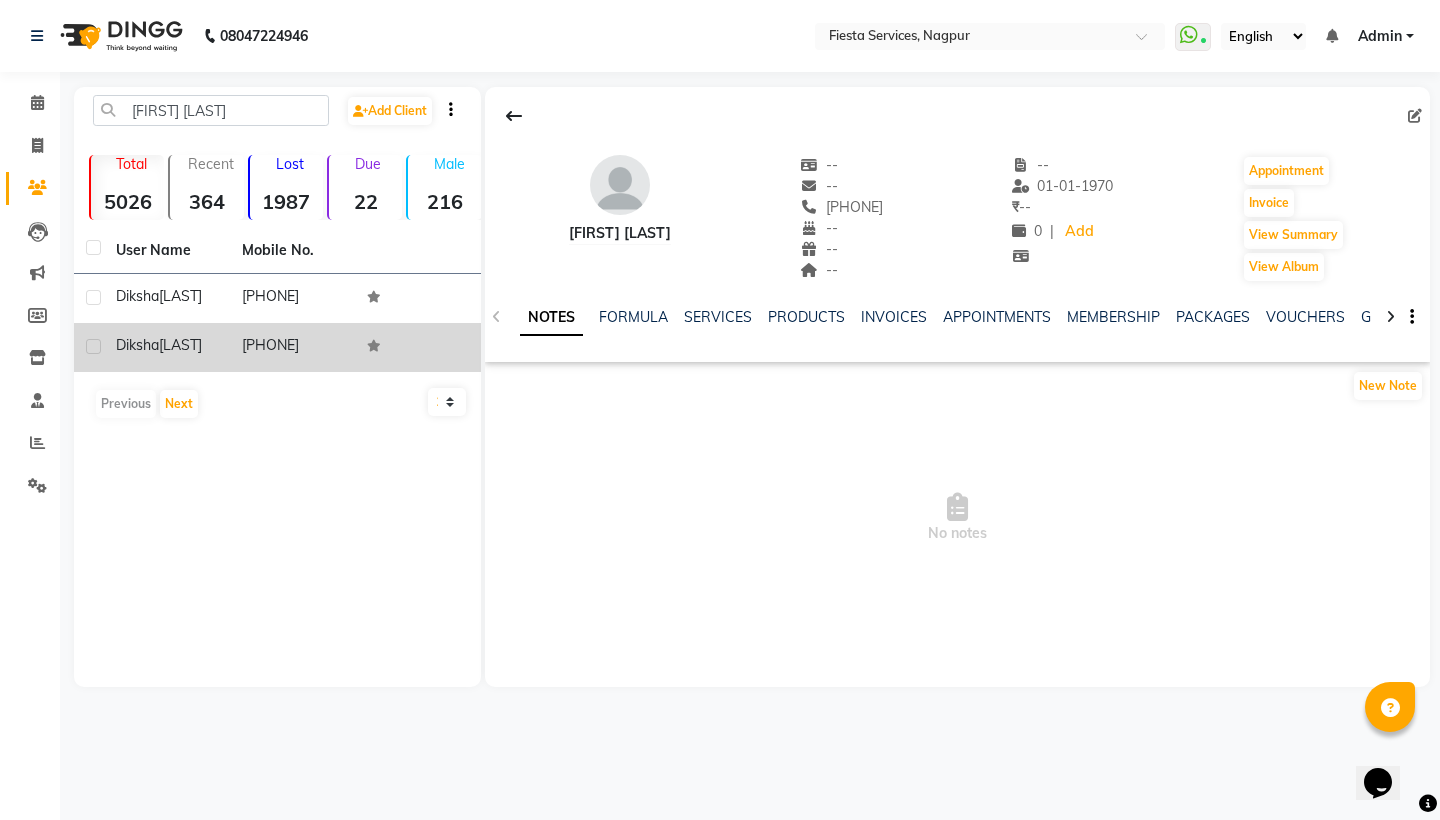 click on "diksha" 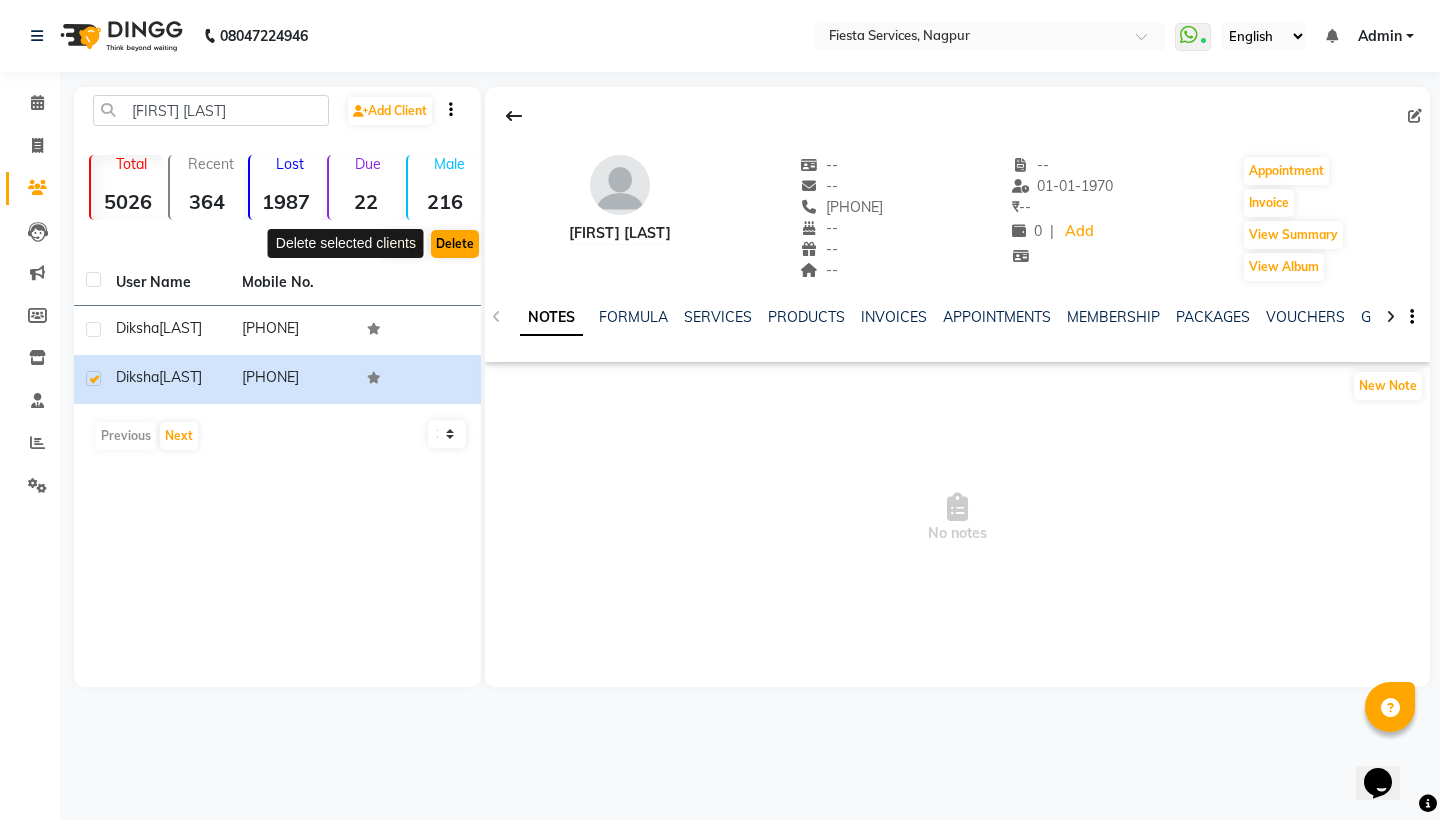 click on "Delete" 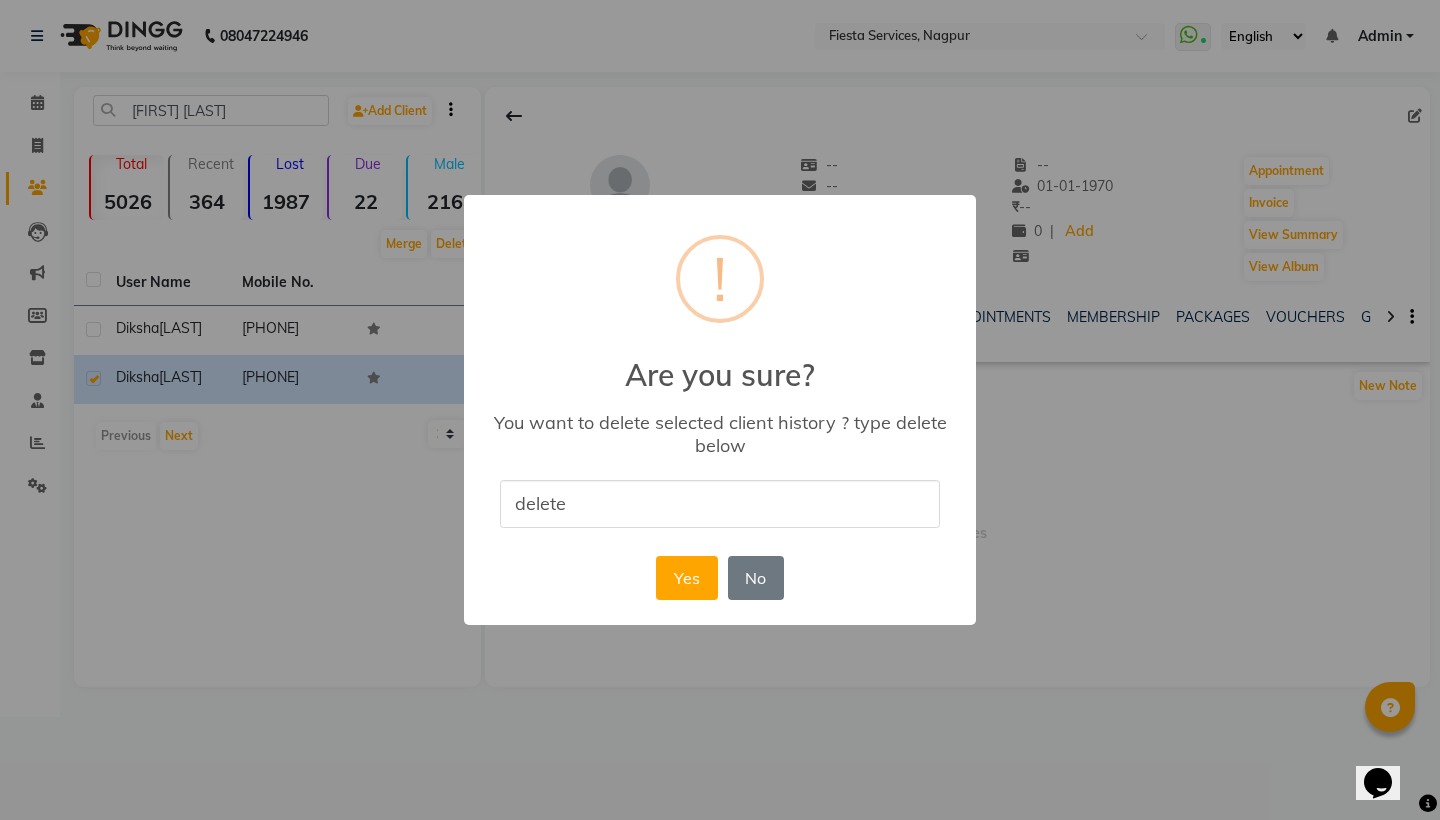 type on "delete" 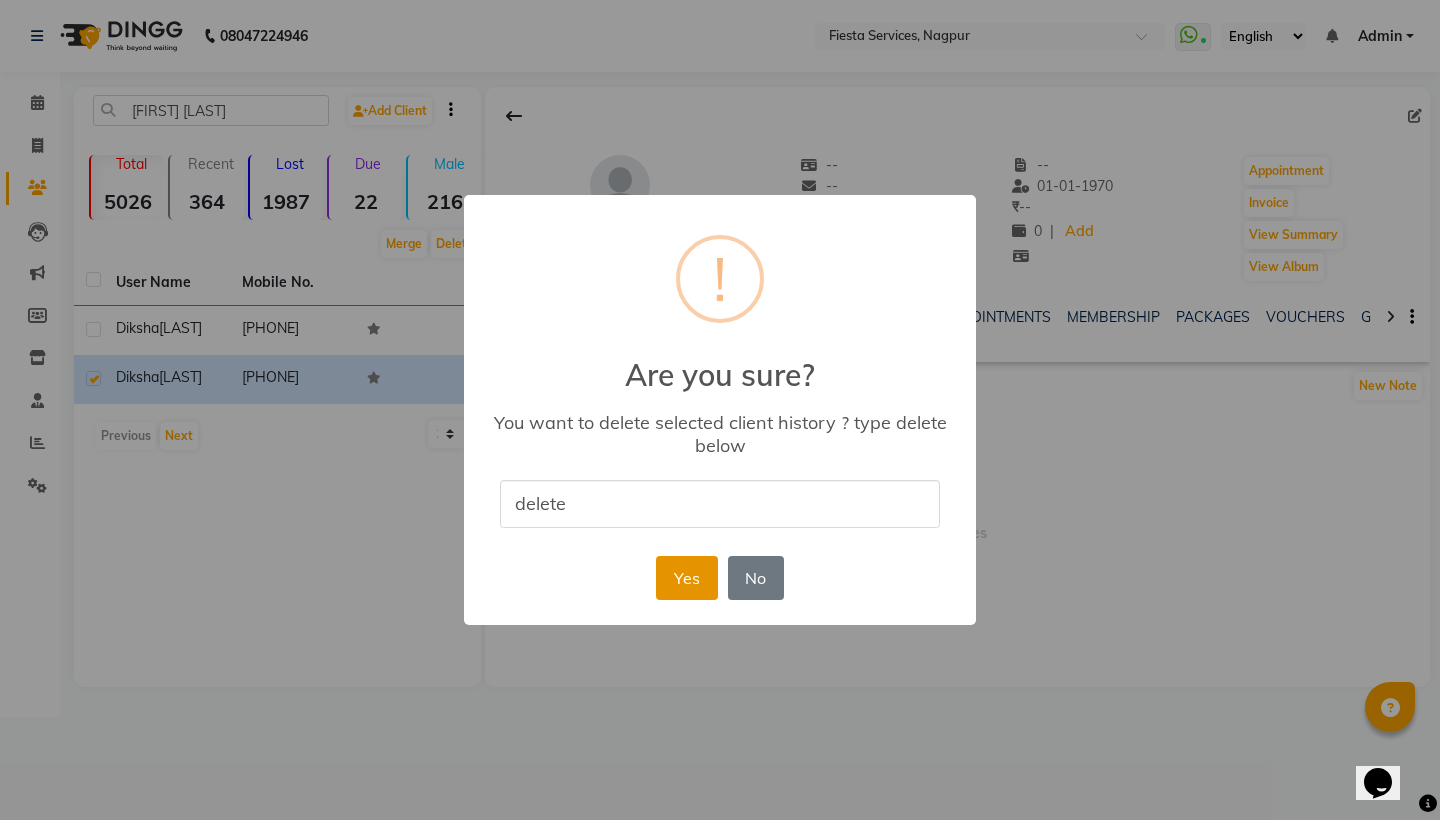 click on "Yes" at bounding box center [686, 578] 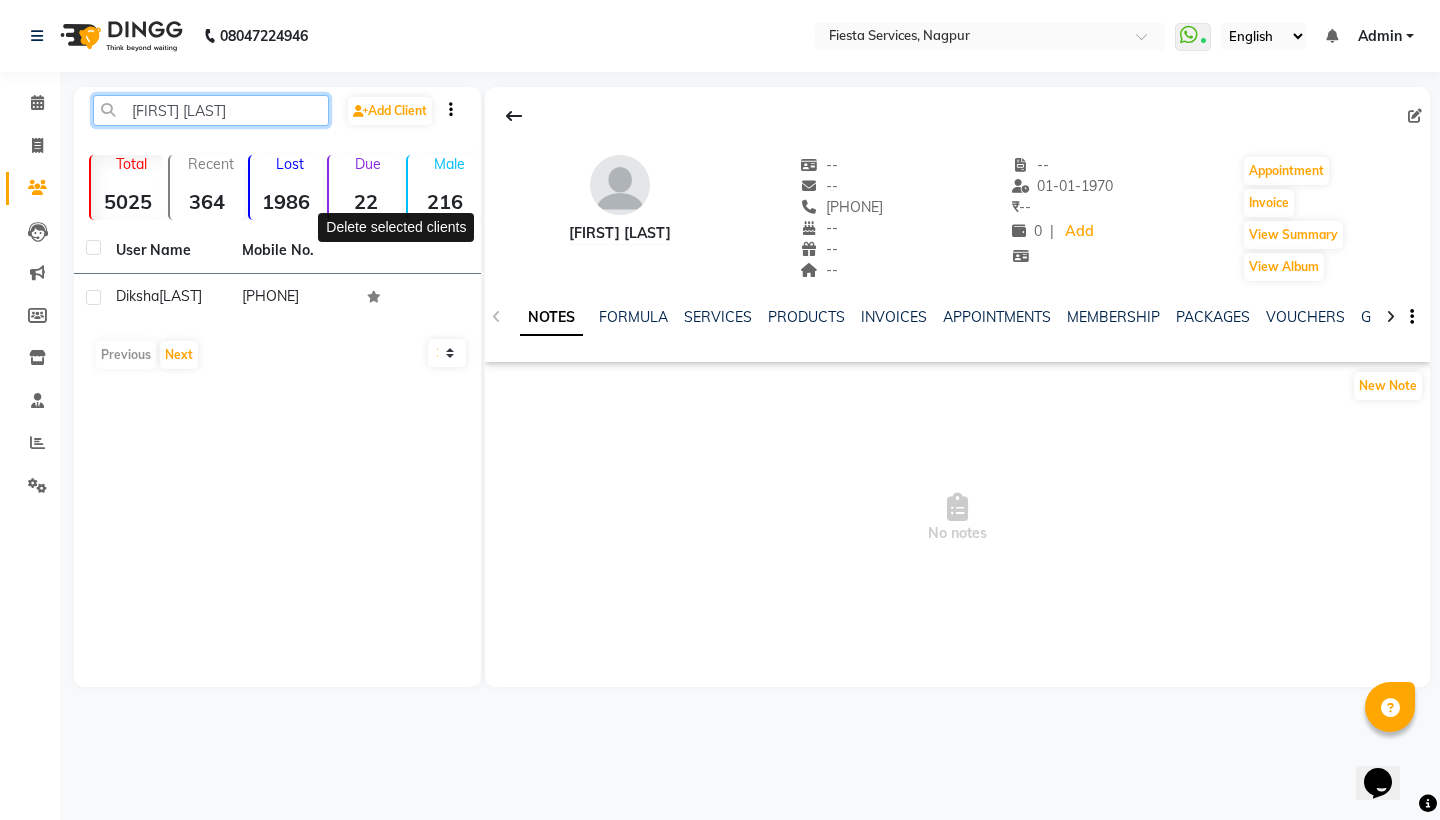 click on "[FIRST] [LAST]" 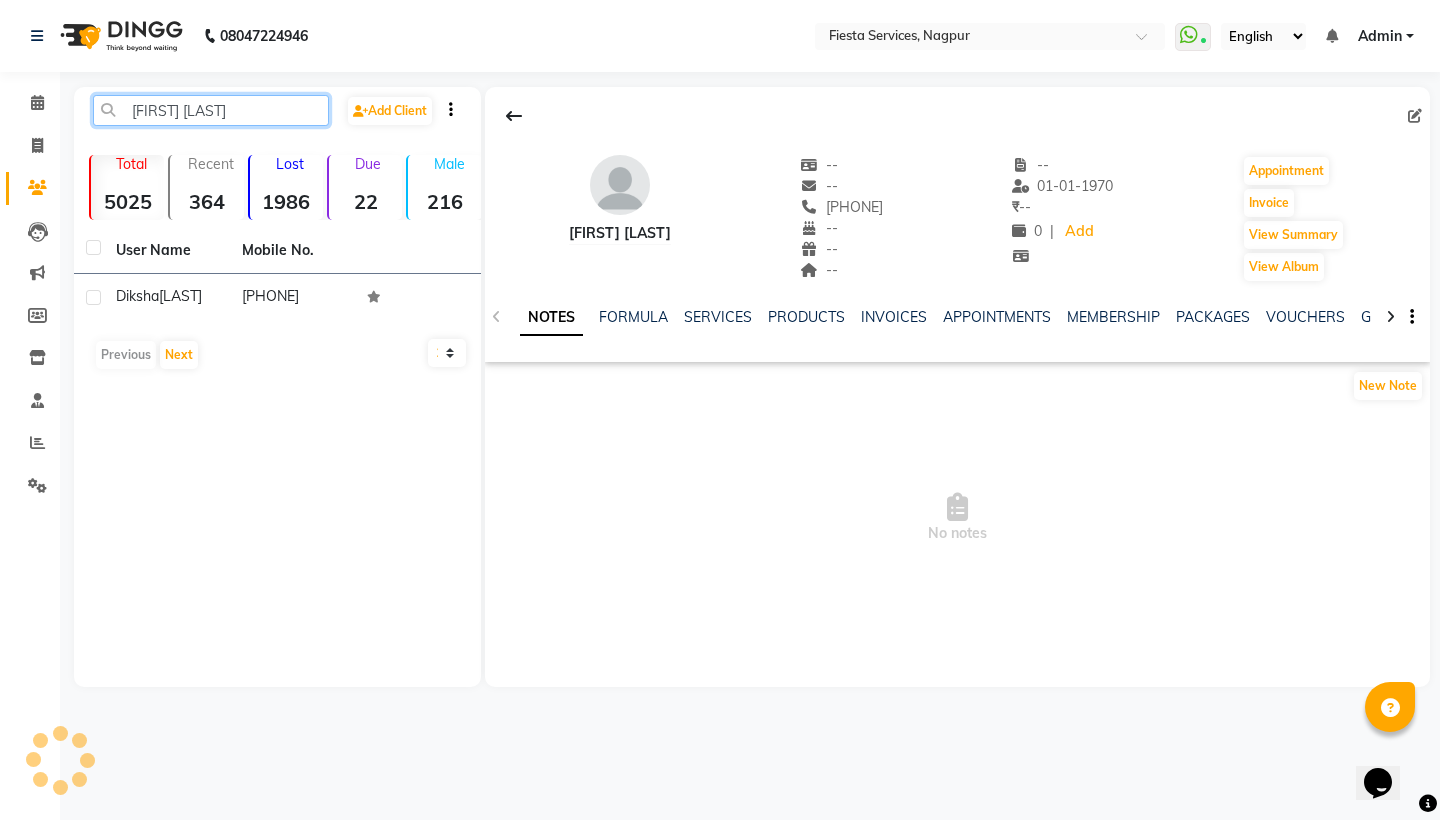 click on "[FIRST] [LAST]" 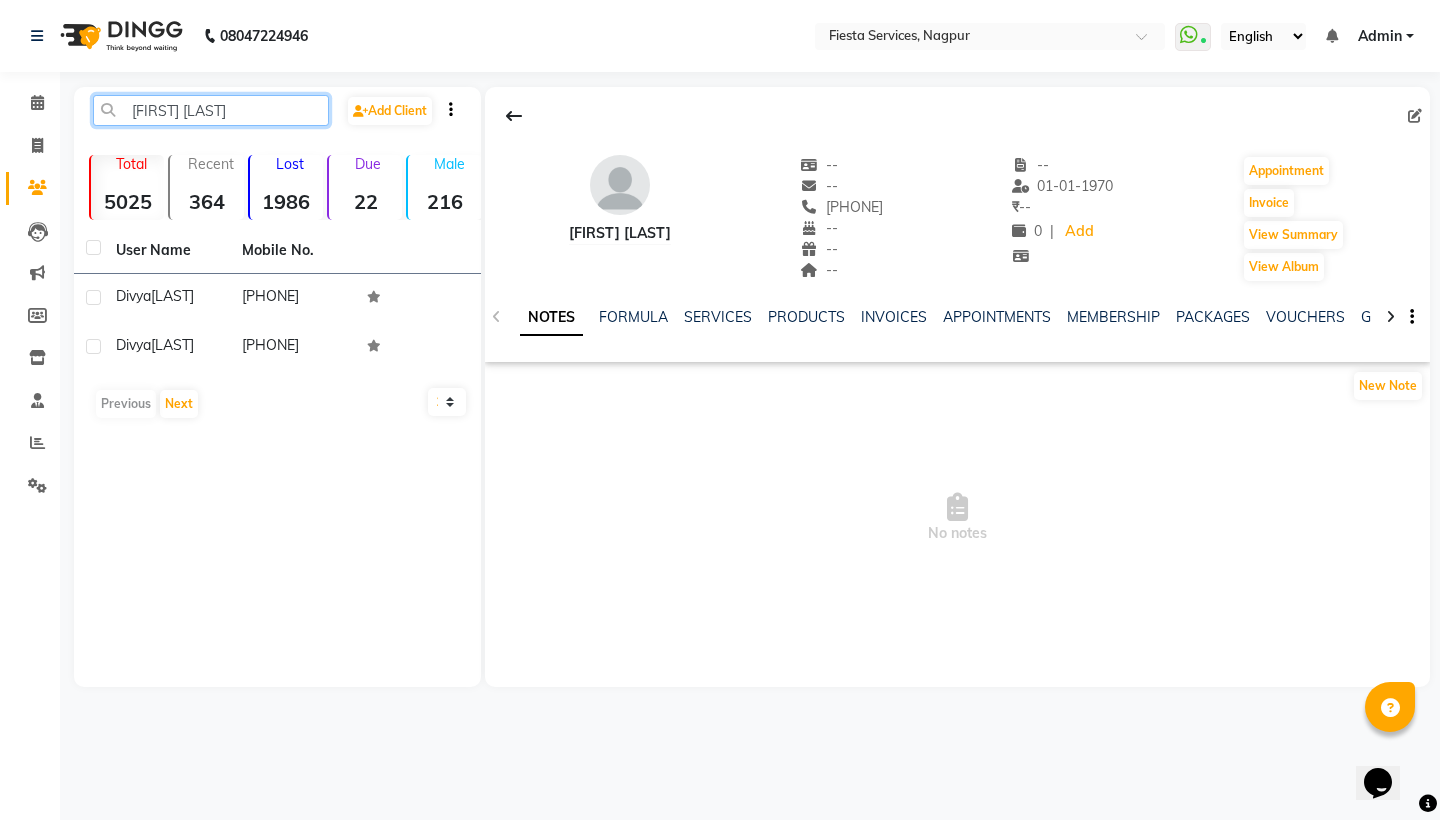 type on "[FIRST] [LAST]" 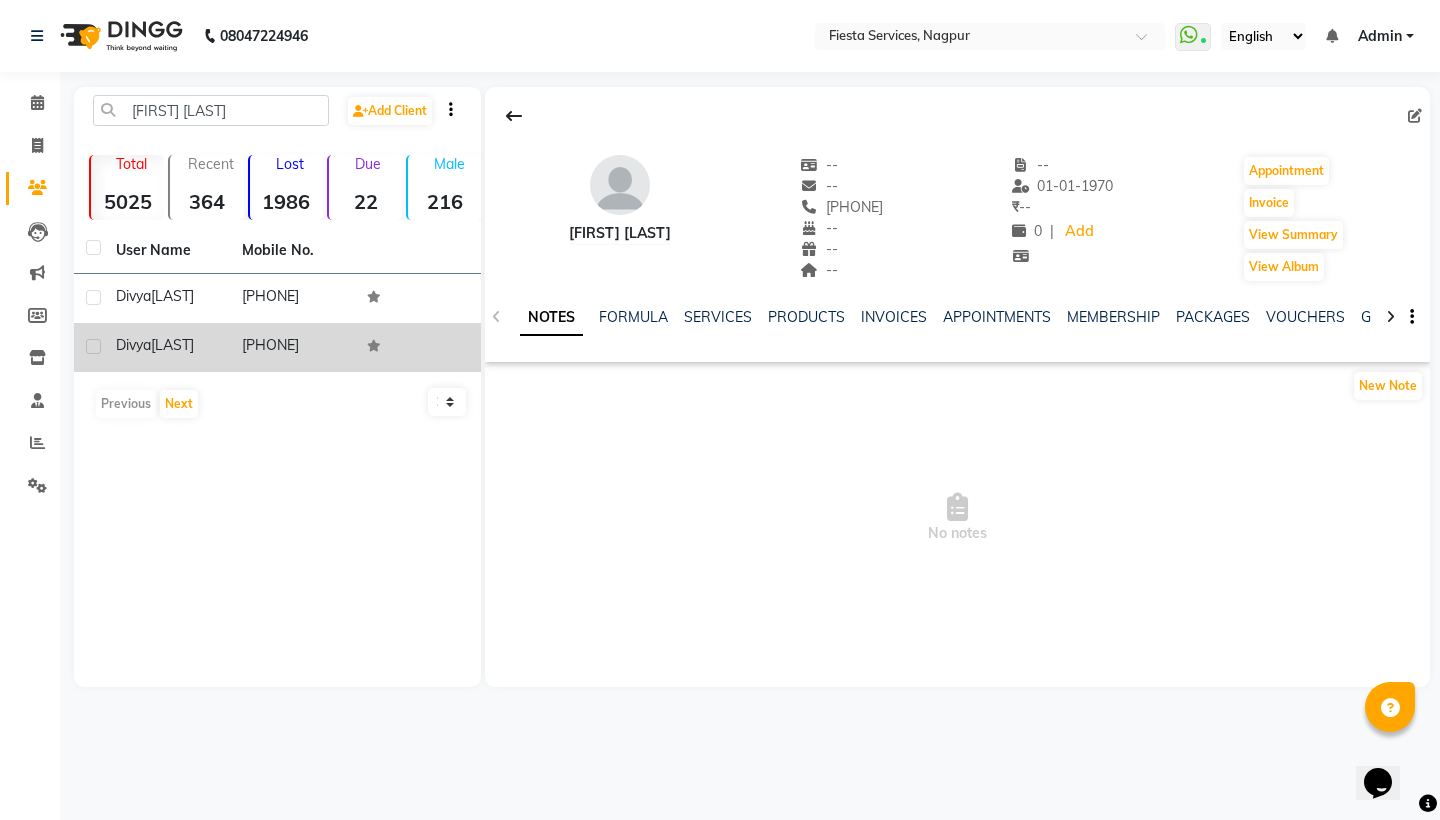 drag, startPoint x: 181, startPoint y: 146, endPoint x: 175, endPoint y: 375, distance: 229.07858 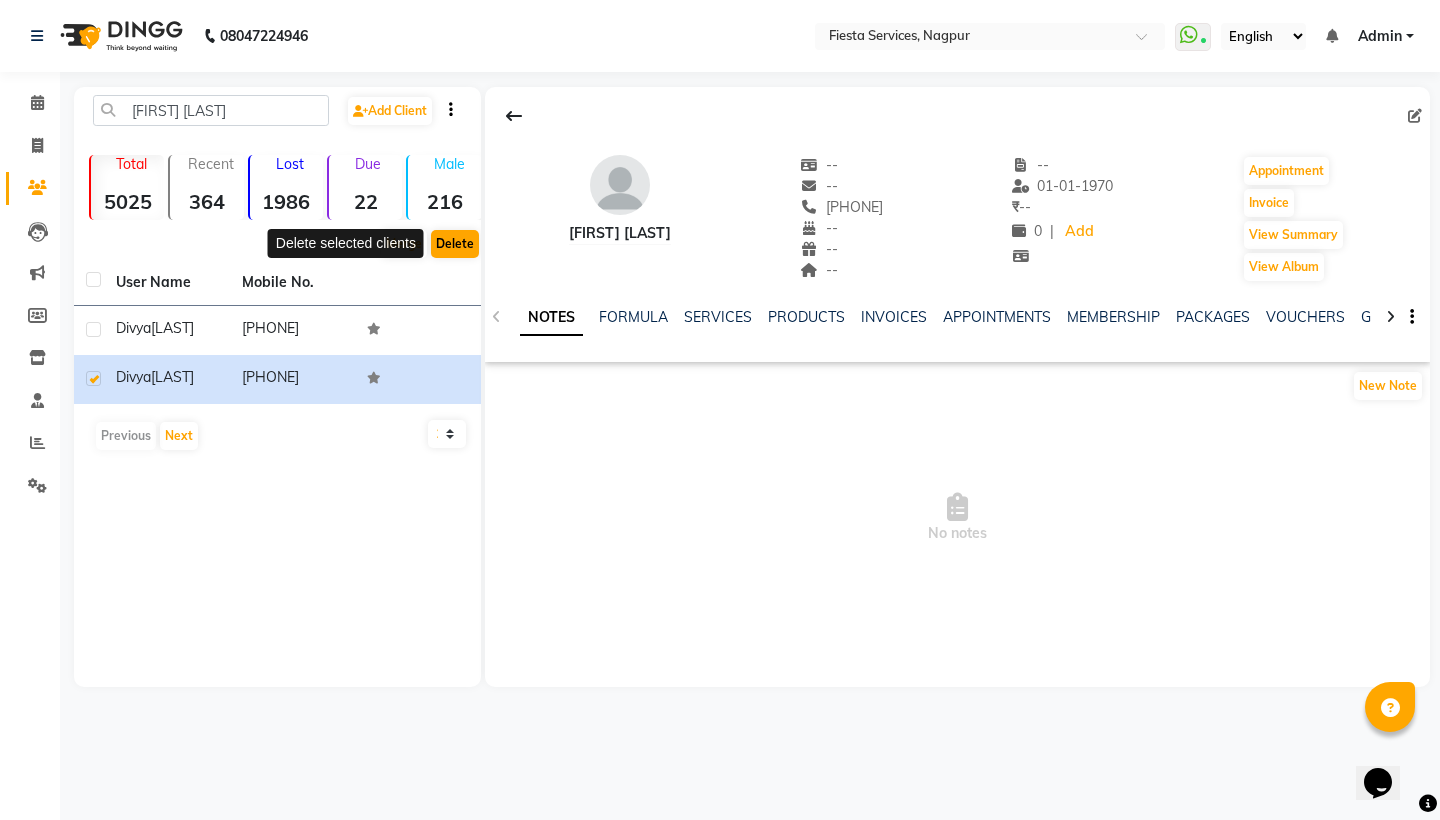 click on "Delete" 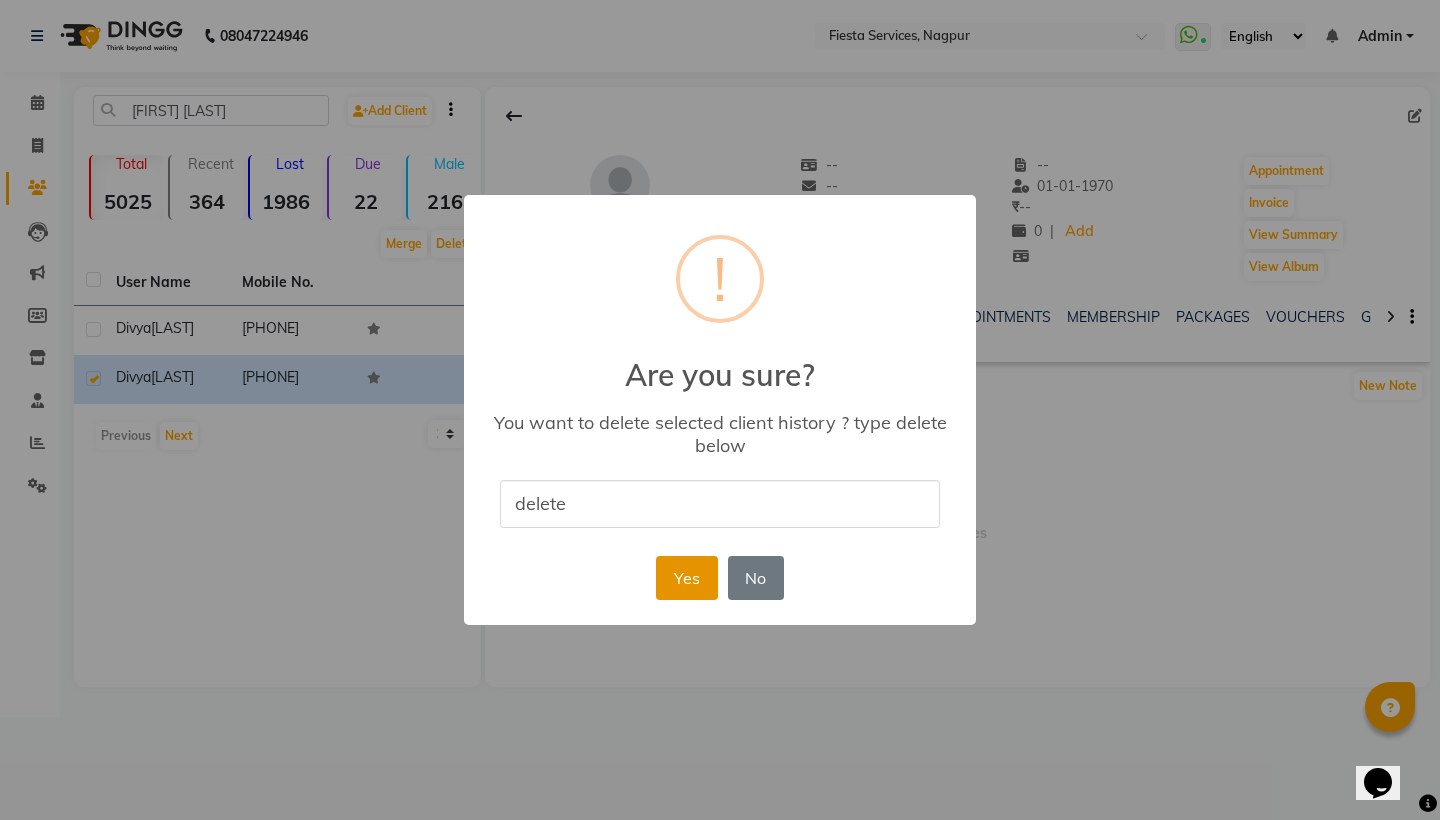 type on "delete" 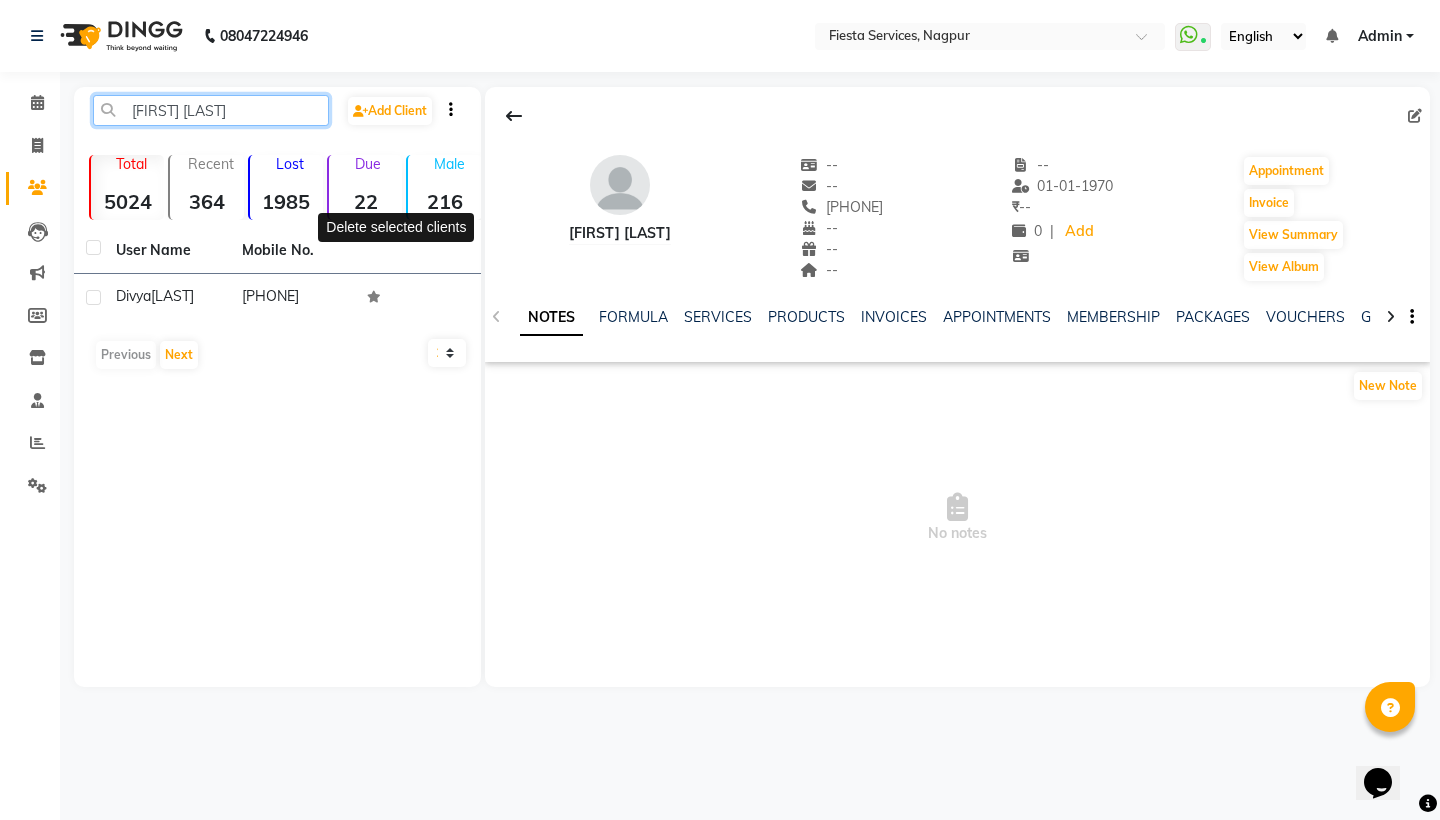 click on "[FIRST] [LAST]" 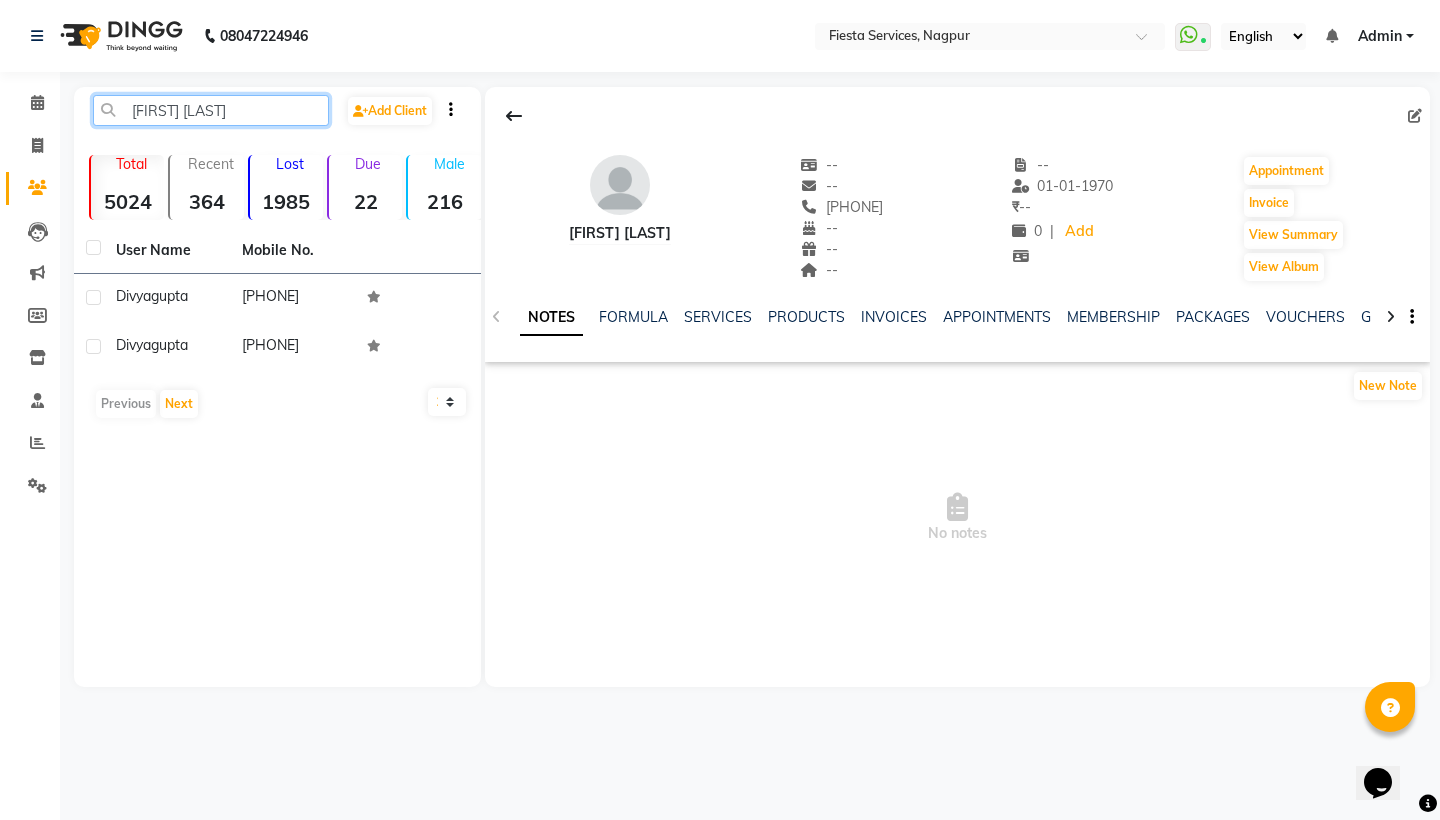 type on "[FIRST] [LAST]" 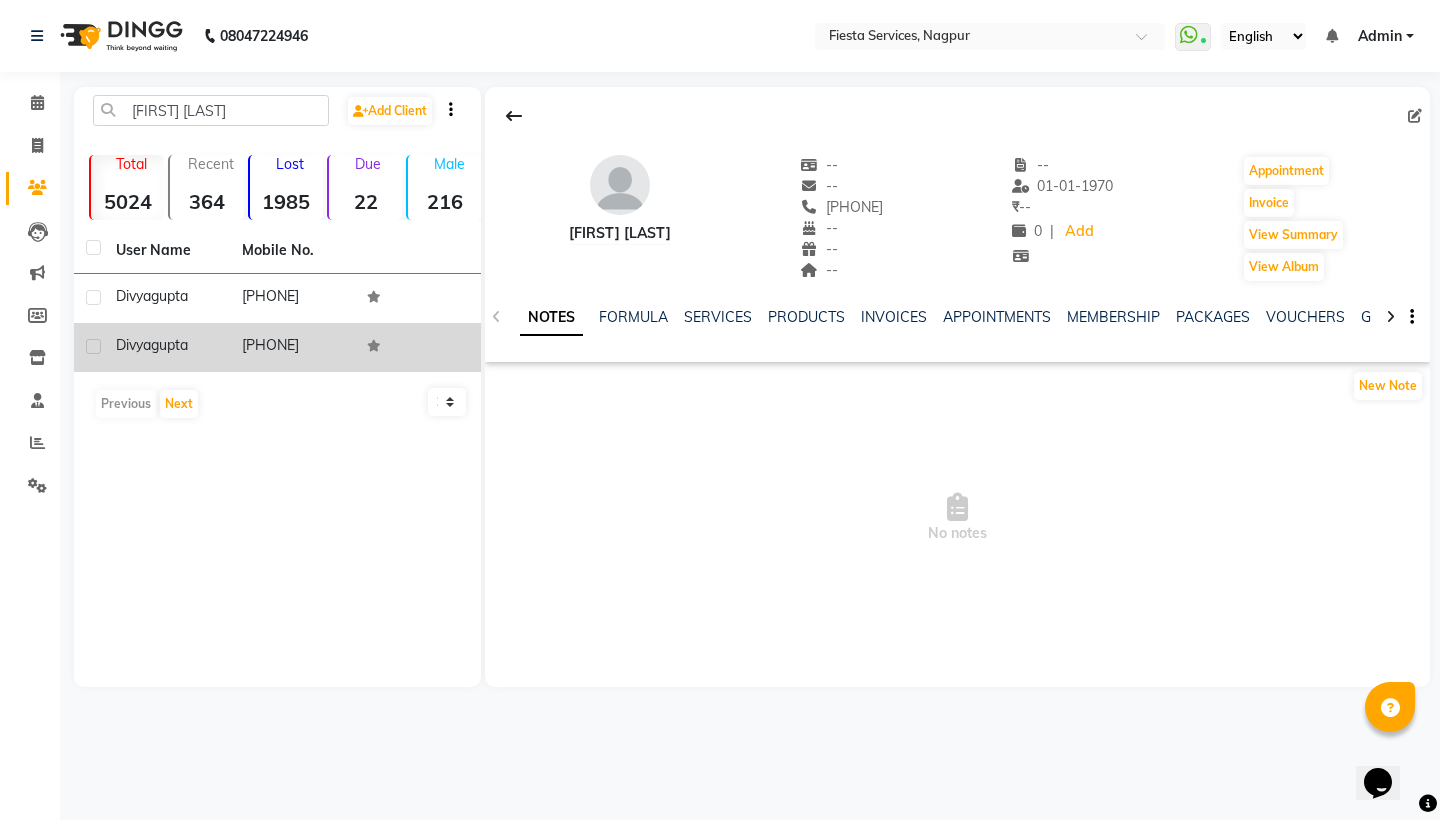 drag, startPoint x: 270, startPoint y: 119, endPoint x: 168, endPoint y: 350, distance: 252.51732 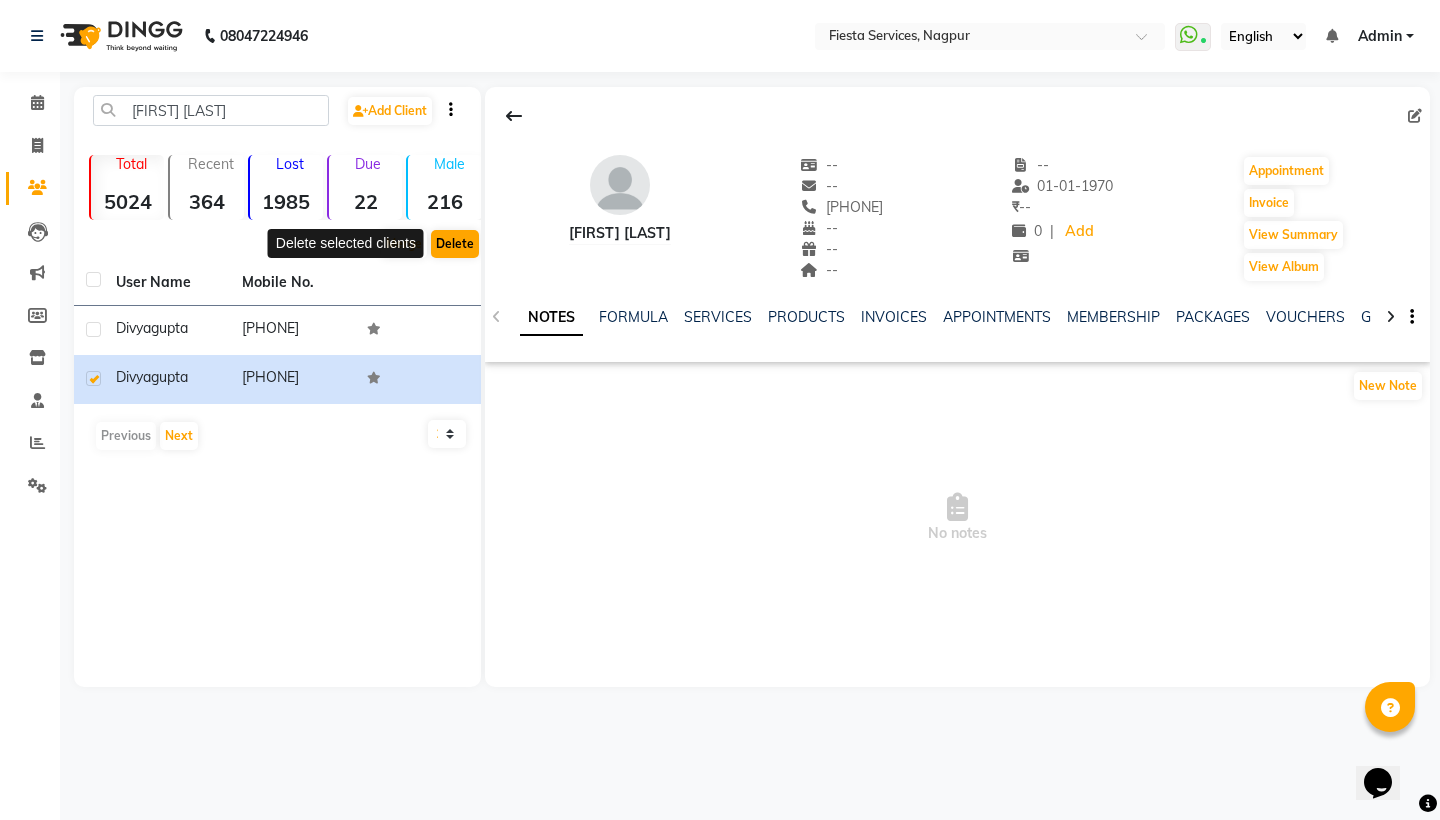 click on "Delete" 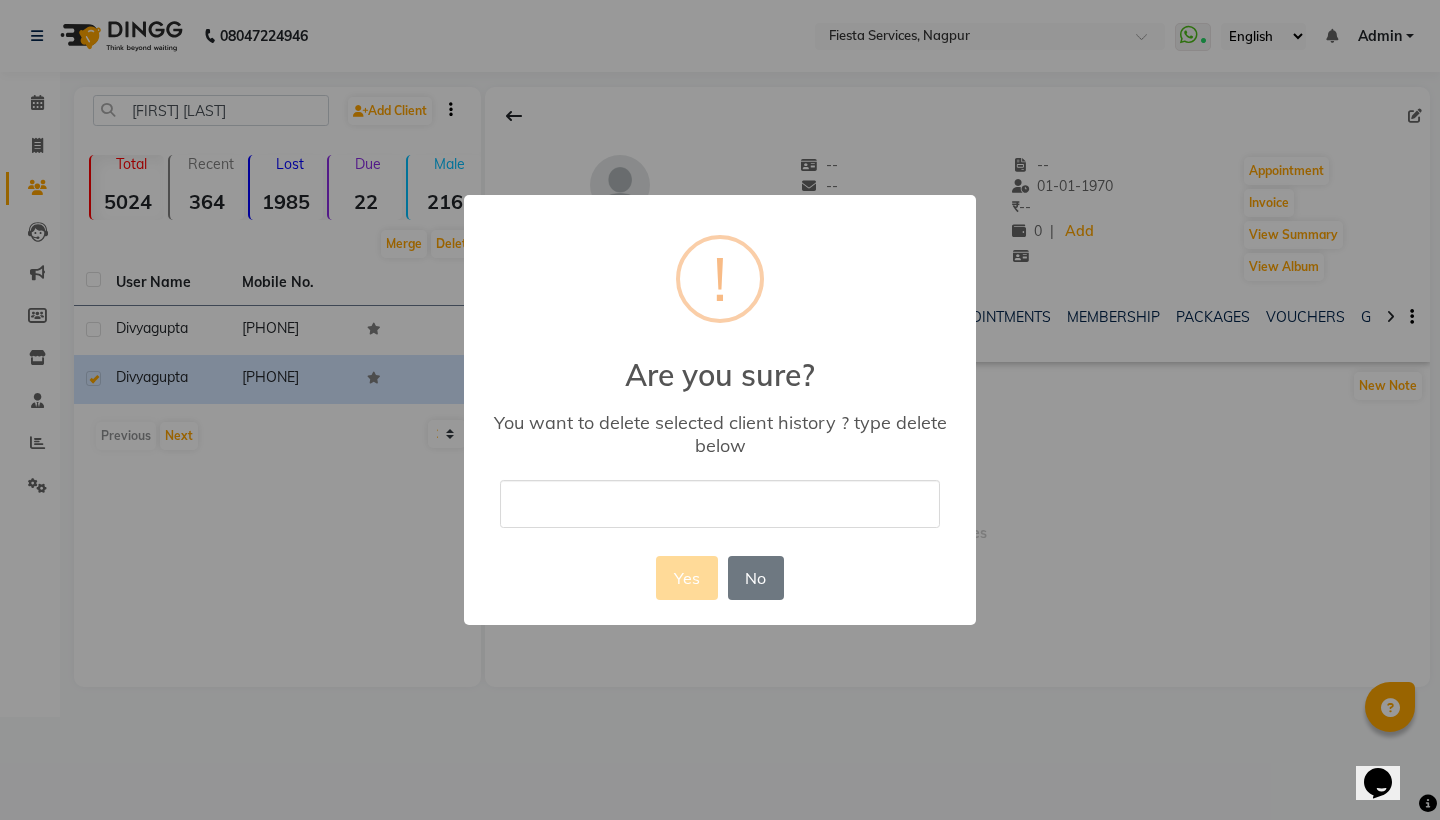 click at bounding box center (720, 503) 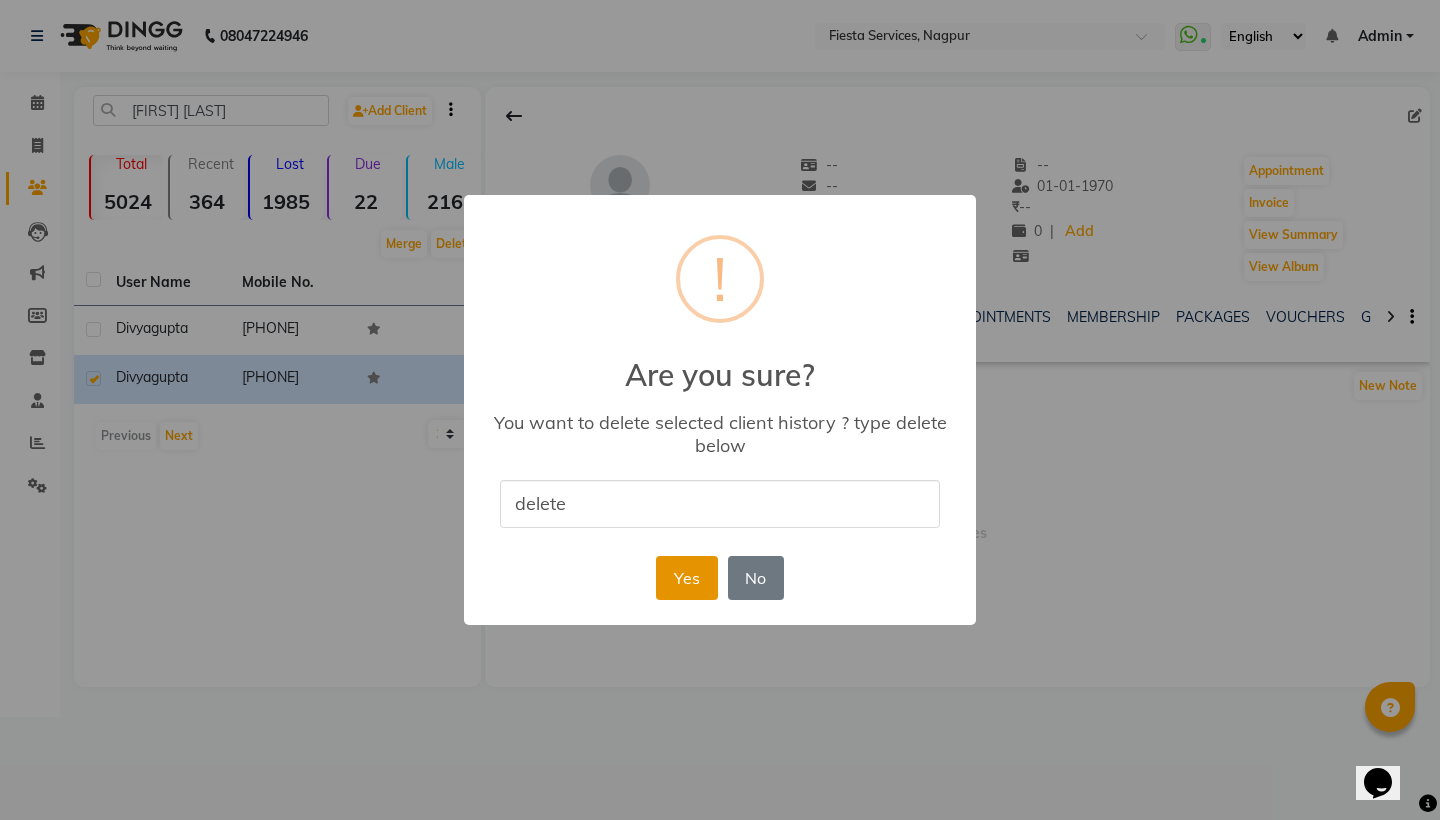 type on "delete" 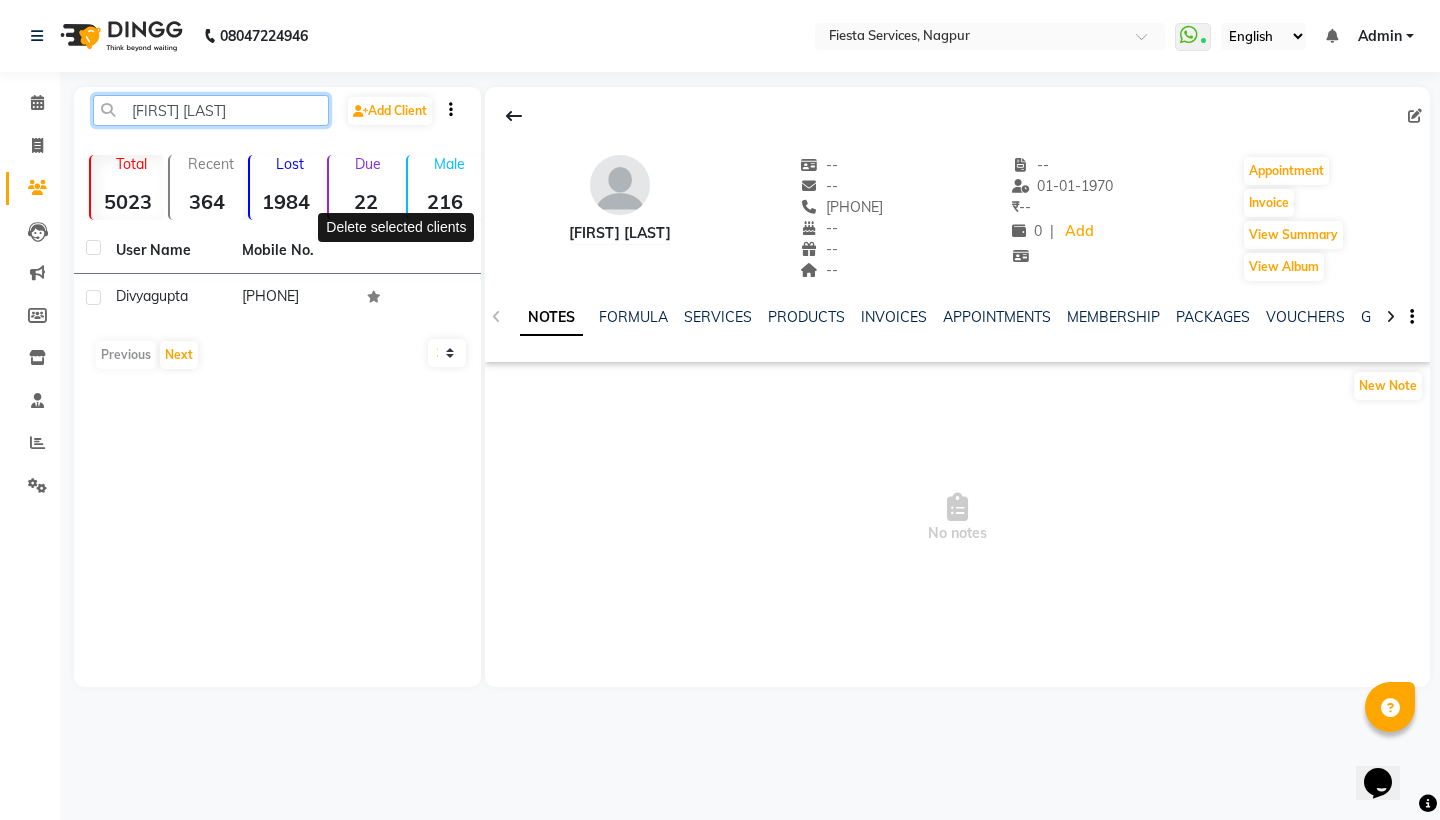 click on "[FIRST] [LAST]" 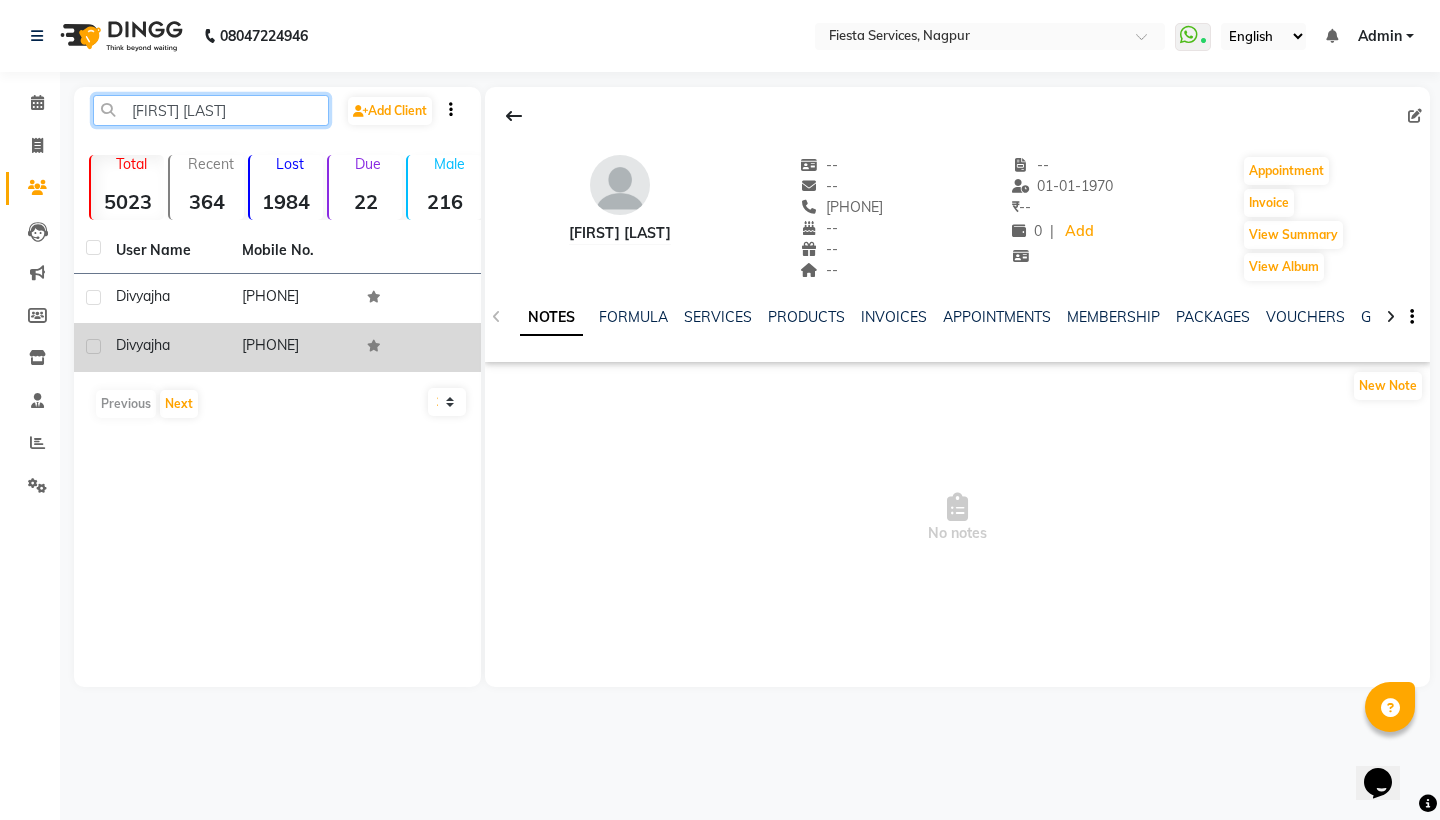 type on "[FIRST] [LAST]" 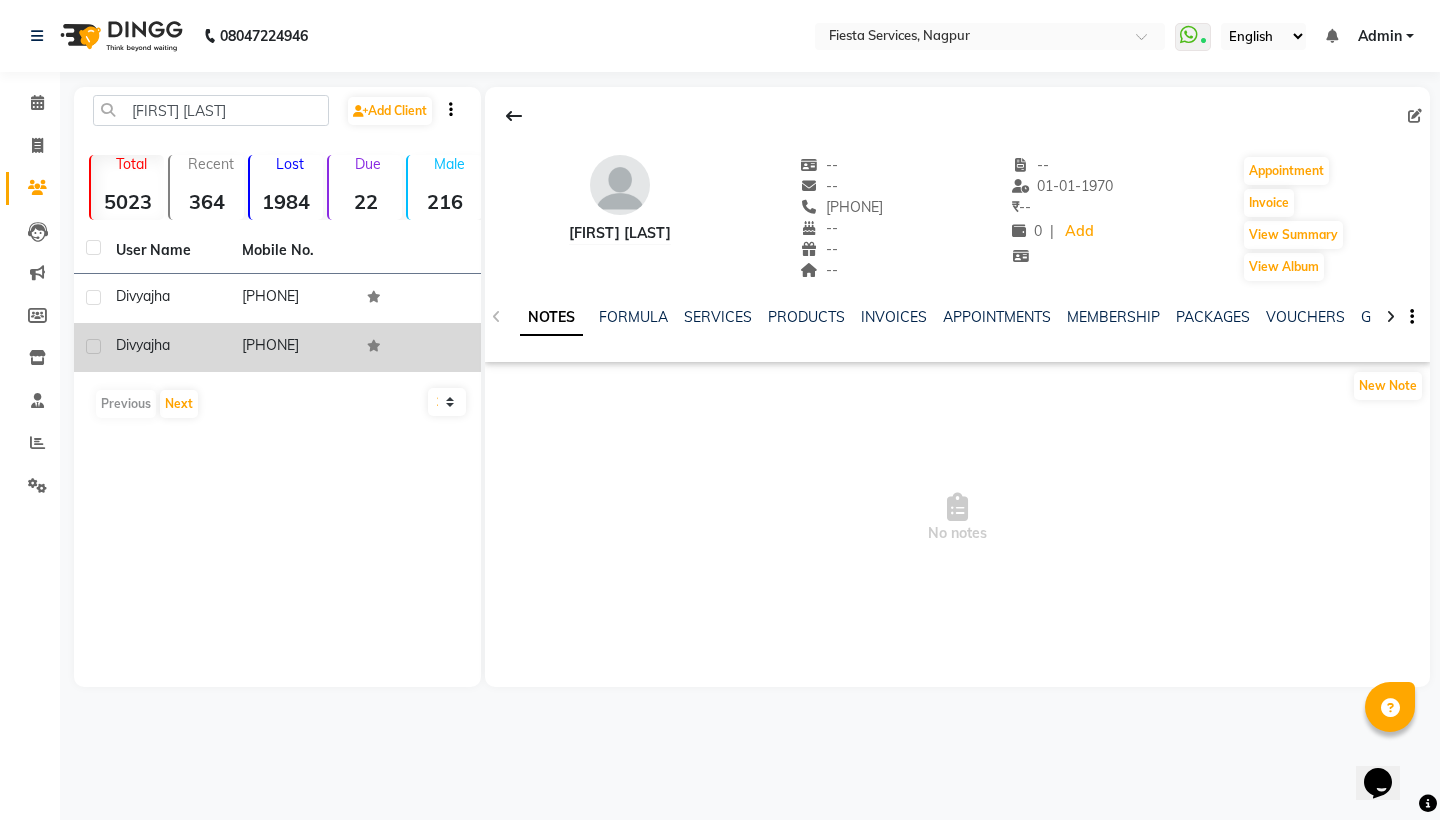 click on "[PHONE]" 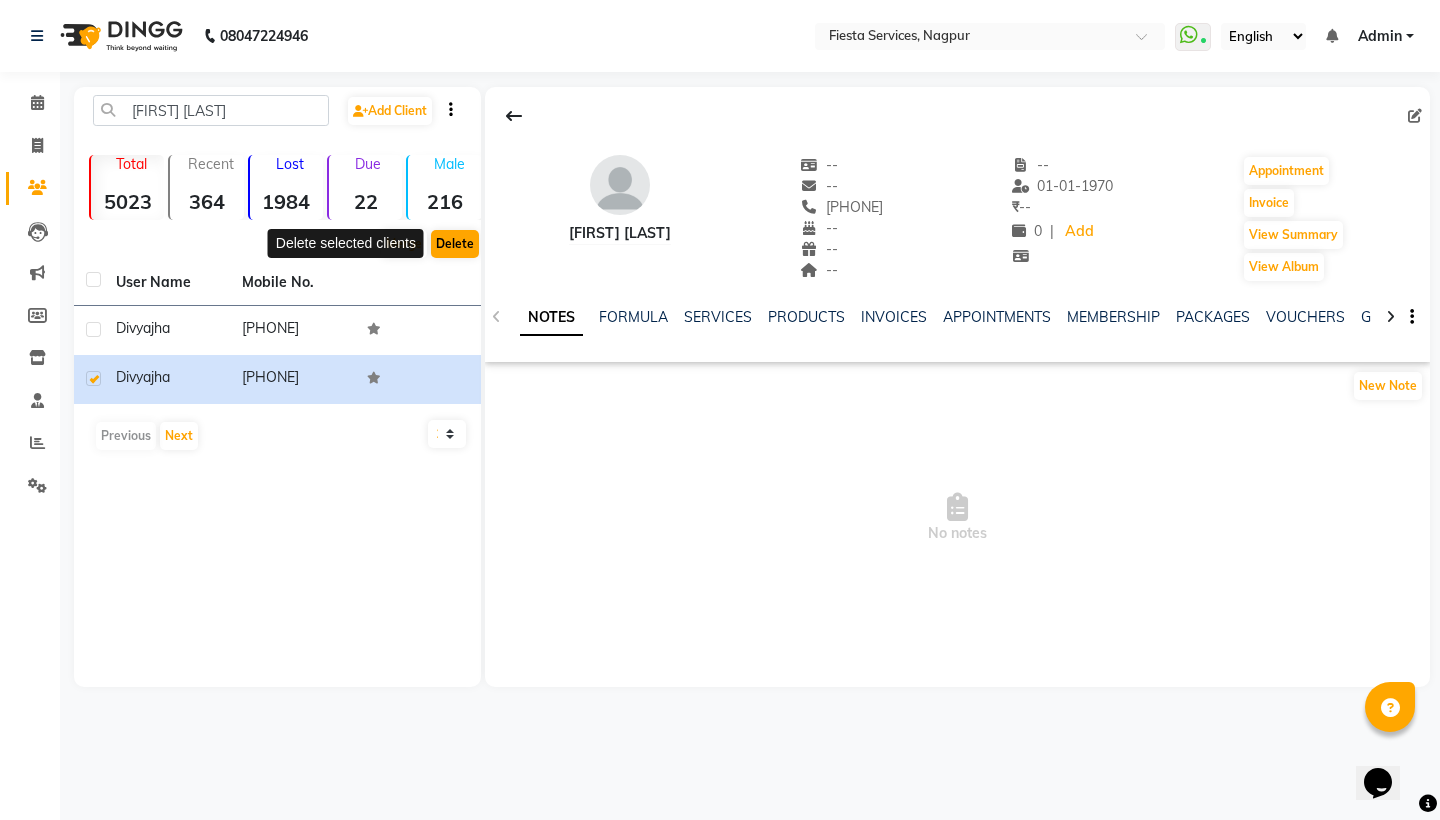 click on "Delete" 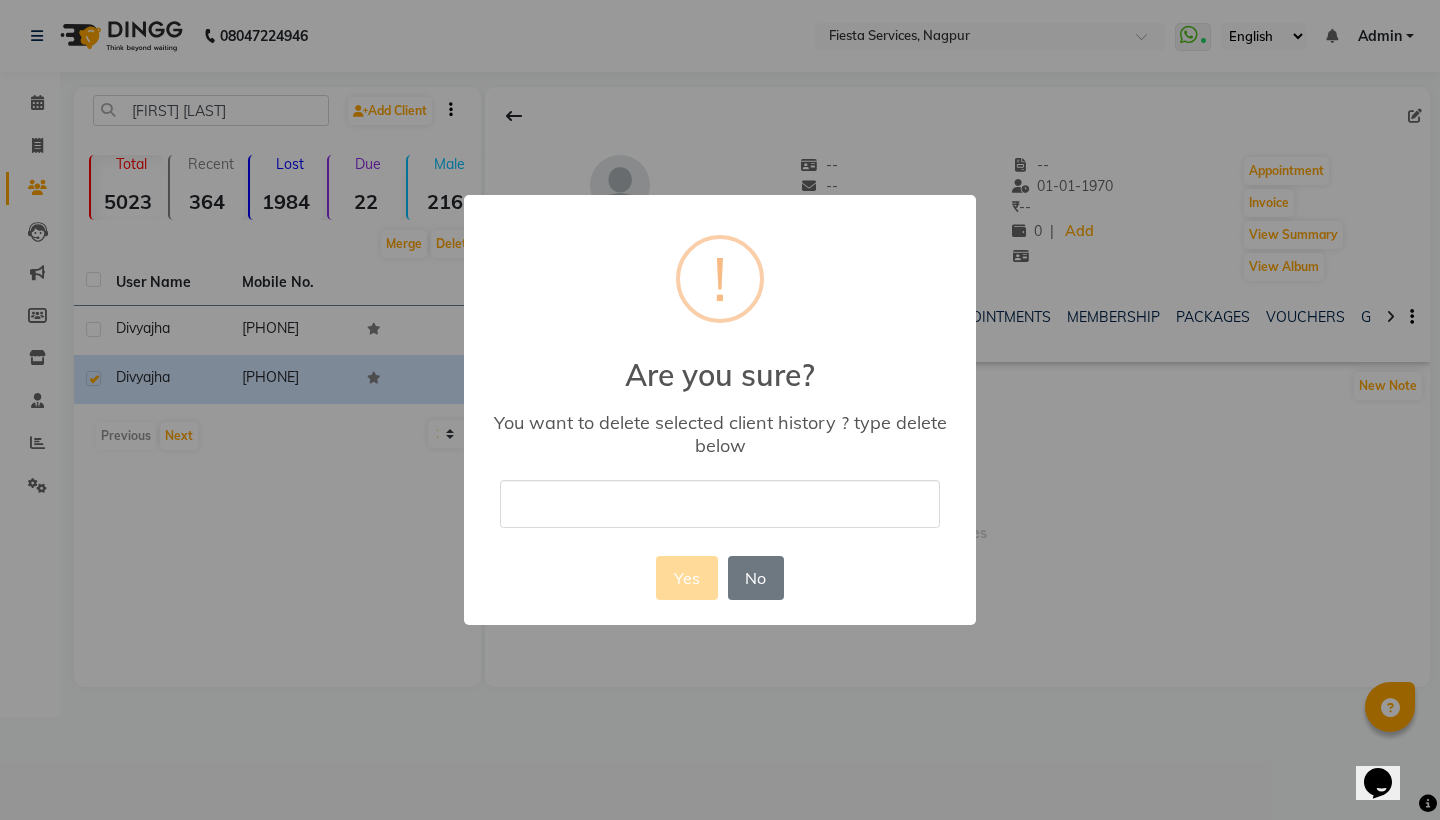click at bounding box center [720, 503] 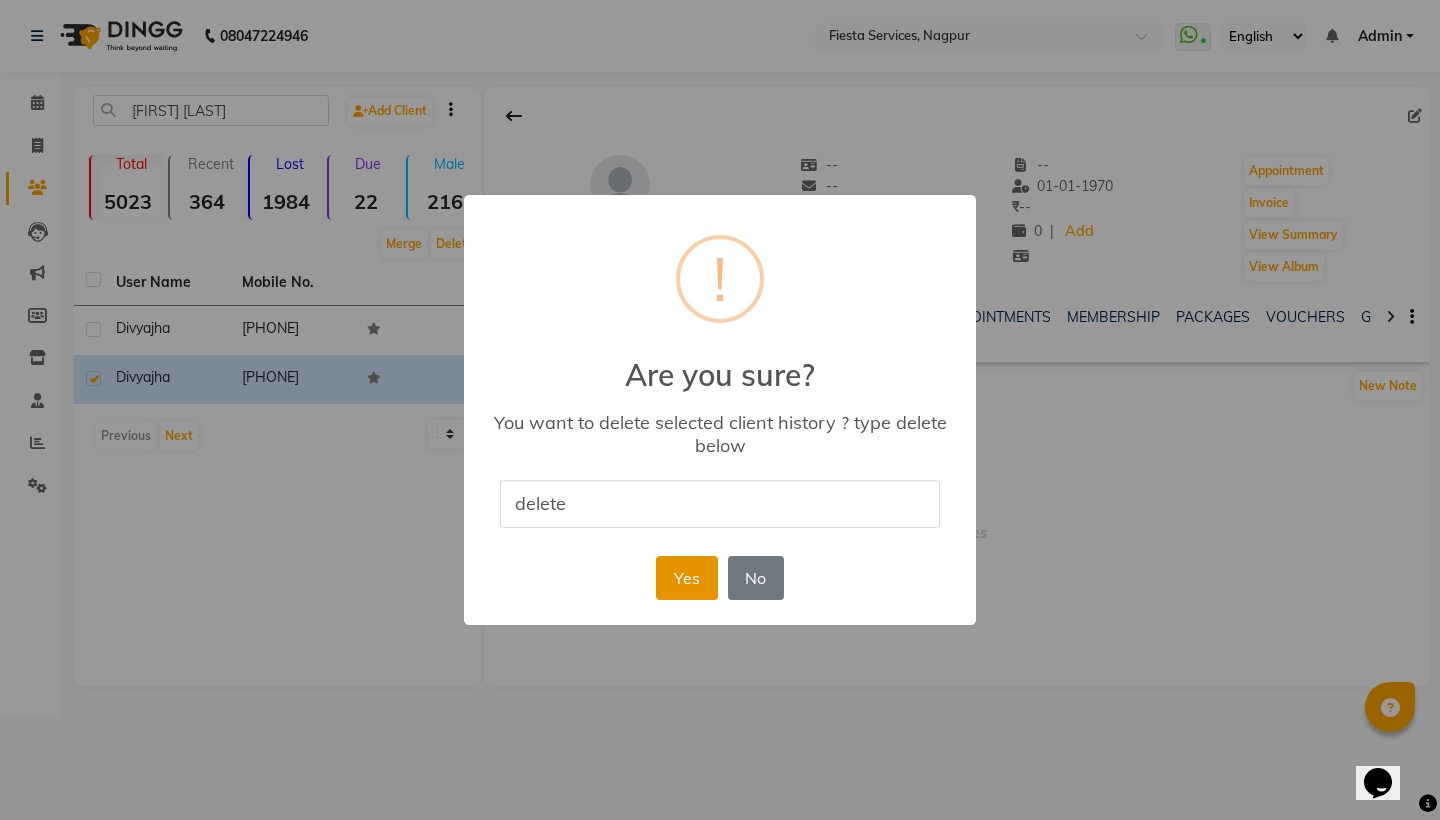 type on "delete" 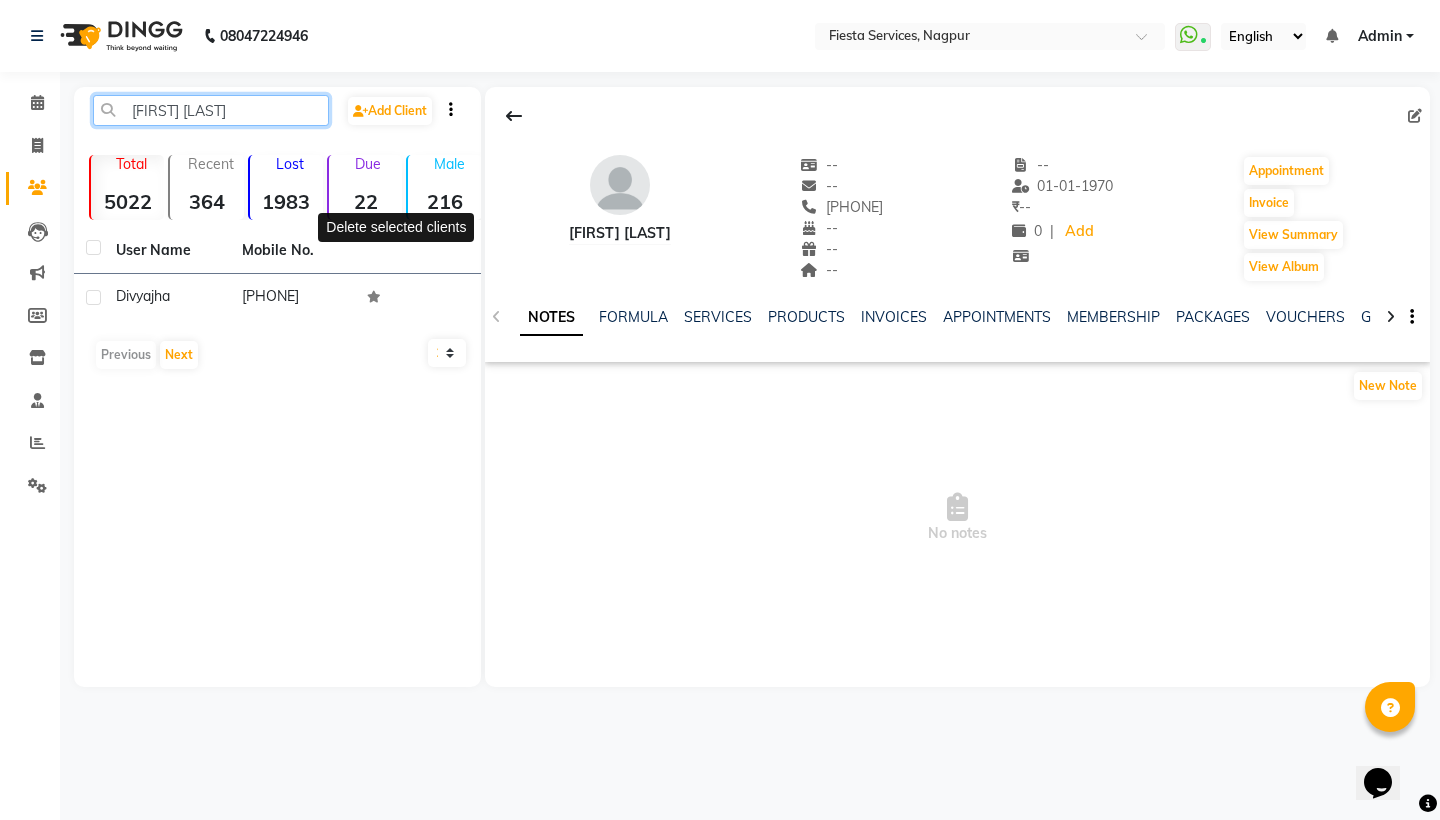 click on "[FIRST] [LAST]" 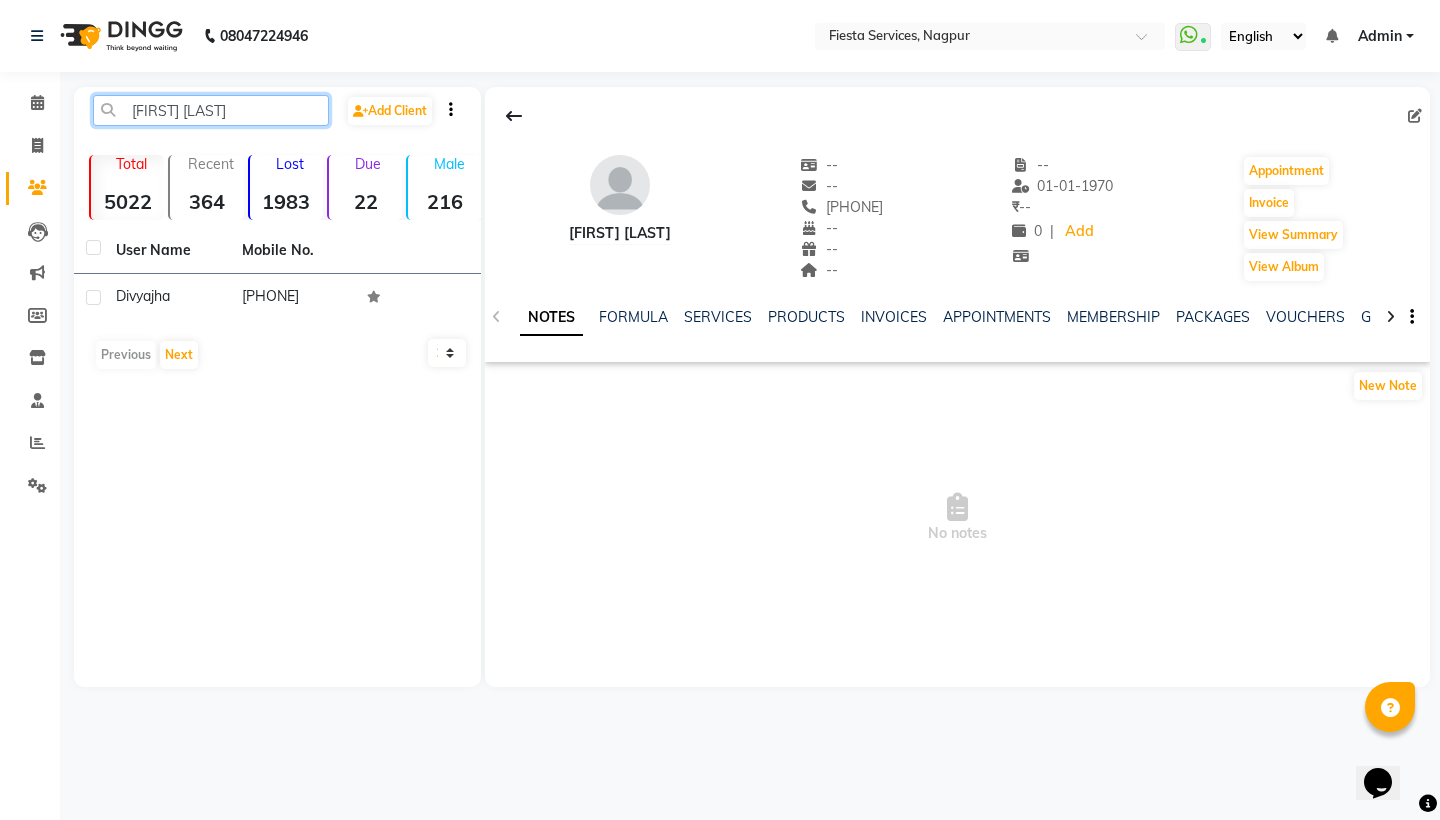 click on "[FIRST] [LAST]" 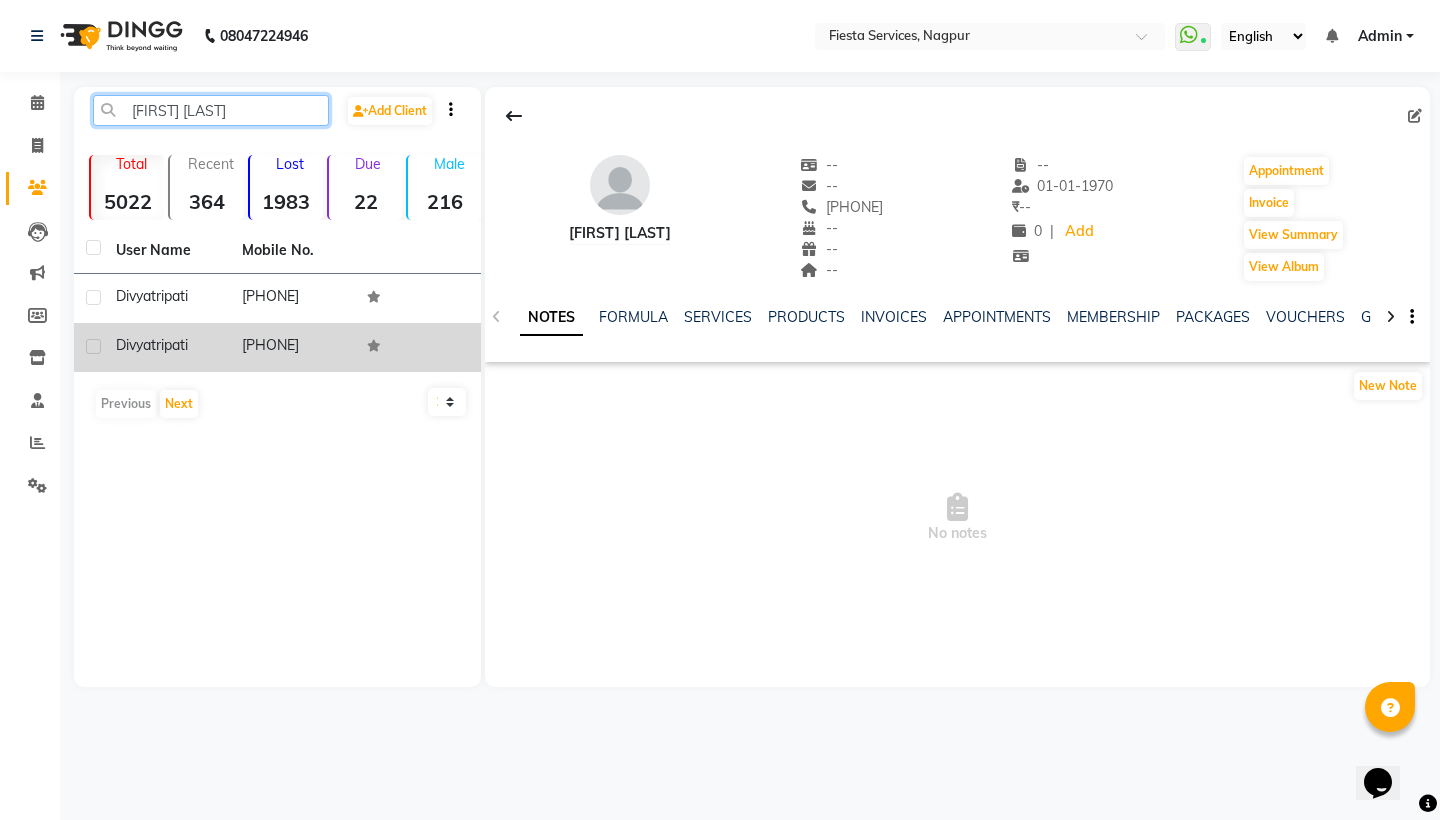 type on "[FIRST] [LAST]" 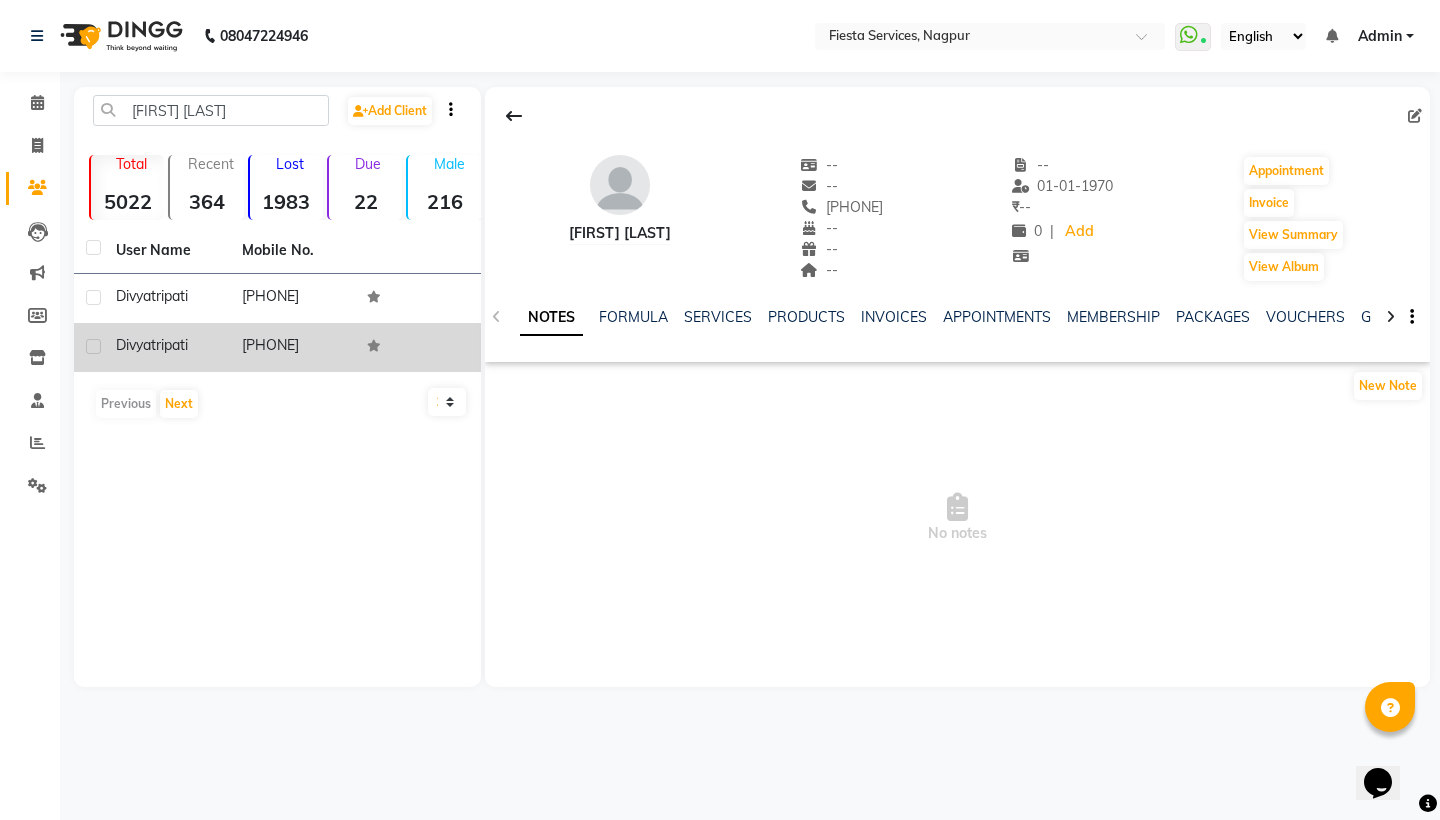 click on "tripati" 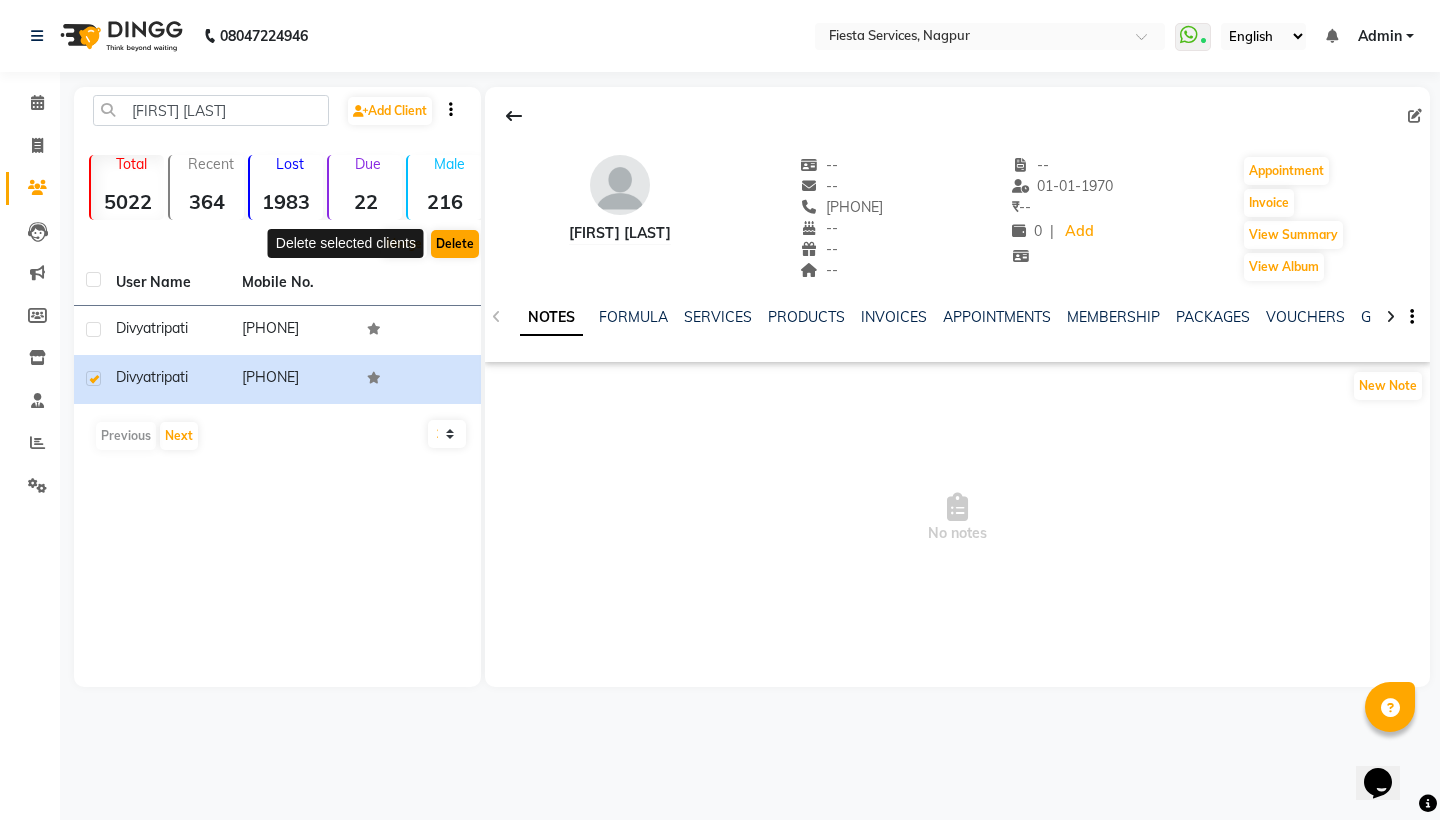 click on "Delete" 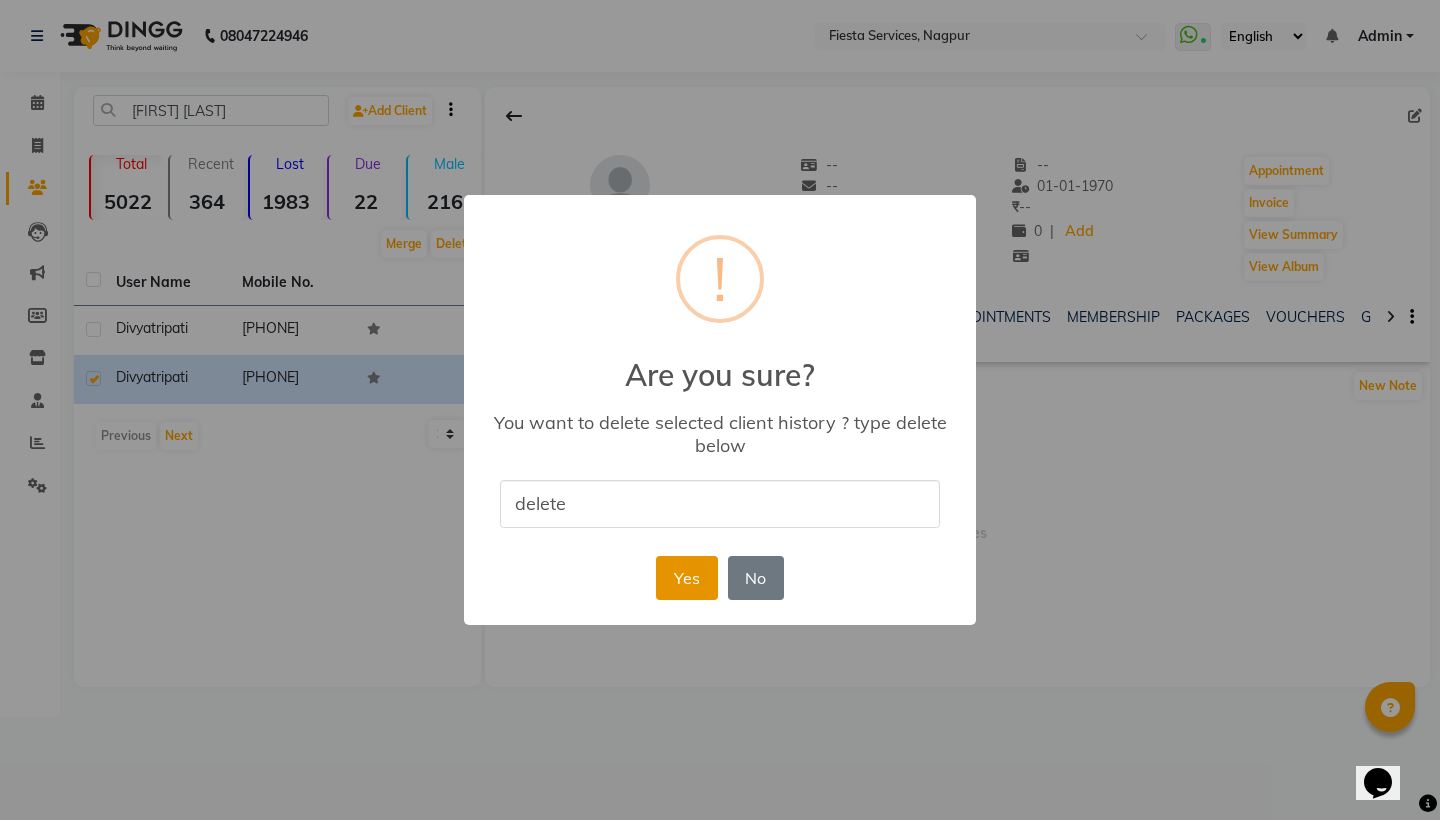 type on "delete" 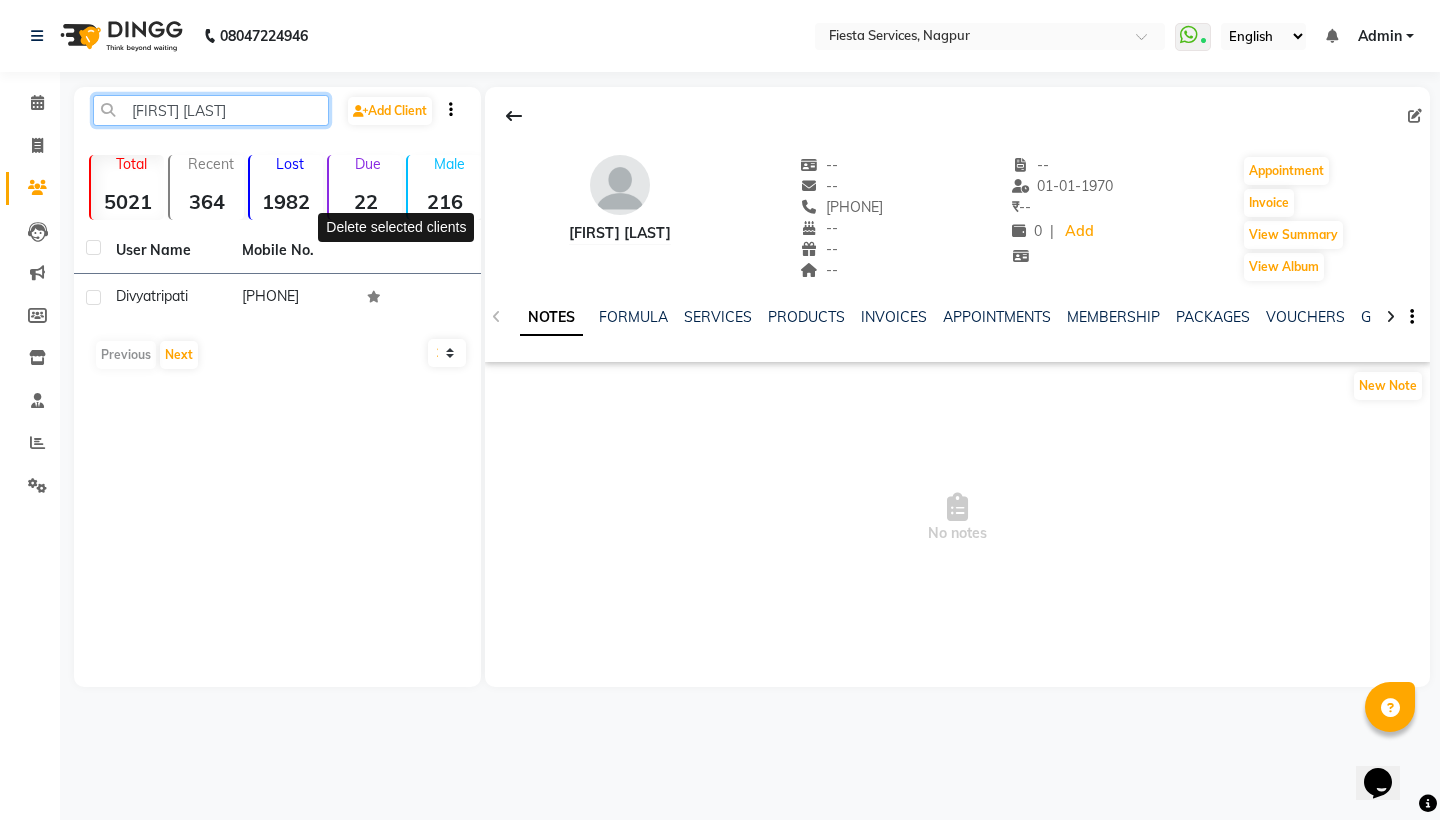 click on "[FIRST] [LAST]" 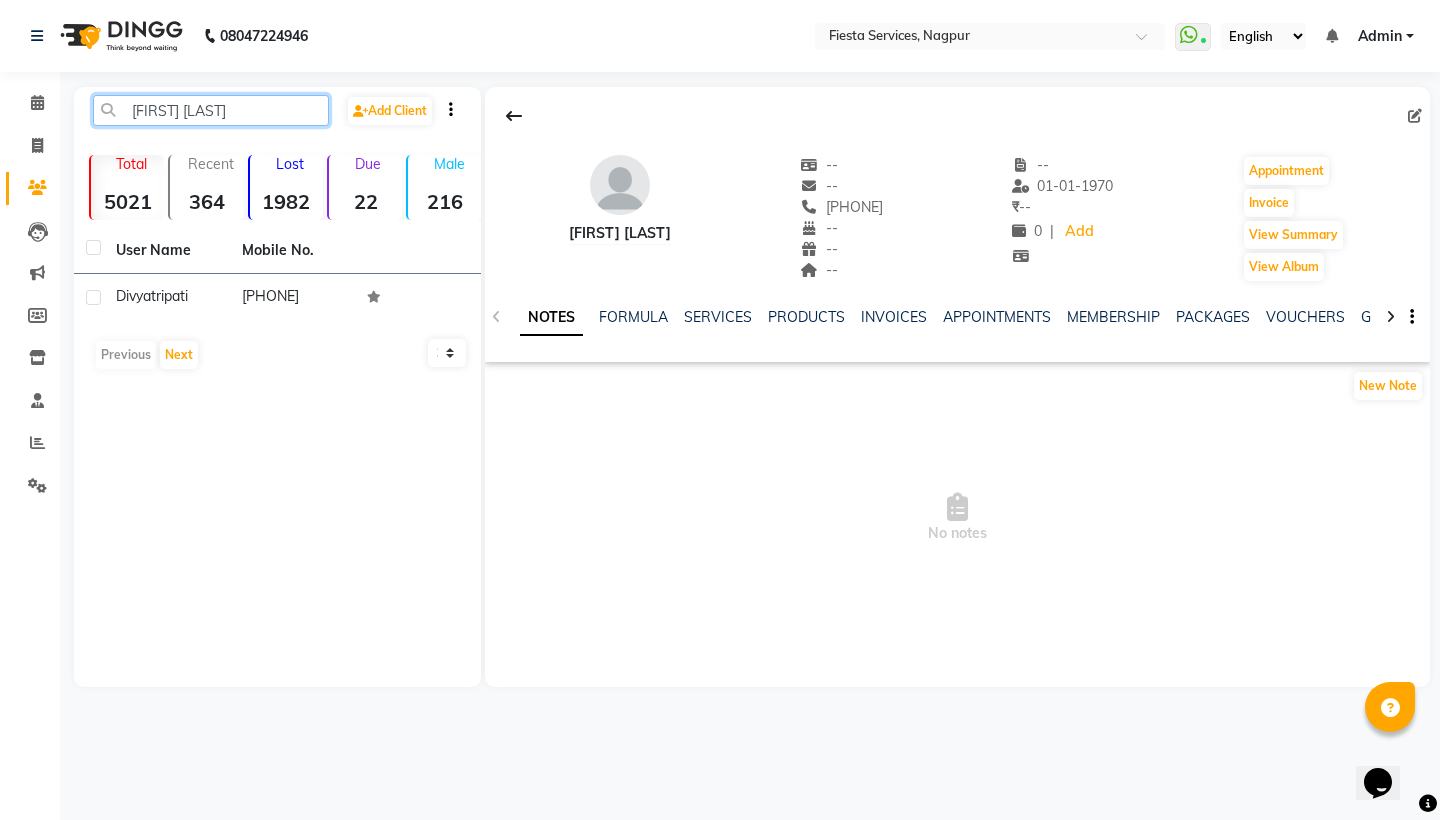 paste on "[FIRST] [LAST]" 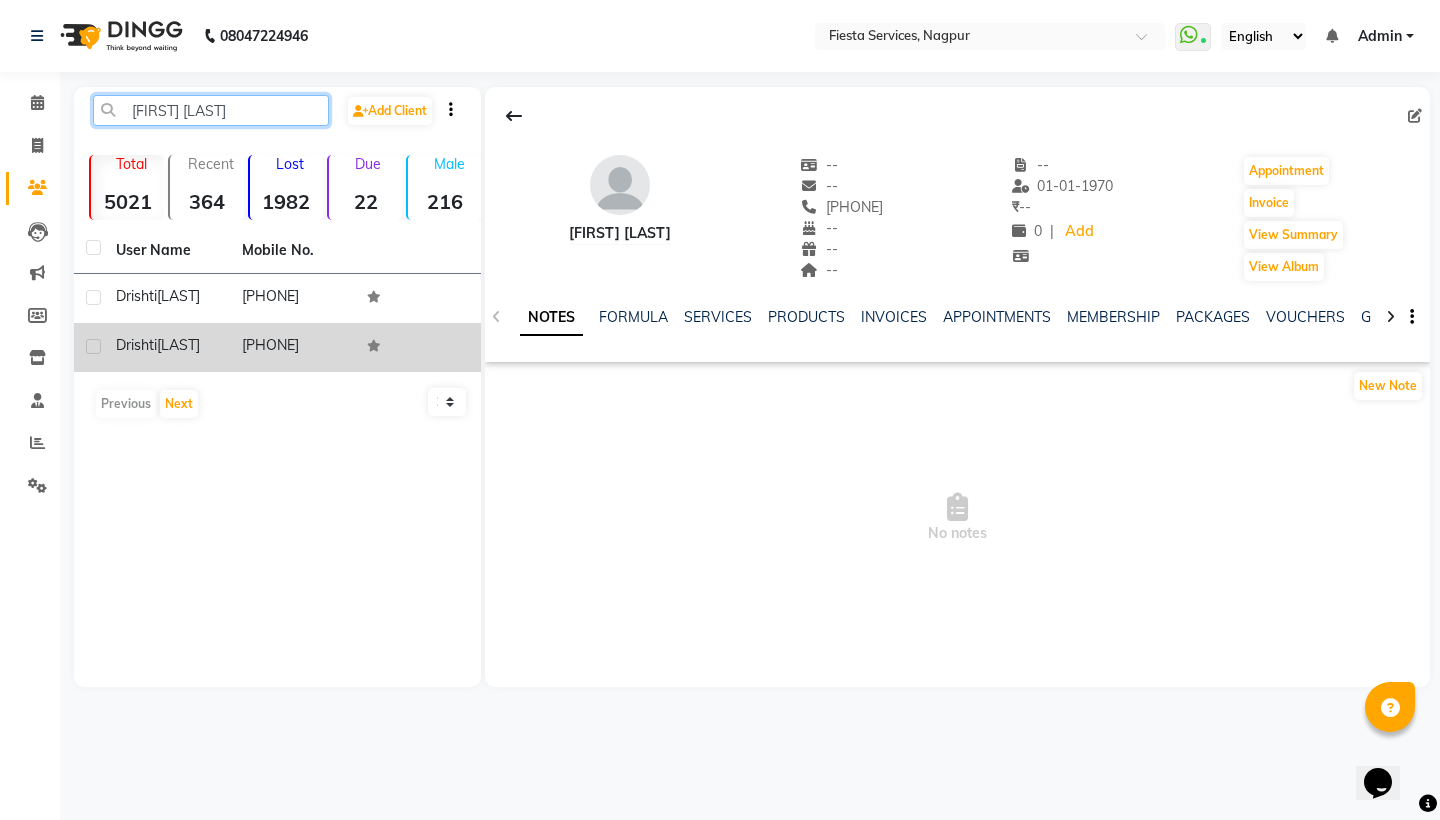 type on "[FIRST] [LAST]" 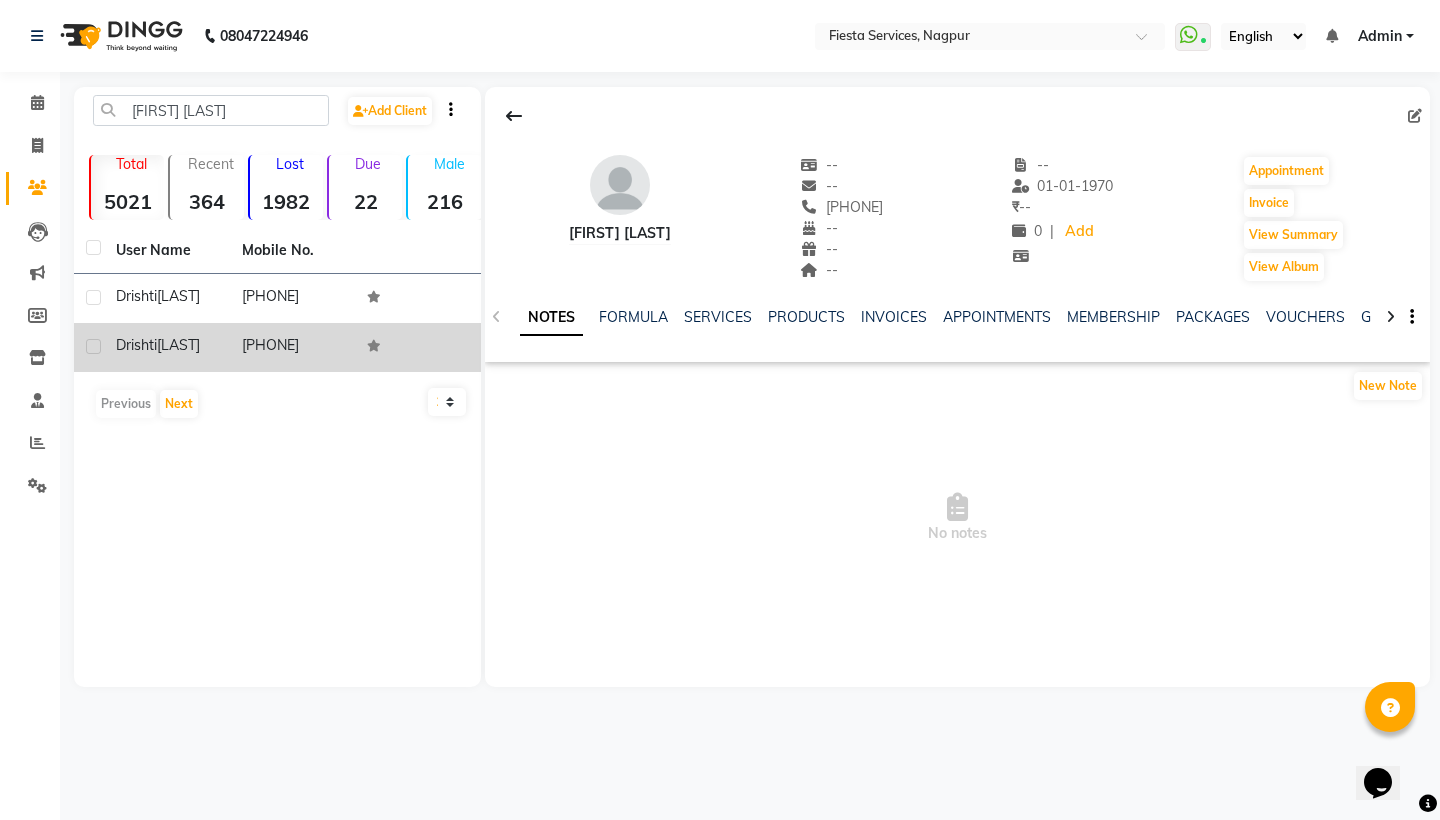click on "[LAST]" 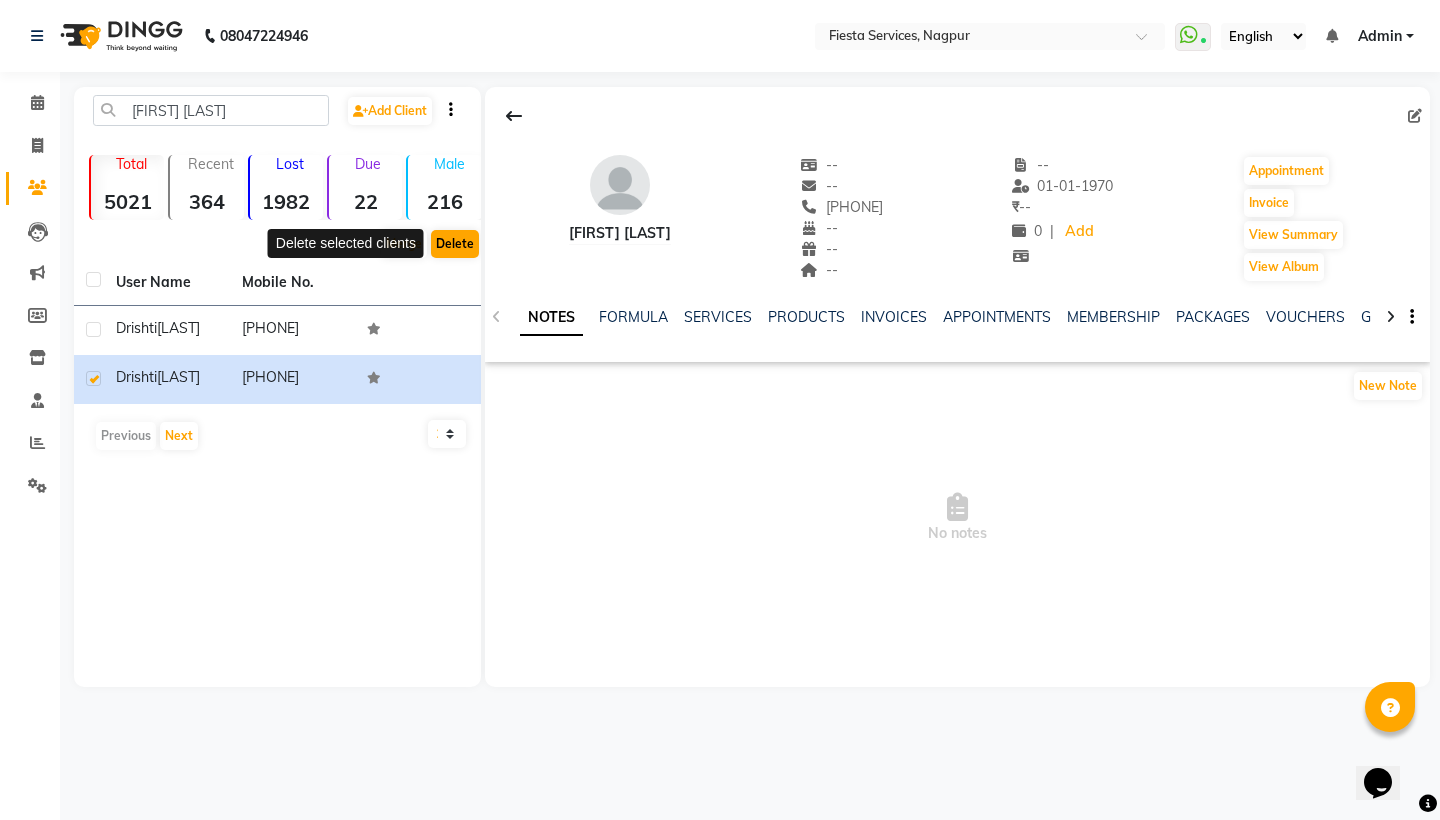 click on "Delete" 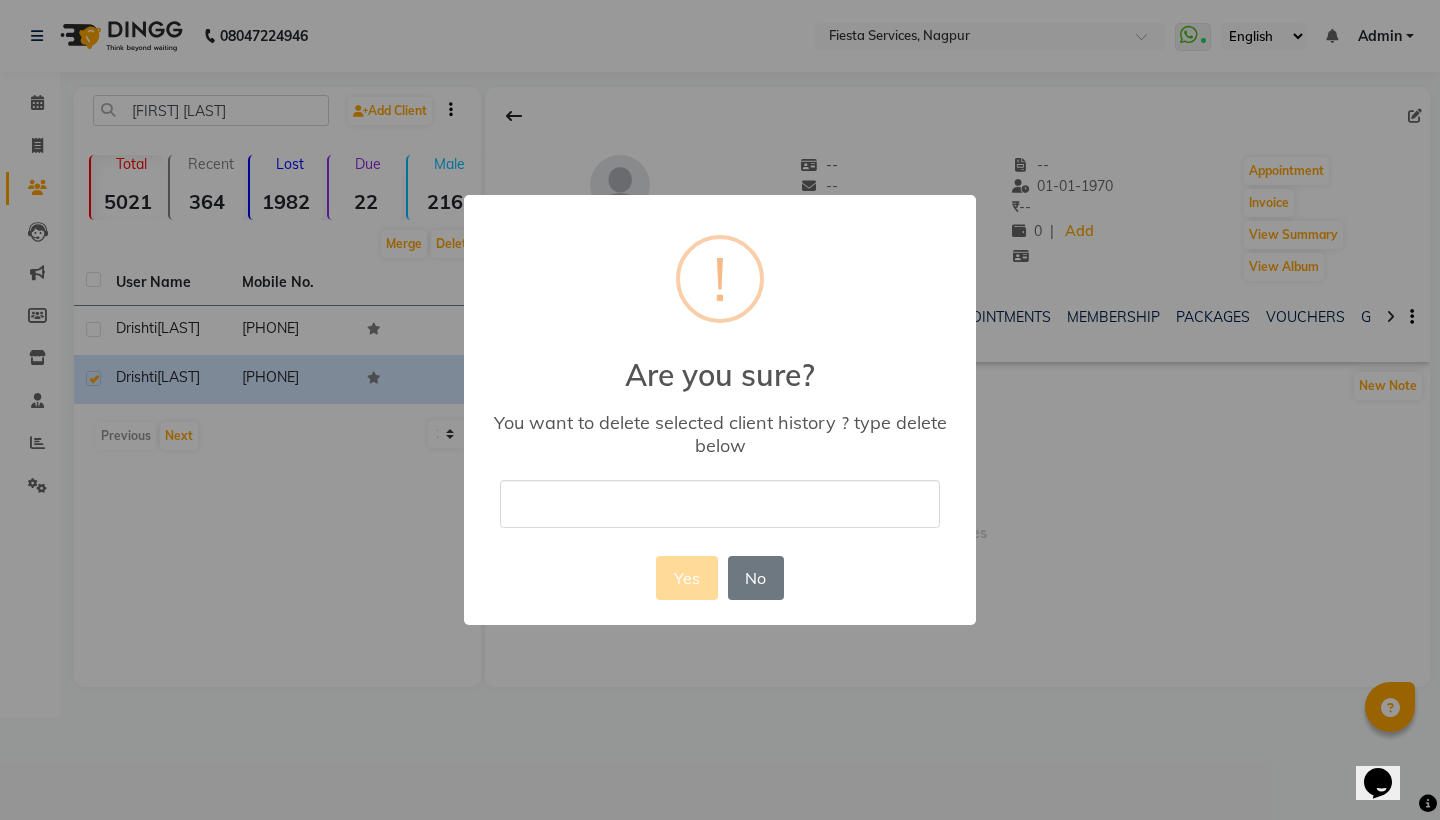 click at bounding box center (720, 503) 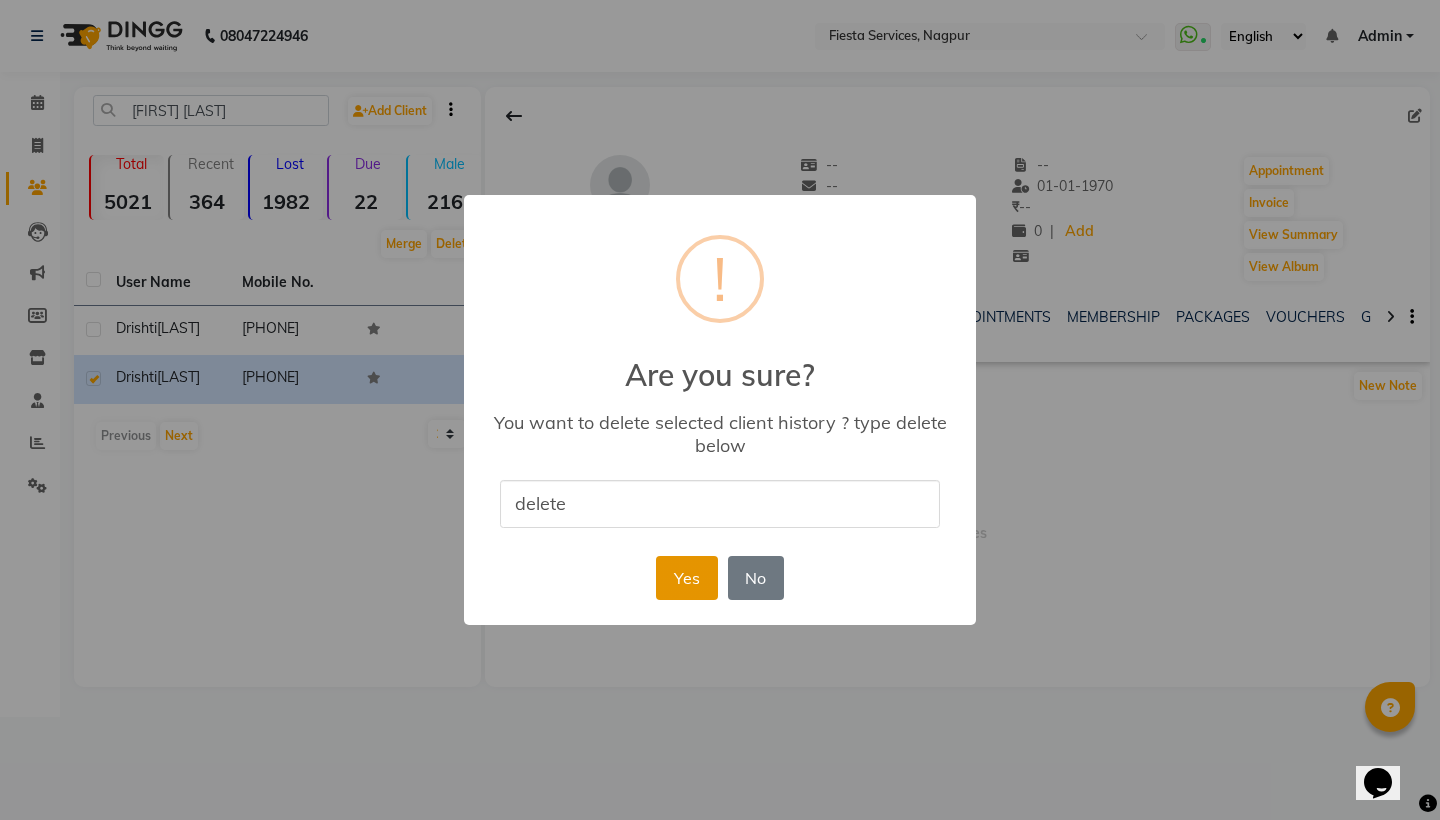 type on "delete" 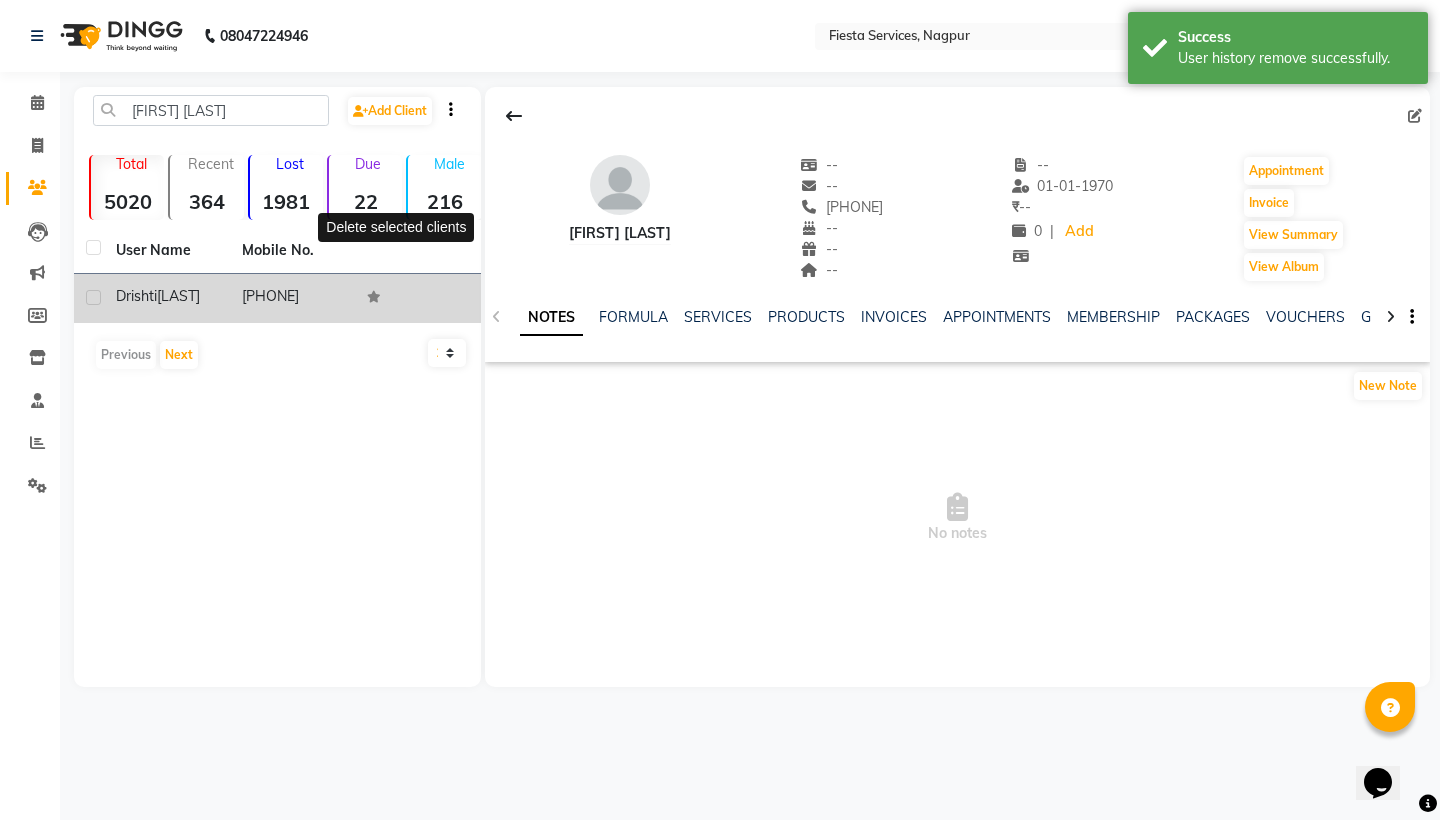 click on "[PHONE]" 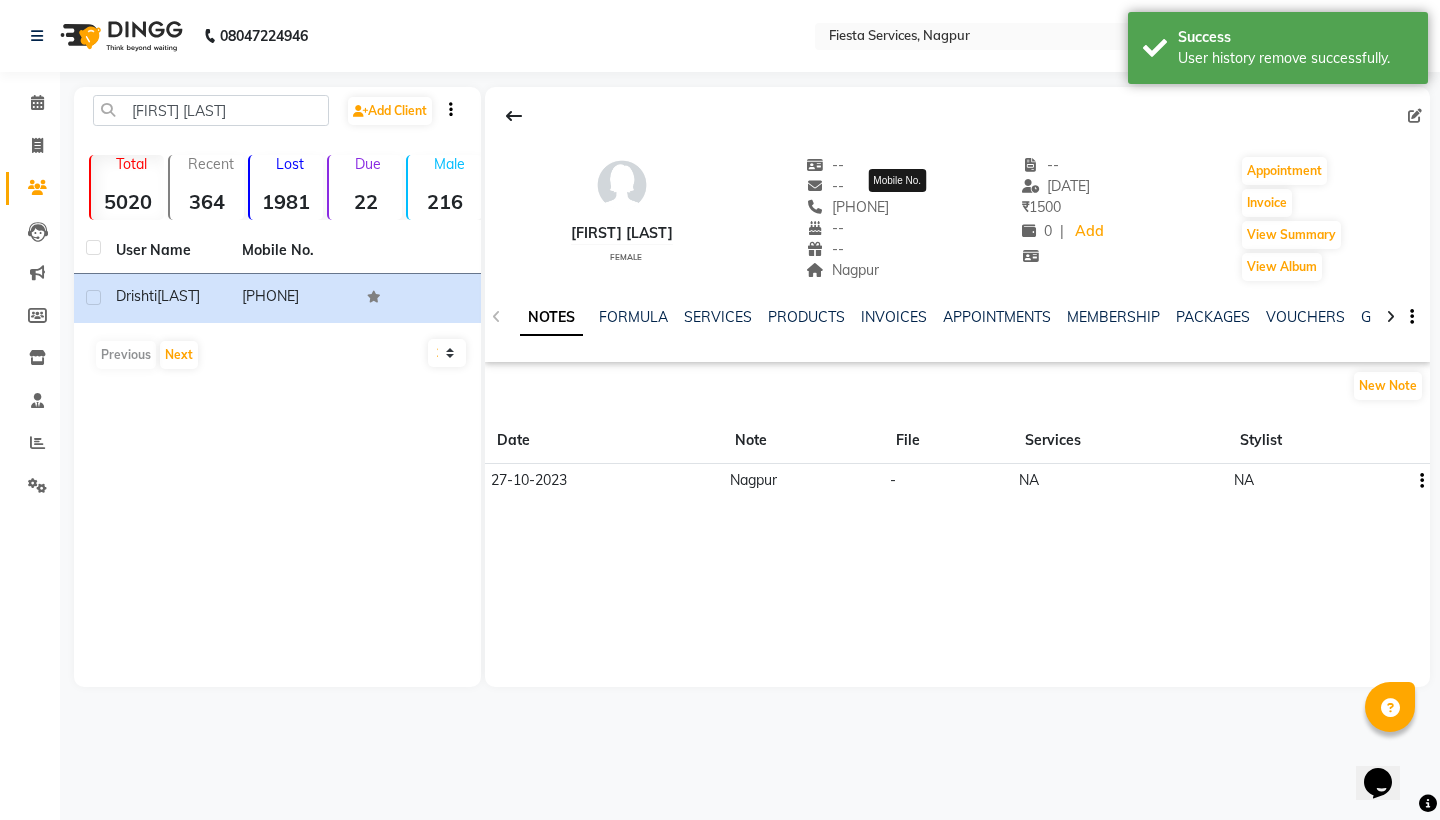 drag, startPoint x: 970, startPoint y: 207, endPoint x: 874, endPoint y: 207, distance: 96 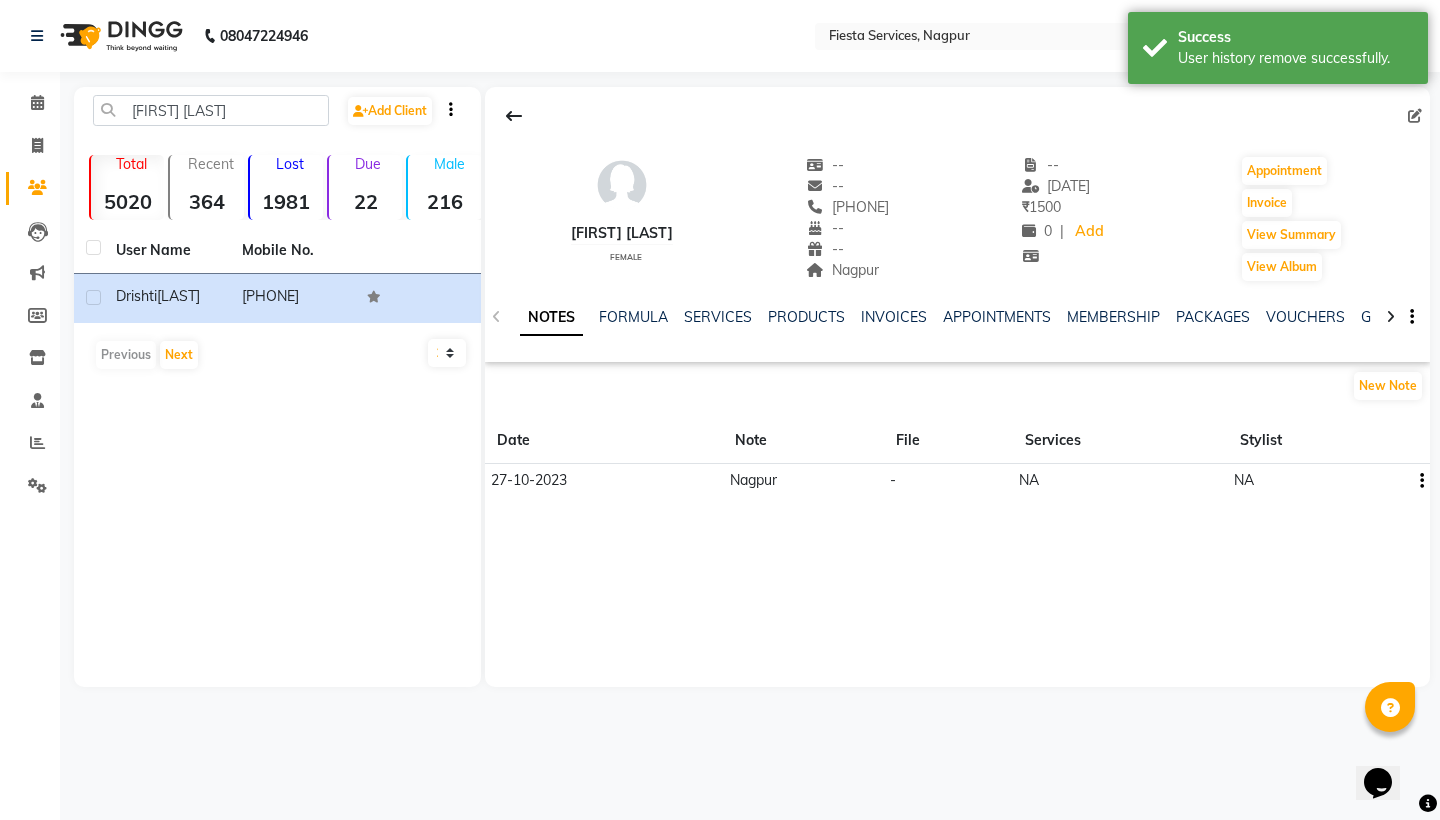 copy on "[PHONE]" 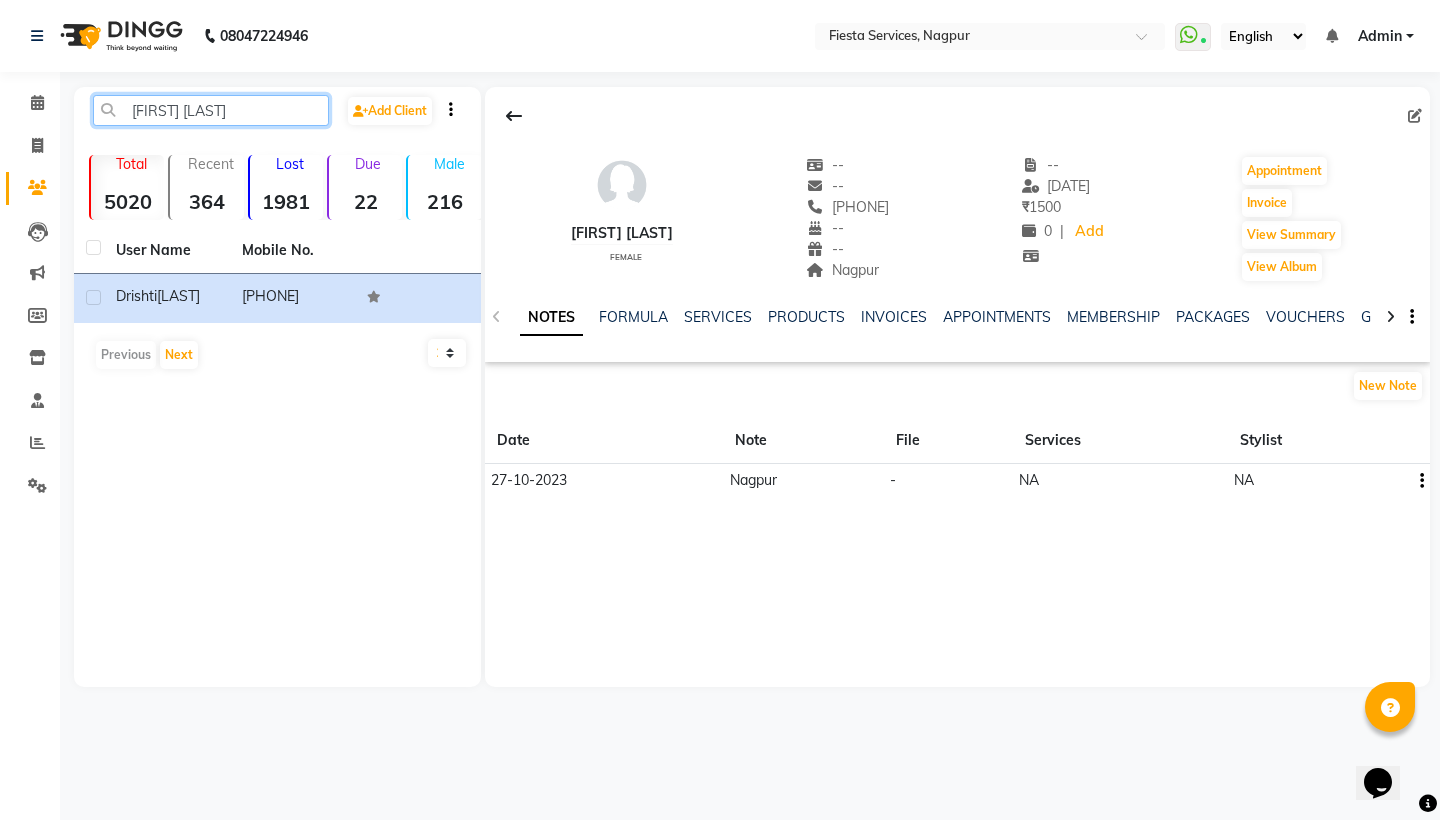 click on "[FIRST] [LAST]" 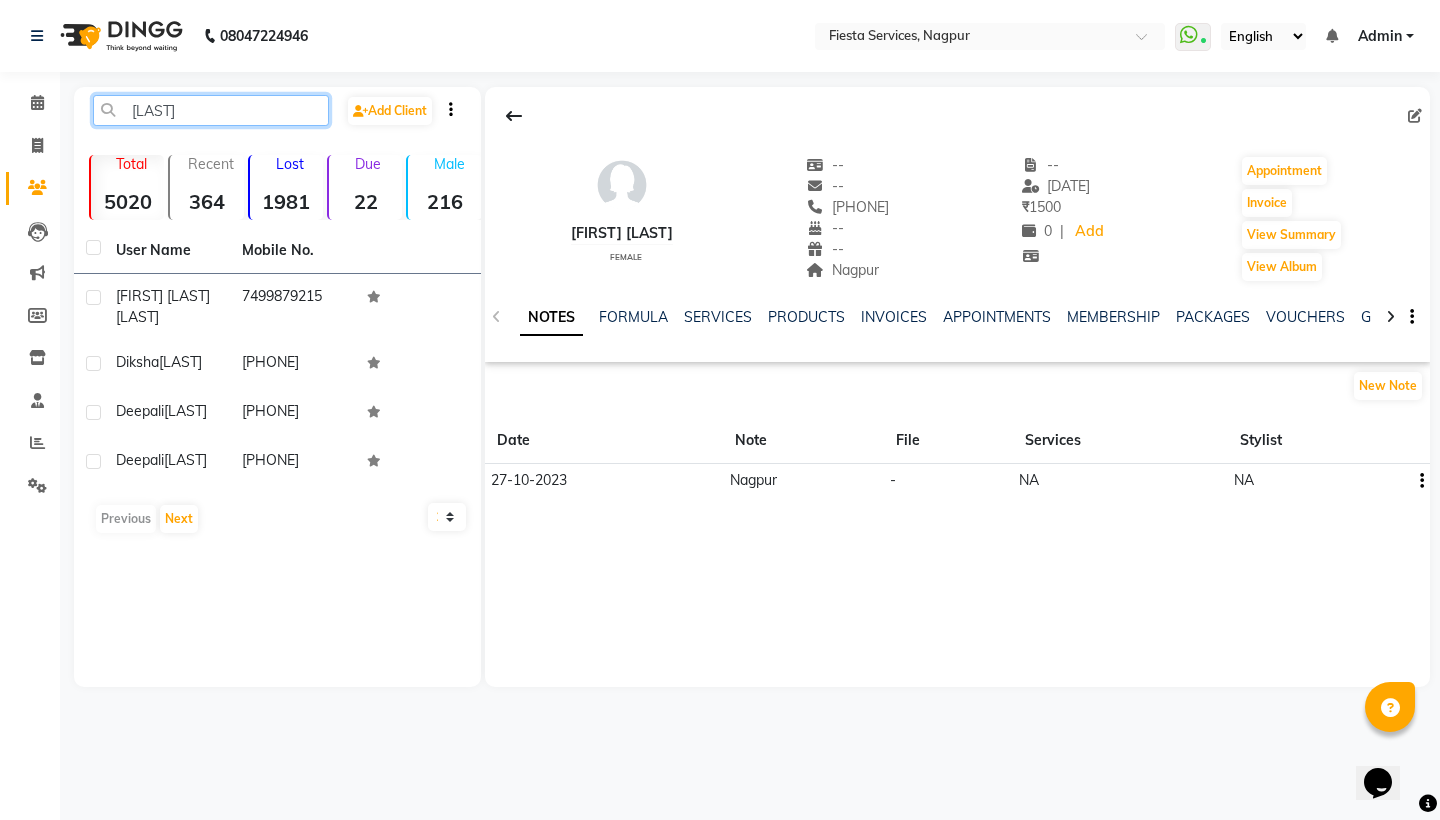 type on "chore" 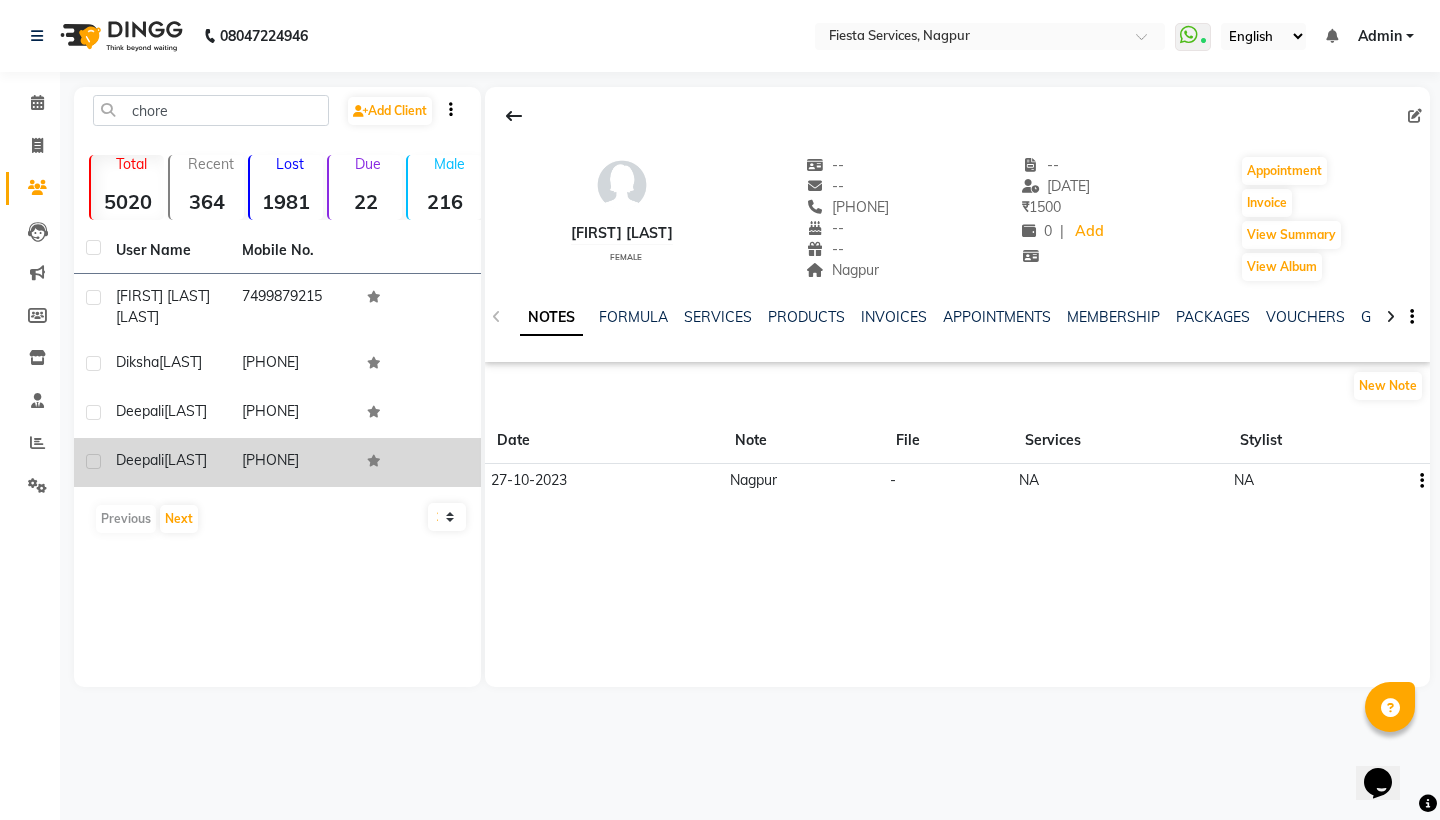 drag, startPoint x: 305, startPoint y: 112, endPoint x: 176, endPoint y: 492, distance: 401.29913 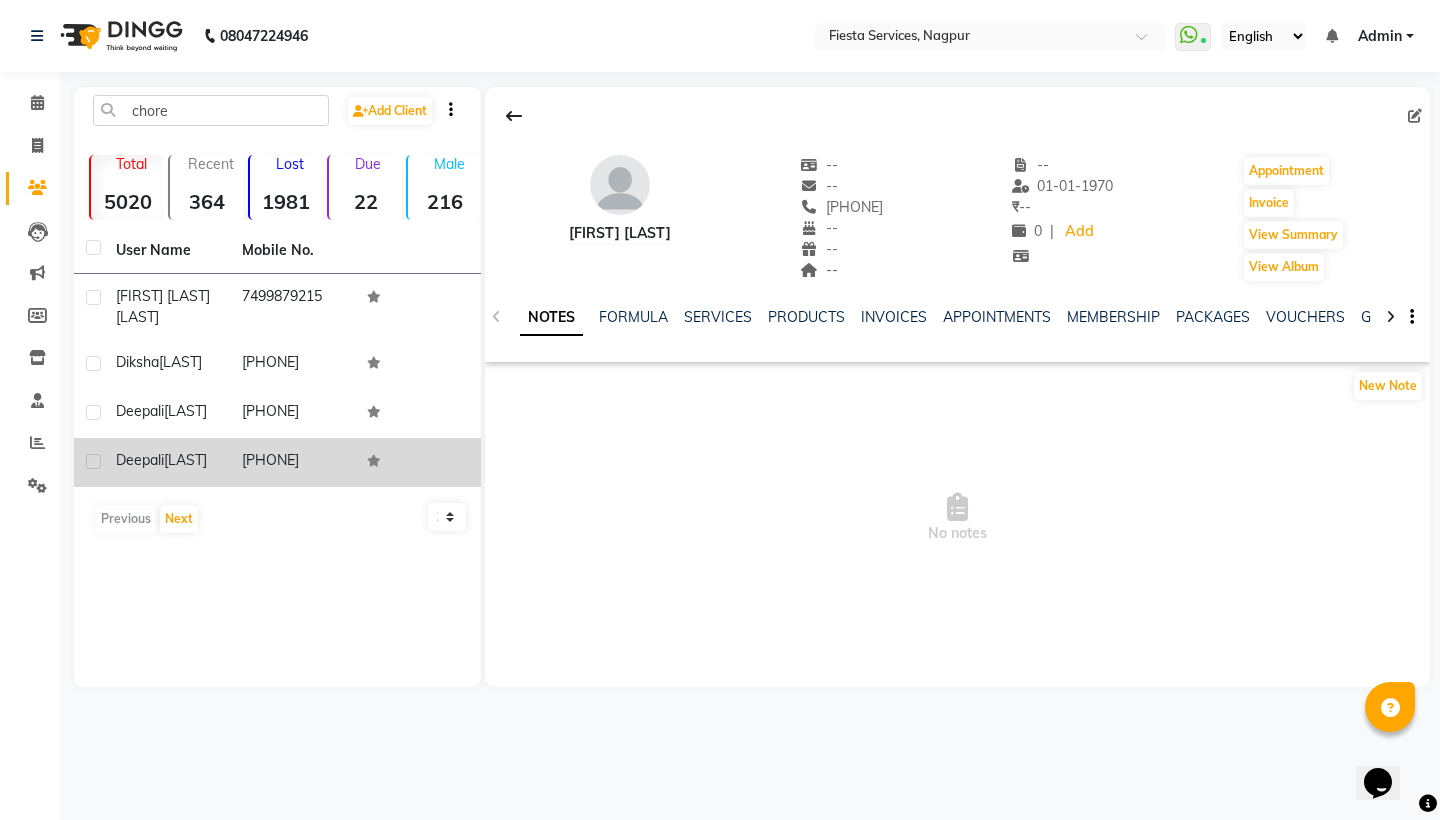 click 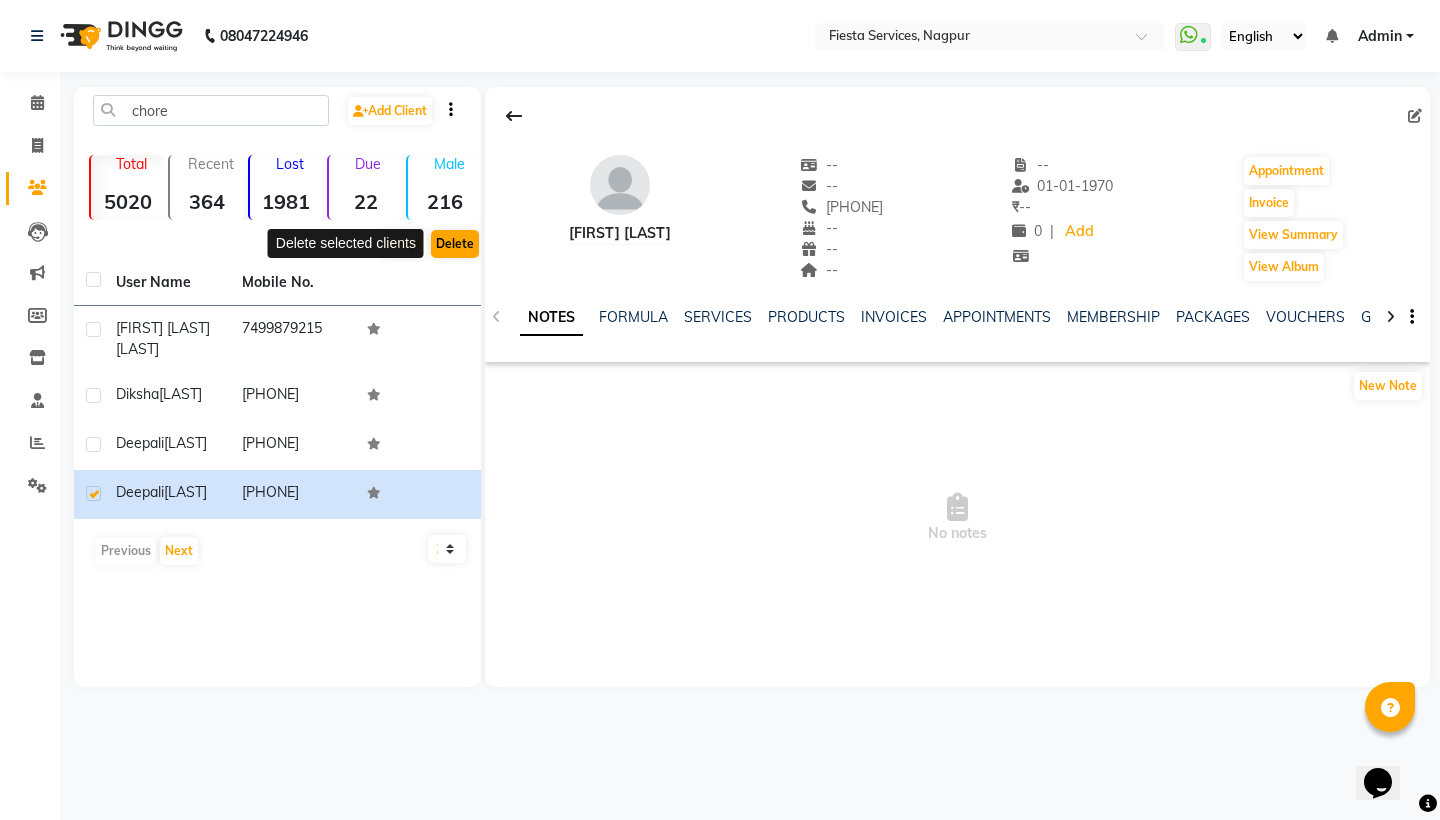 click on "Delete" 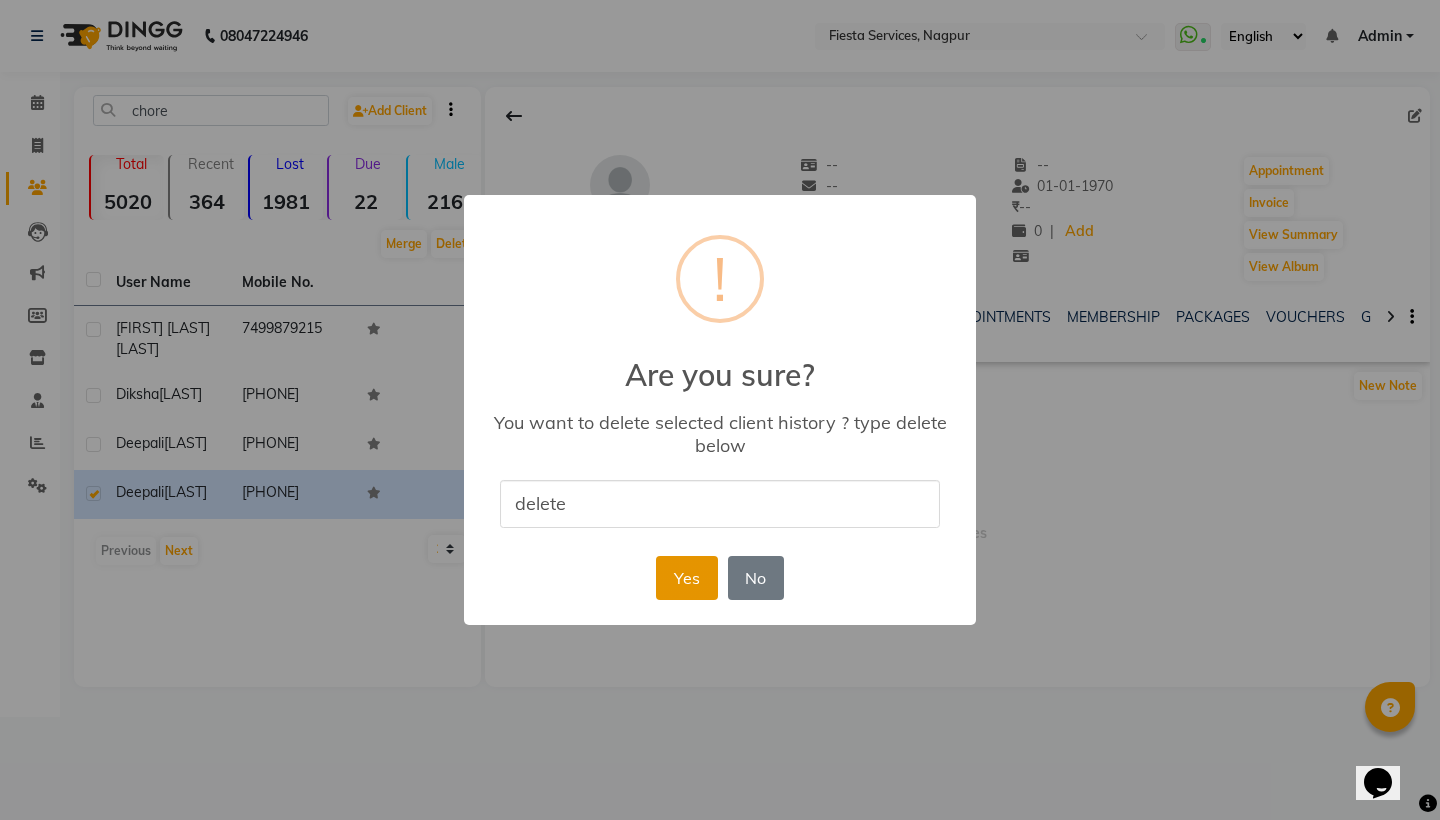 type on "delete" 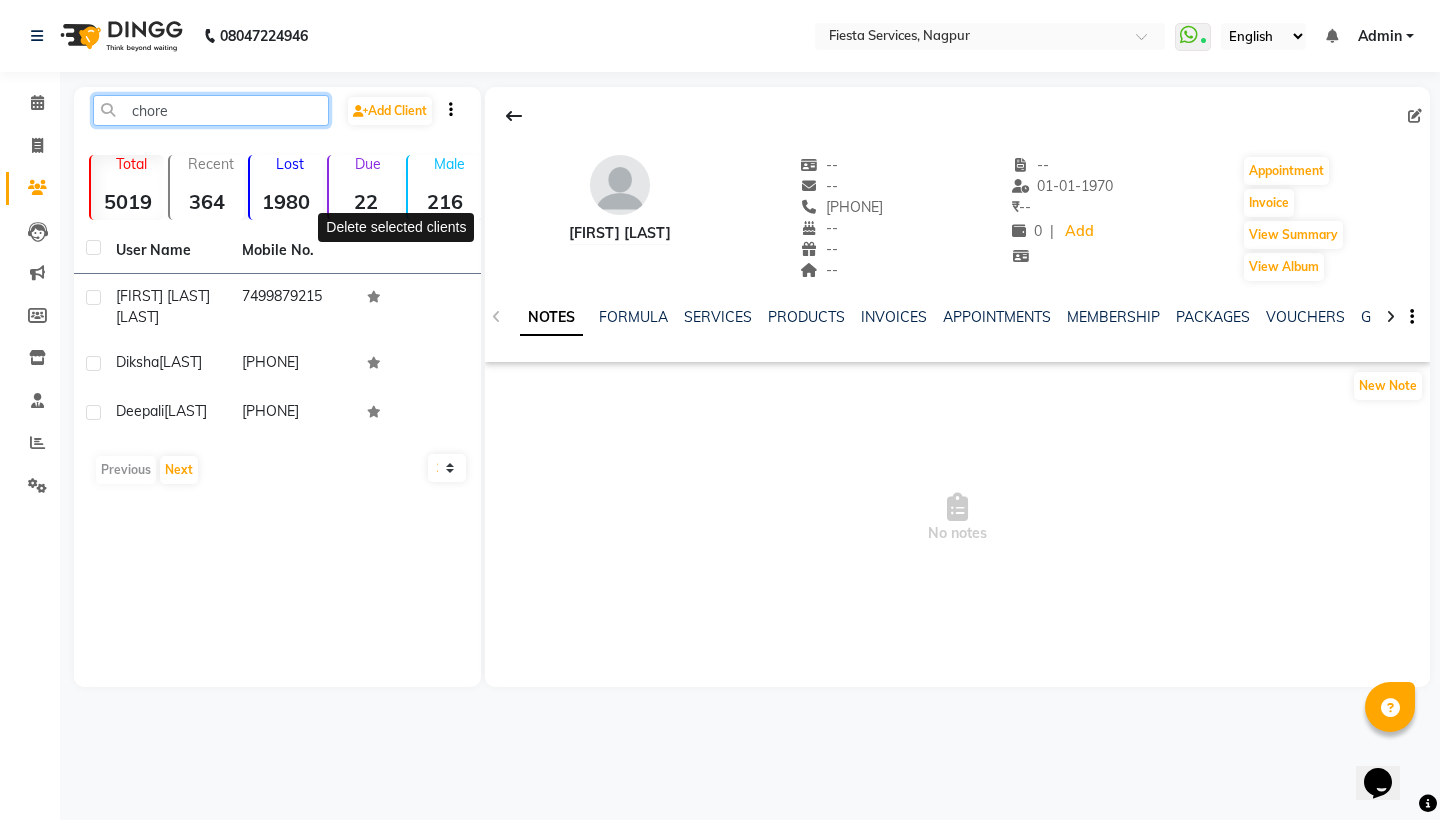 click on "chore" 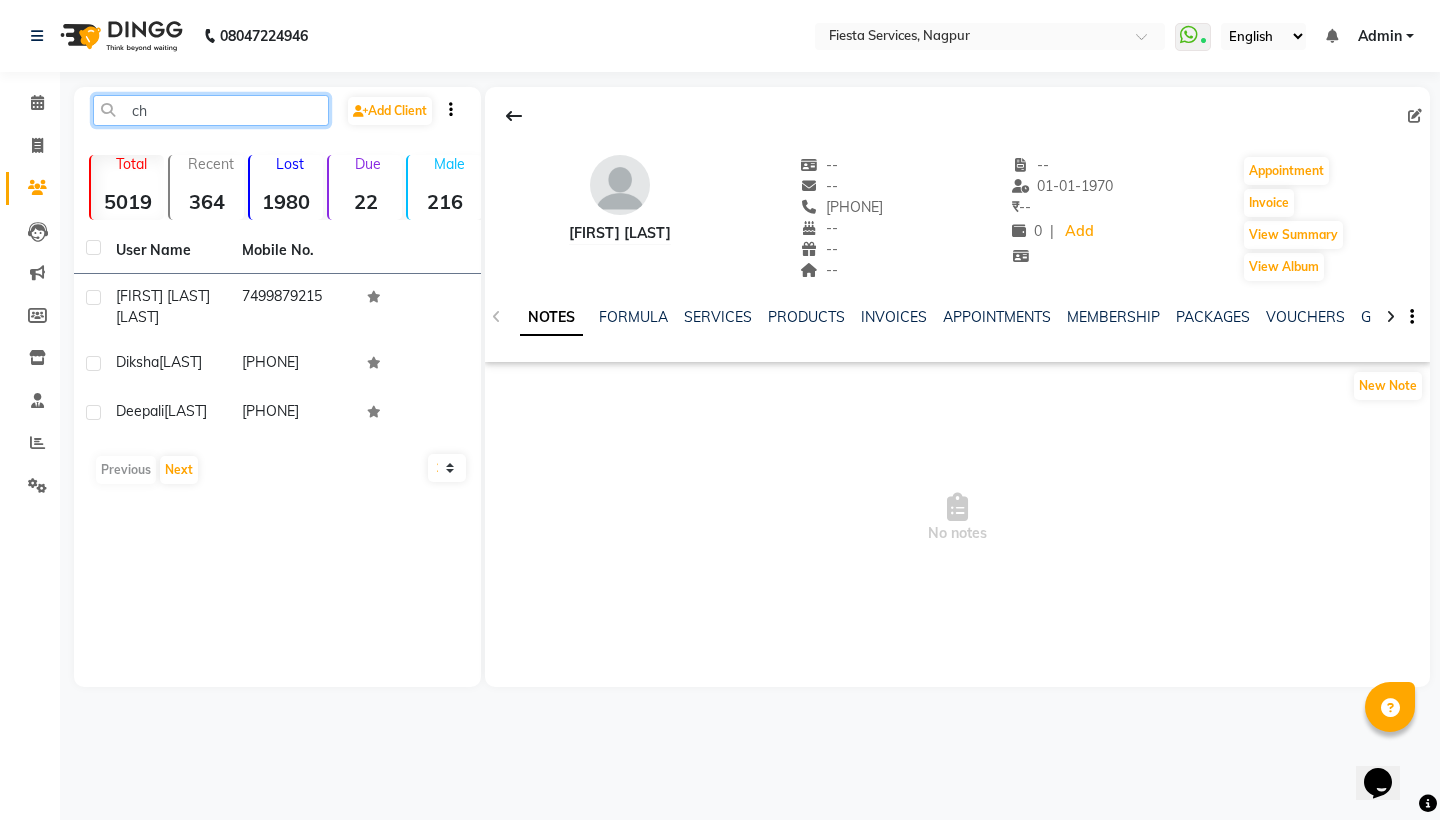 type on "c" 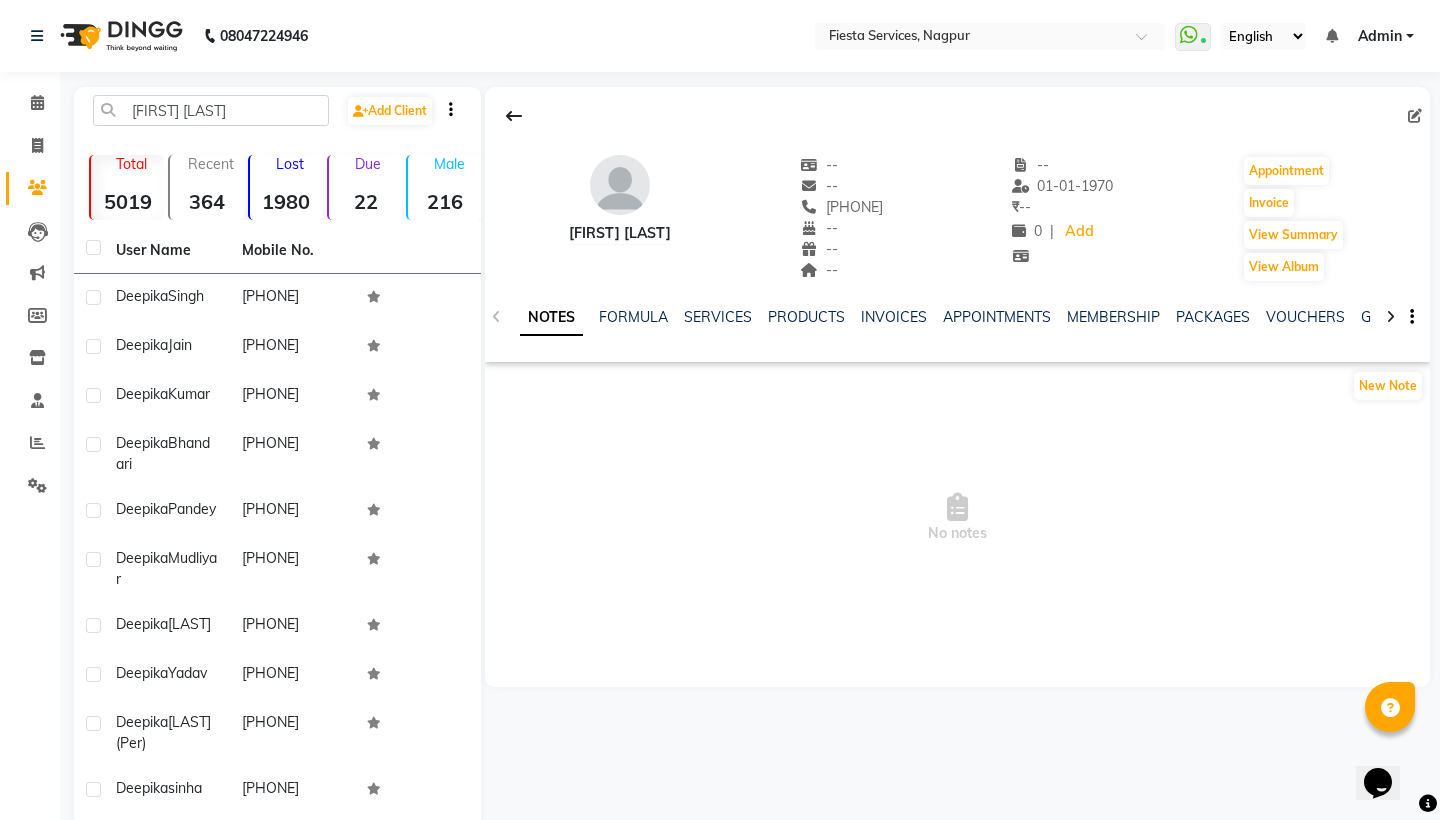 click on "[FIRST] [LAST]" 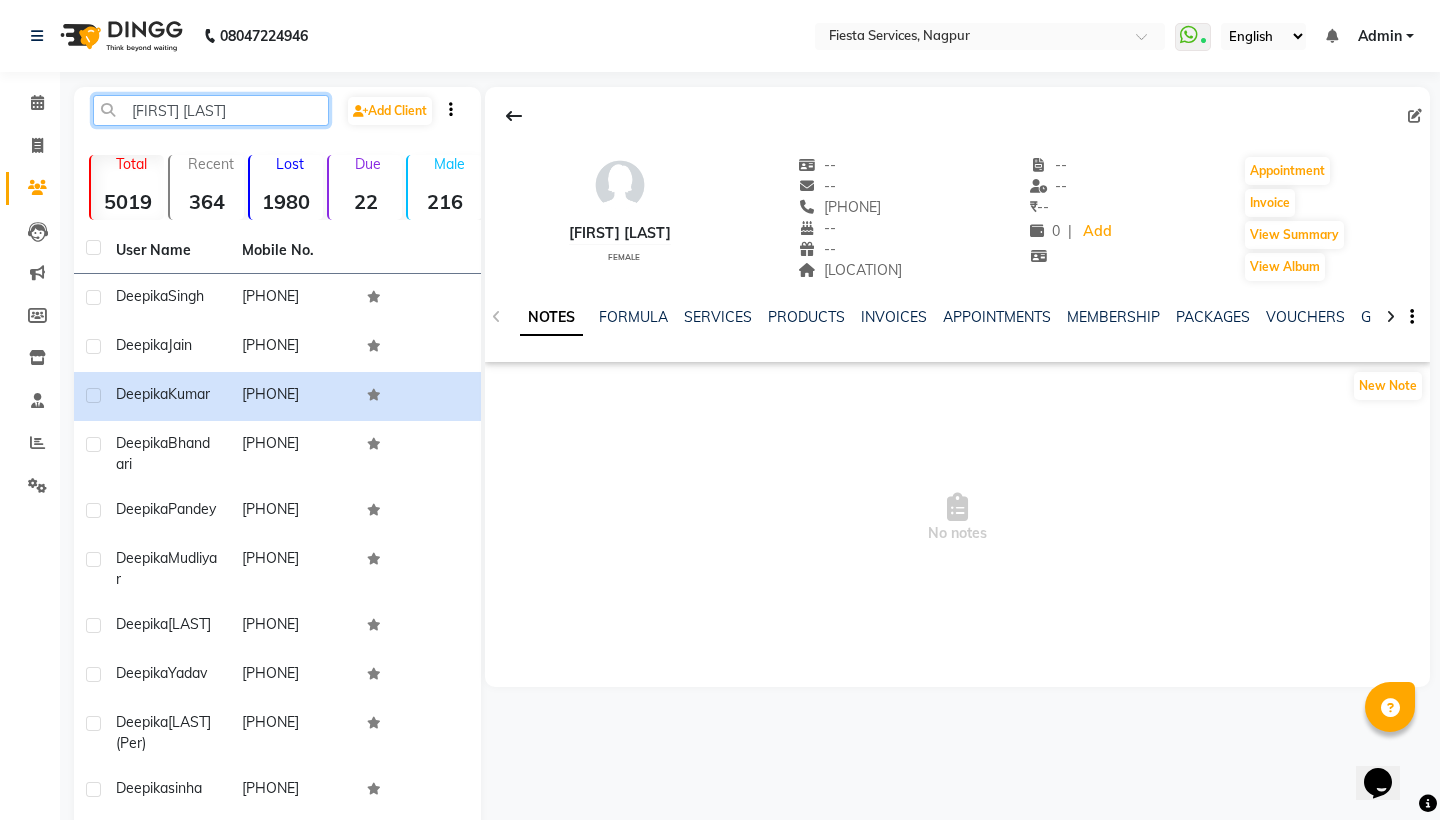 click on "[FIRST] [LAST]" 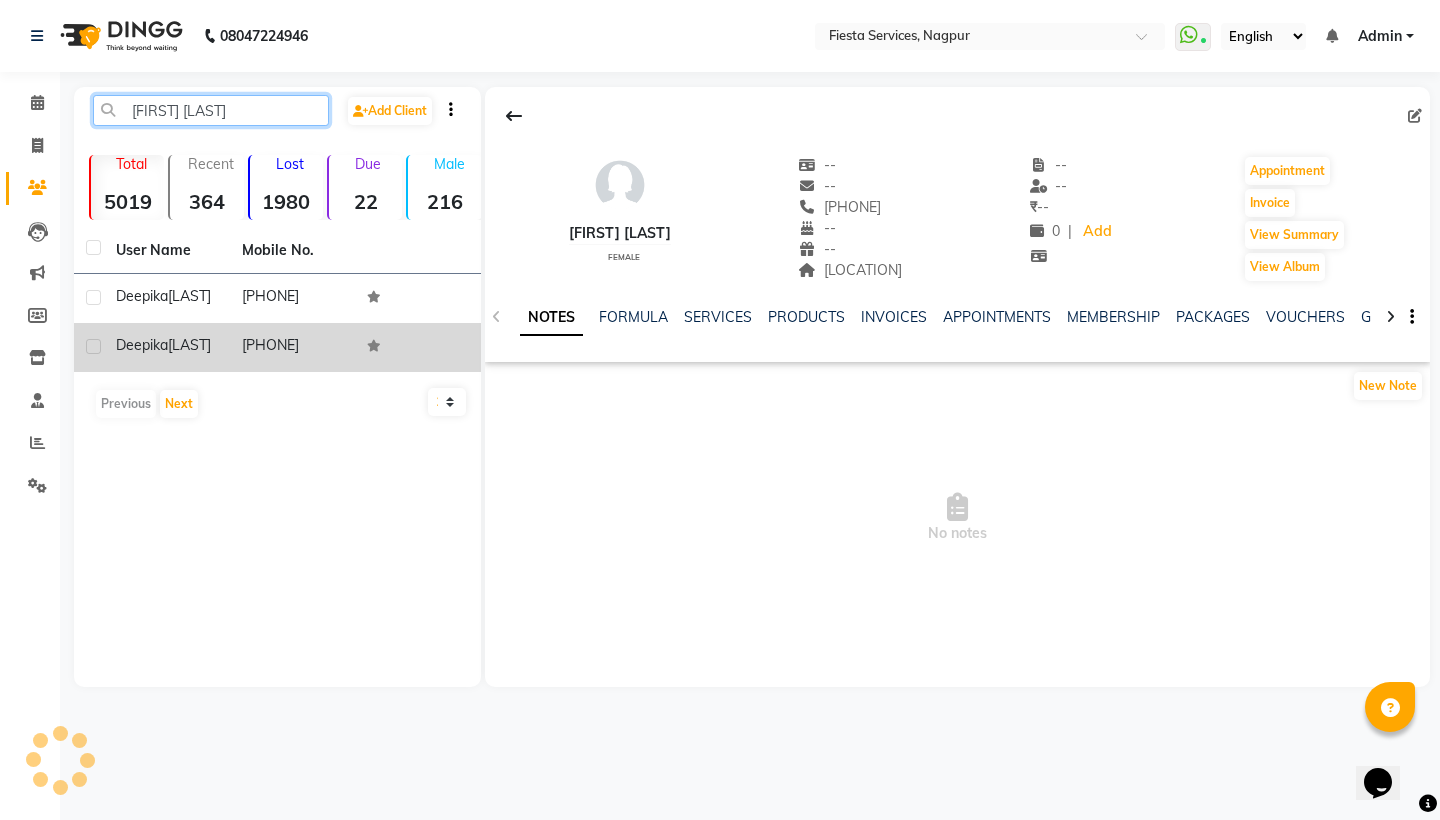 type on "[FIRST] [LAST]" 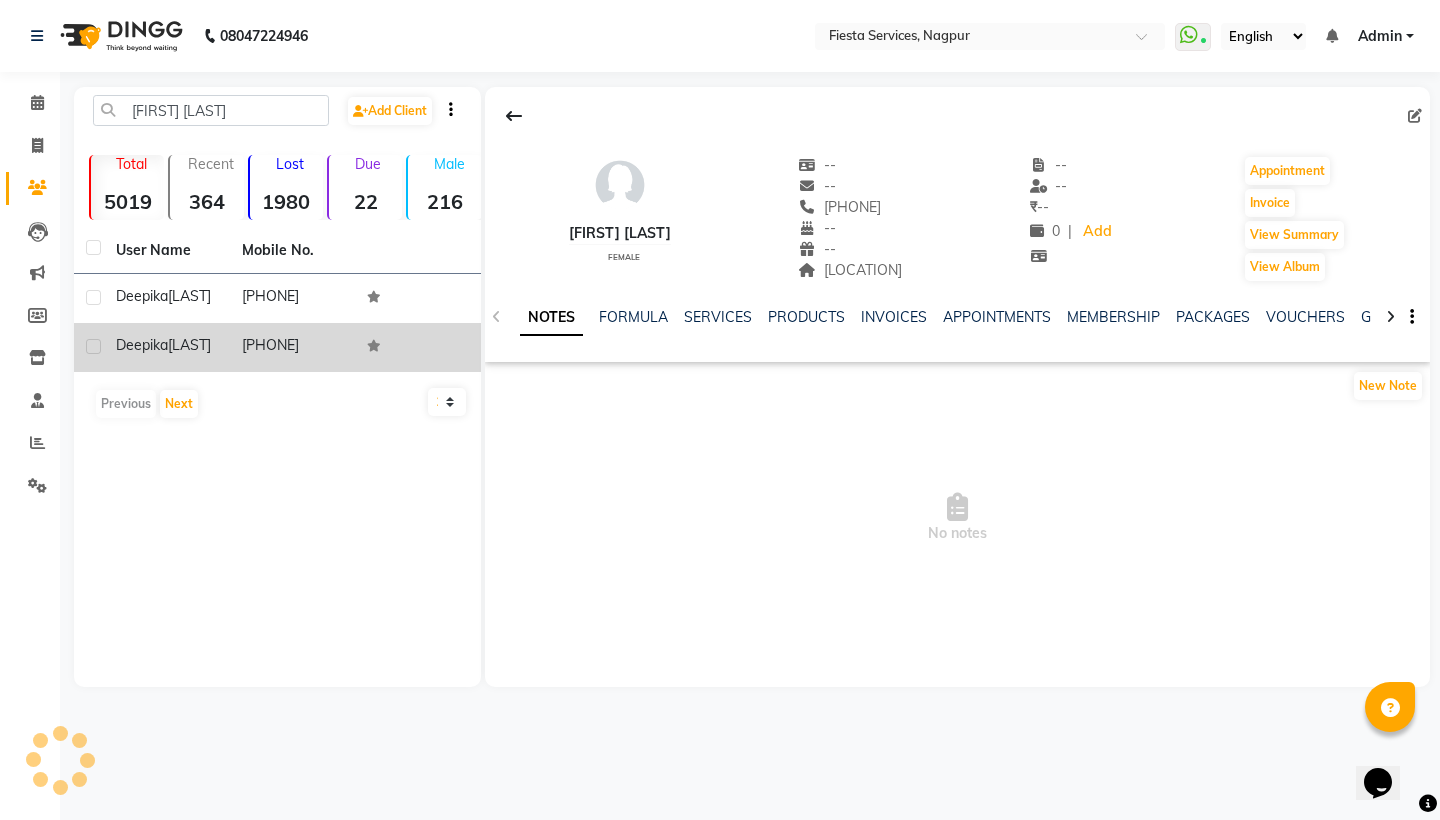 click on "[FIRST] [LAST]" 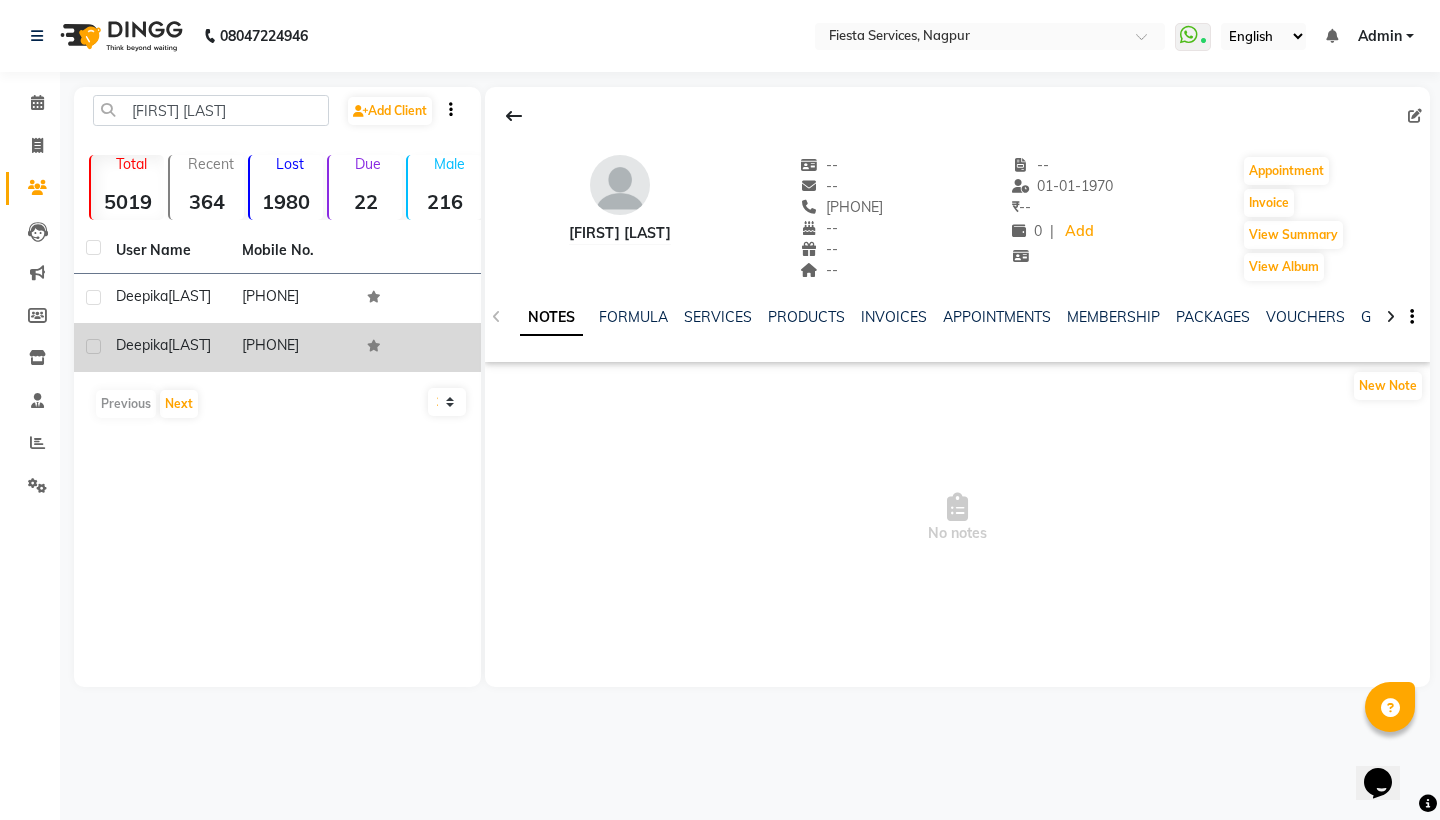 click 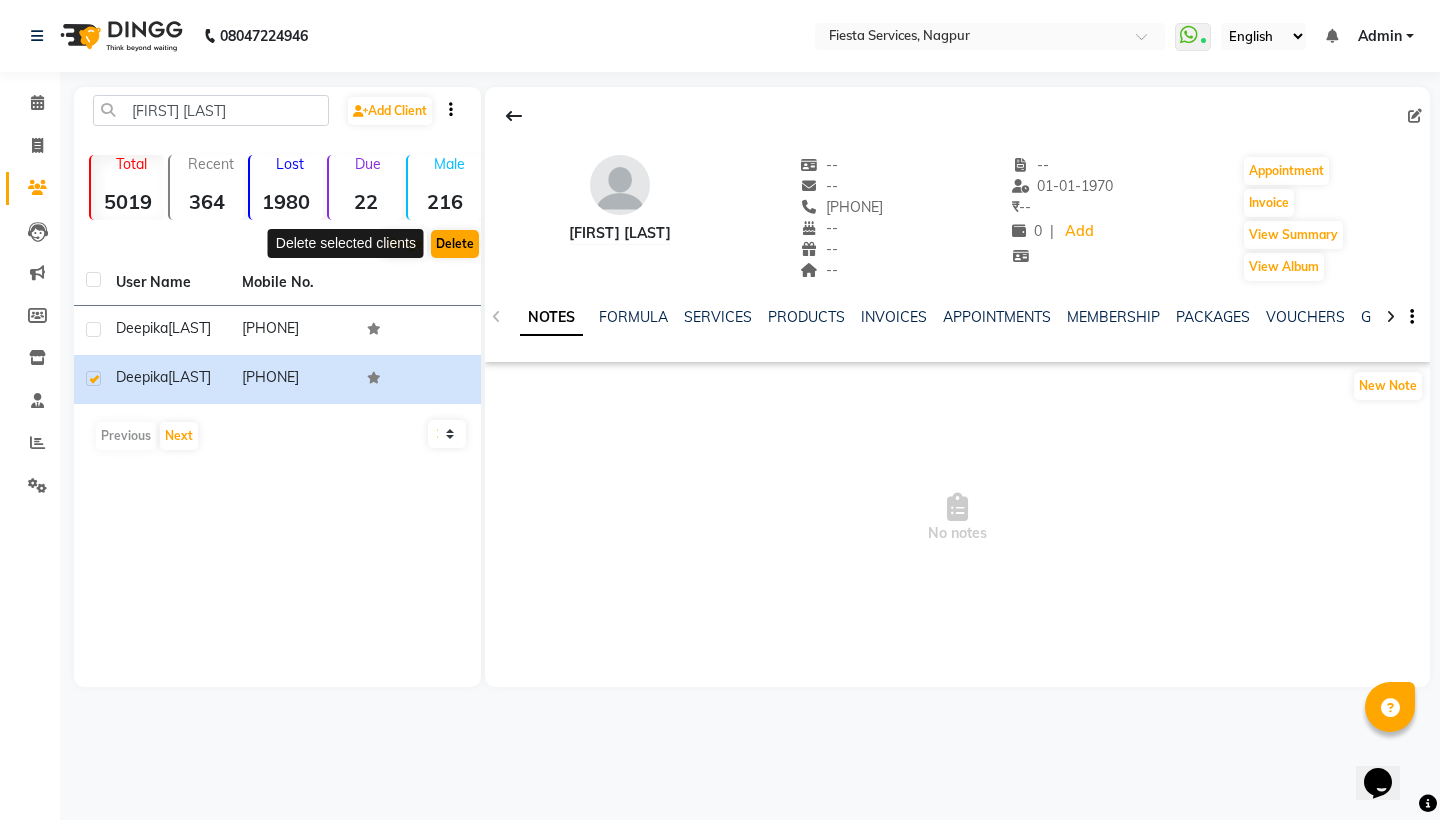 click on "Delete" 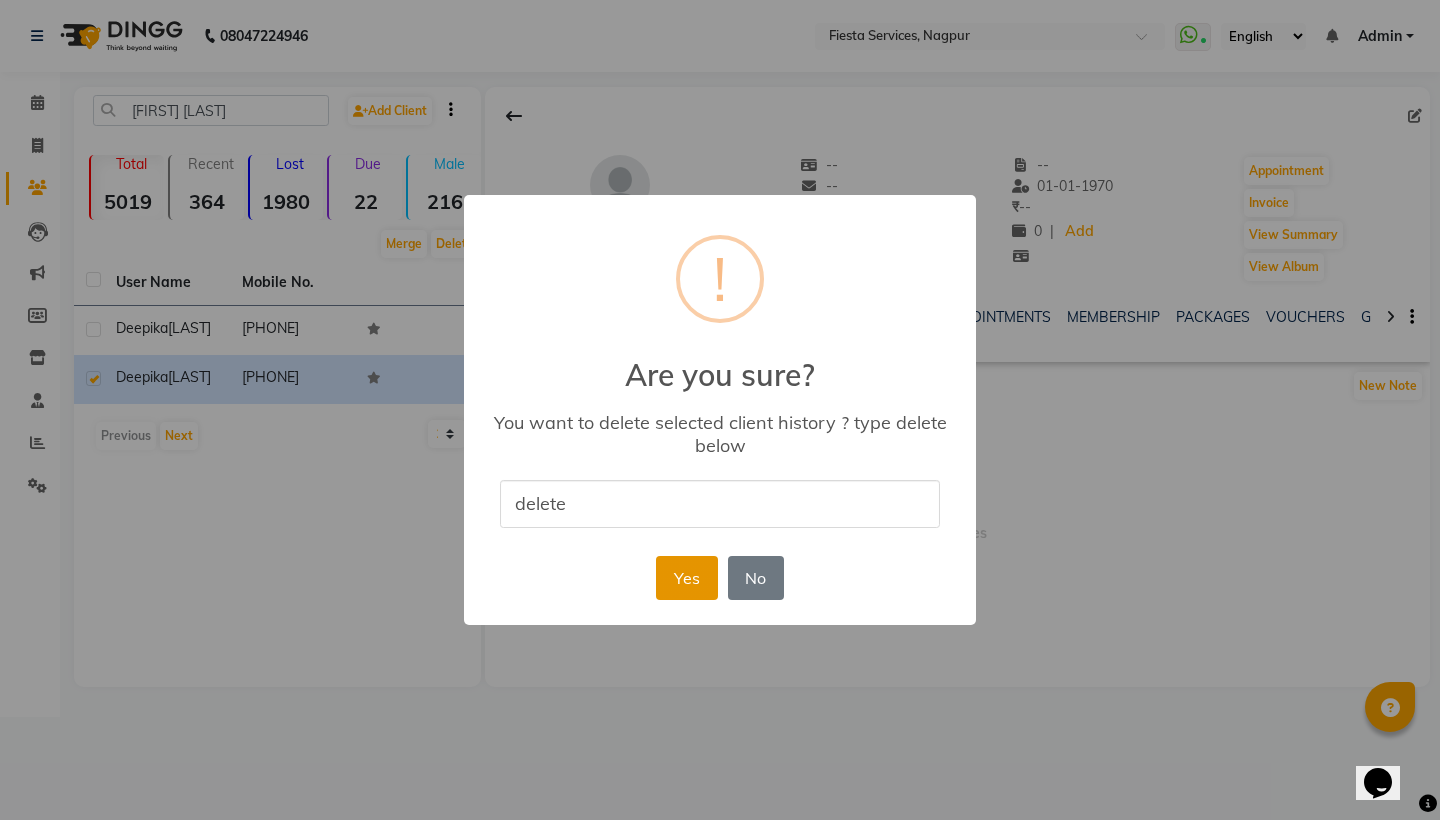 type on "delete" 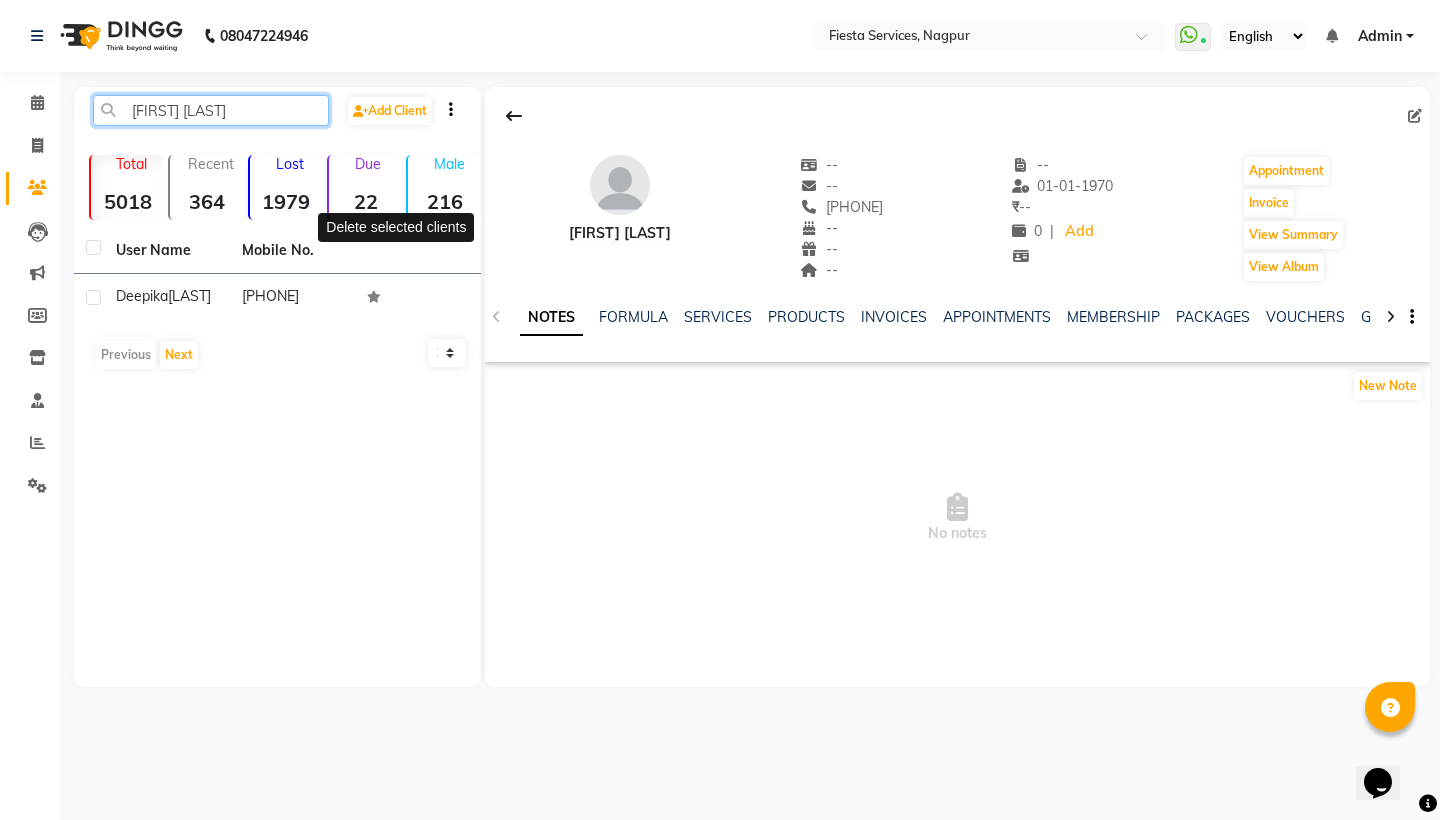 click on "[FIRST] [LAST]" 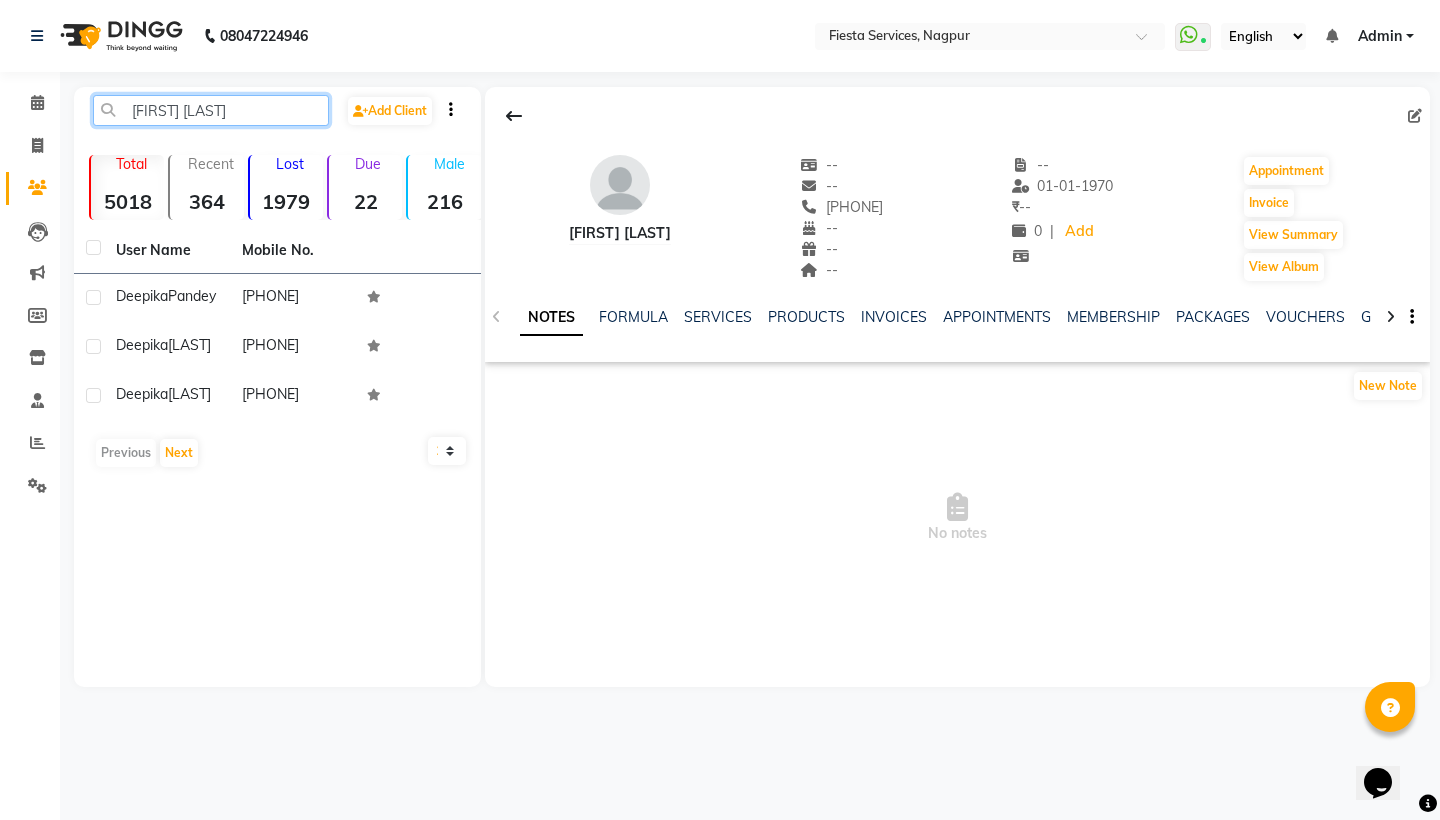 type on "[FIRST] [LAST]" 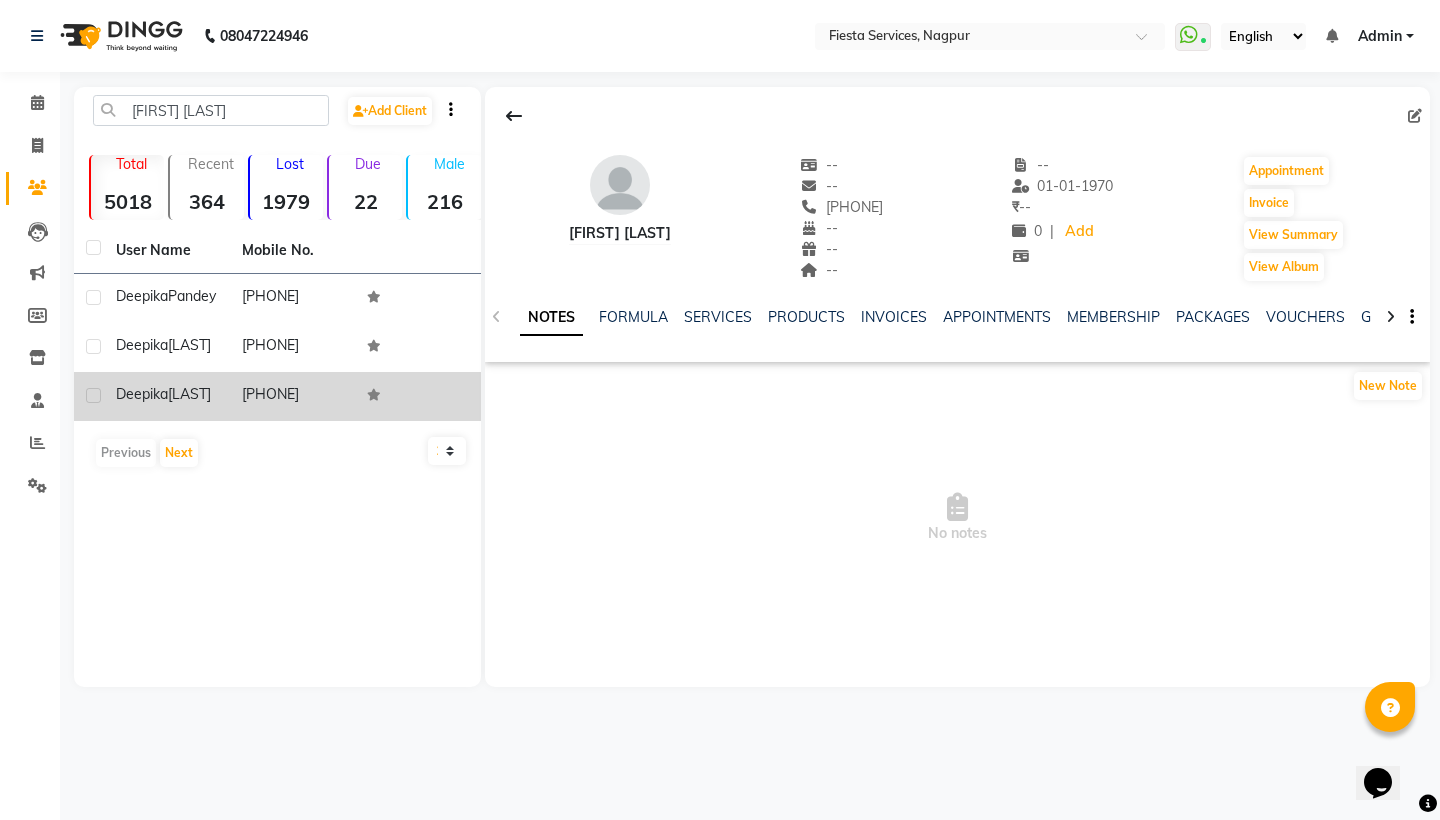 drag, startPoint x: 257, startPoint y: 110, endPoint x: 181, endPoint y: 411, distance: 310.44644 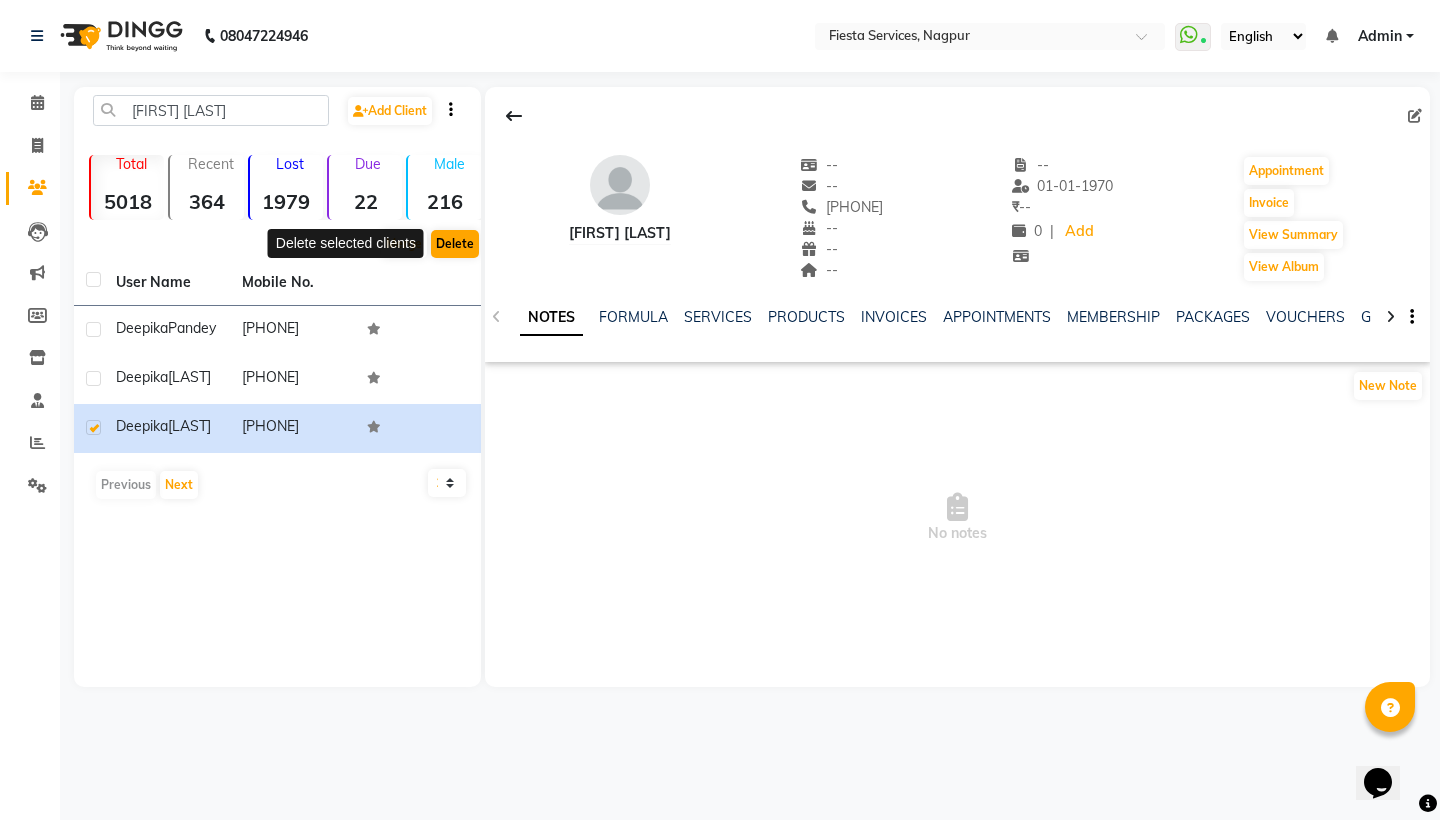 click on "Delete" 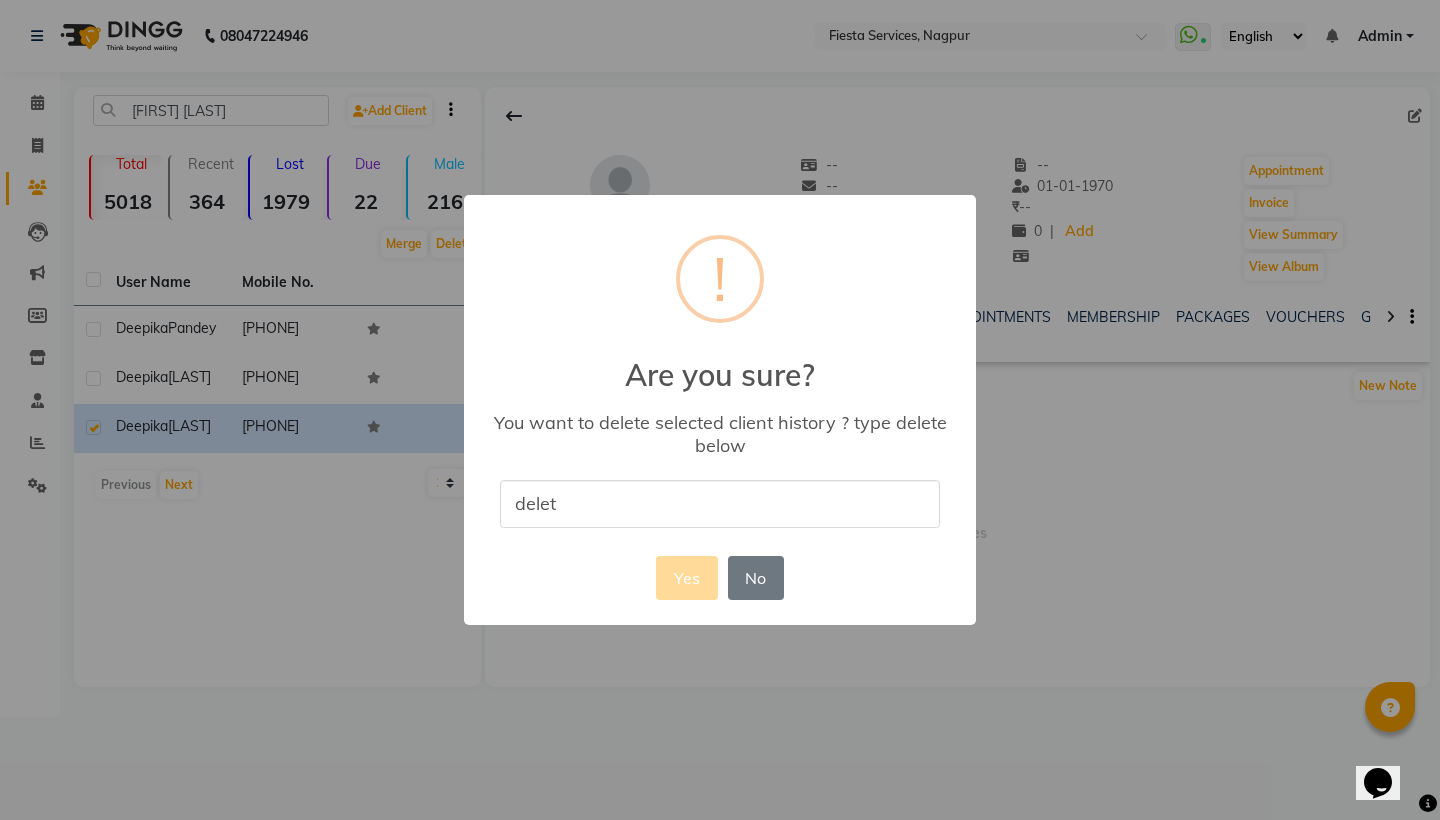 type on "delete" 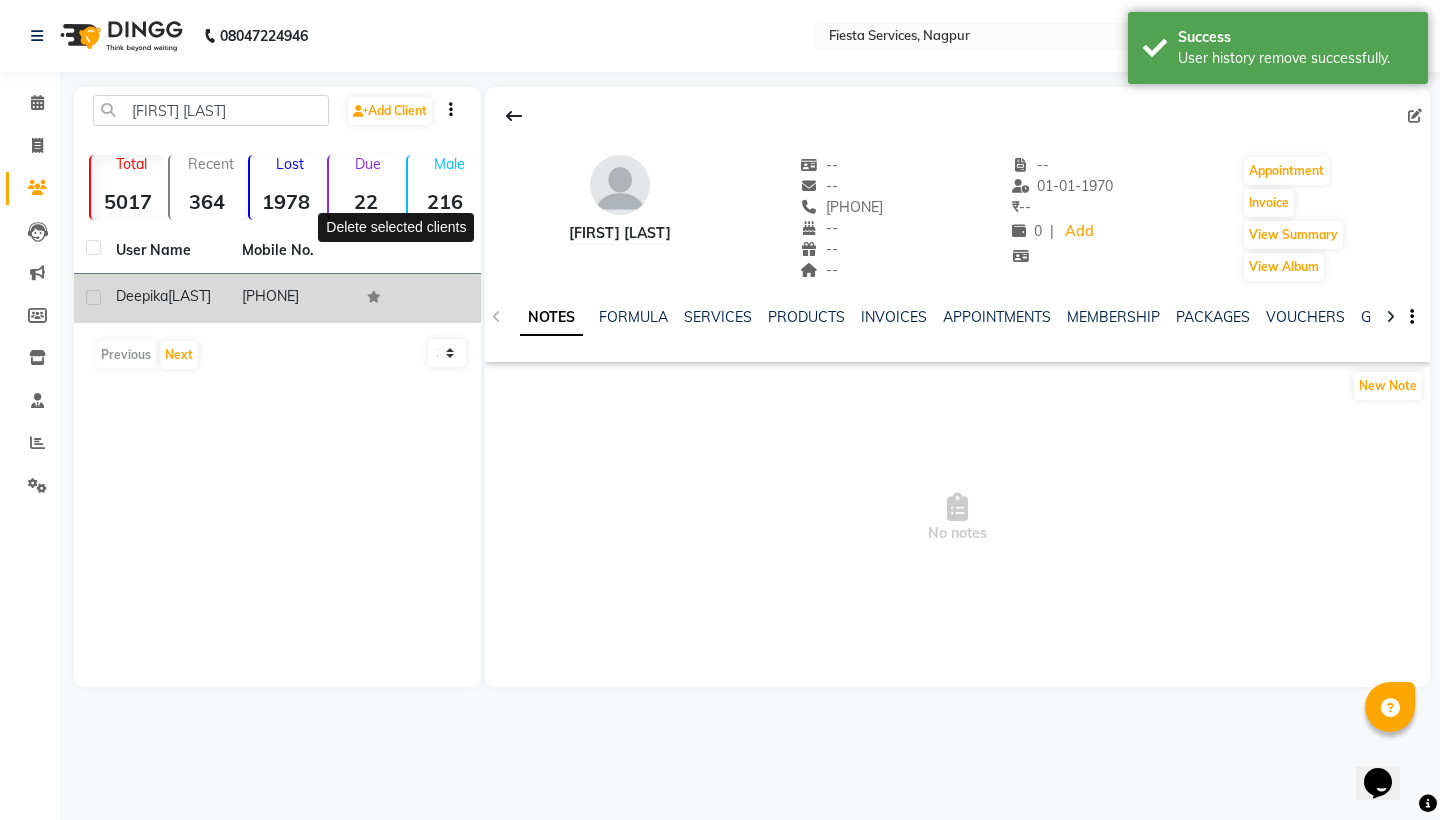 click on "[PHONE]" 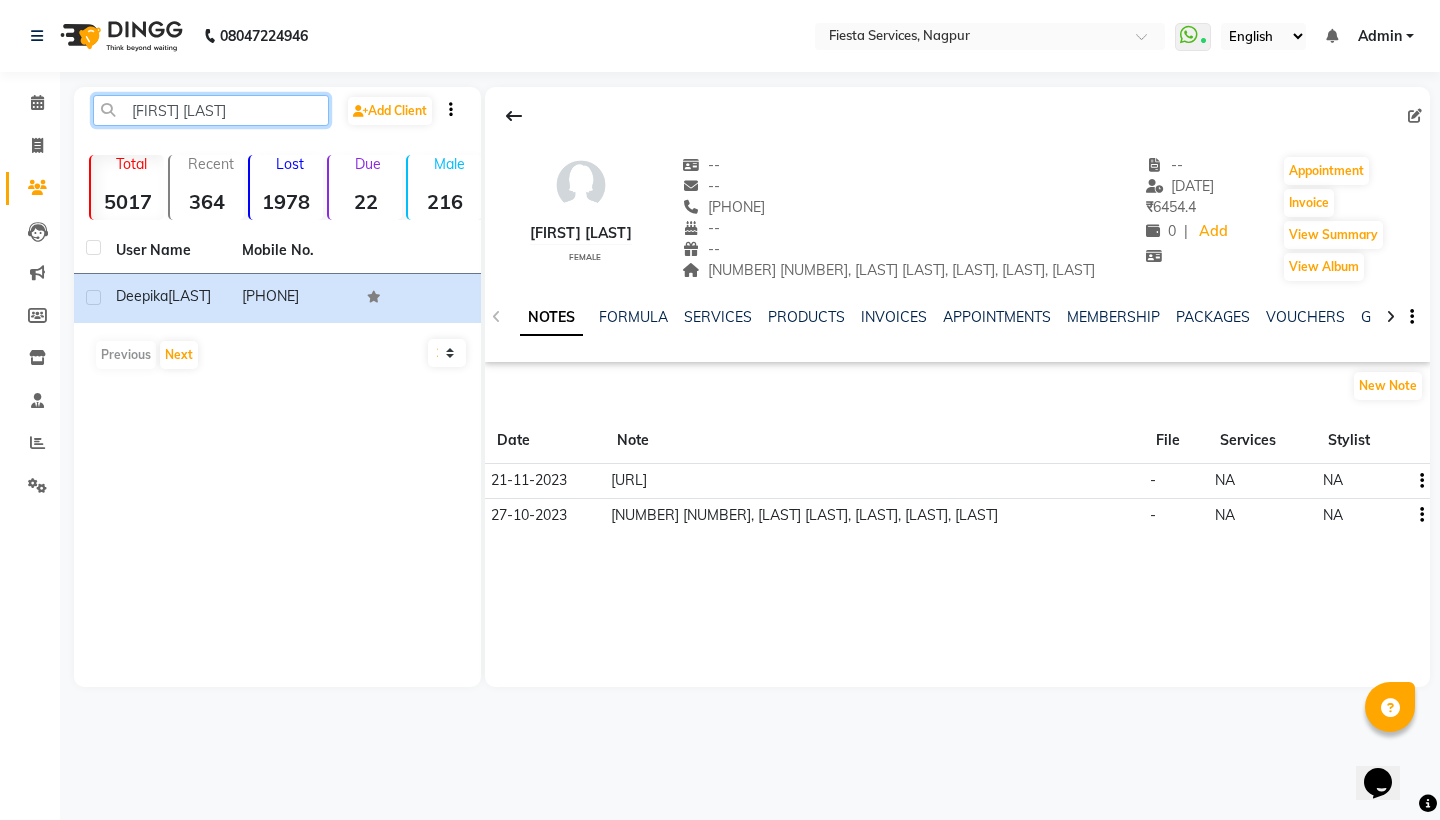 click on "[FIRST] [LAST]" 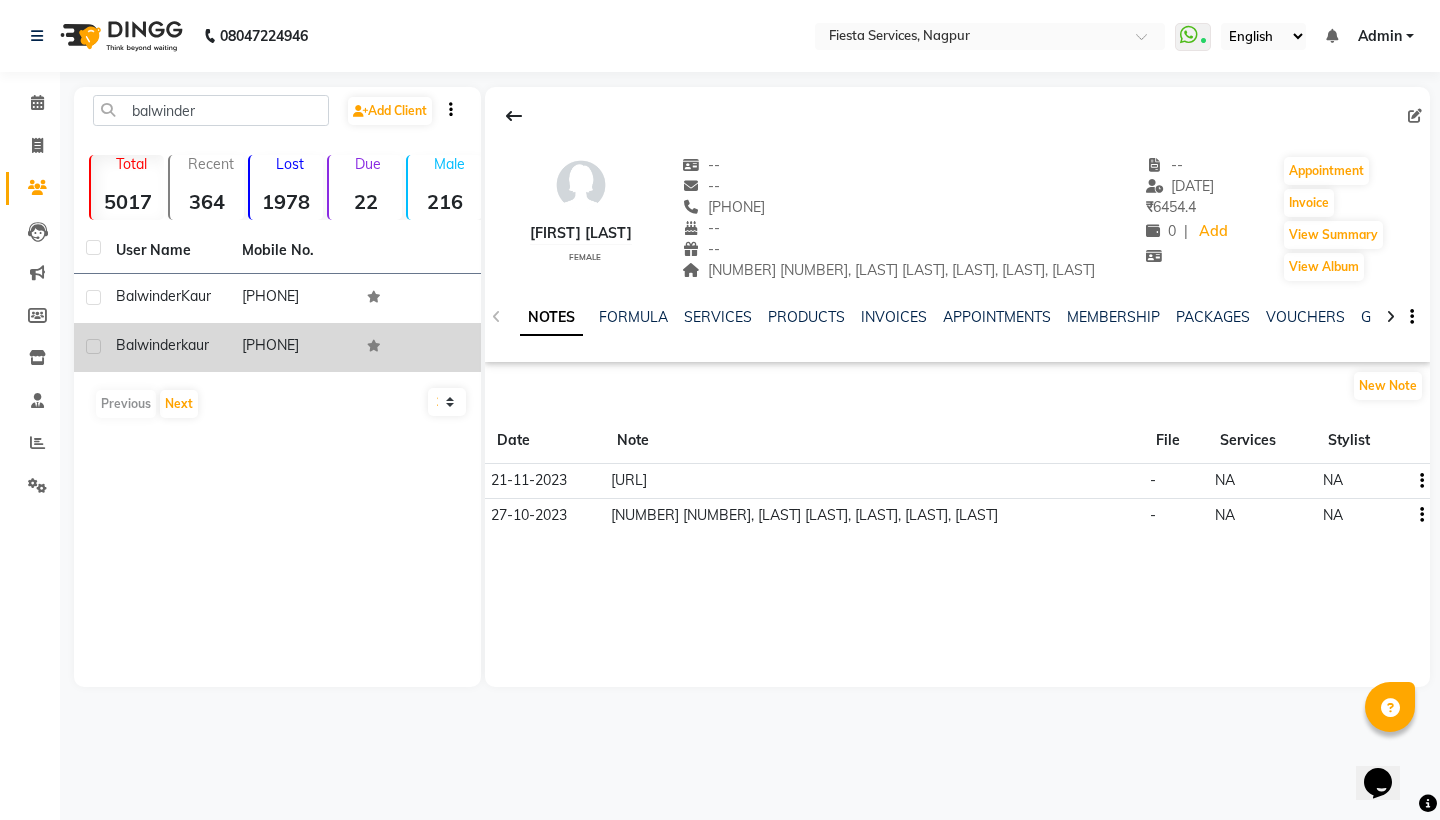 click on "[PHONE]" 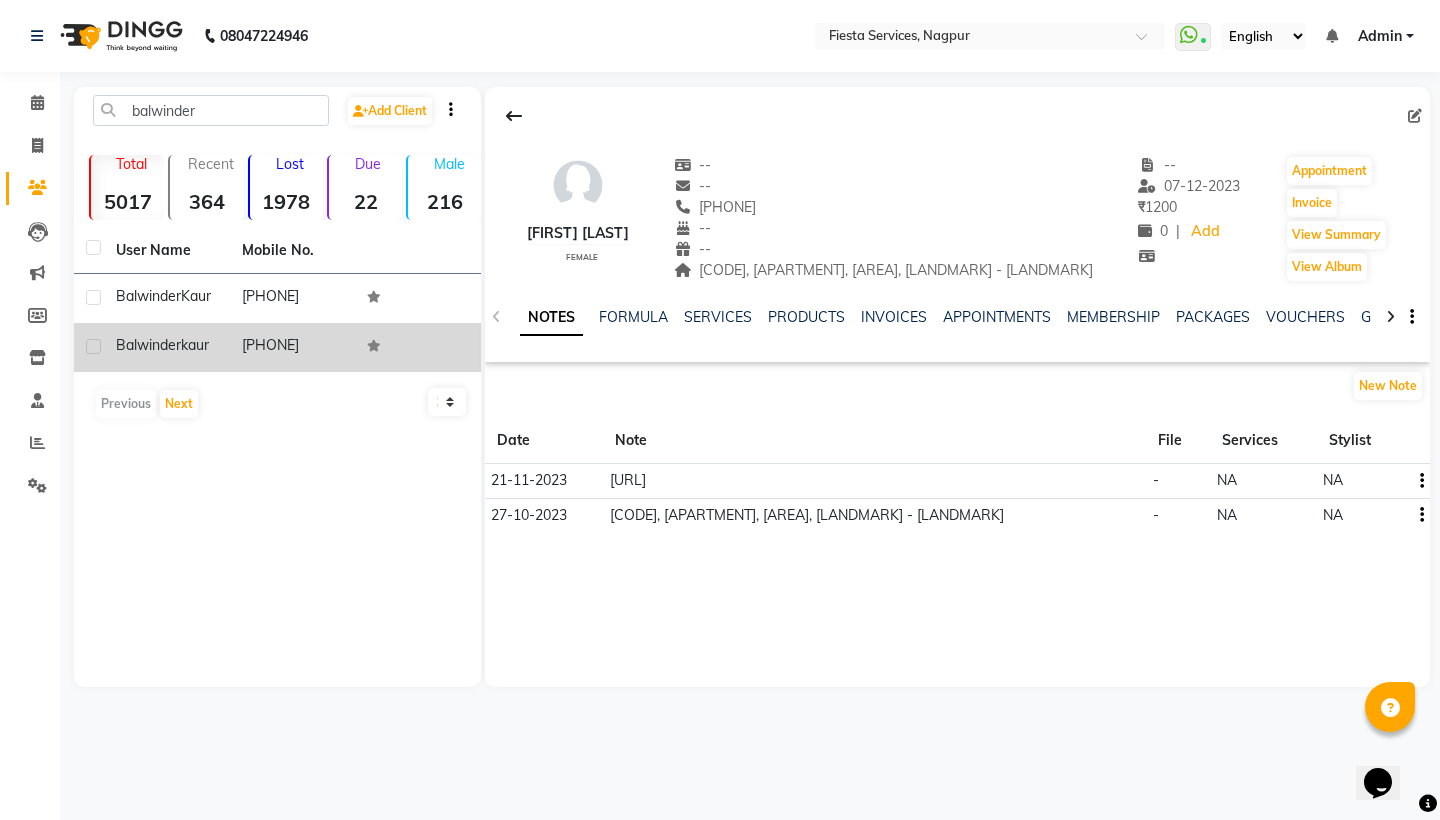 click on "[FIRST] [LAST]" 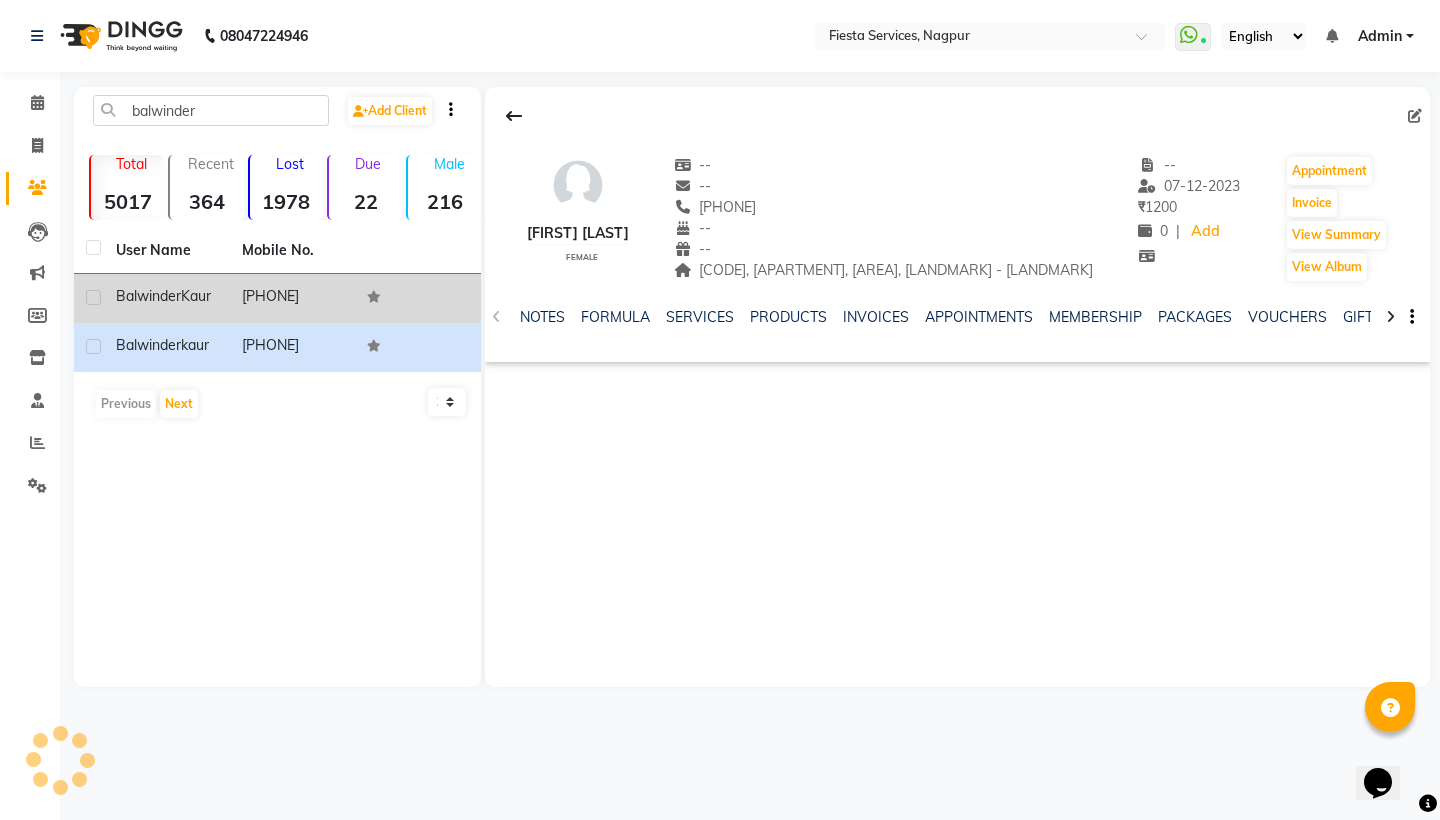 click on "Kaur" 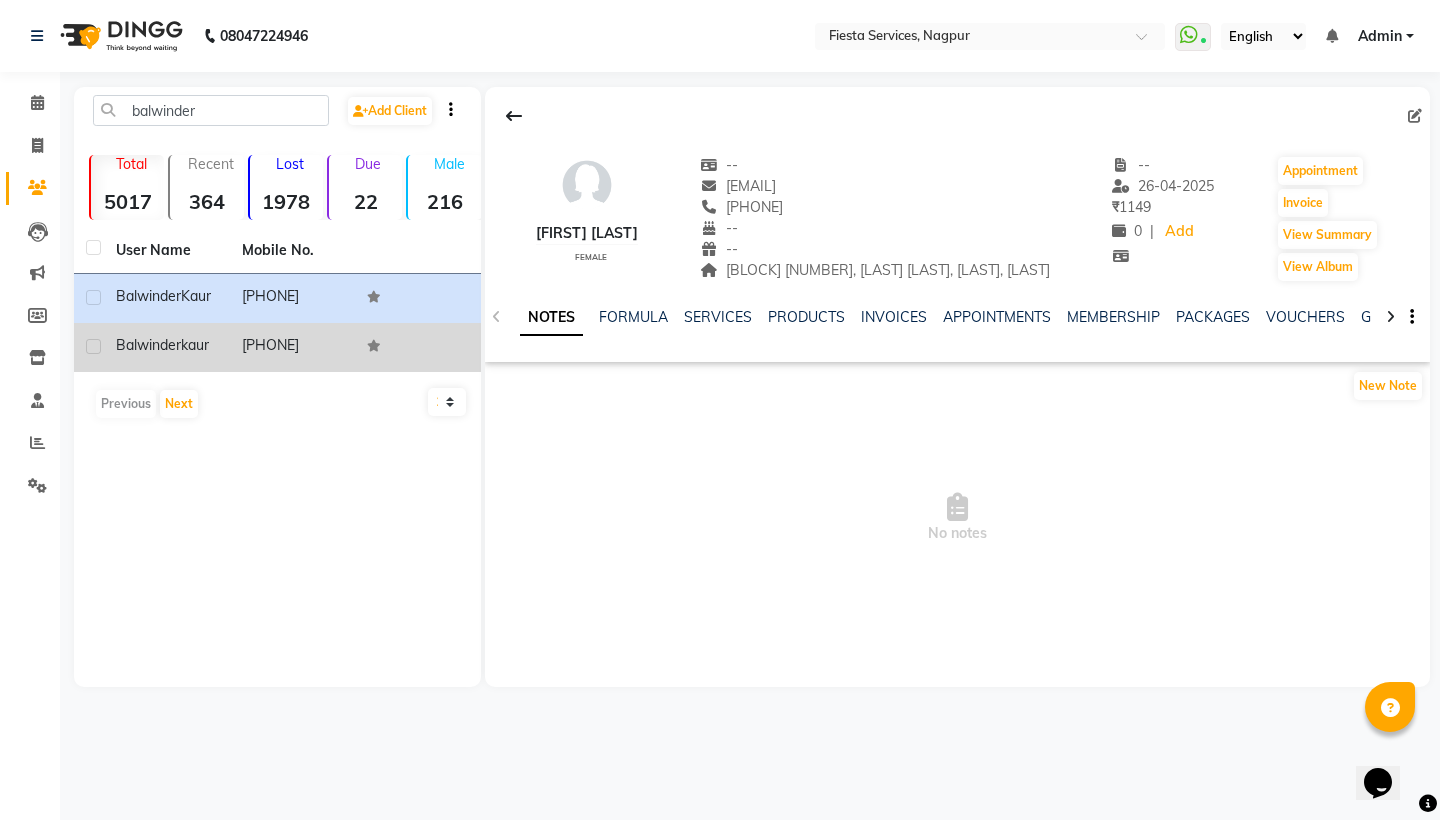 click on "[FIRST] [LAST]" 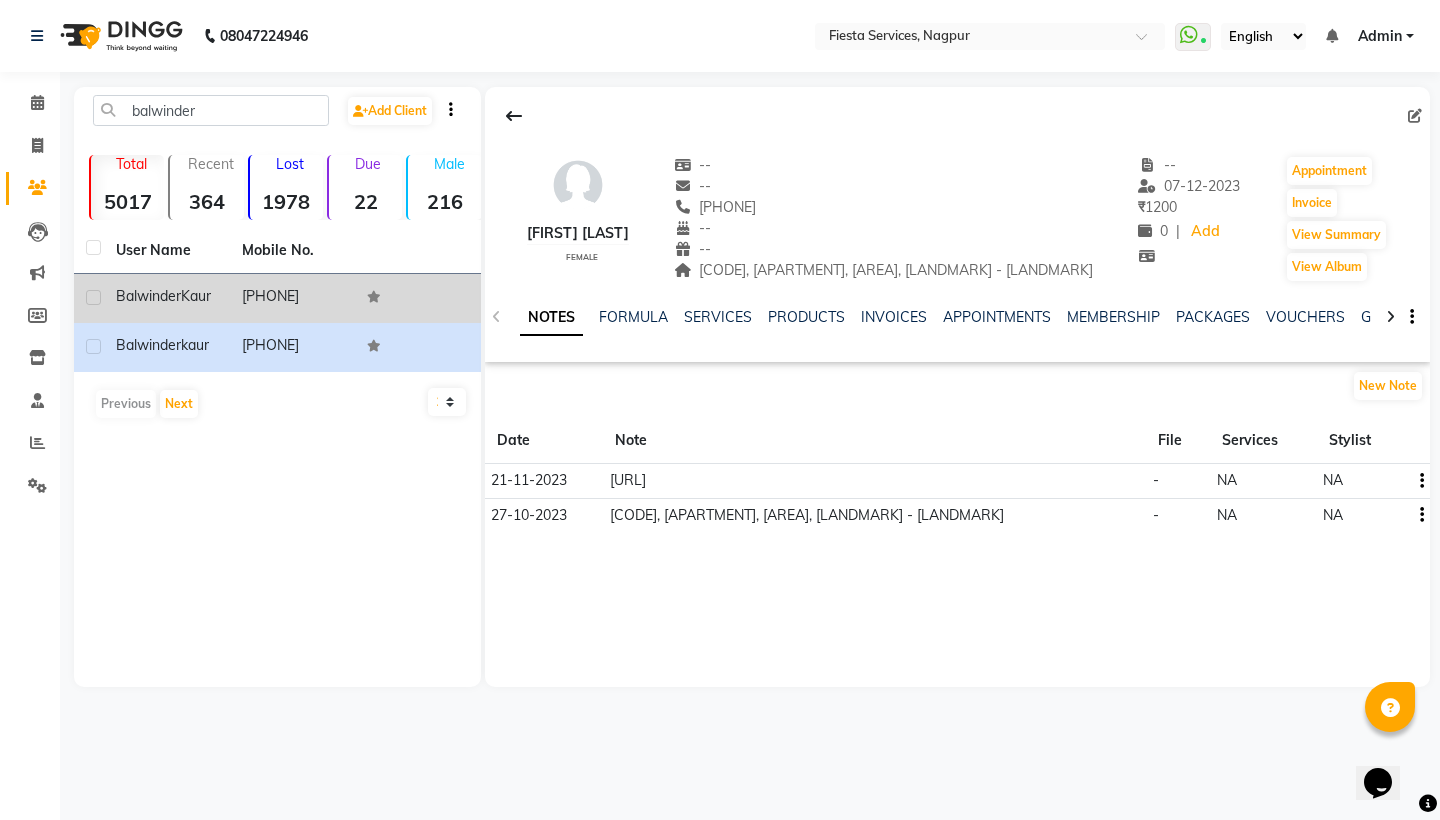 click on "[FIRST] [LAST]" 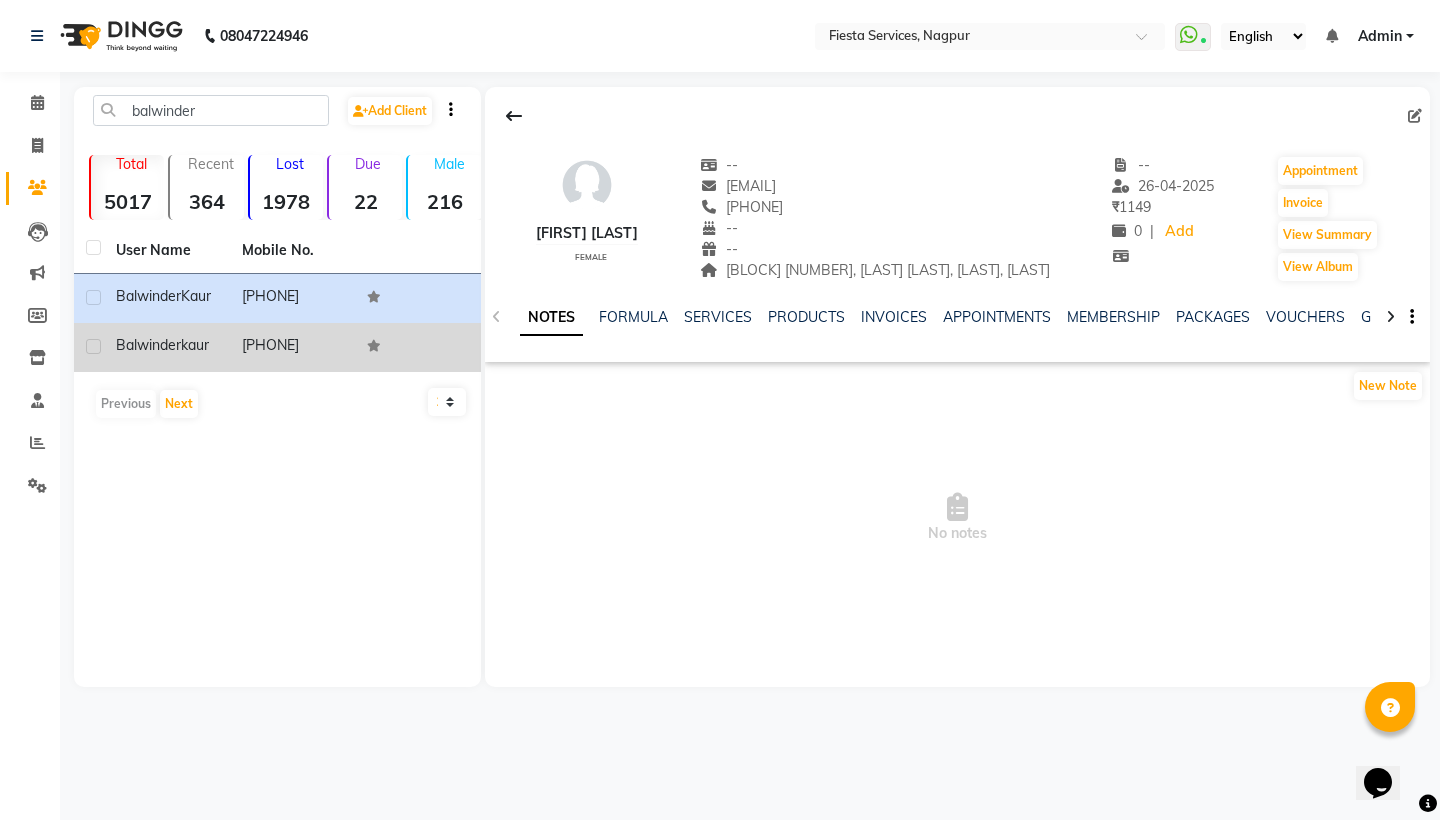 click on "[PHONE]" 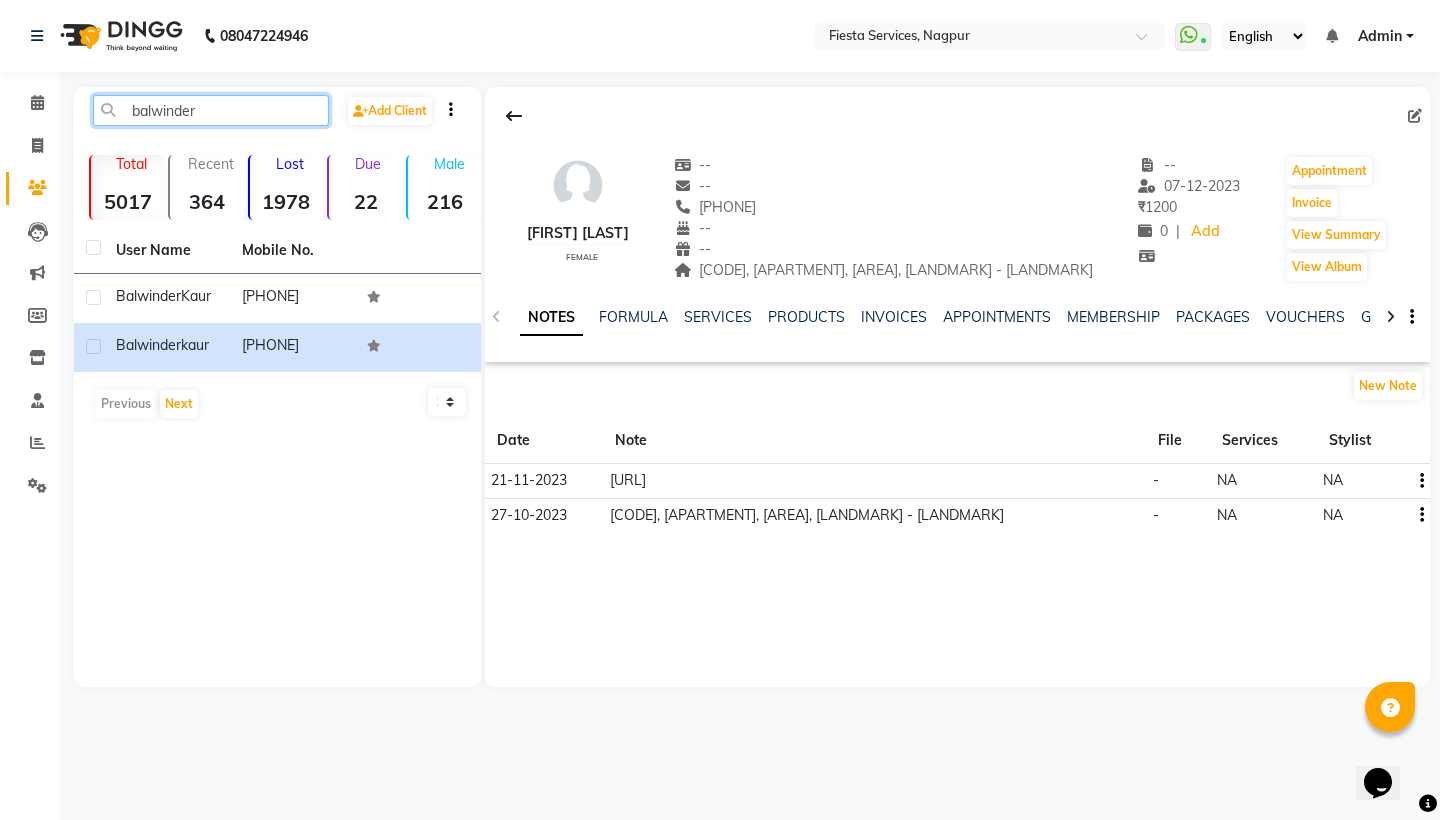 click on "balwinder" 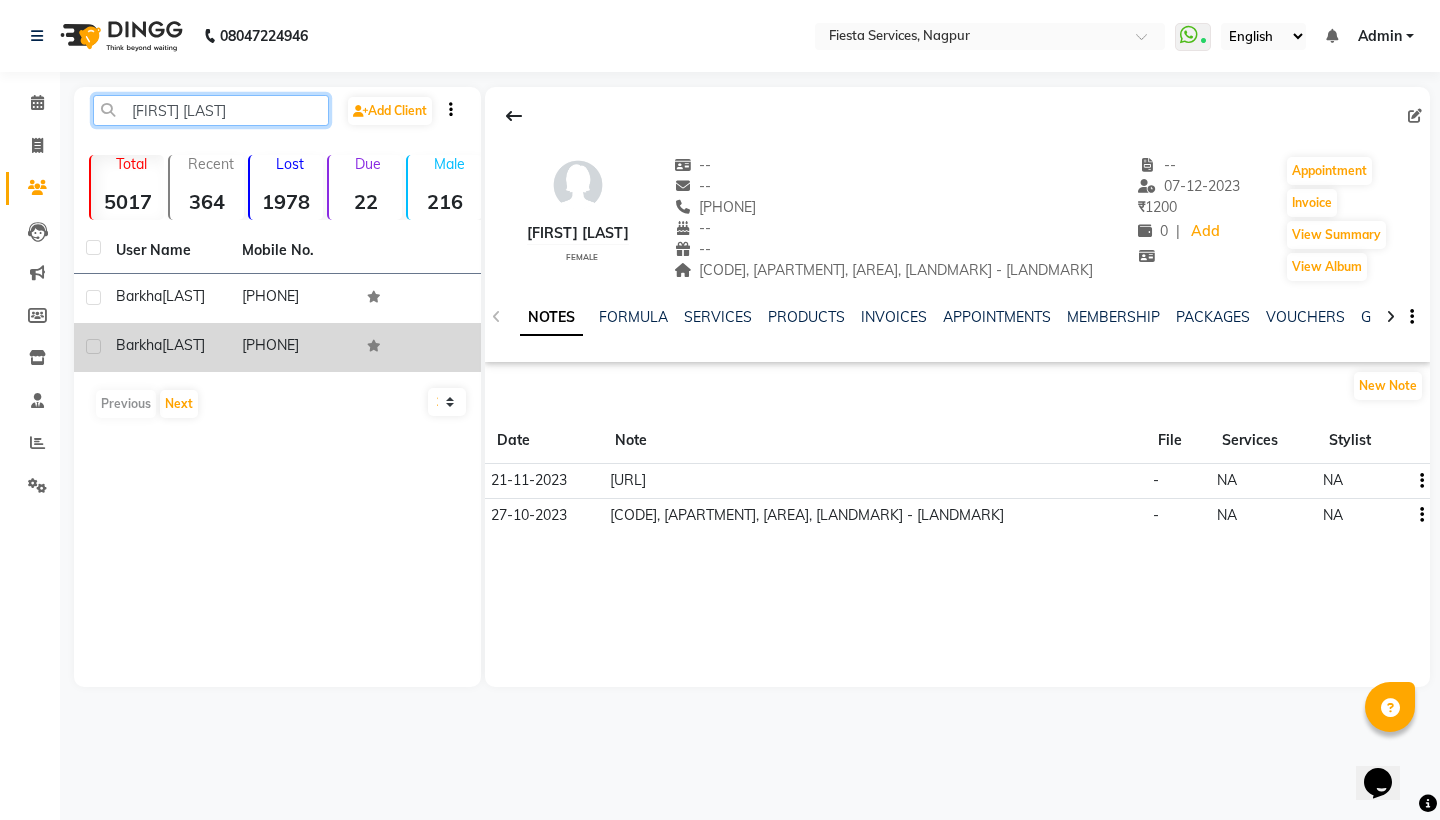 type on "[FIRST] [LAST]" 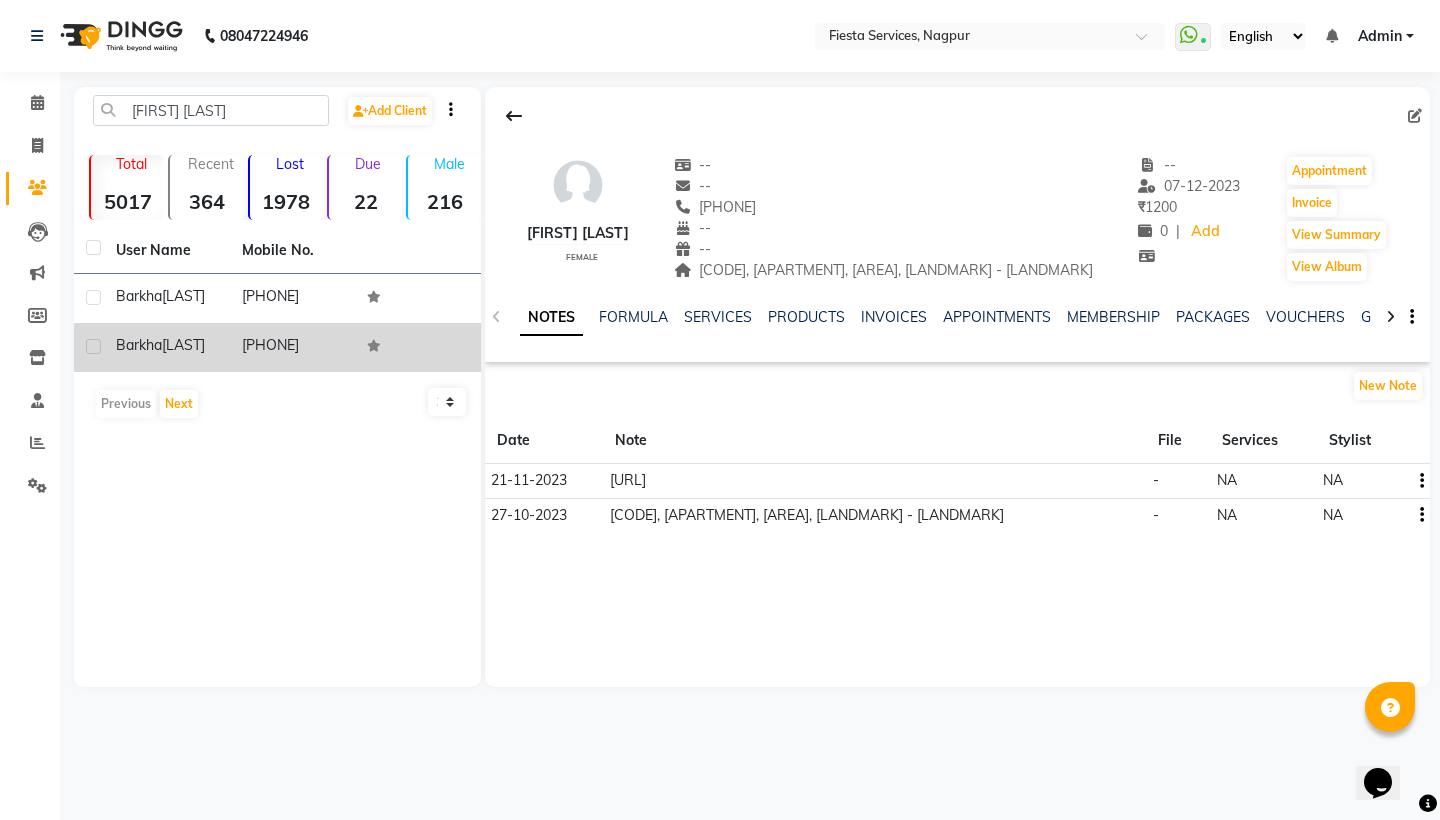 click on "[FIRST] [LAST]" 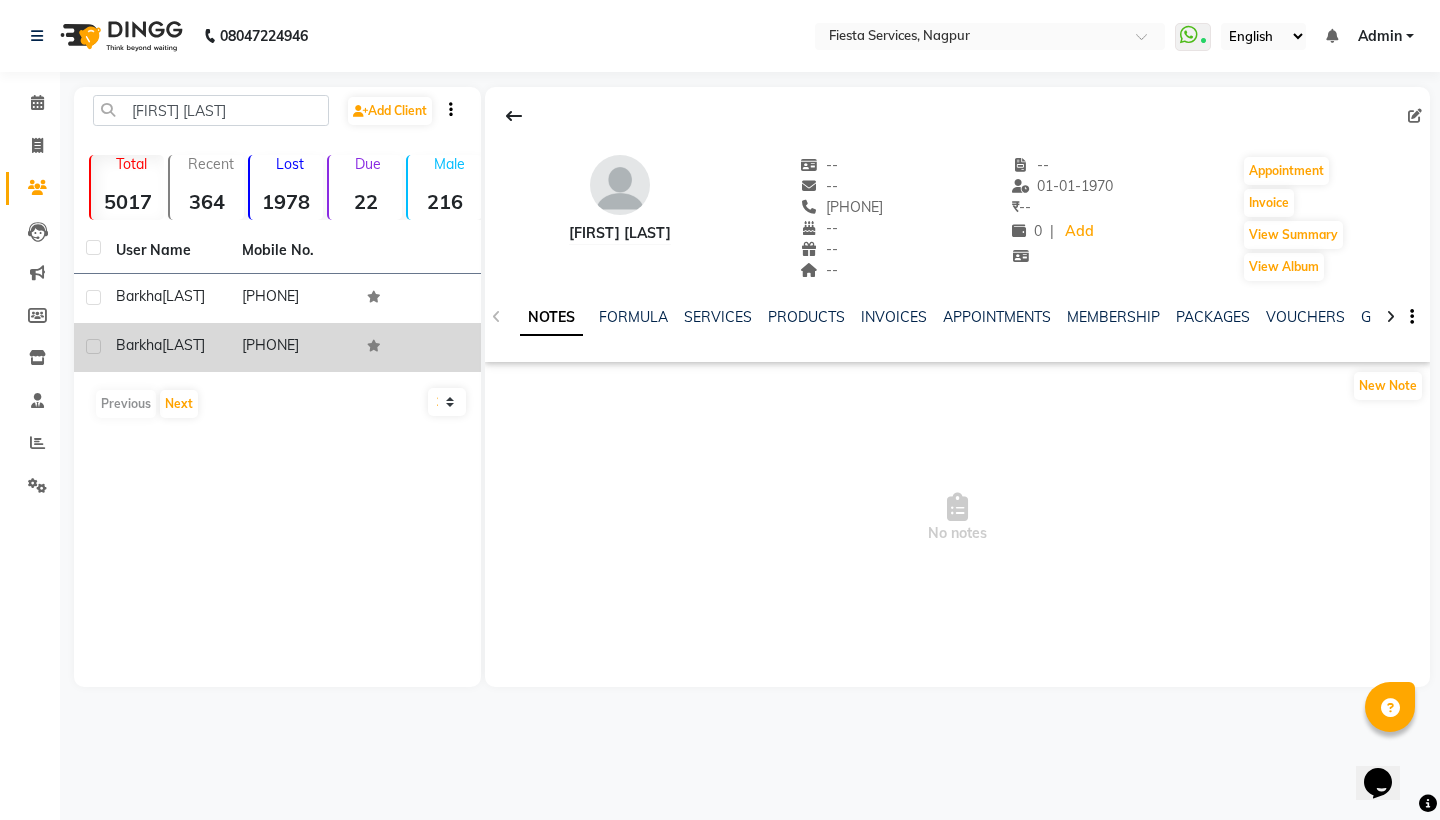 click 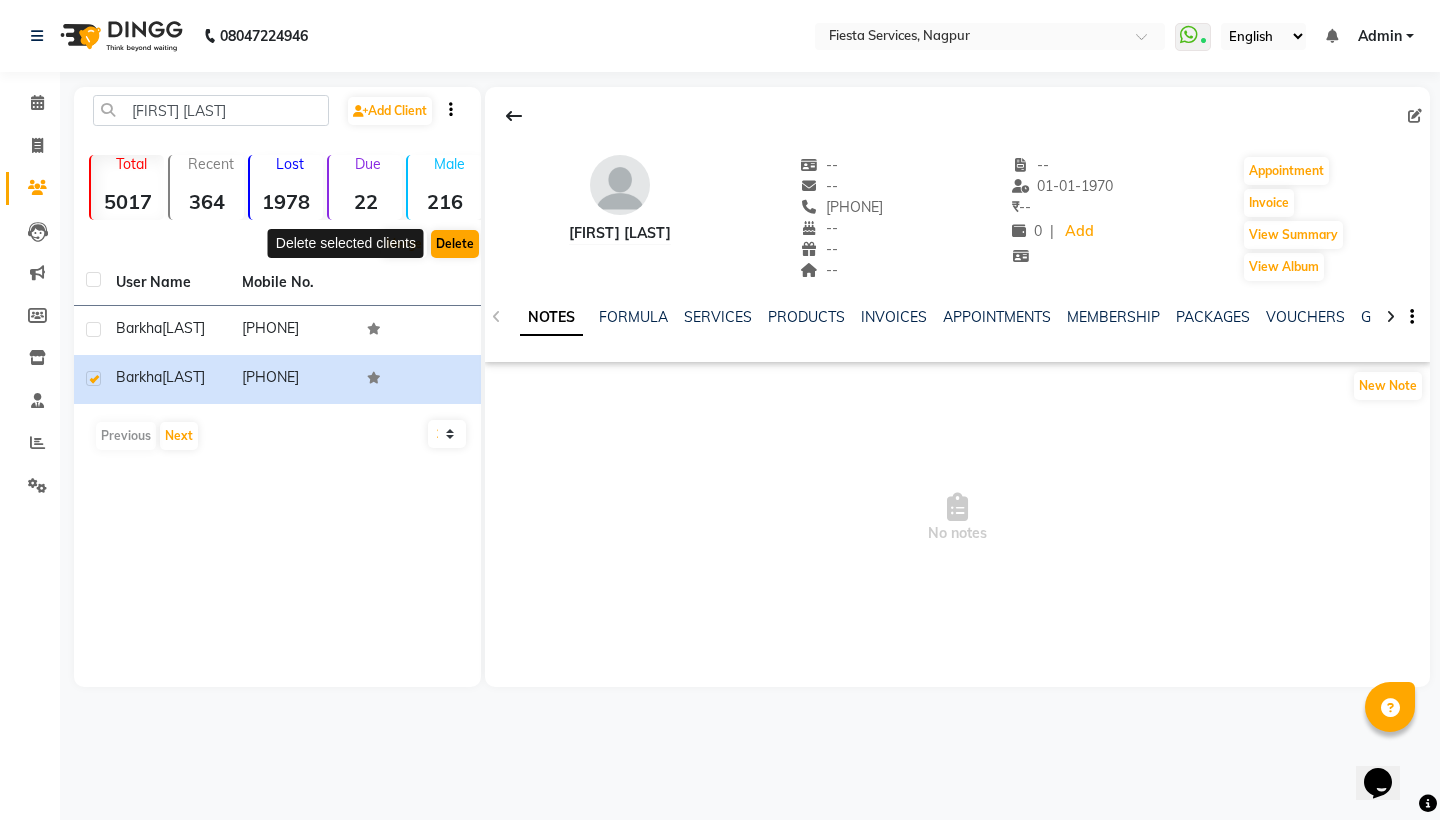 click on "Delete" 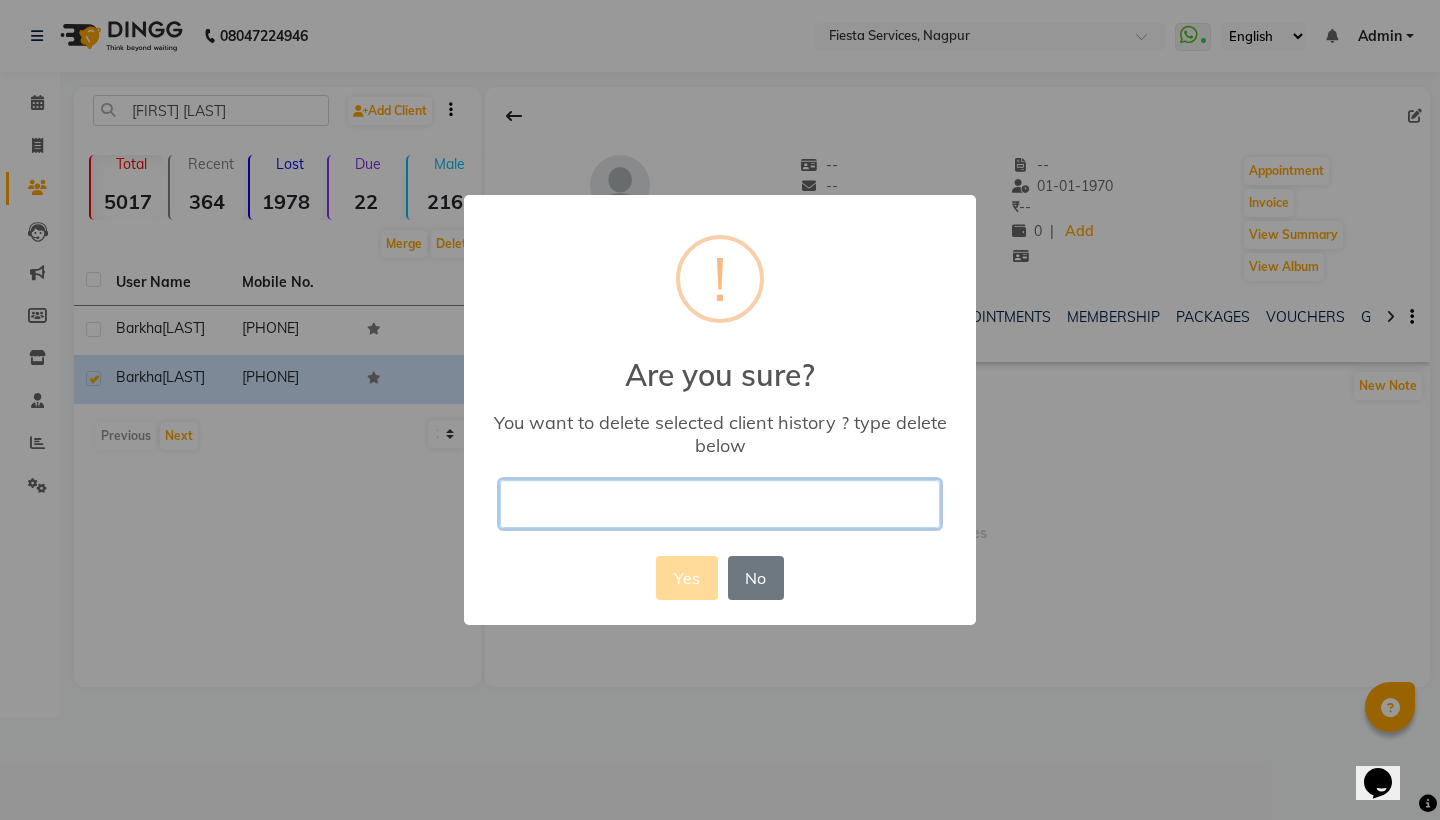 click at bounding box center (720, 503) 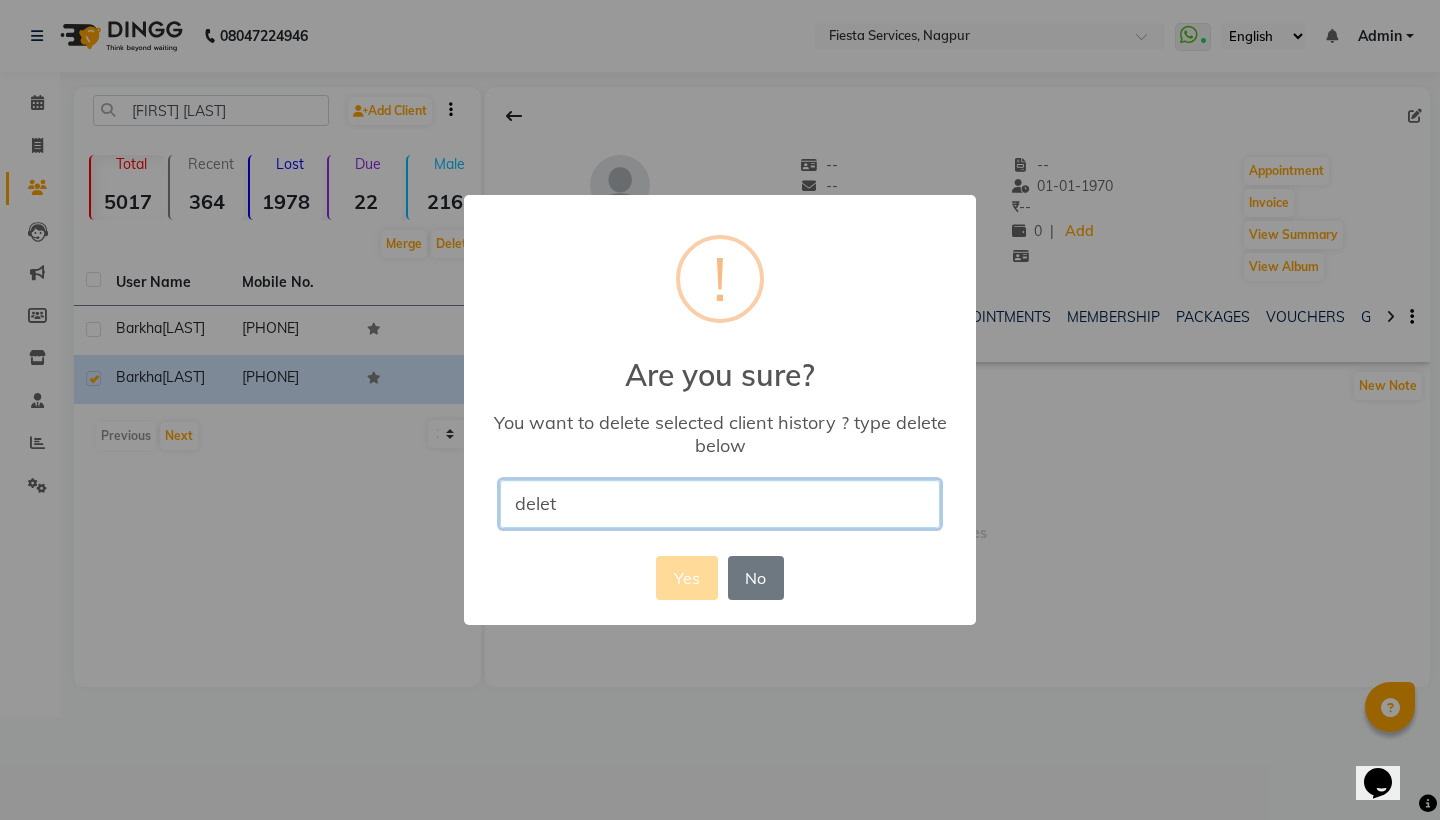 type on "delete" 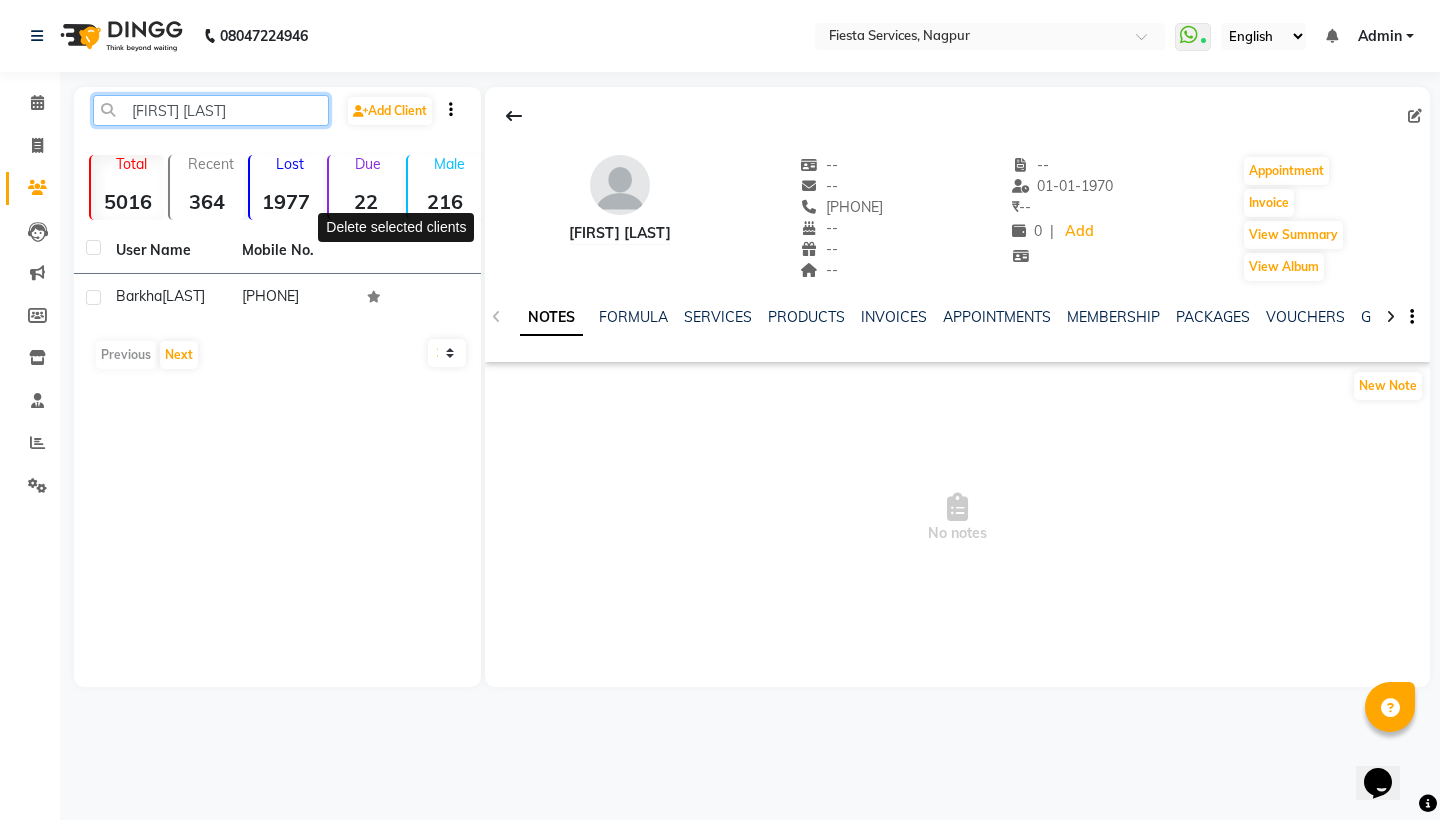 click on "[FIRST] [LAST]" 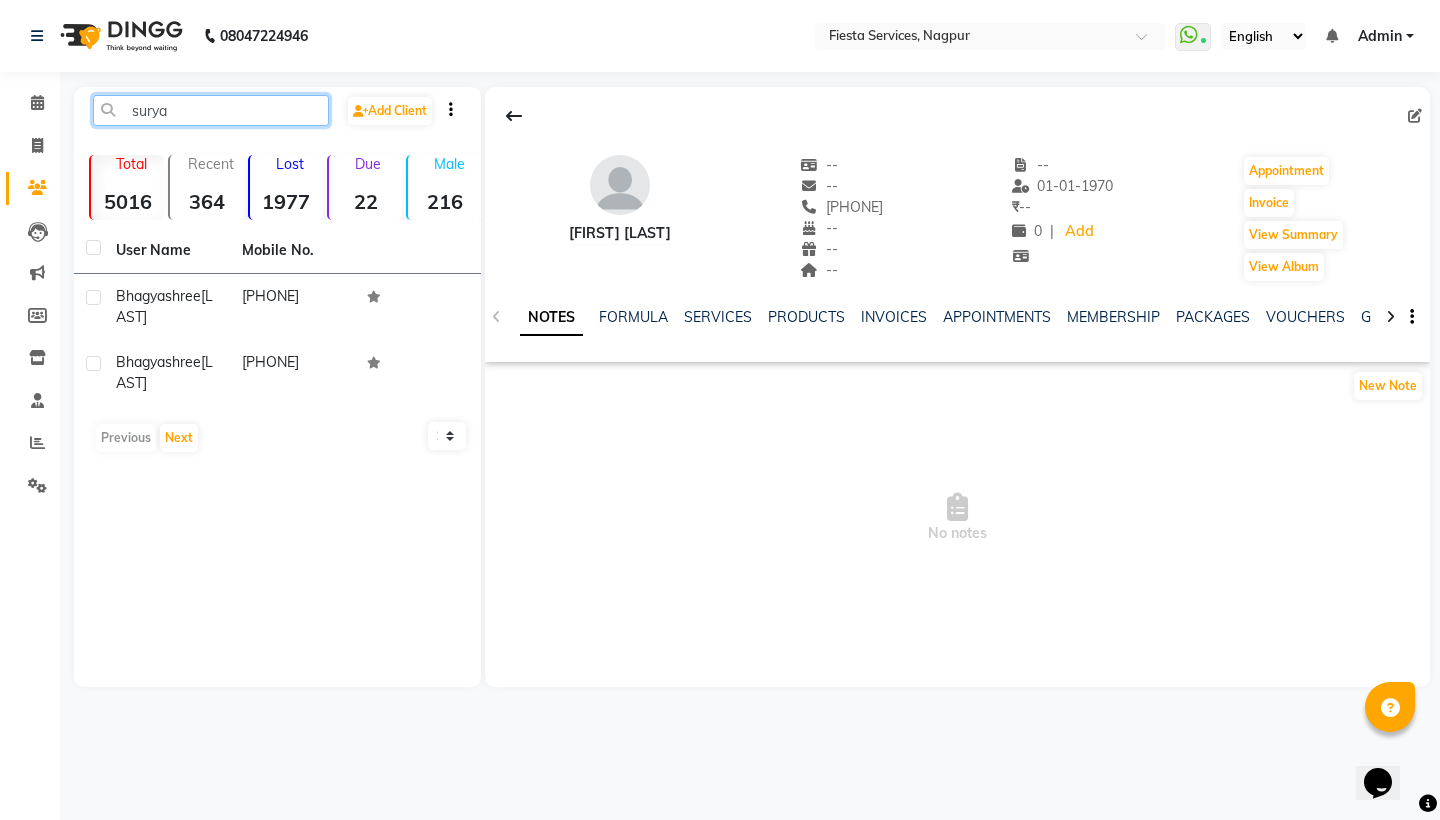 type on "surya" 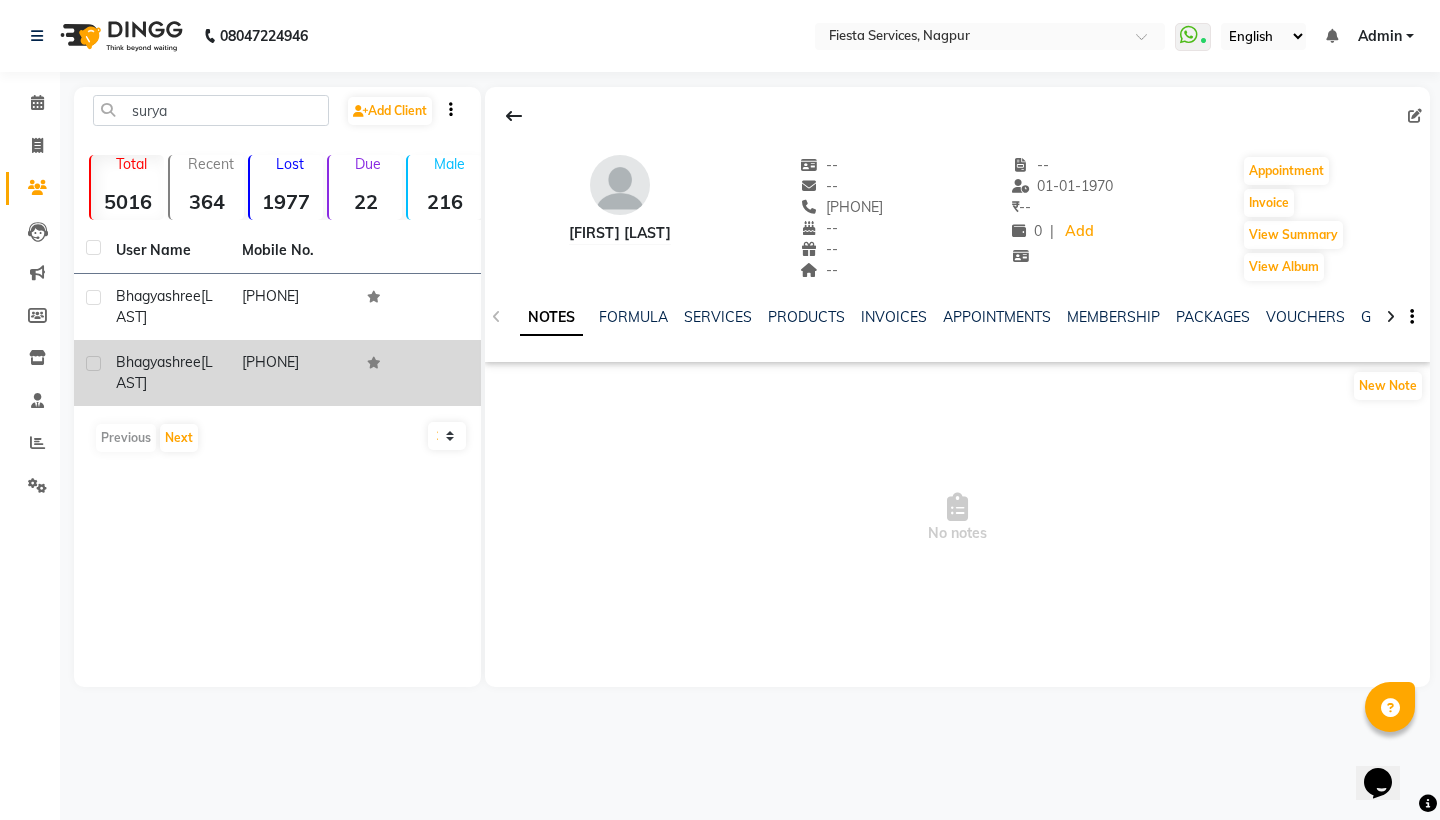 drag, startPoint x: 251, startPoint y: 121, endPoint x: 183, endPoint y: 365, distance: 253.29825 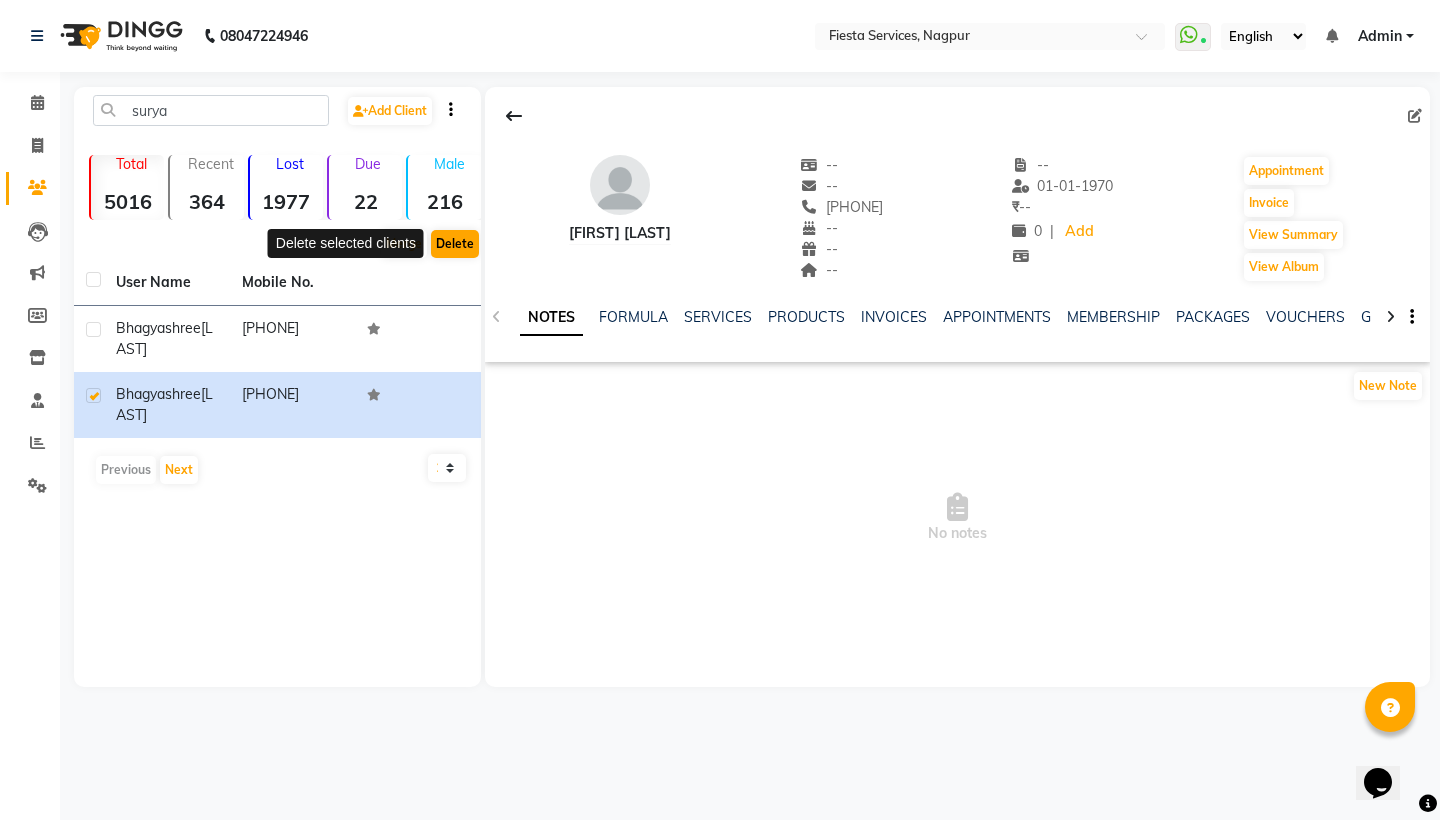 click on "Delete" 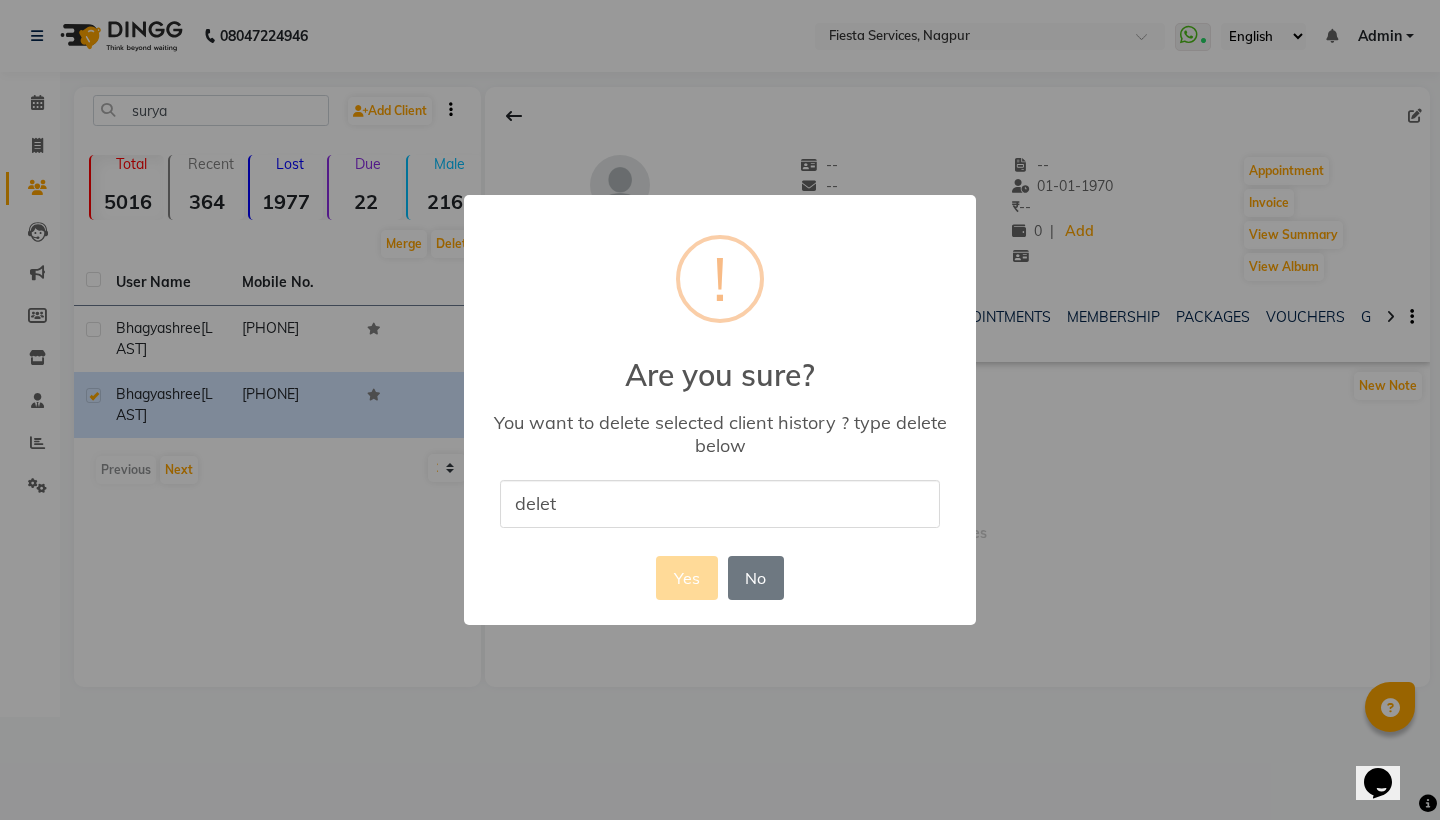type on "delete" 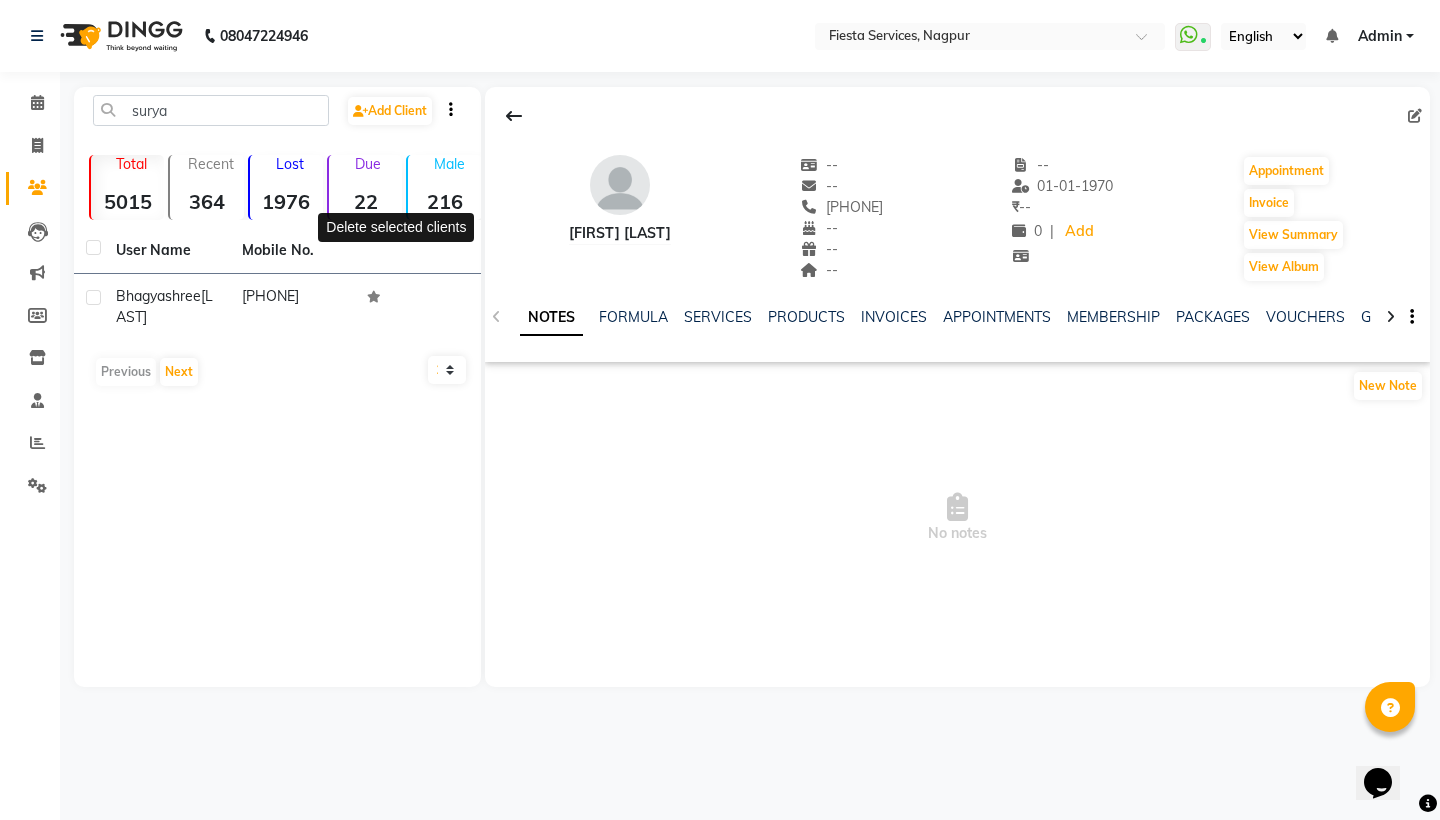 click on "[FIRST] Add Client" 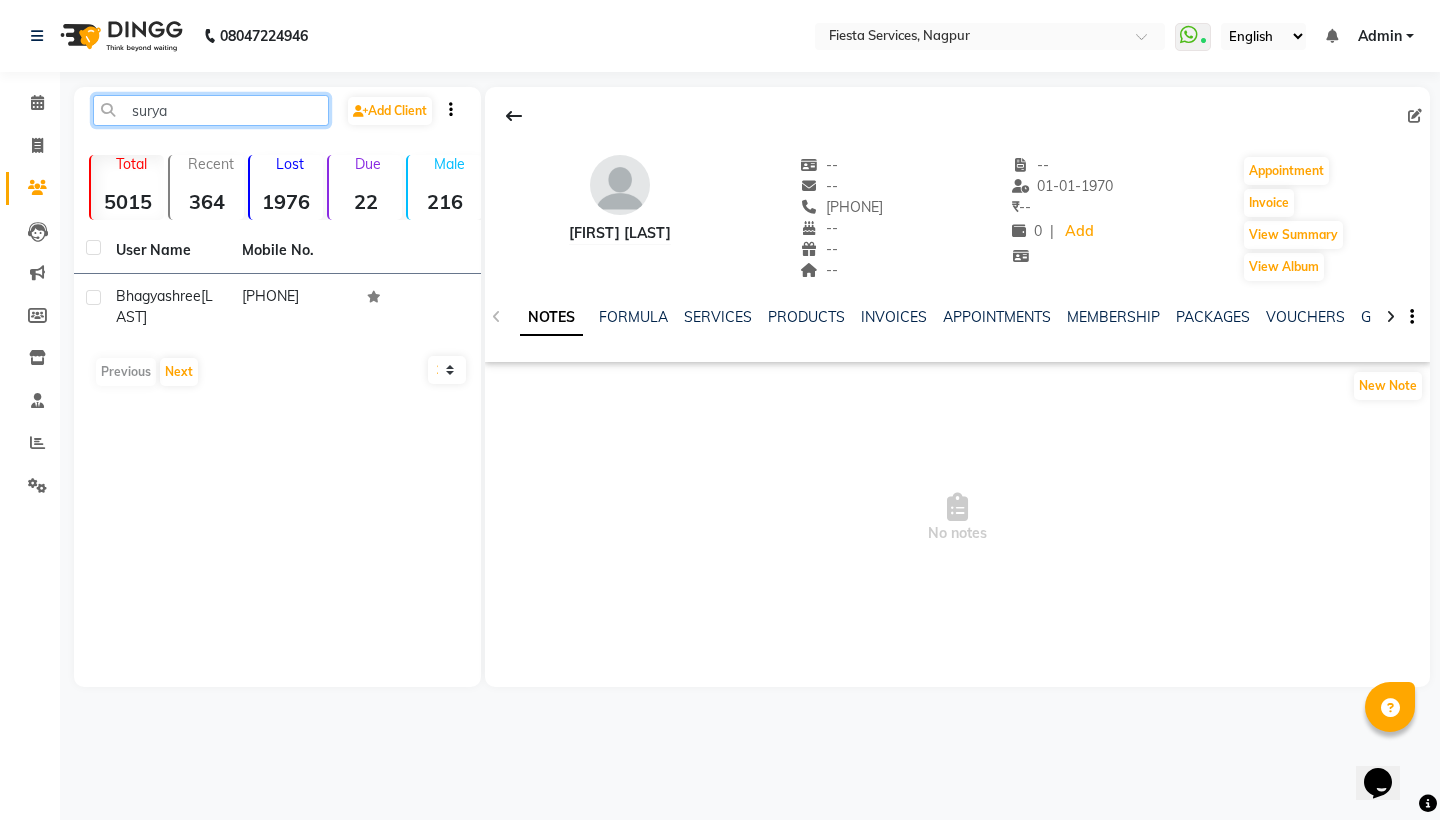 click on "surya" 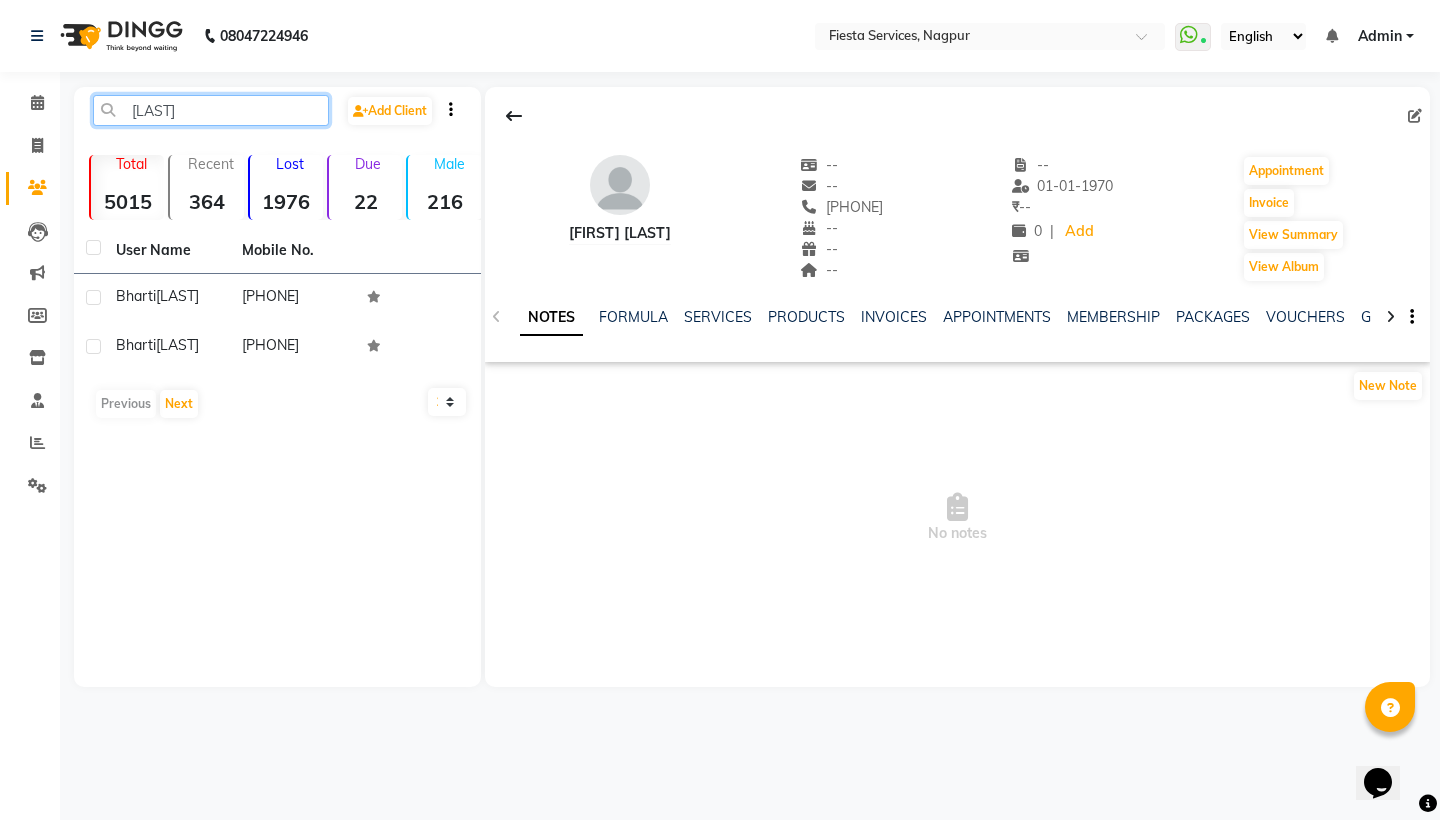 type on "guava" 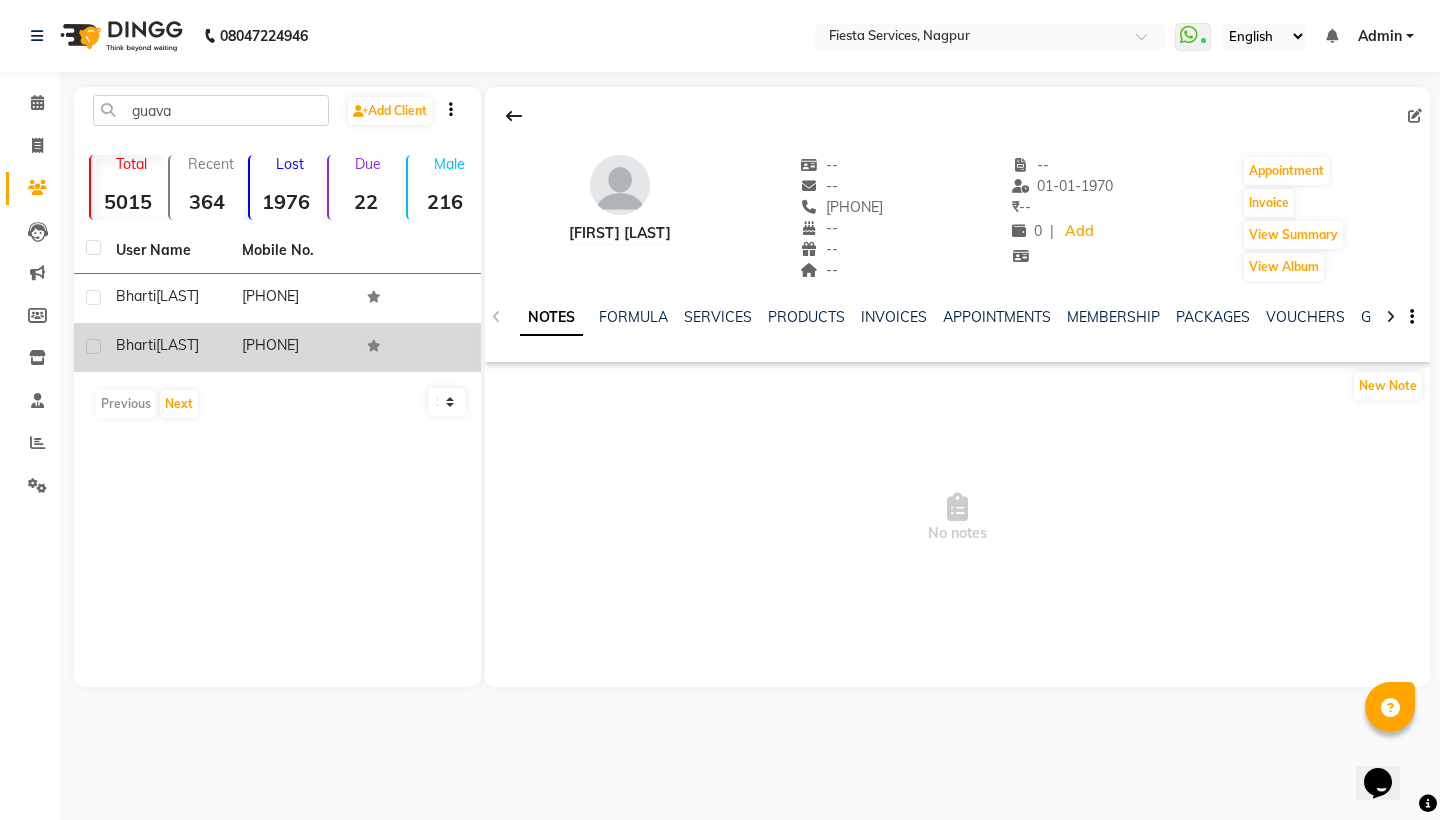 drag, startPoint x: 241, startPoint y: 116, endPoint x: 212, endPoint y: 392, distance: 277.51938 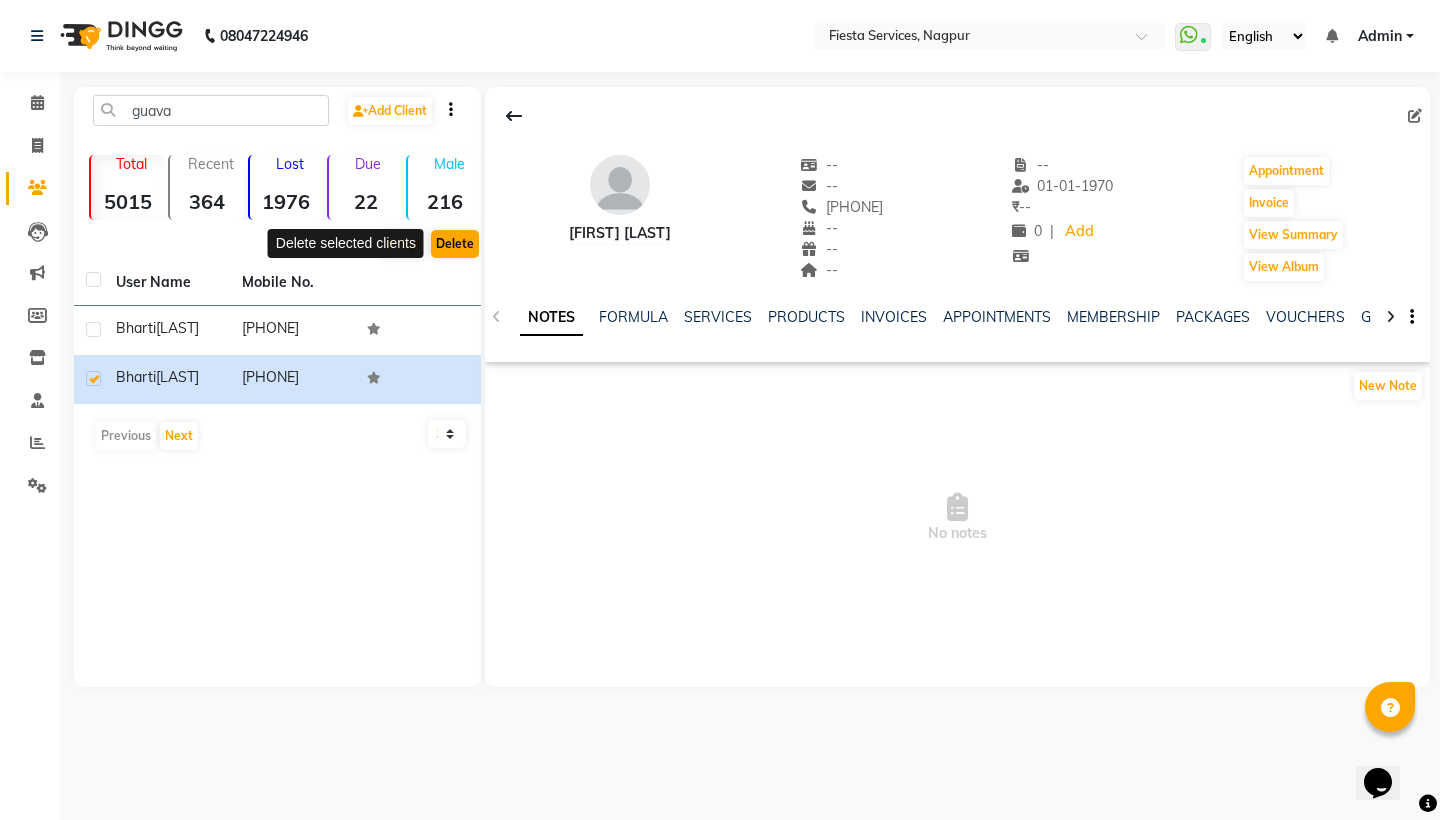 click on "Delete" 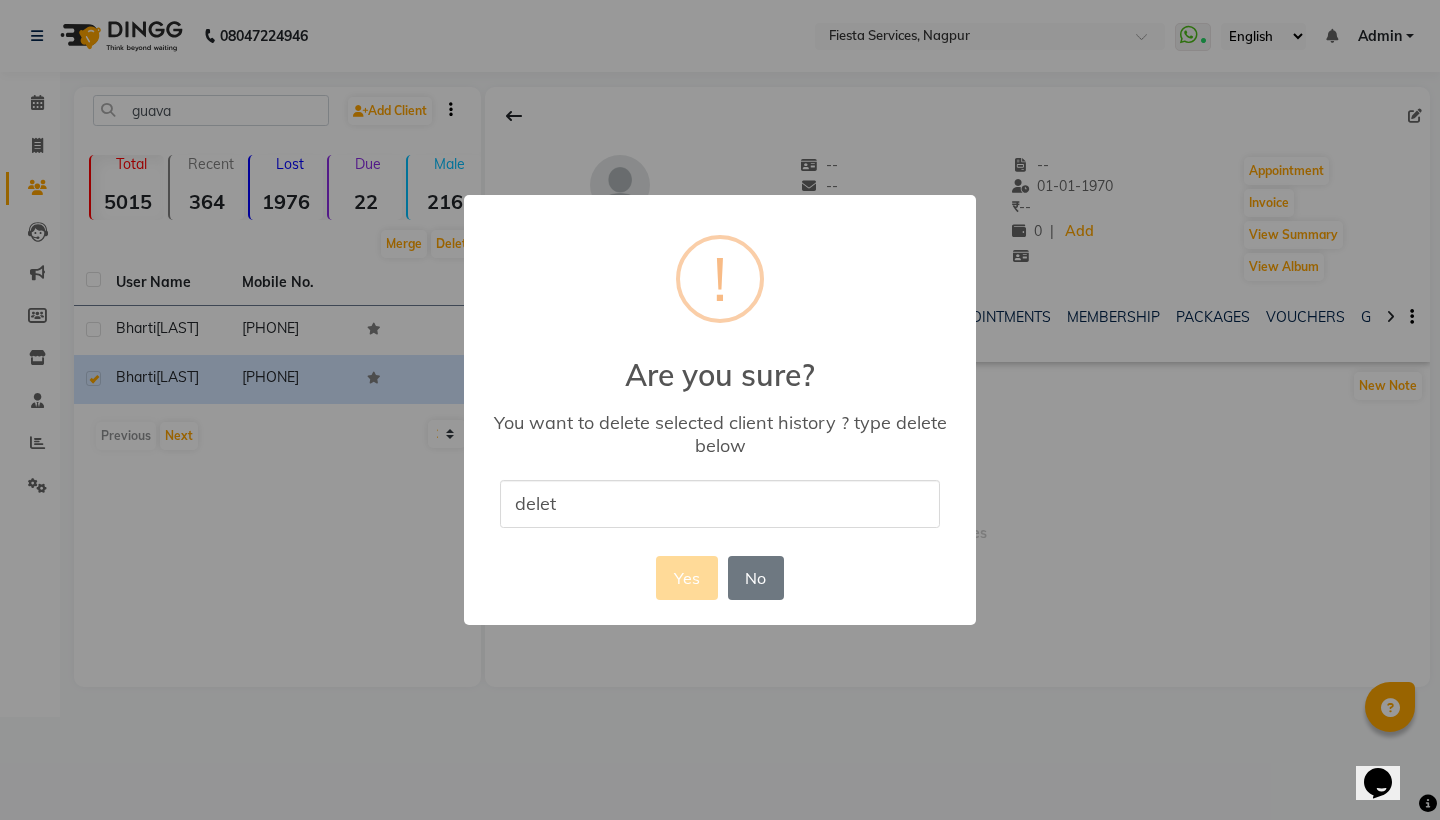 type on "delete" 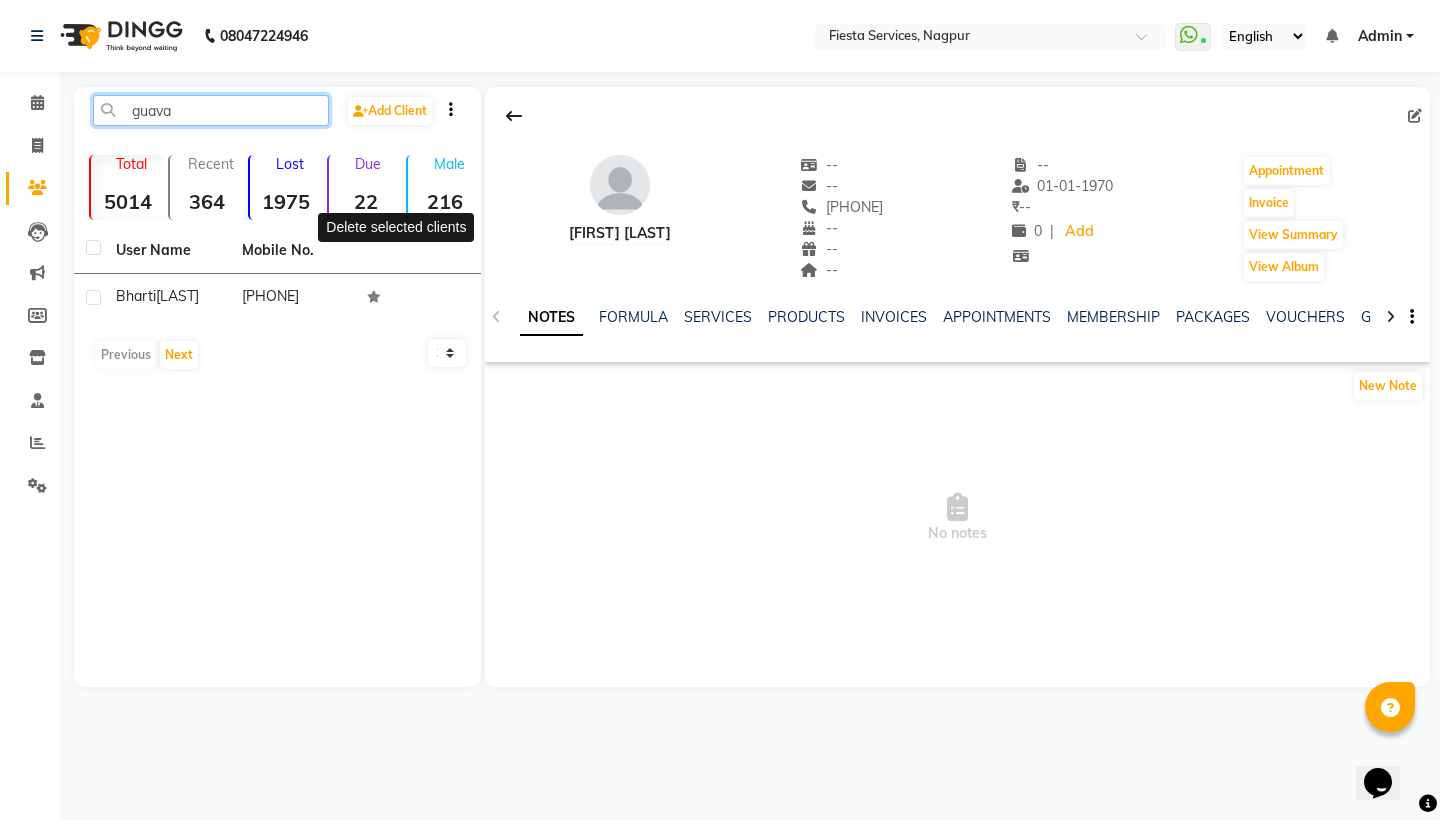 click on "guava" 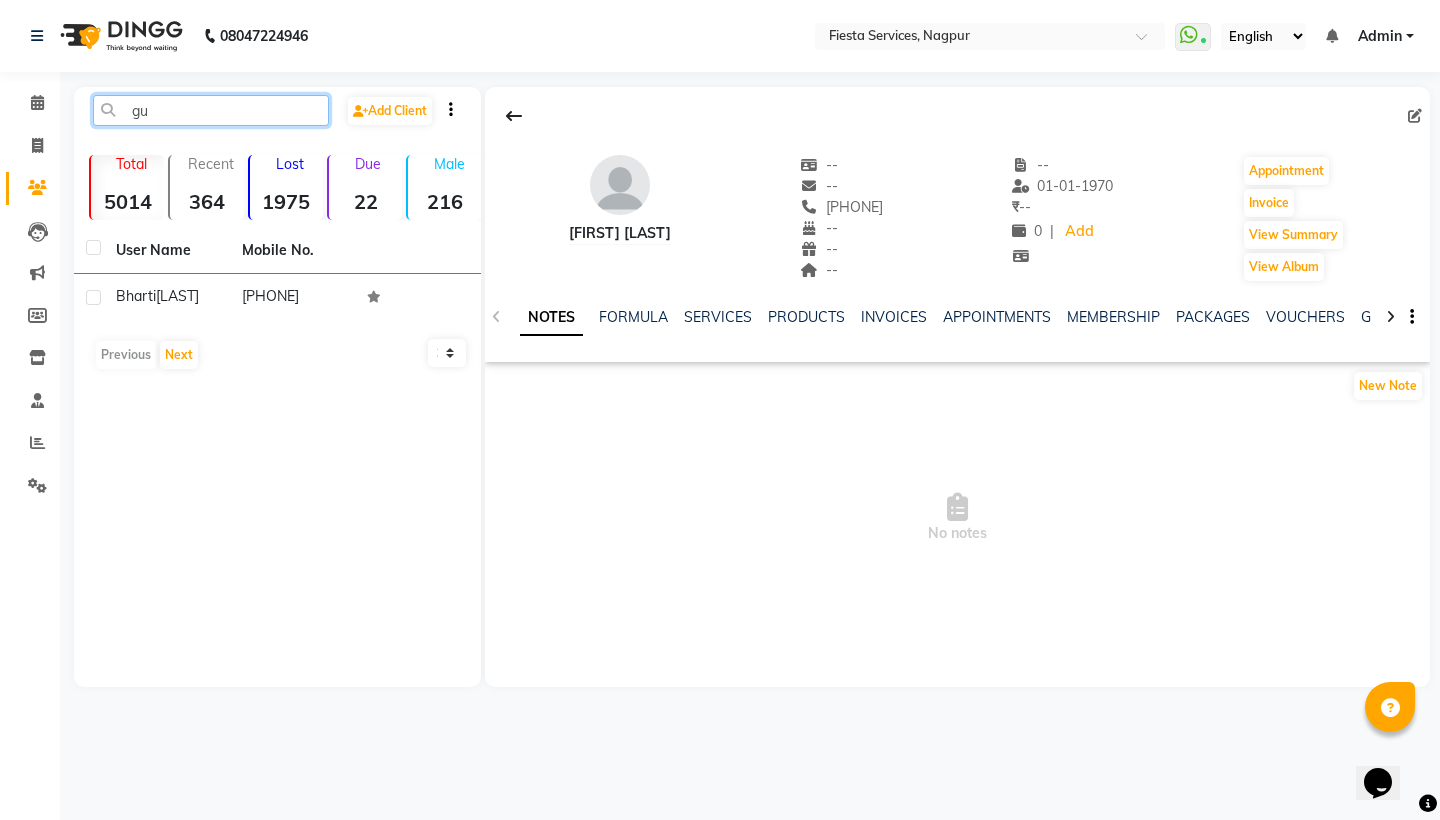 type on "g" 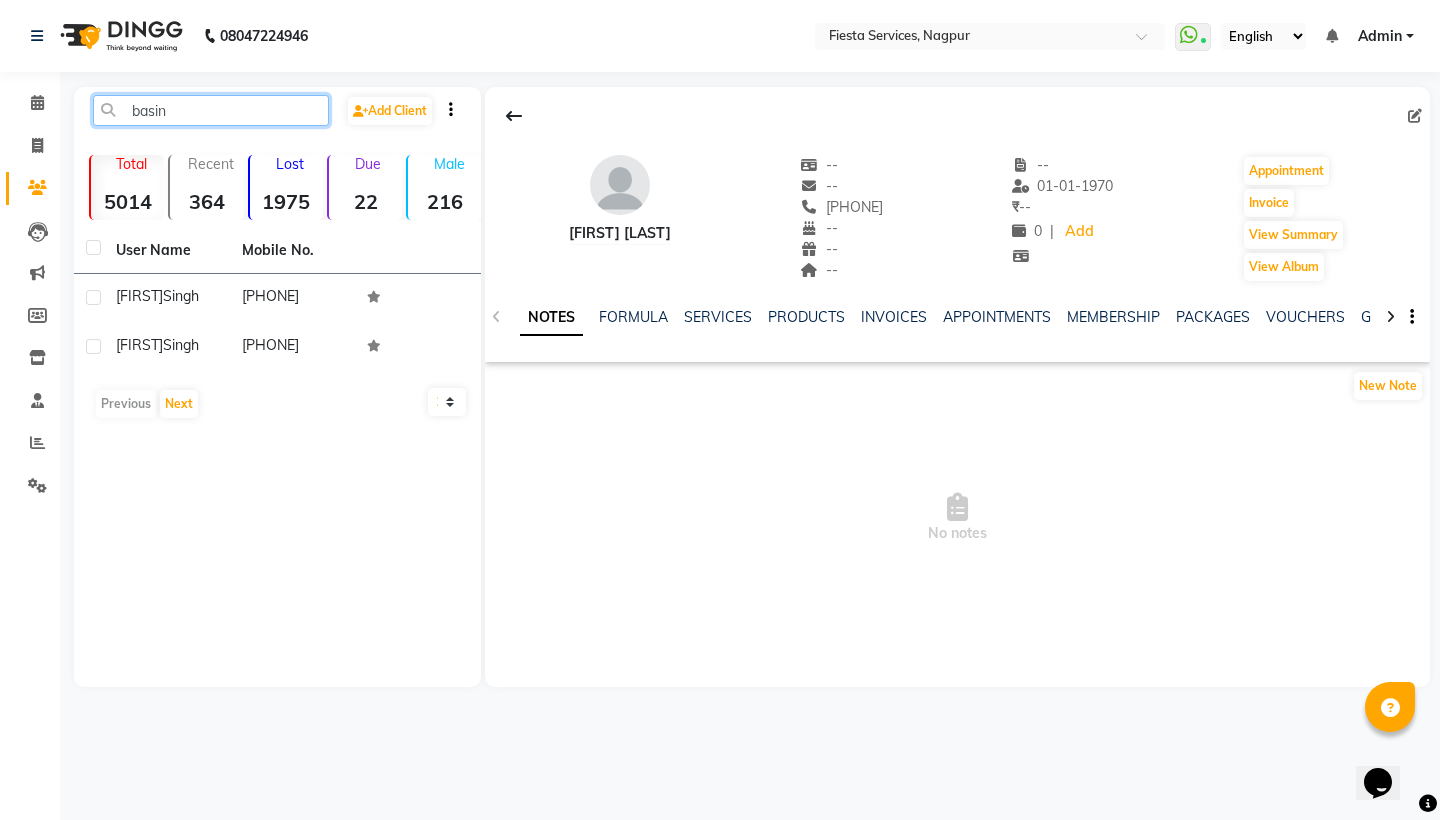 type on "basin" 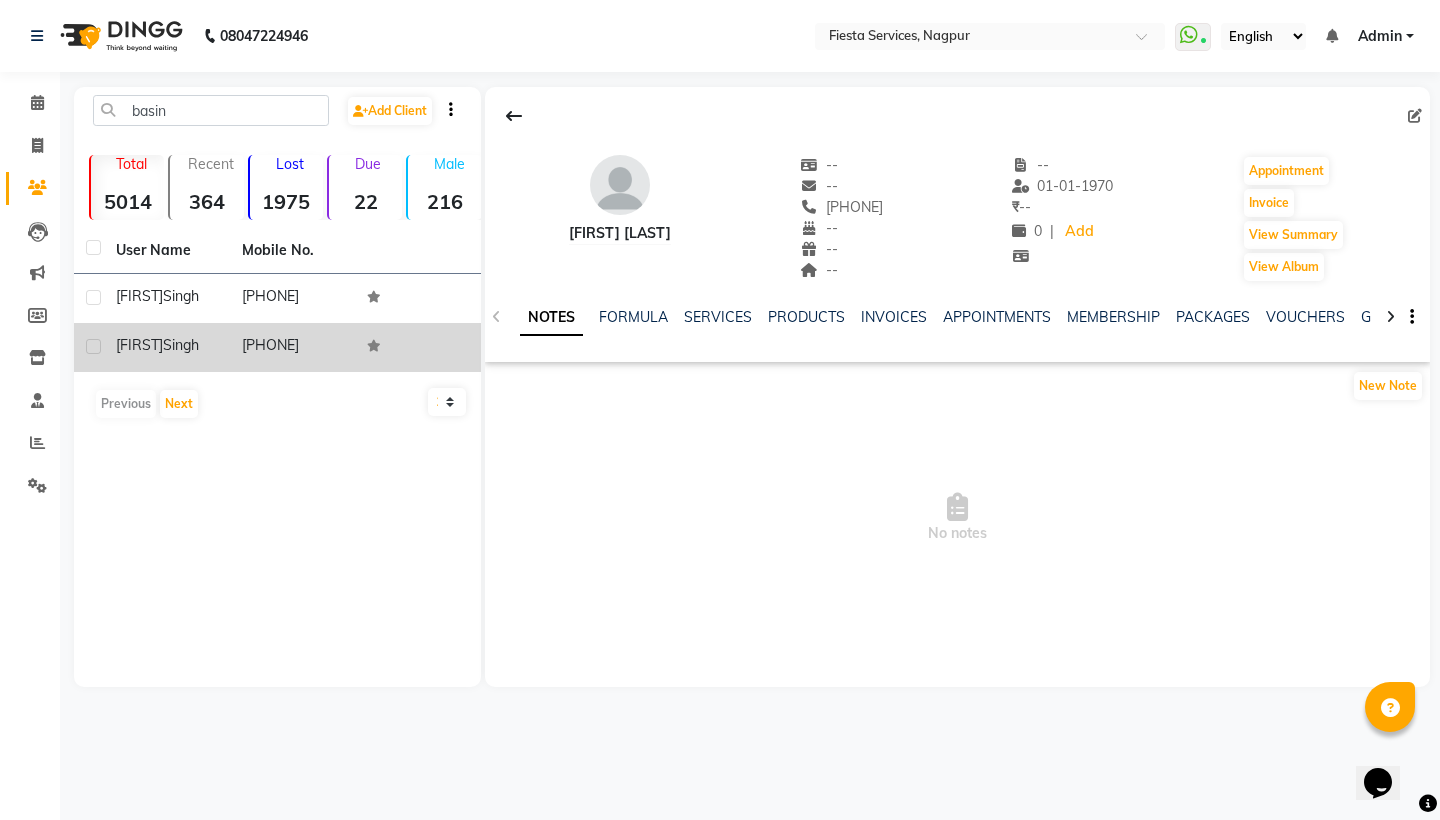 drag, startPoint x: 211, startPoint y: 110, endPoint x: 144, endPoint y: 356, distance: 254.96078 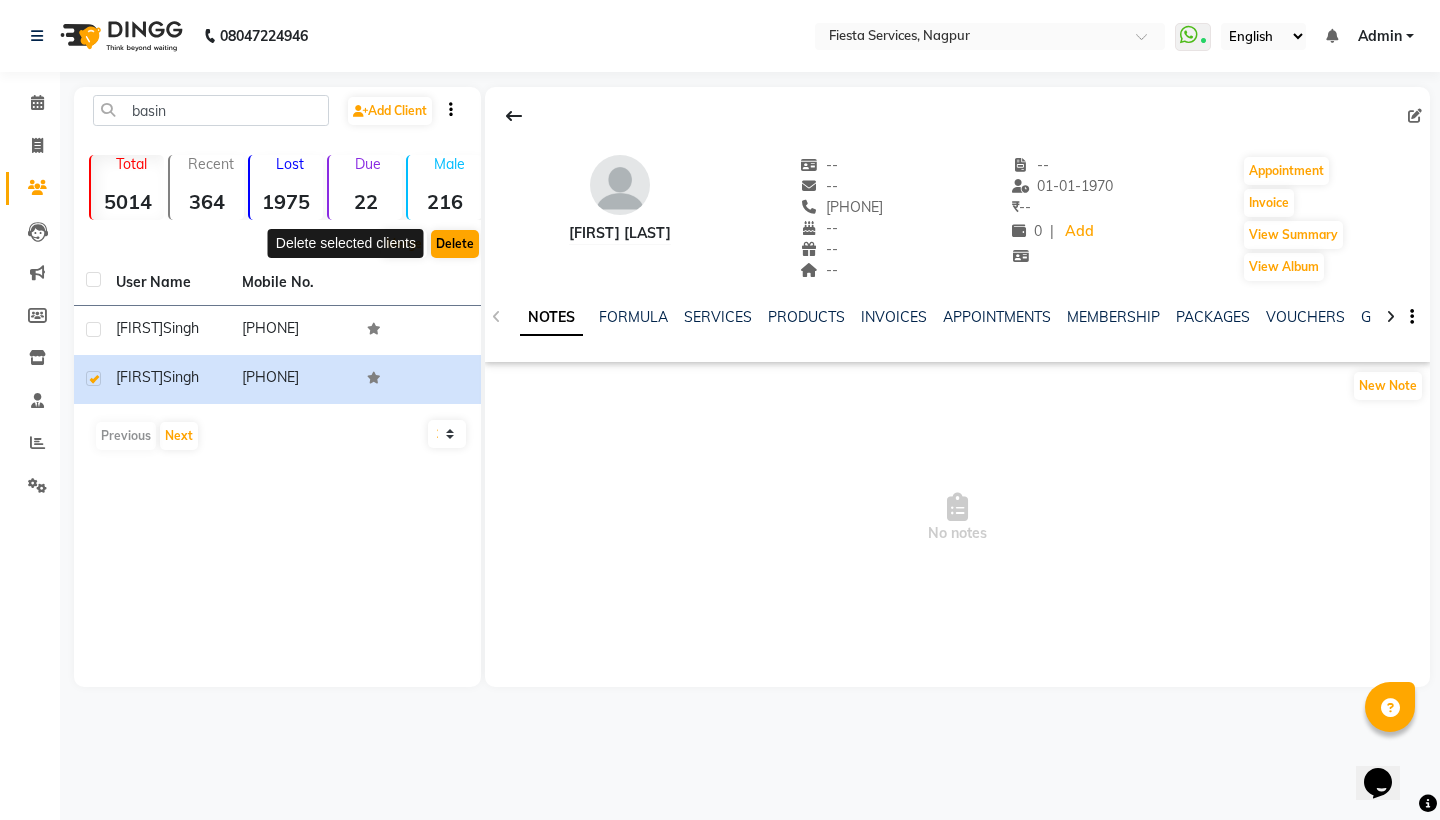 click on "Delete" 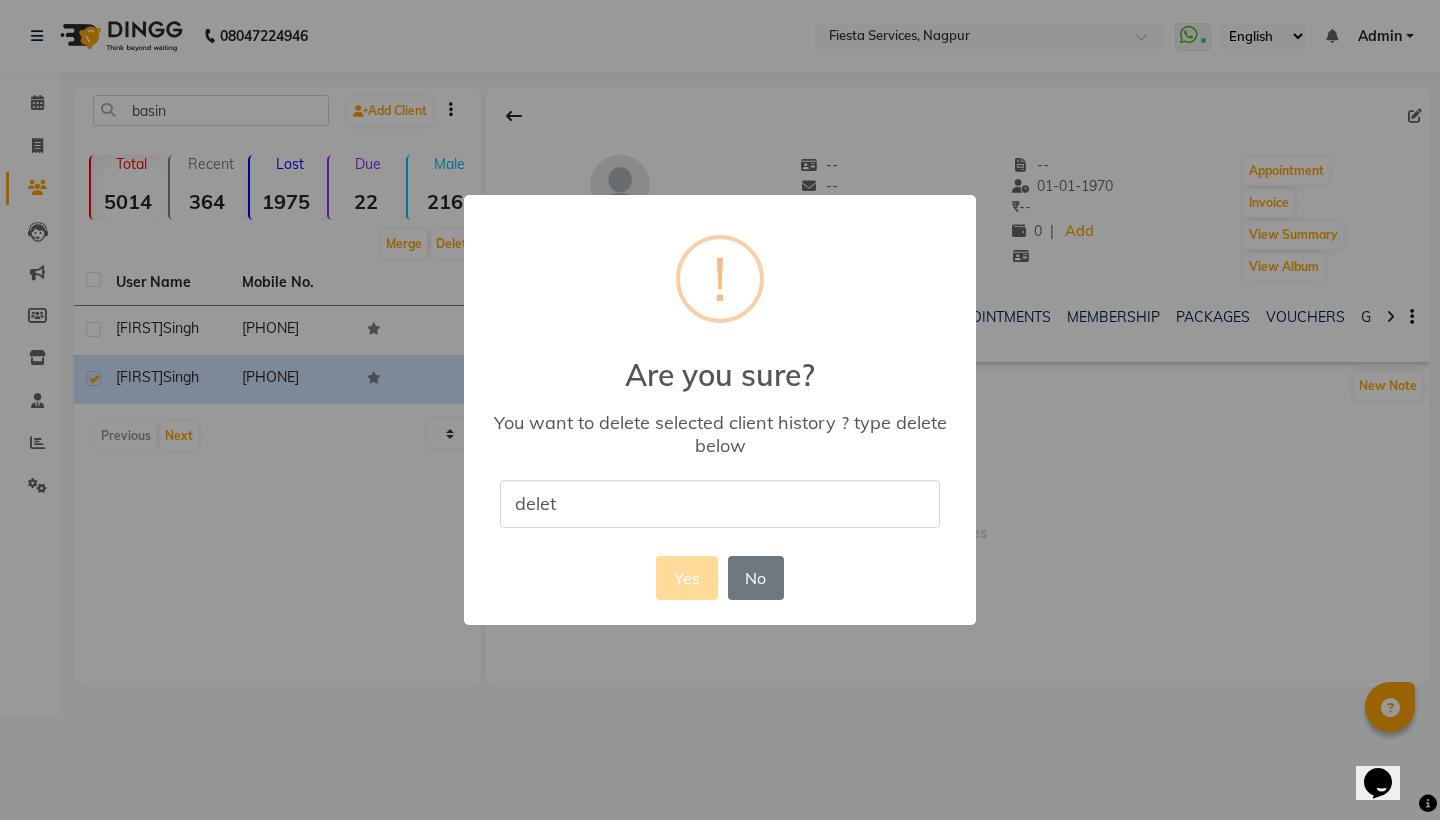 type on "delete" 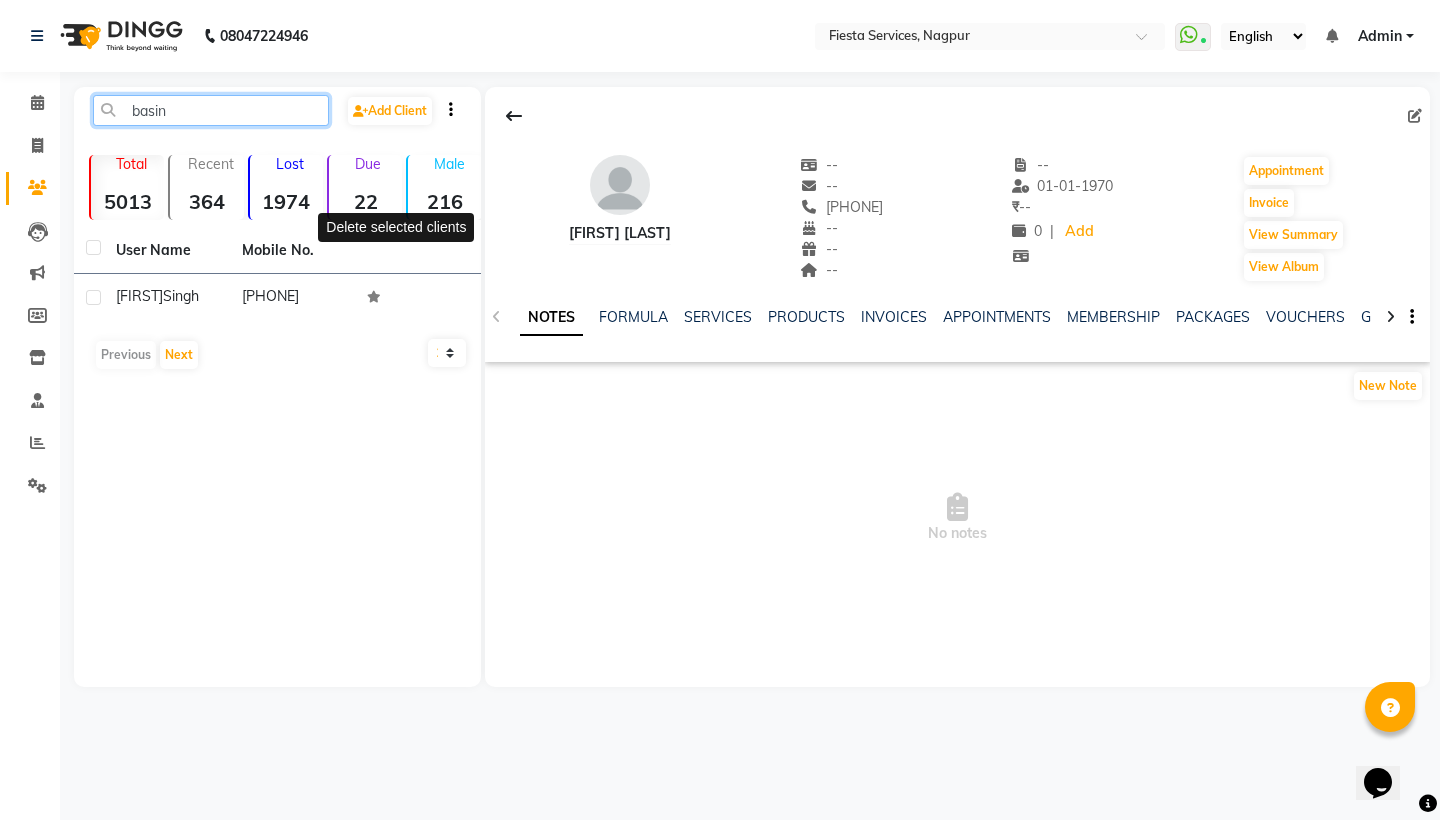 click on "basin" 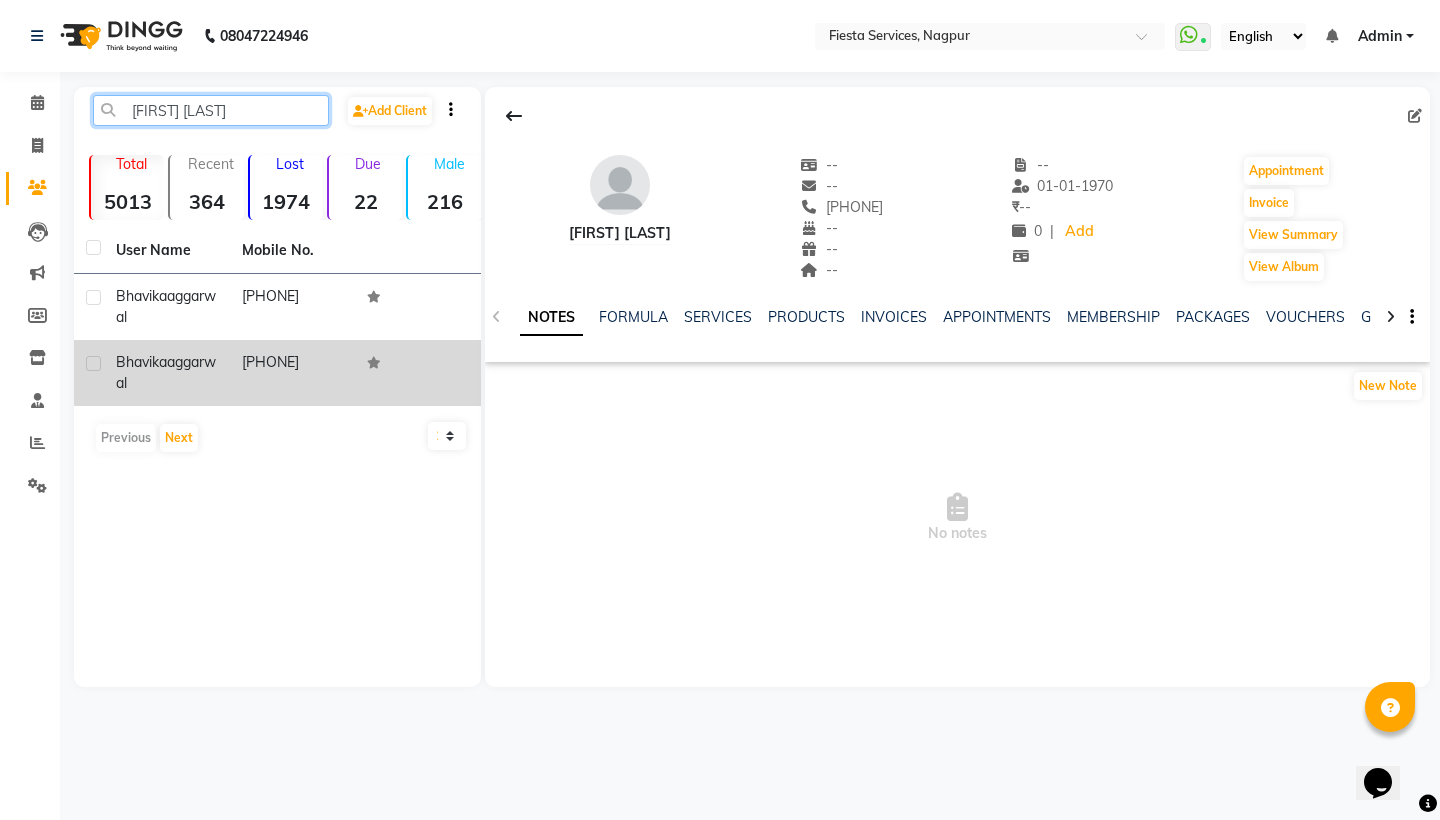 type on "[FIRST] [LAST]" 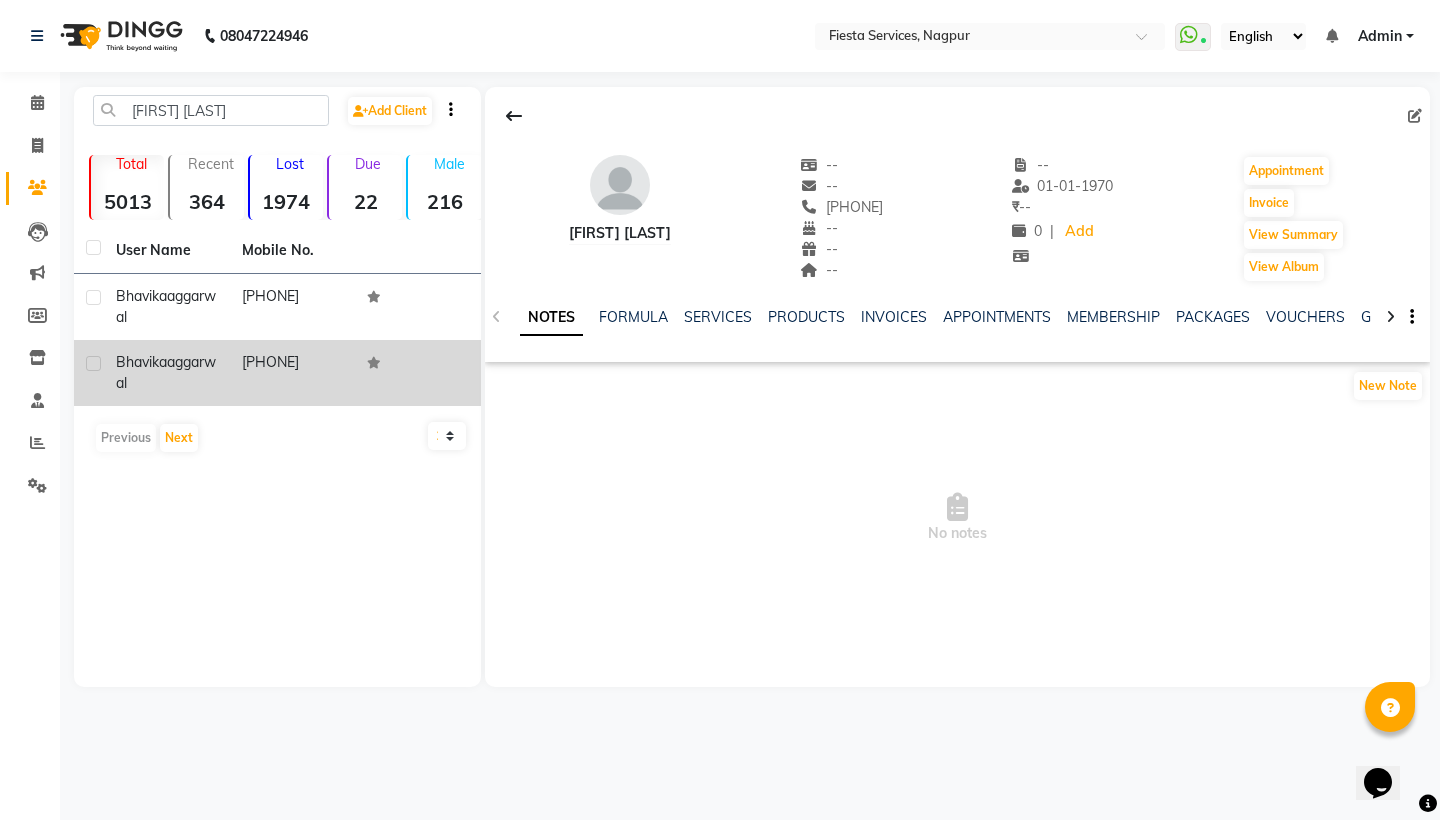click on "[FIRST] [LAST]" 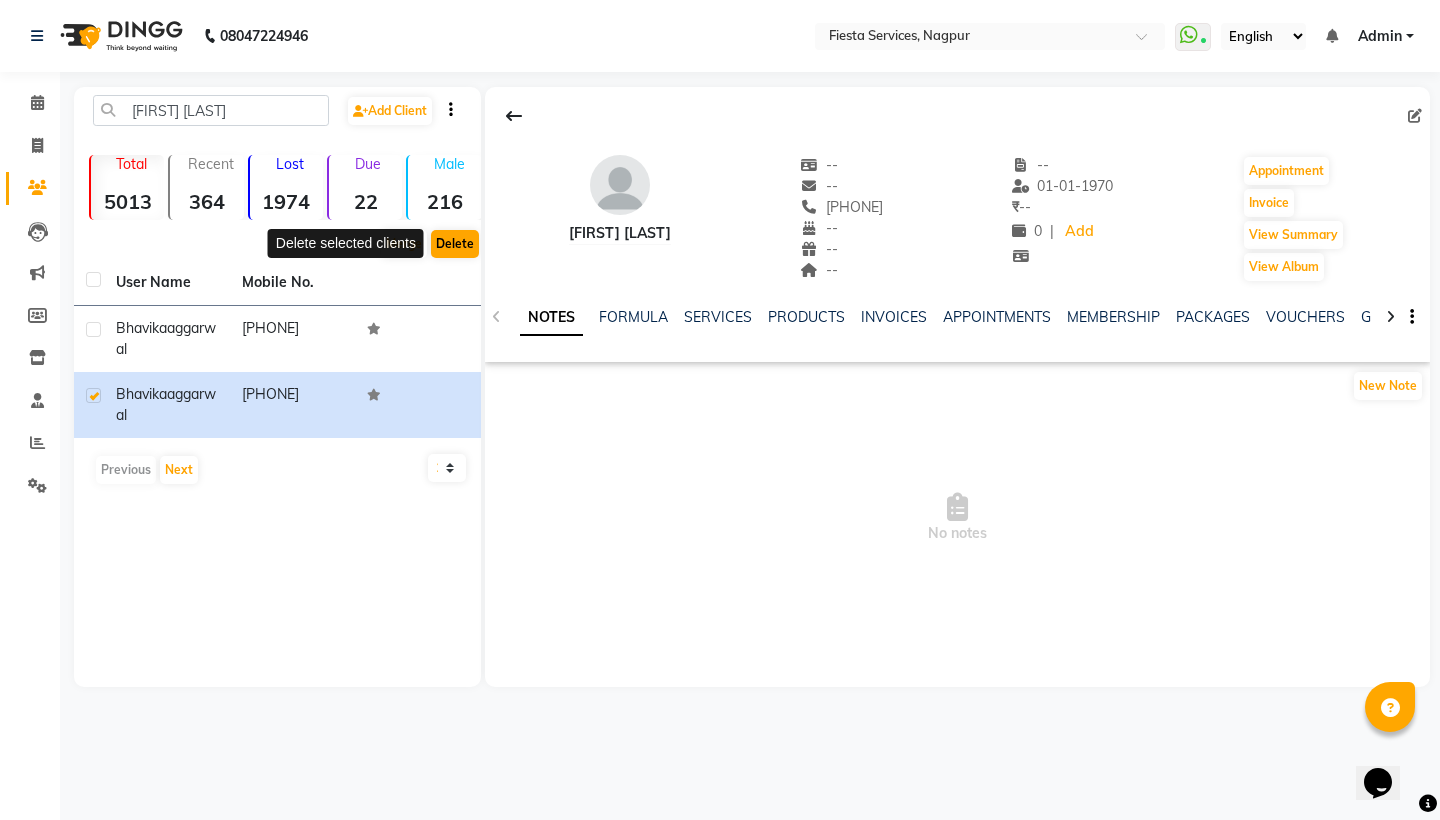 click on "Delete" 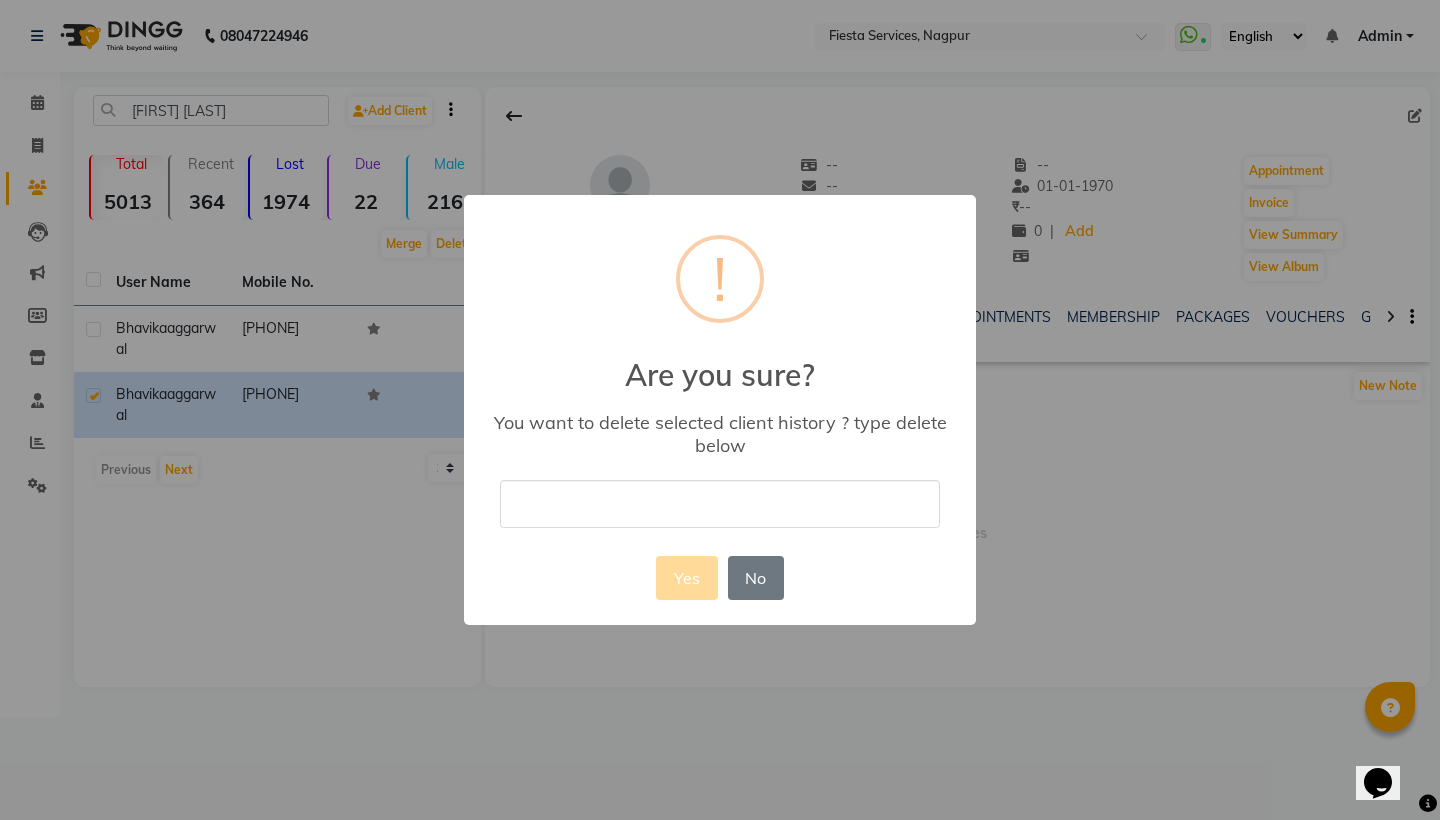 type on "delete" 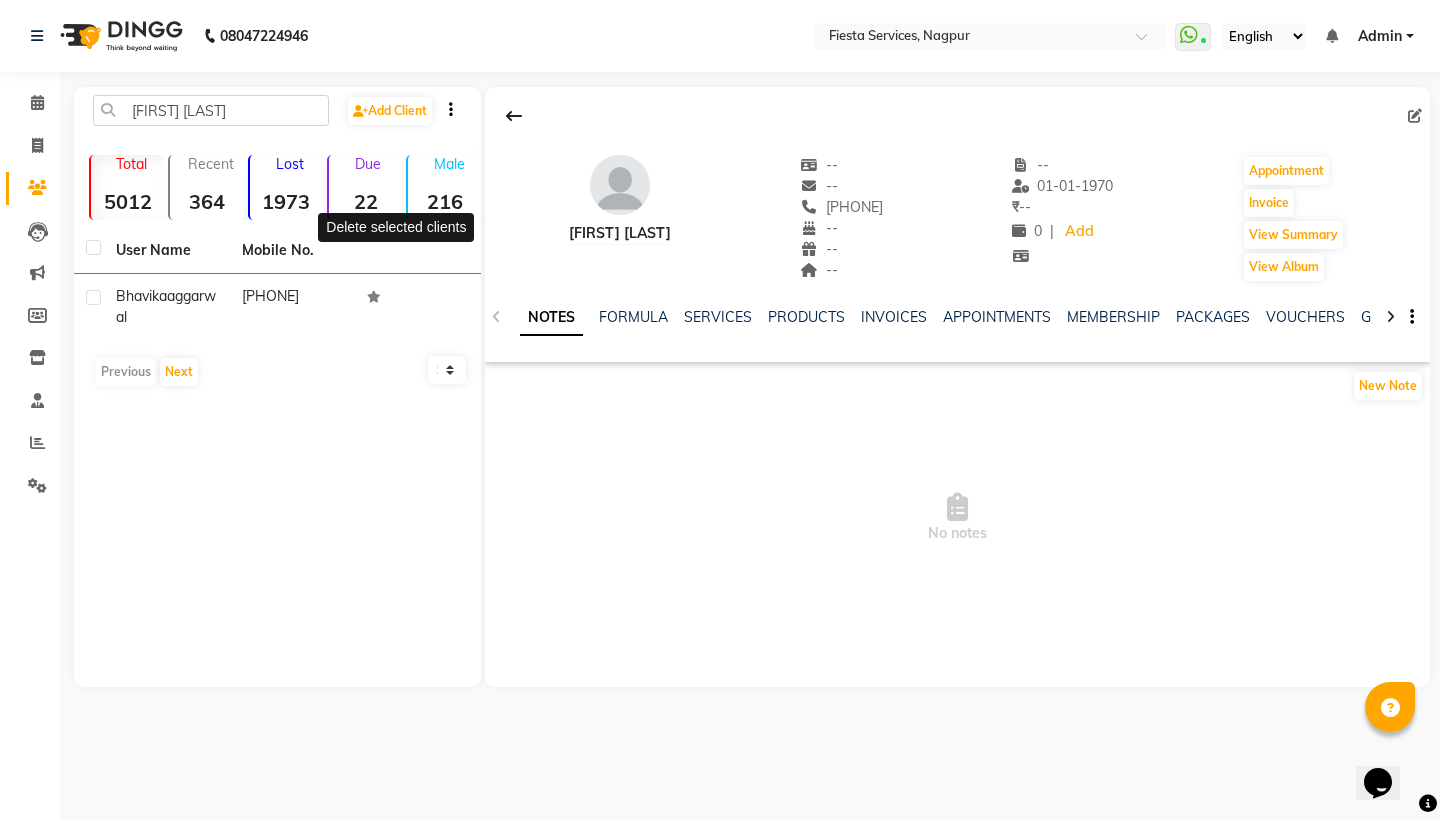 click on "[FIRST] [LAST] [LAST]" 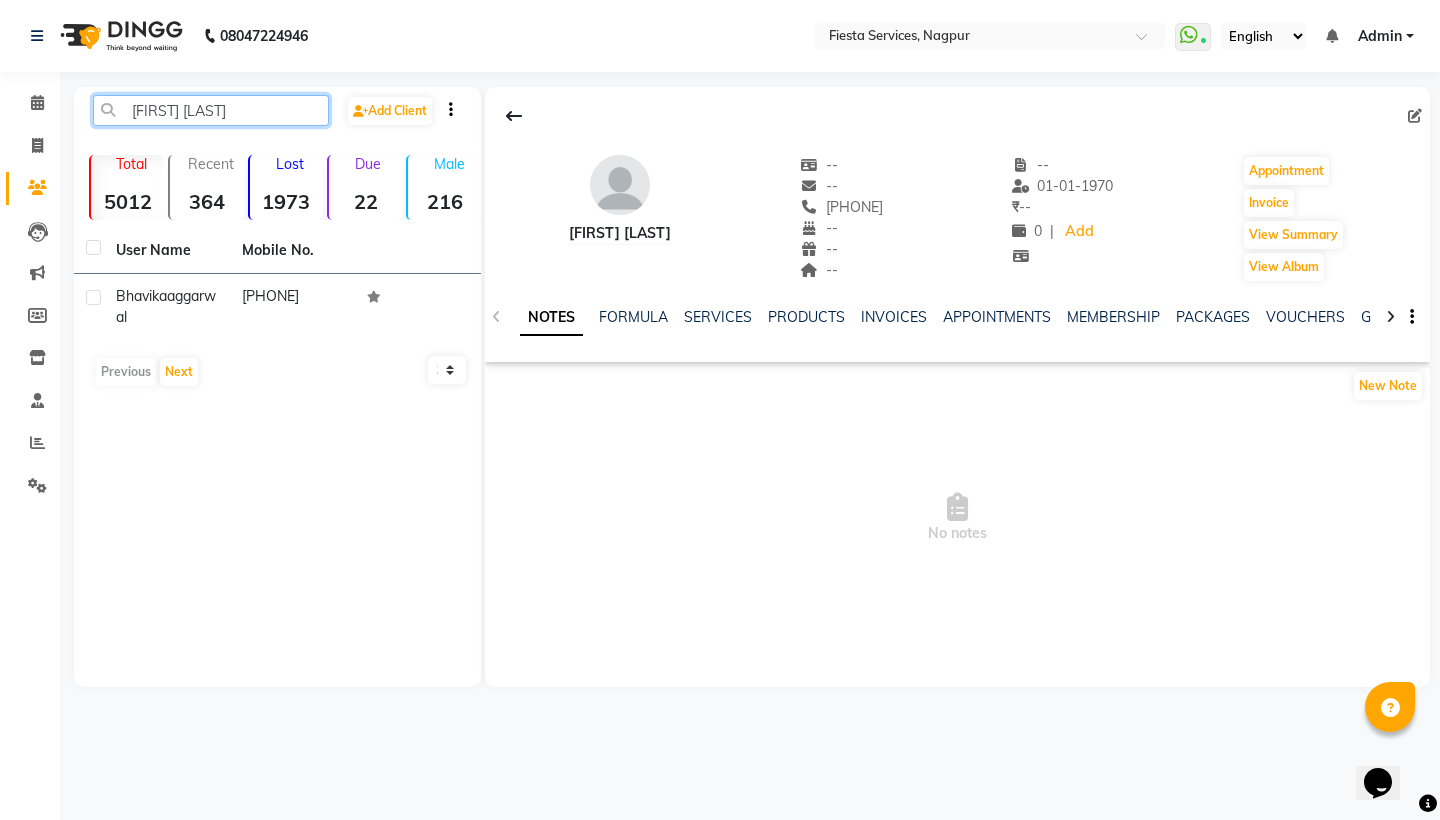 click on "[FIRST] [LAST]" 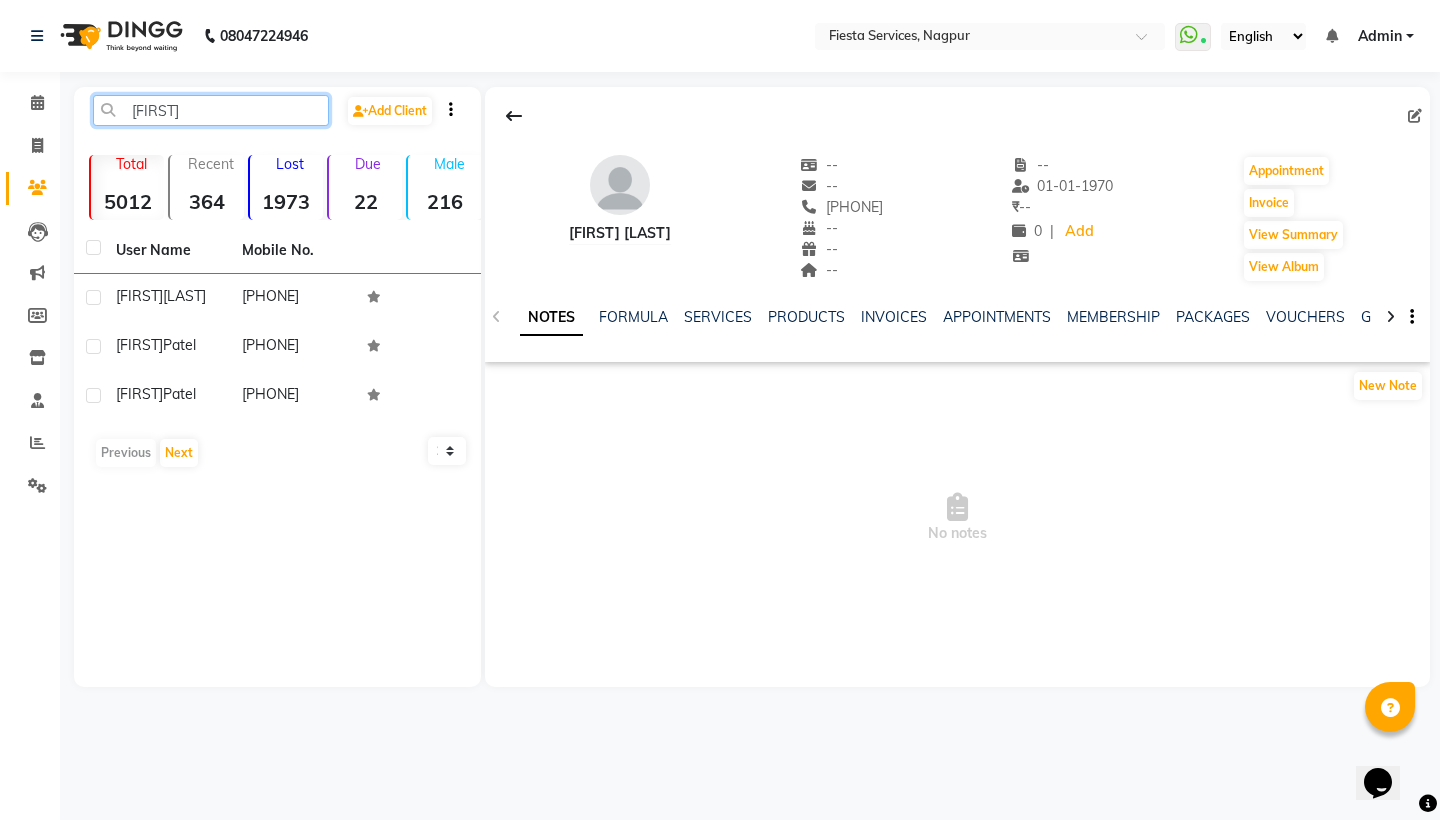 type on "[PRODUCT]" 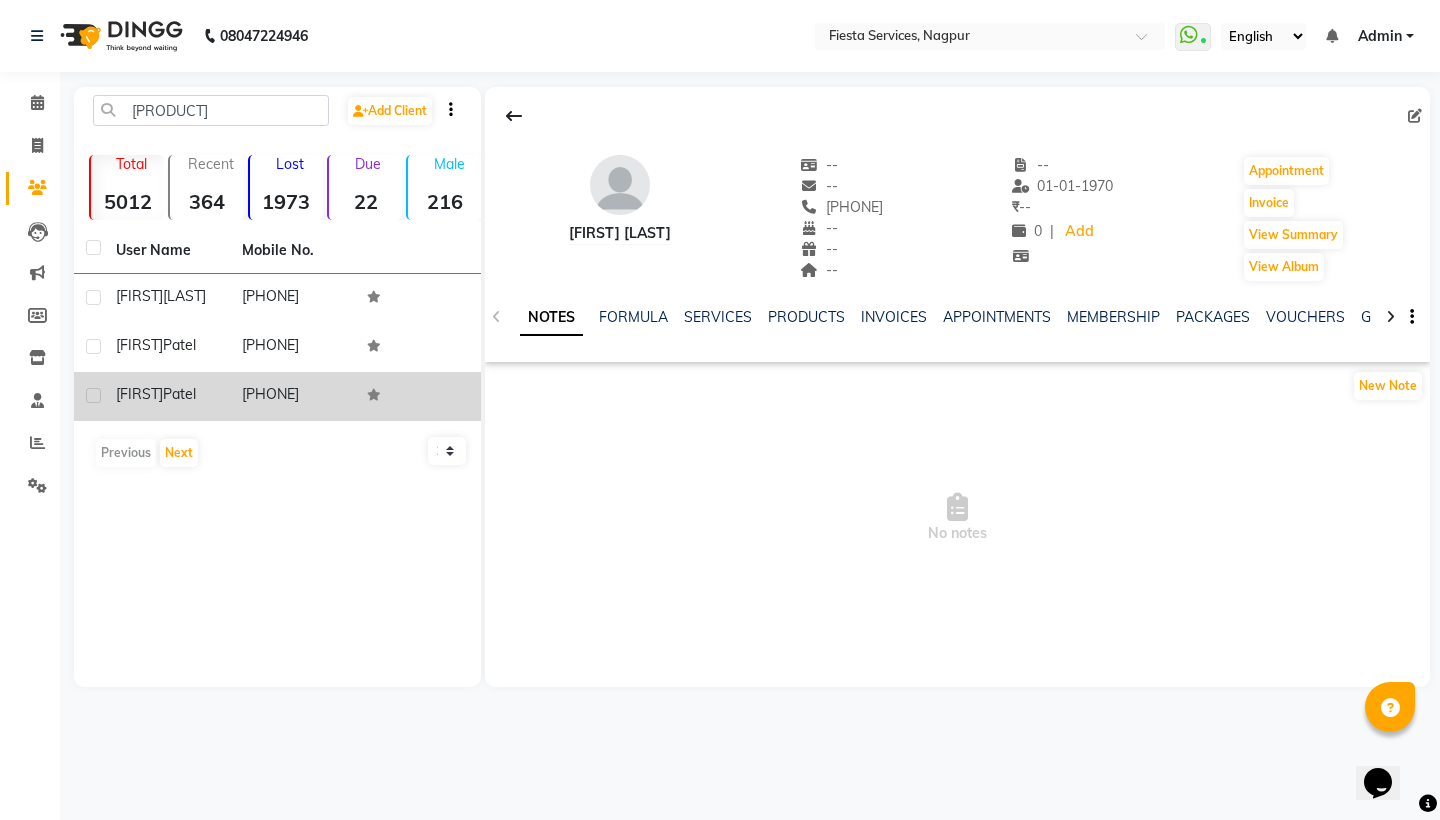 drag, startPoint x: 267, startPoint y: 106, endPoint x: 203, endPoint y: 410, distance: 310.66382 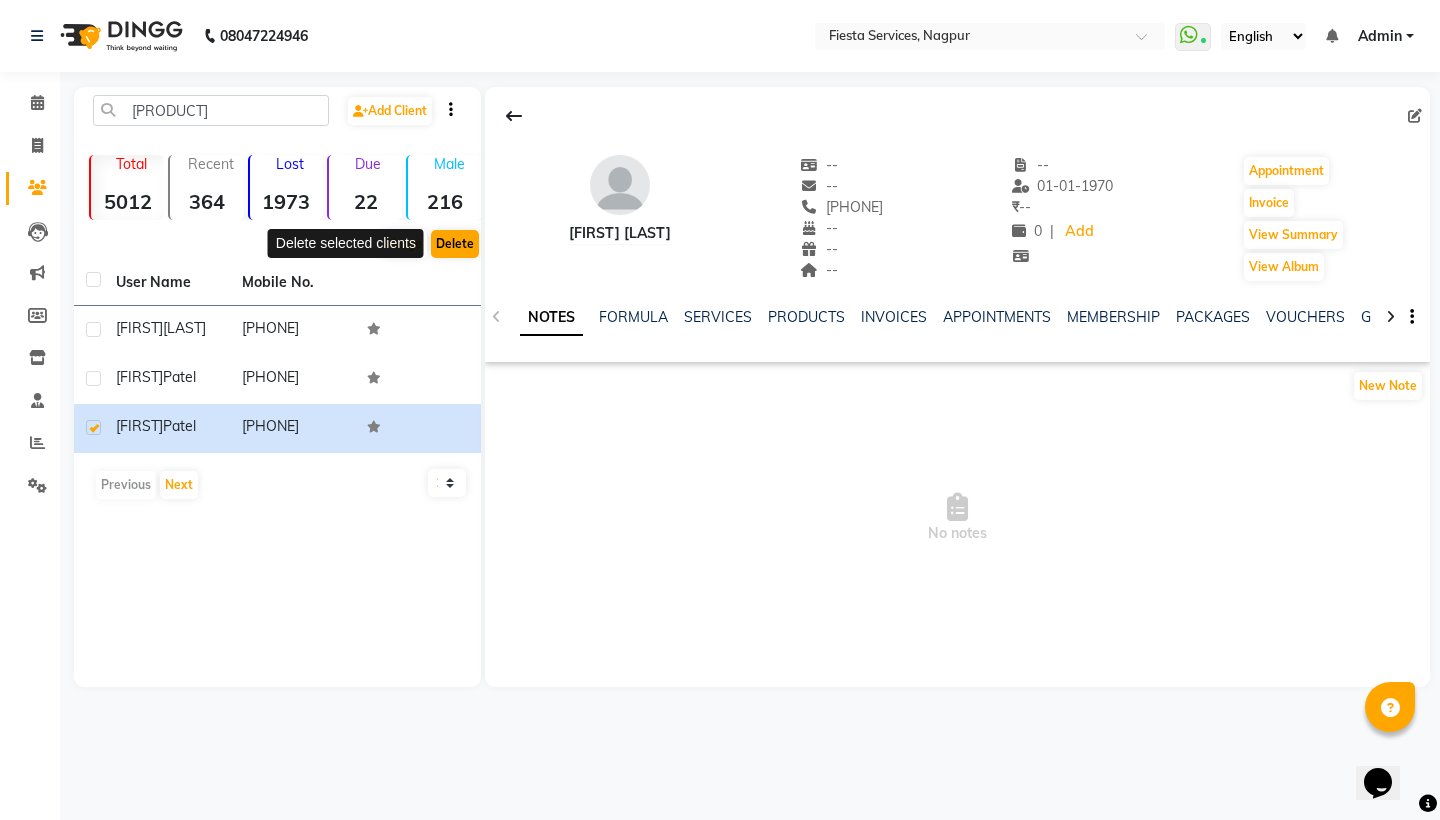 click on "Delete" 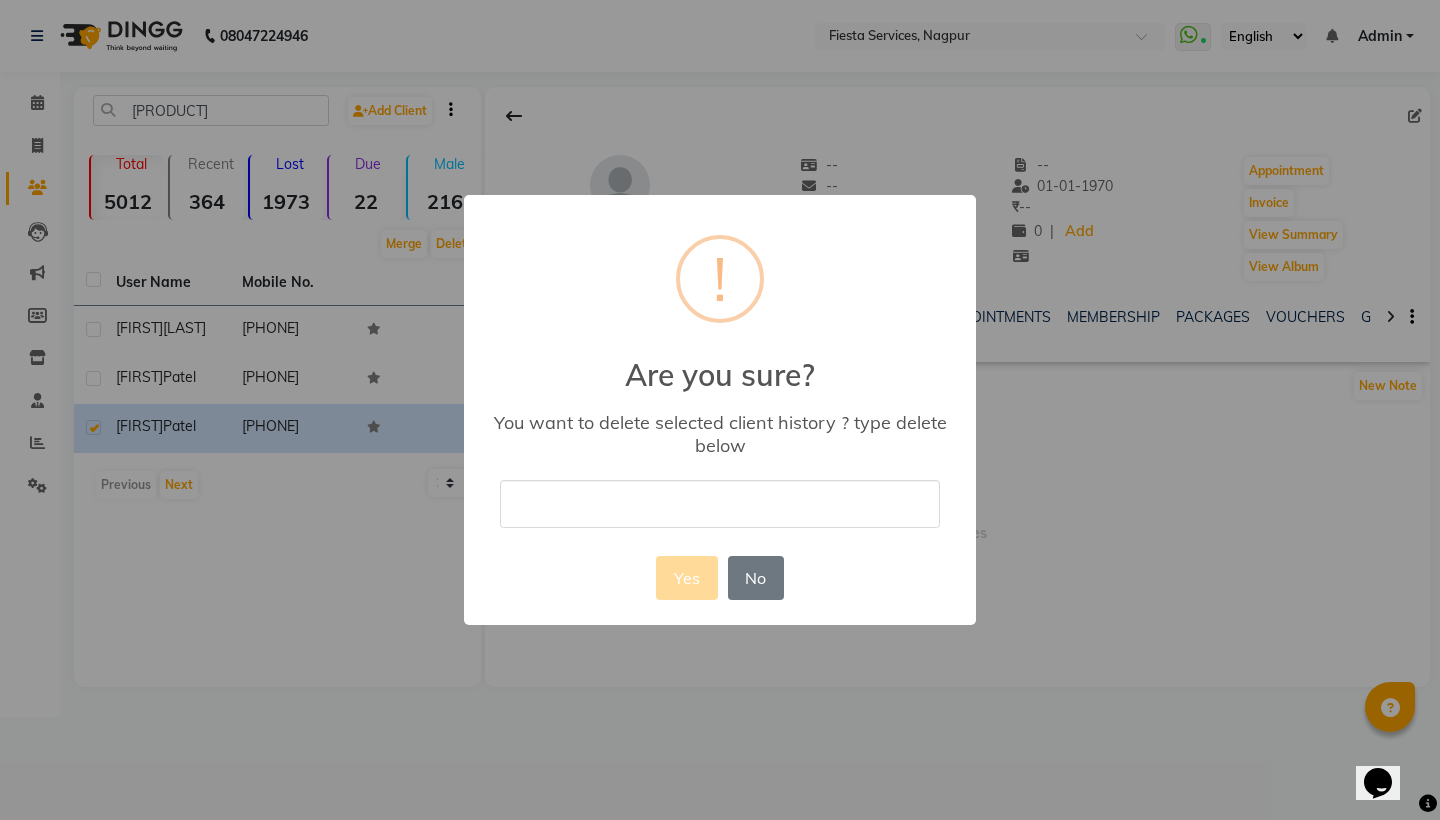 type on "delete" 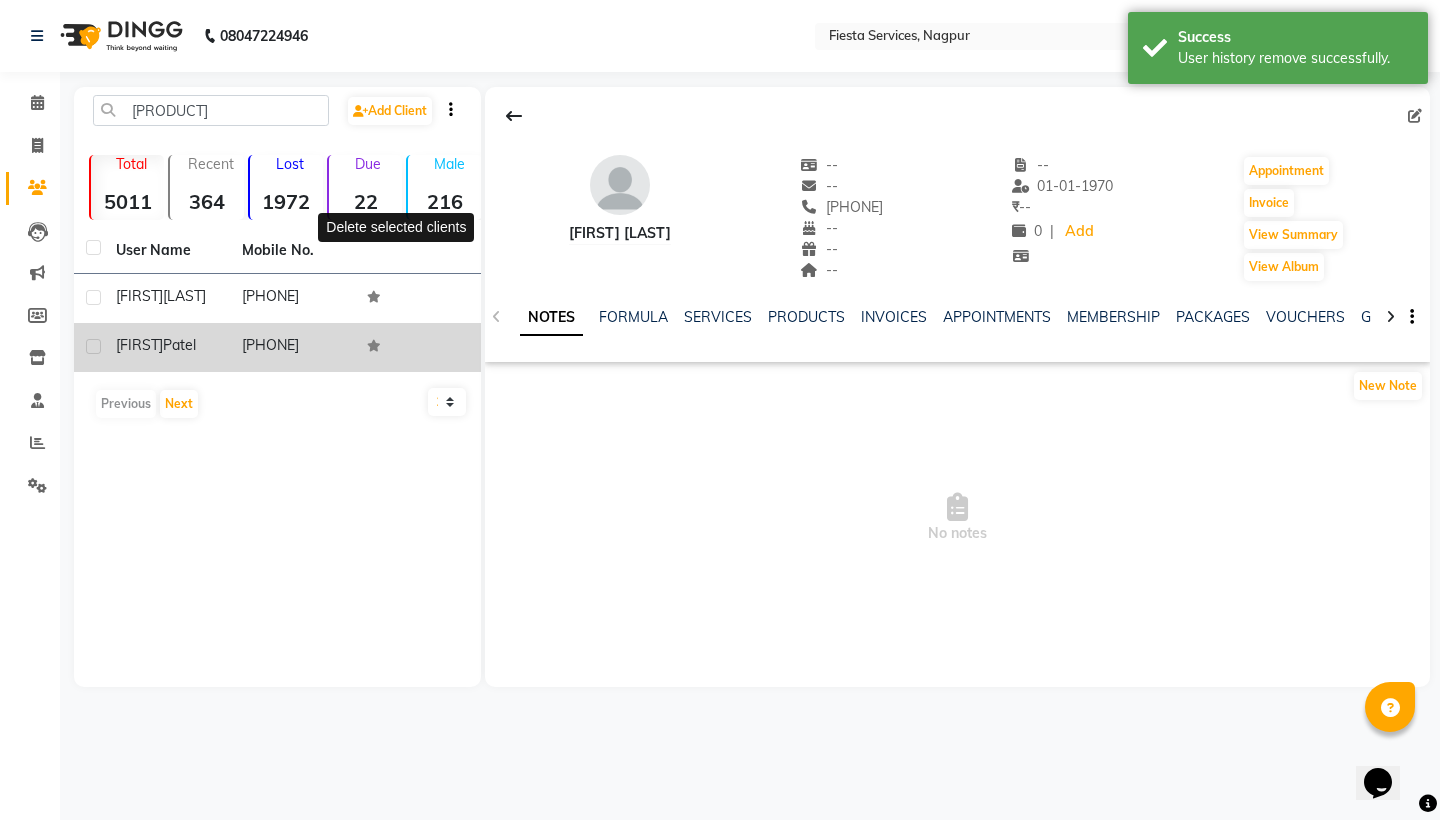 click on "[PHONE]" 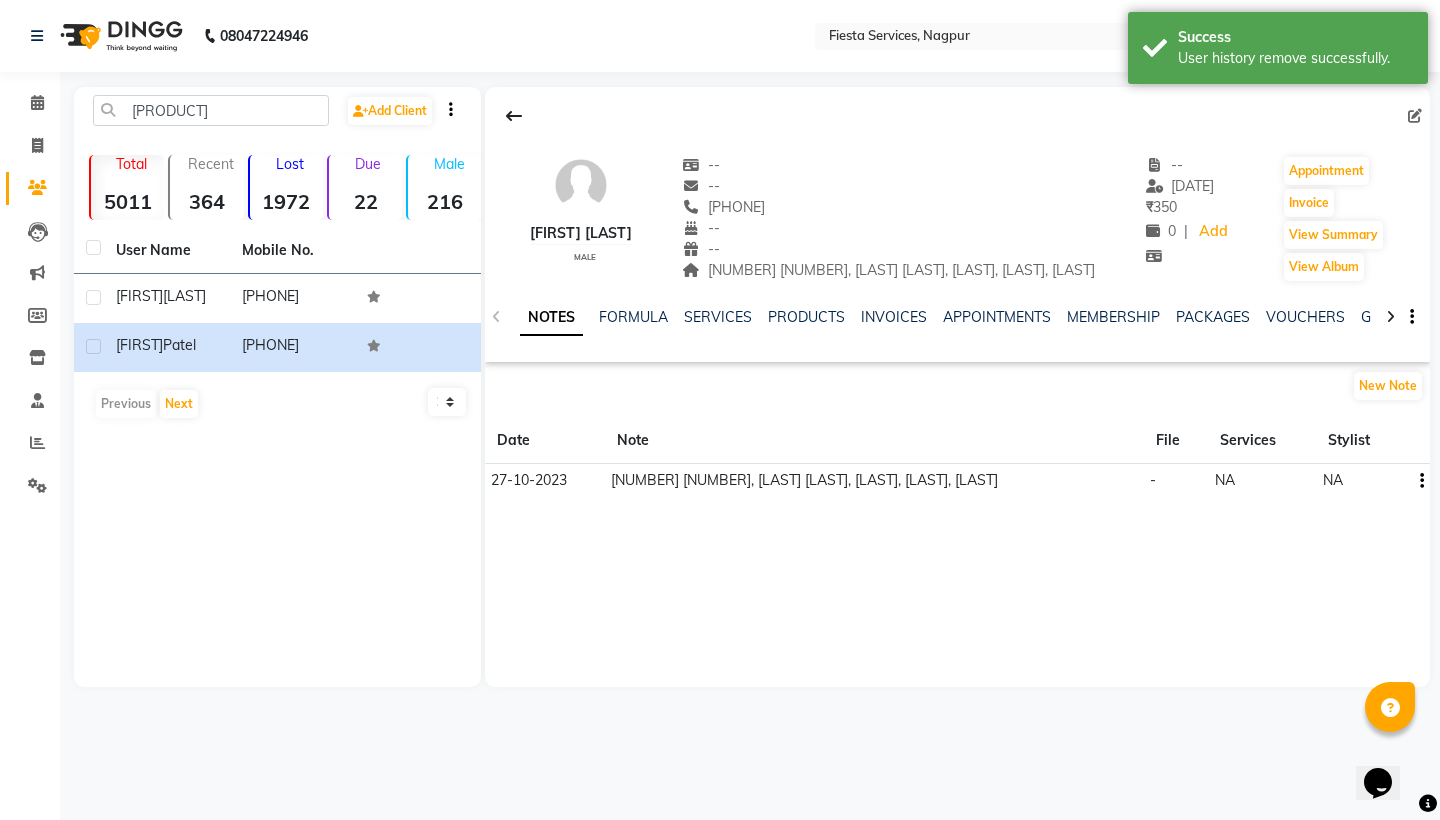 drag, startPoint x: 636, startPoint y: 209, endPoint x: 784, endPoint y: 213, distance: 148.05405 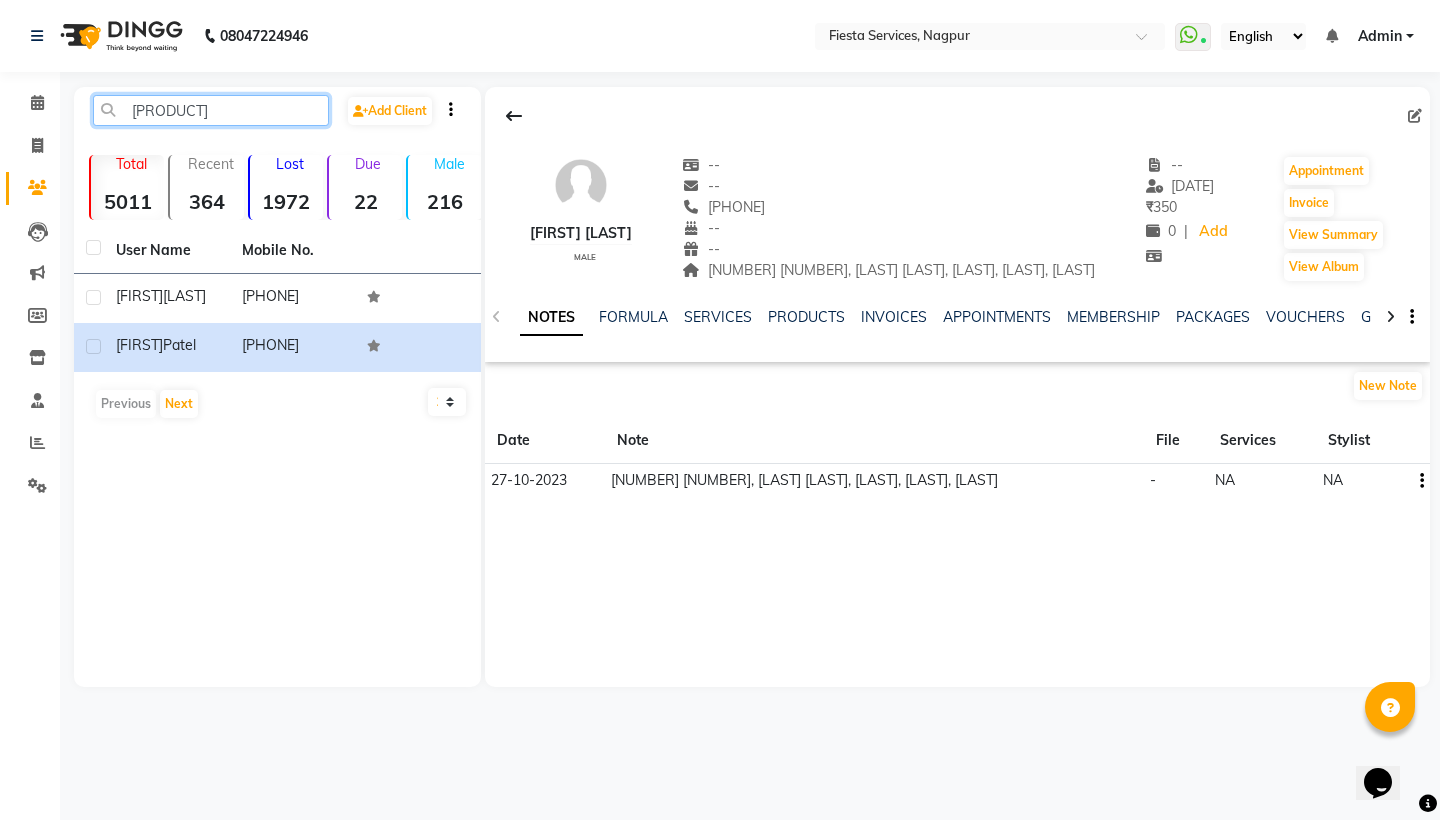 click on "[PRODUCT]" 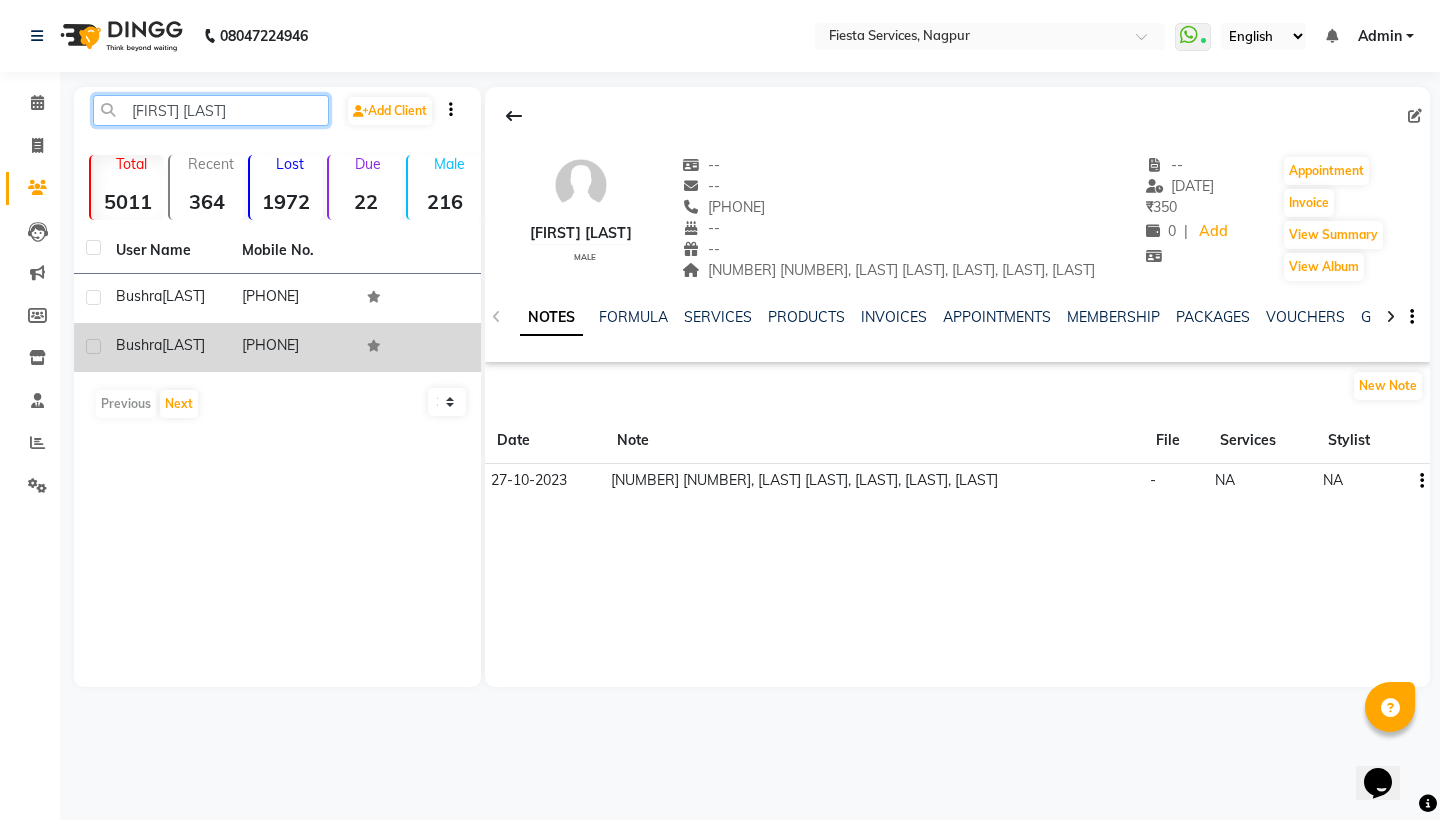 type on "[FIRST] [LAST]" 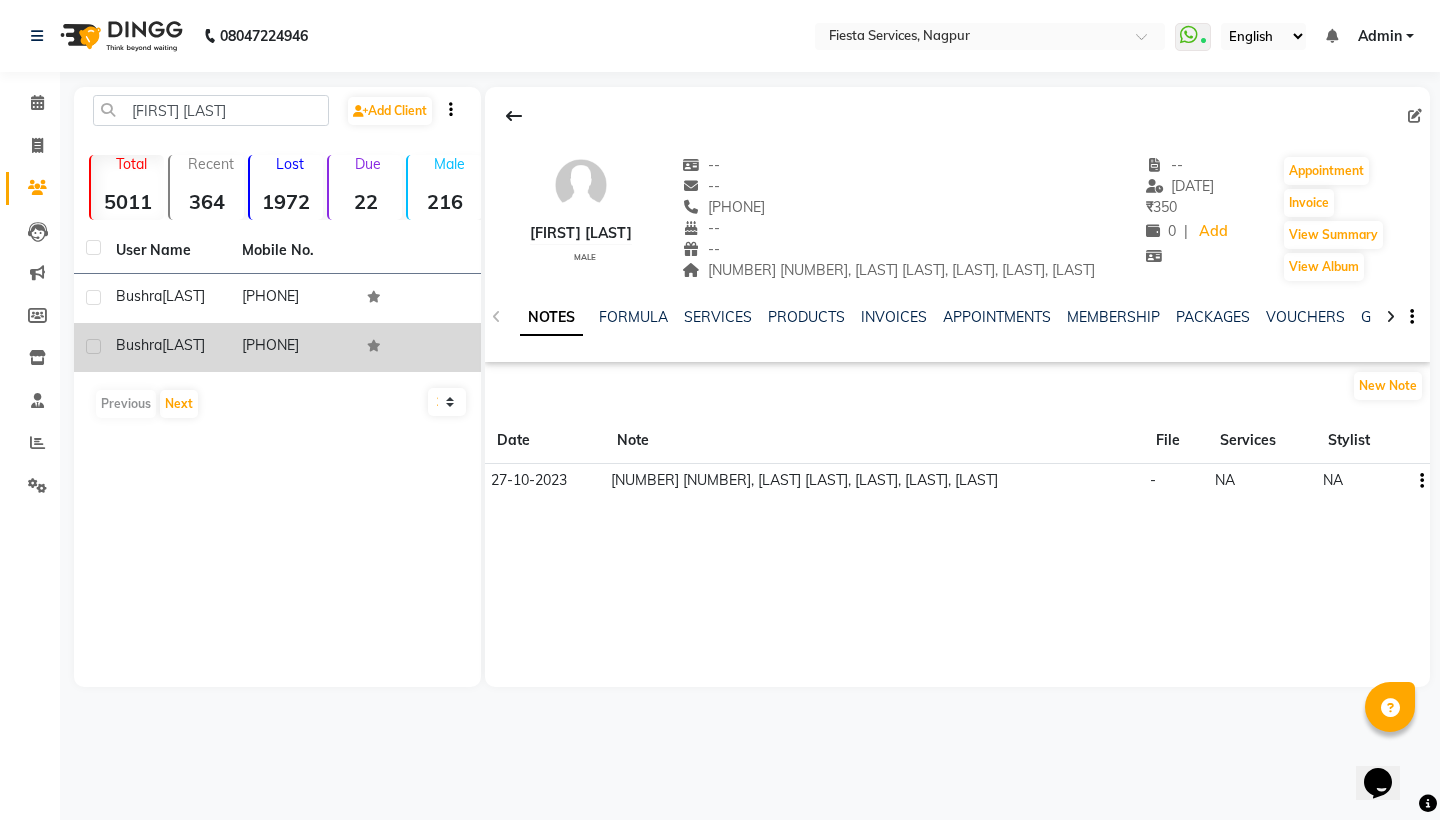 click on "[PHONE]" 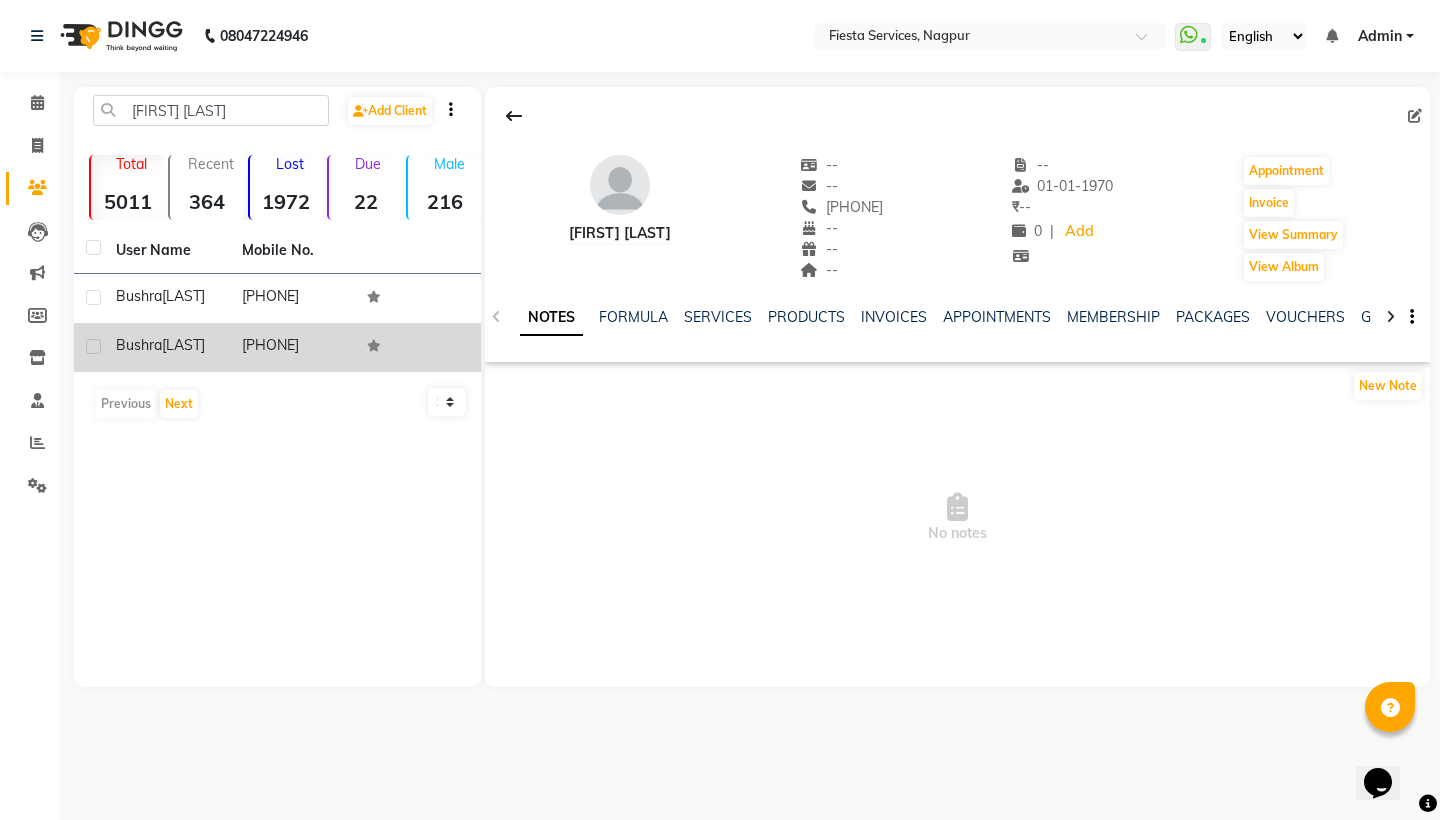 click 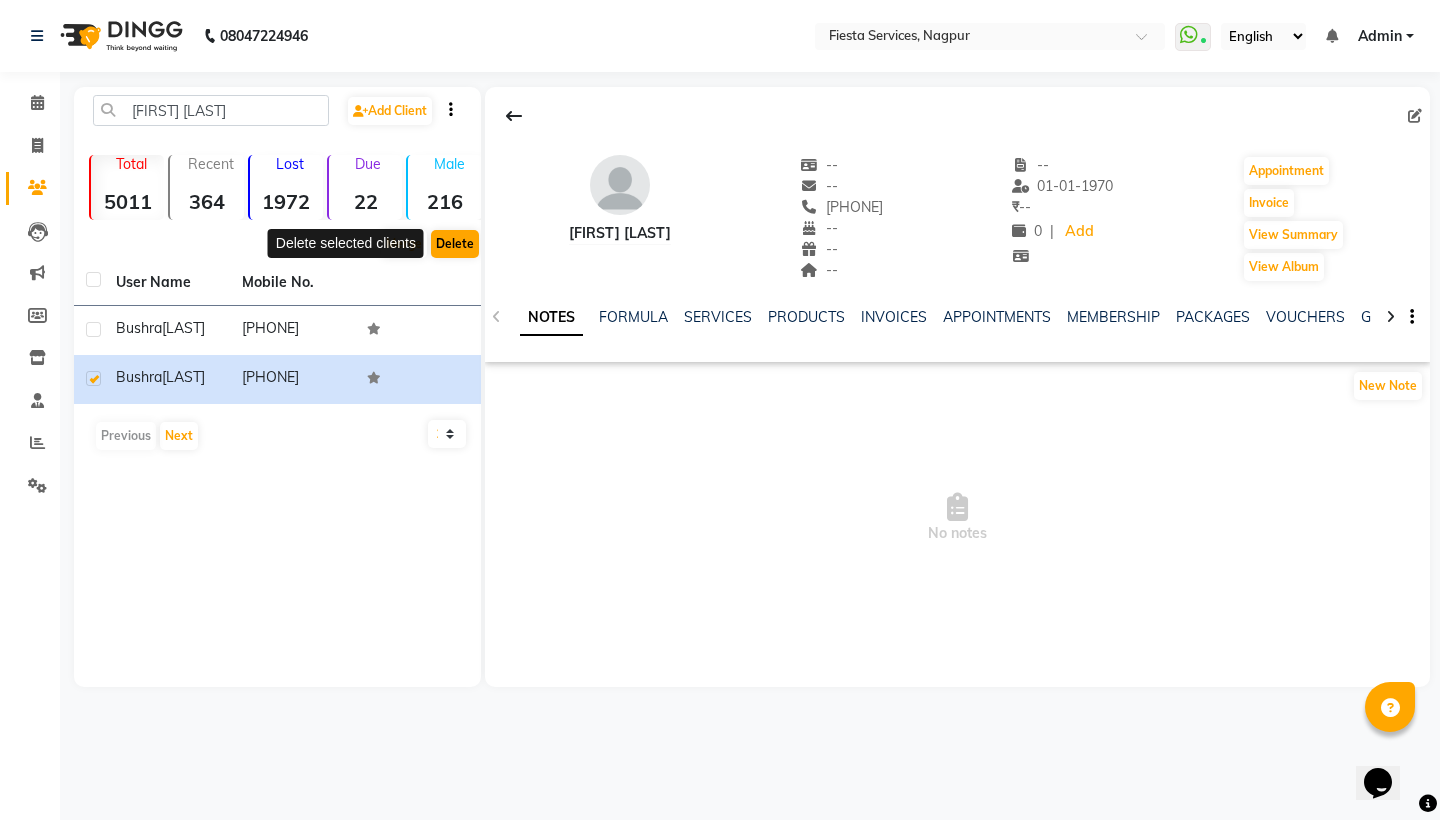 click on "Delete" 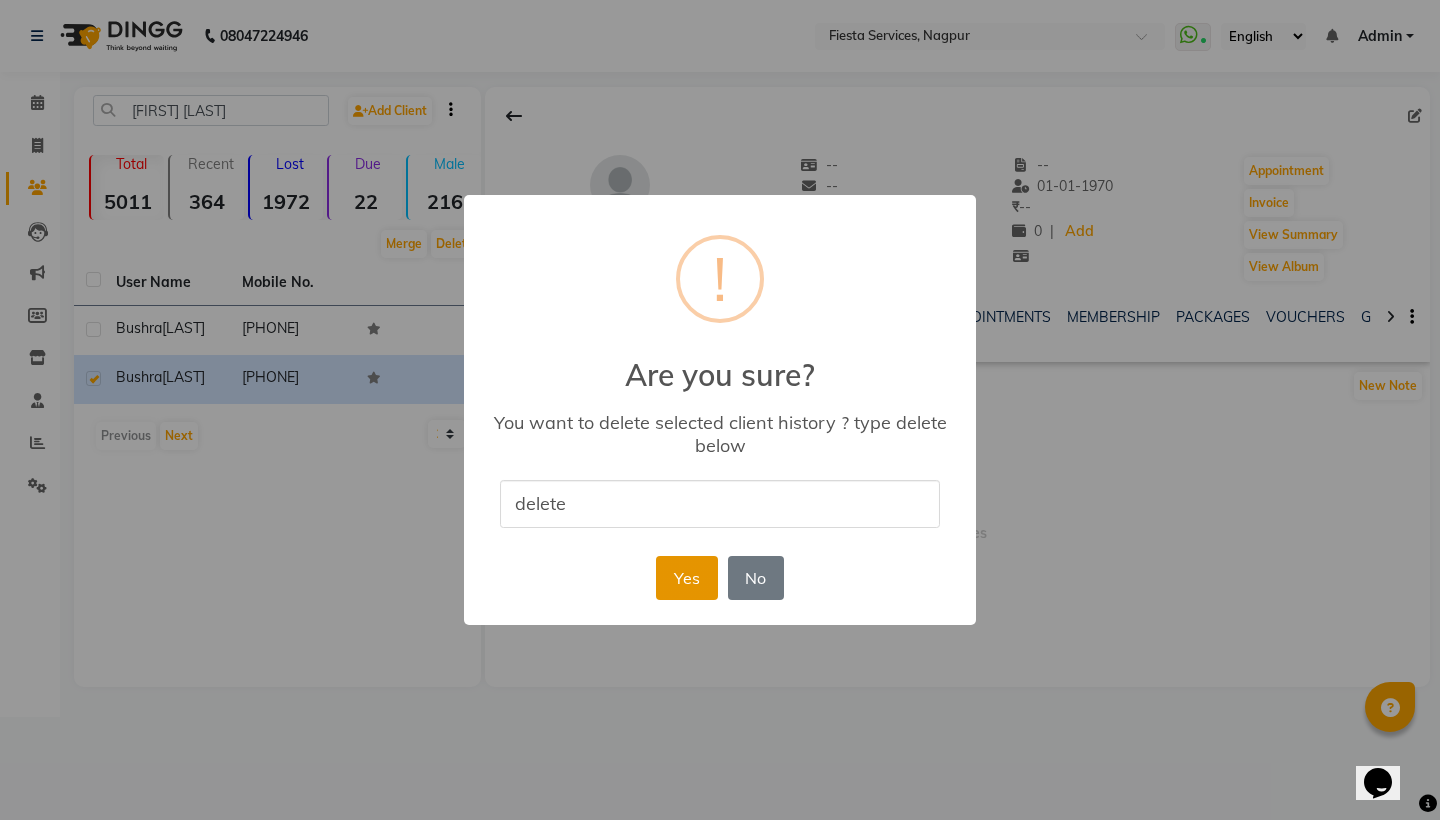 type on "delete" 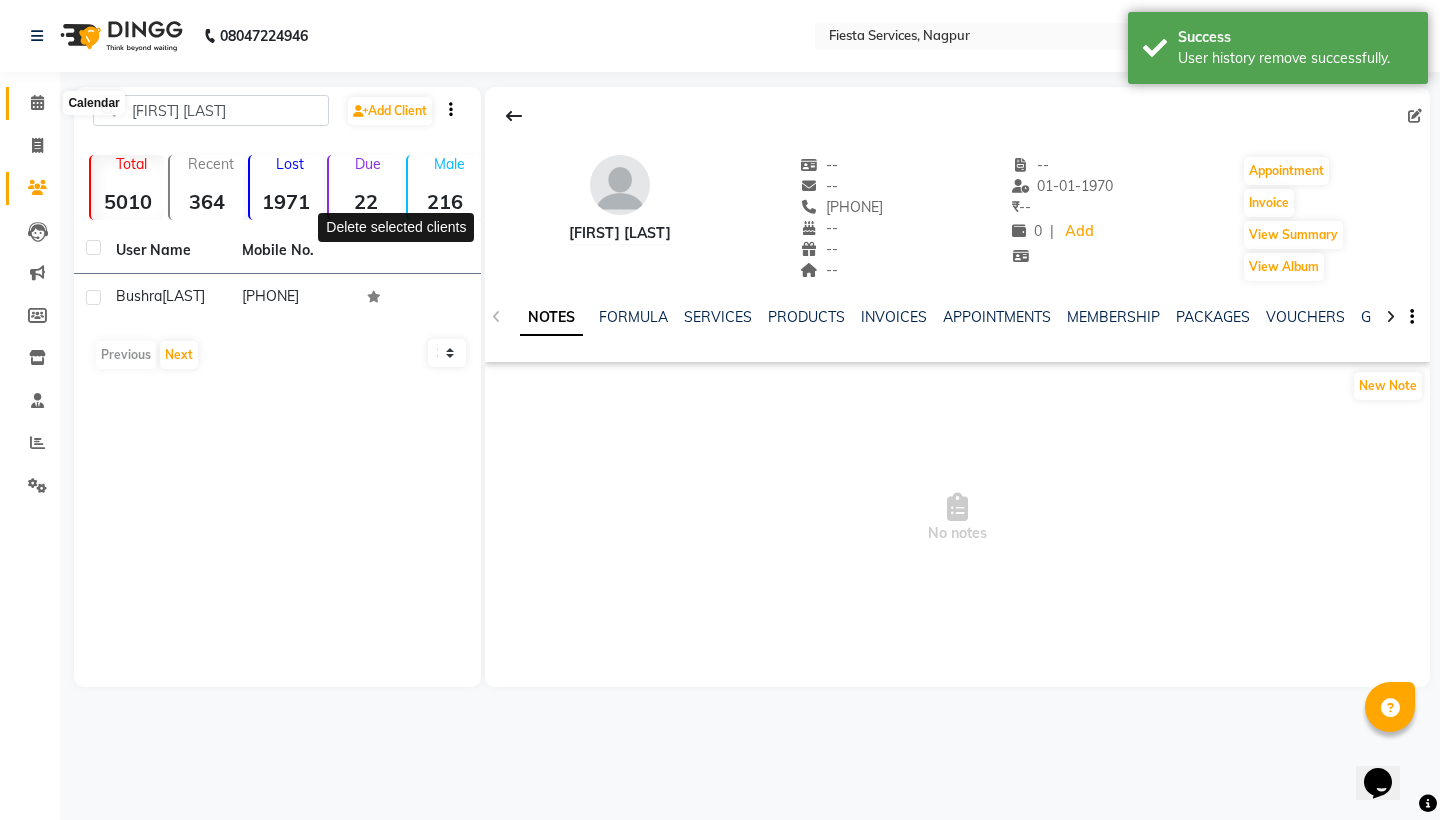 click 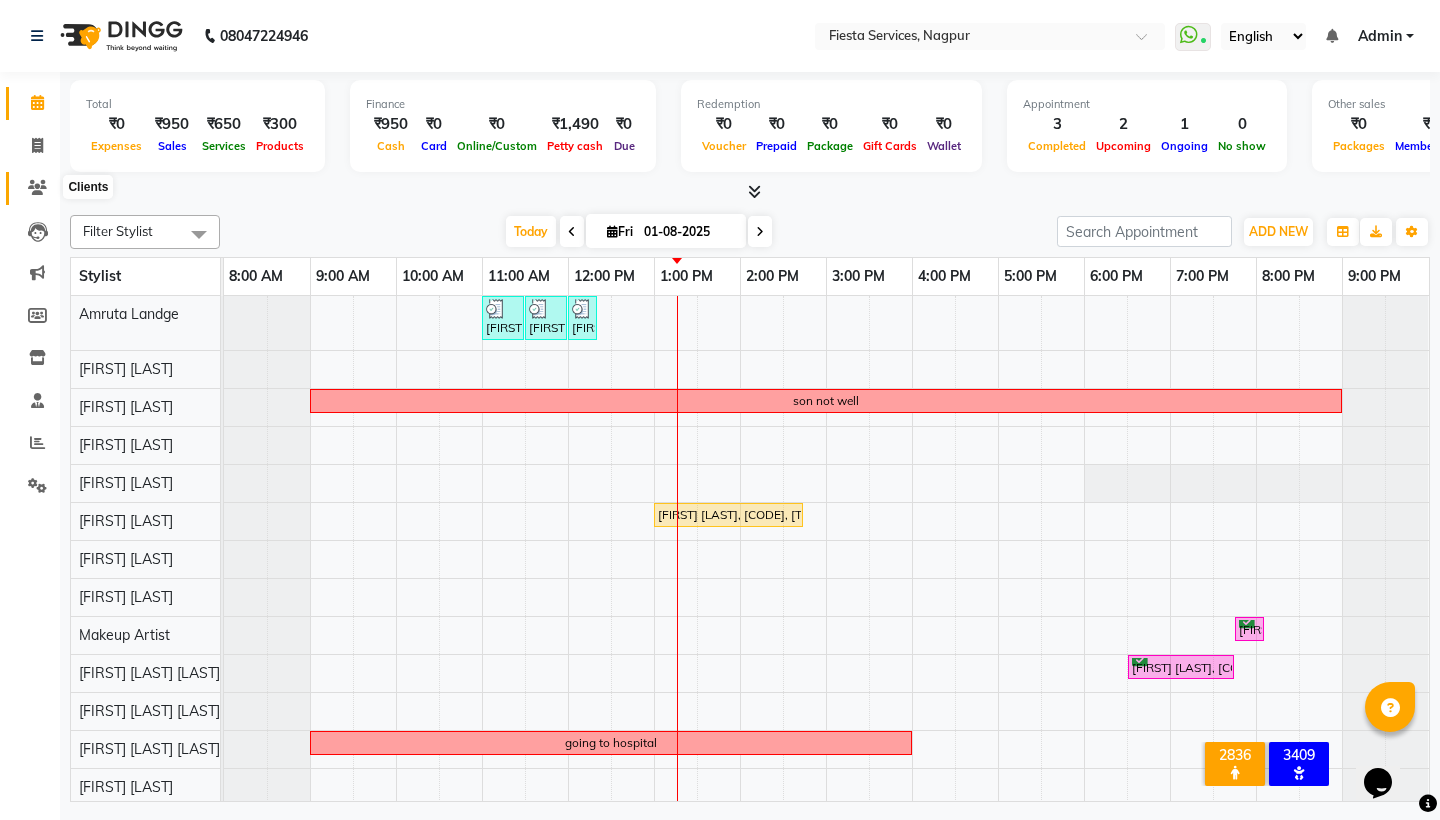 click 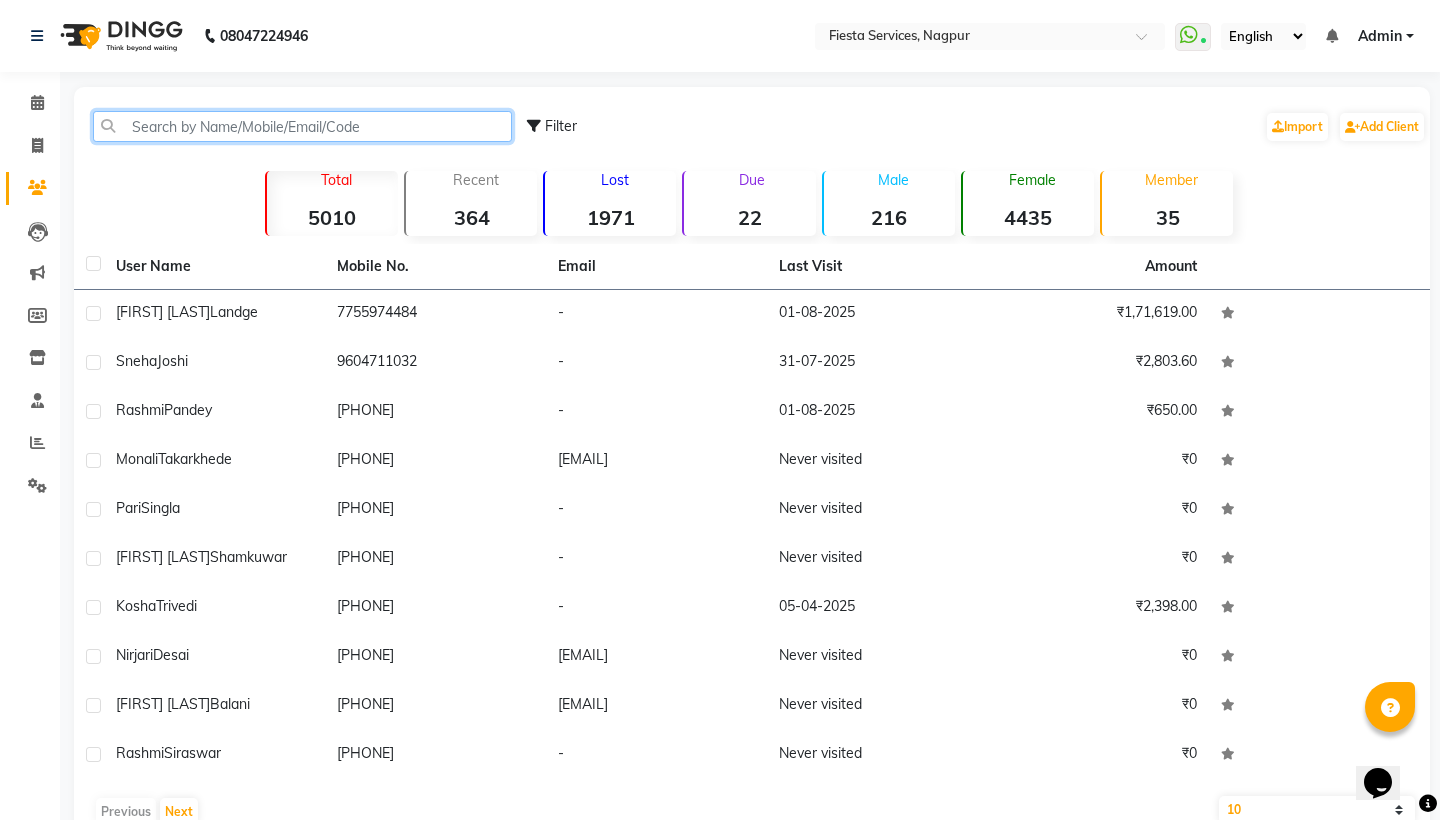 click 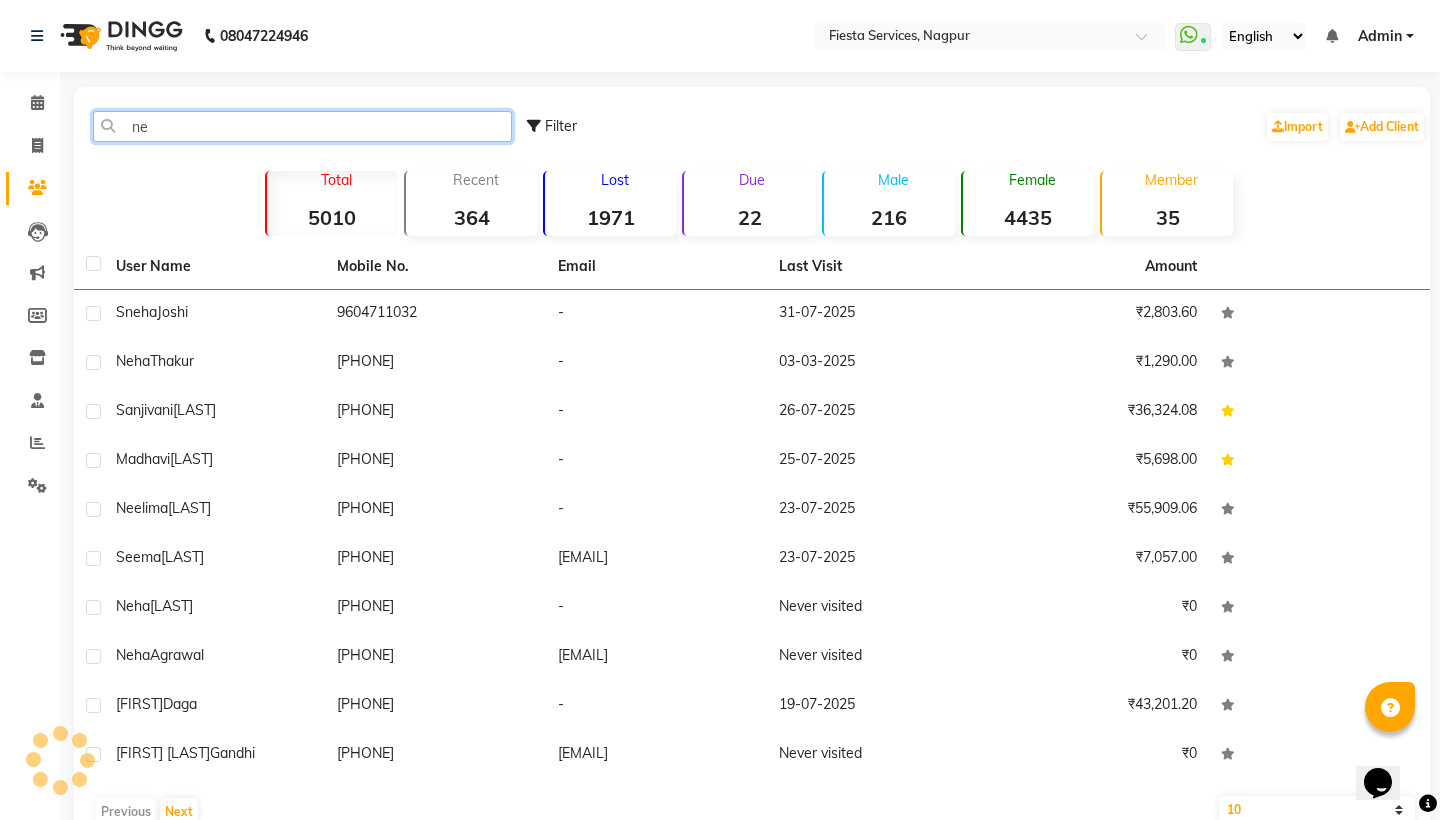 type on "n" 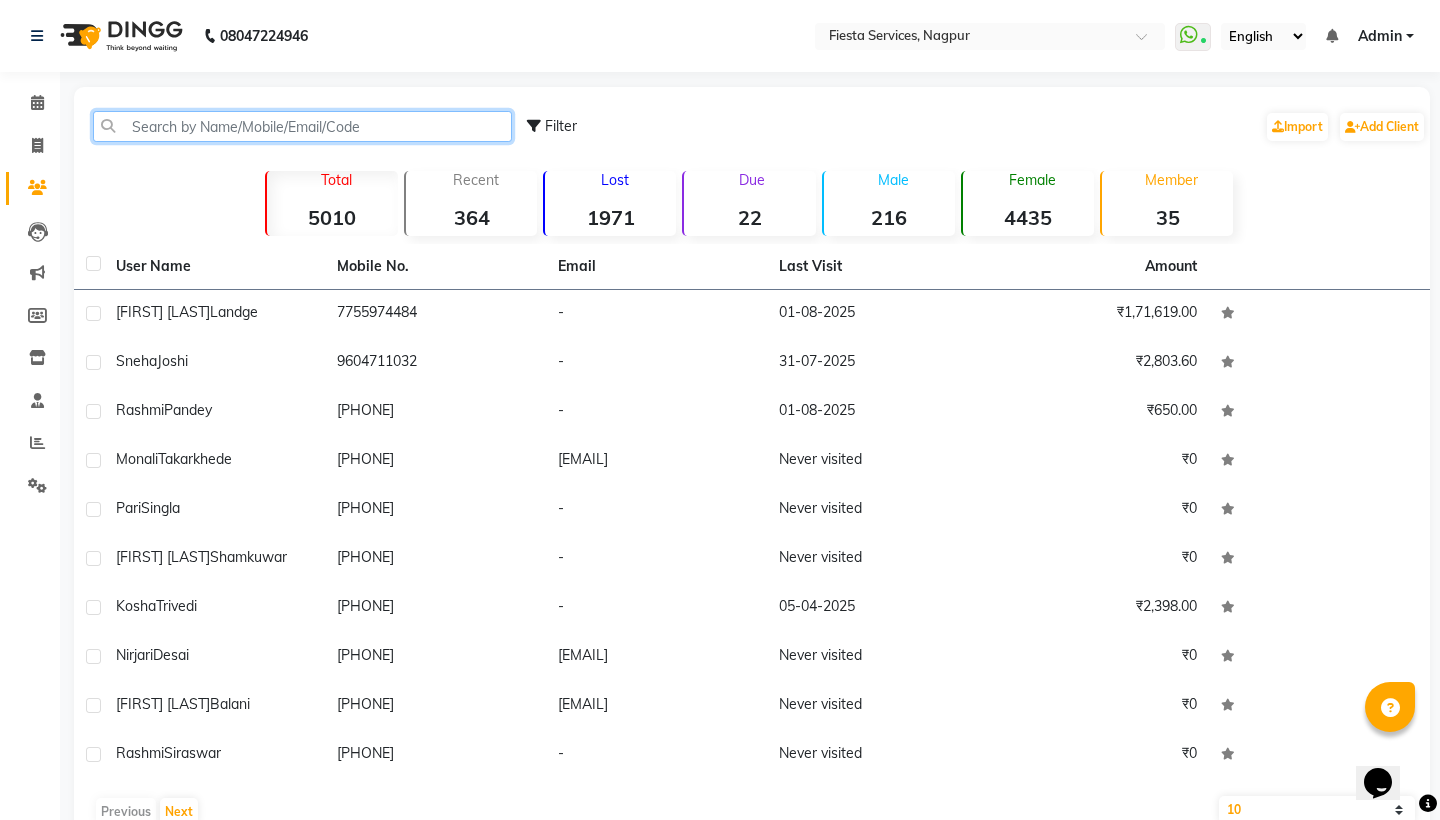 click 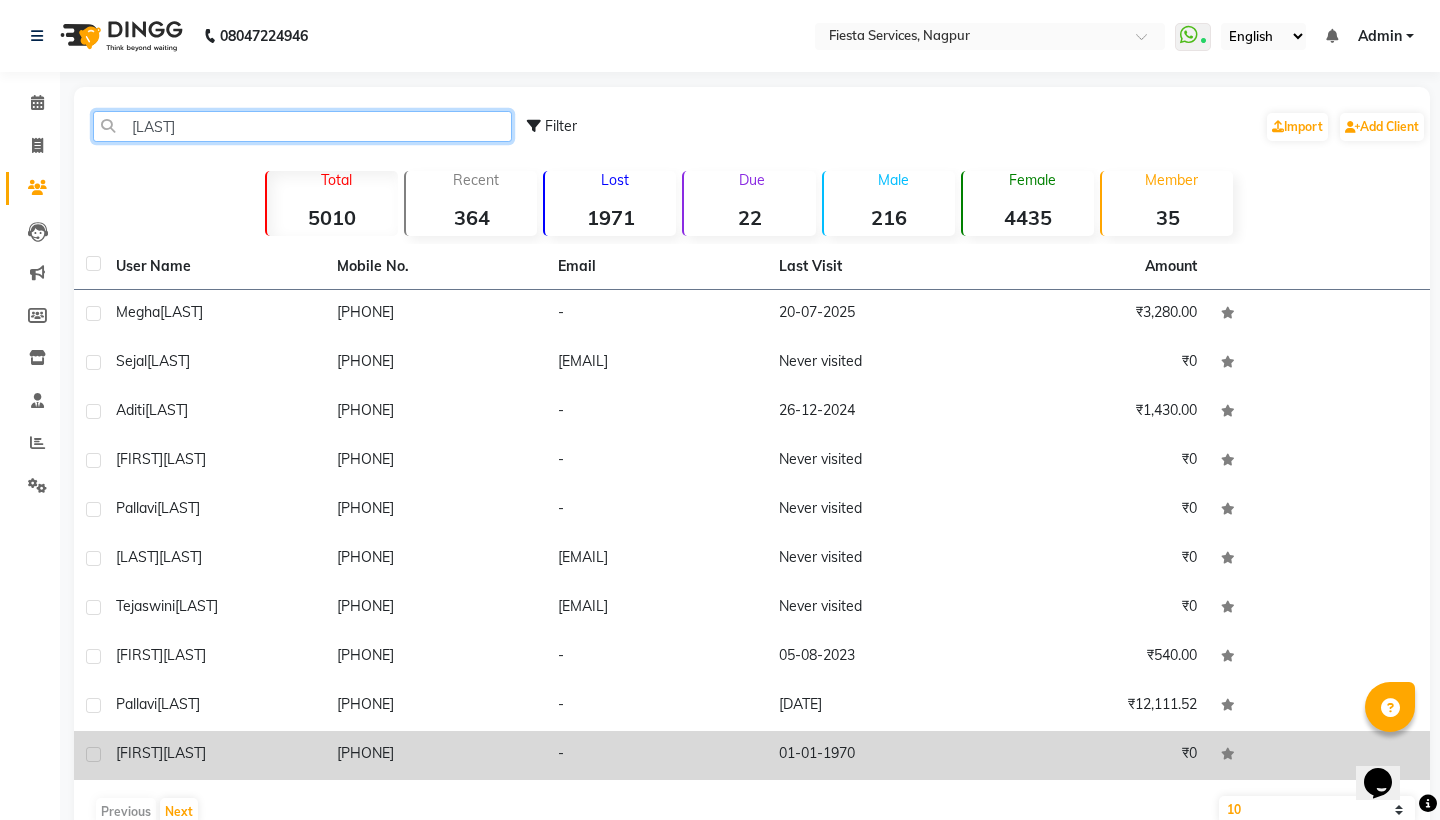 type on "[LAST]" 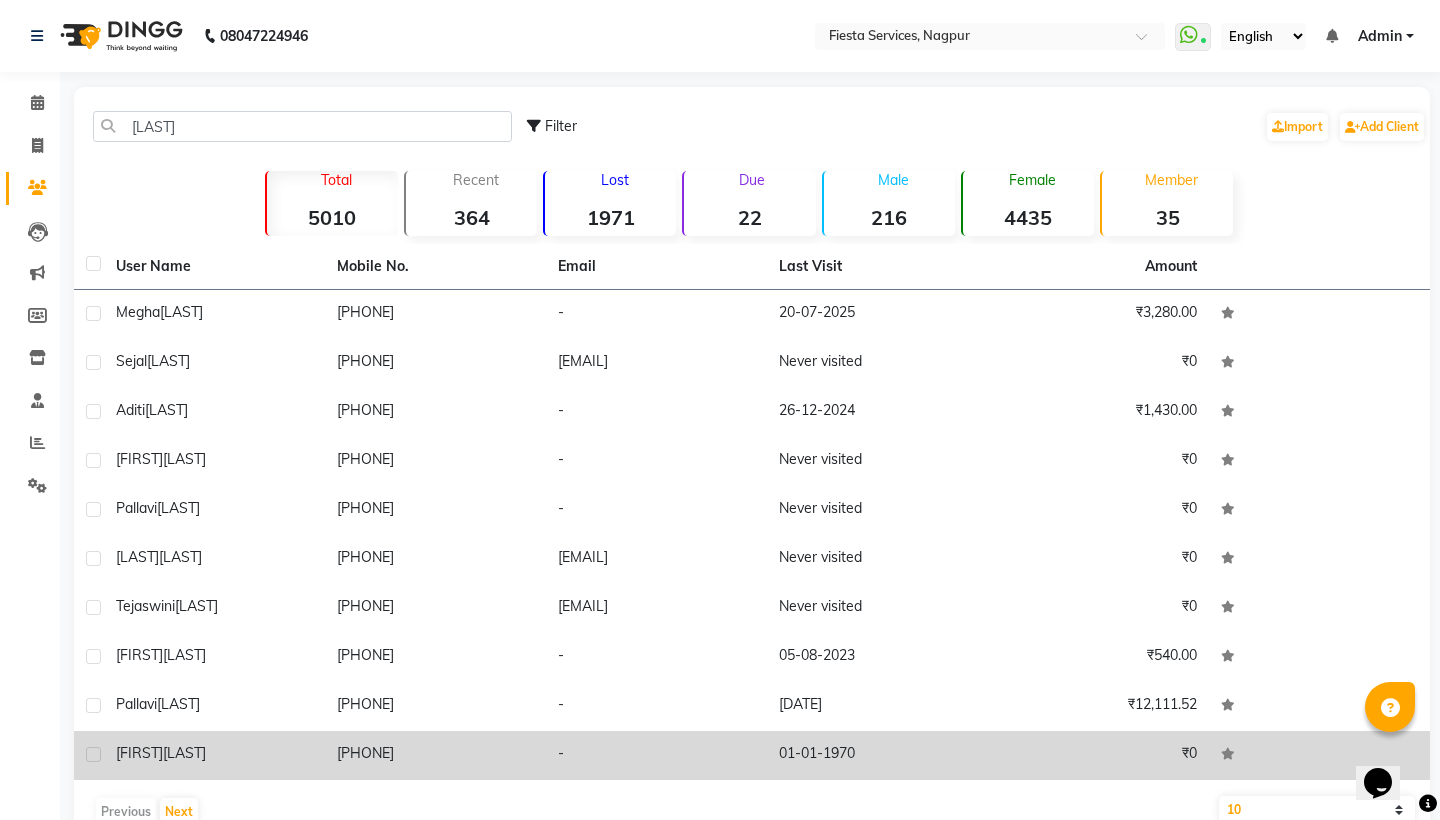 click on "[LAST]" 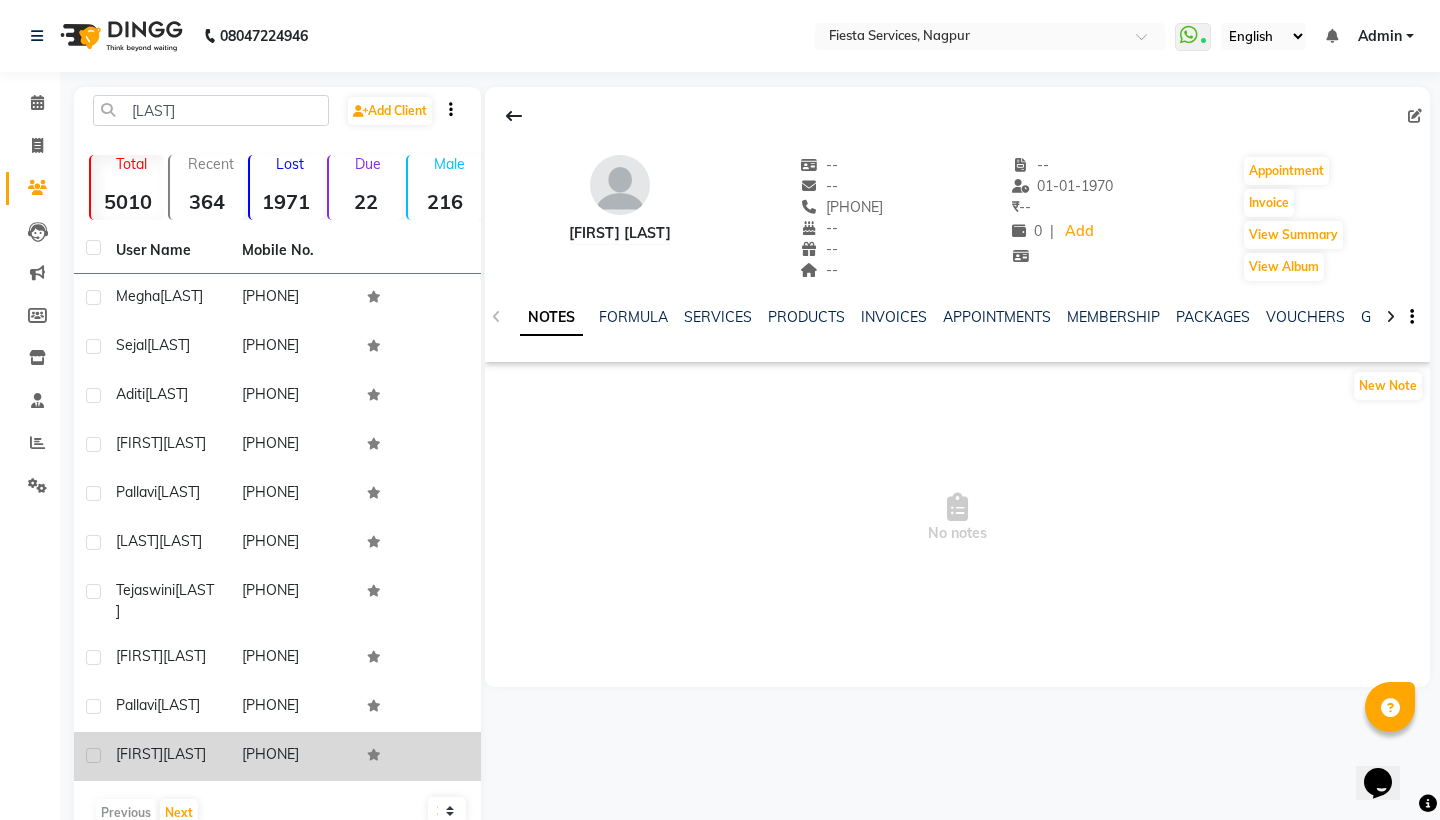 click 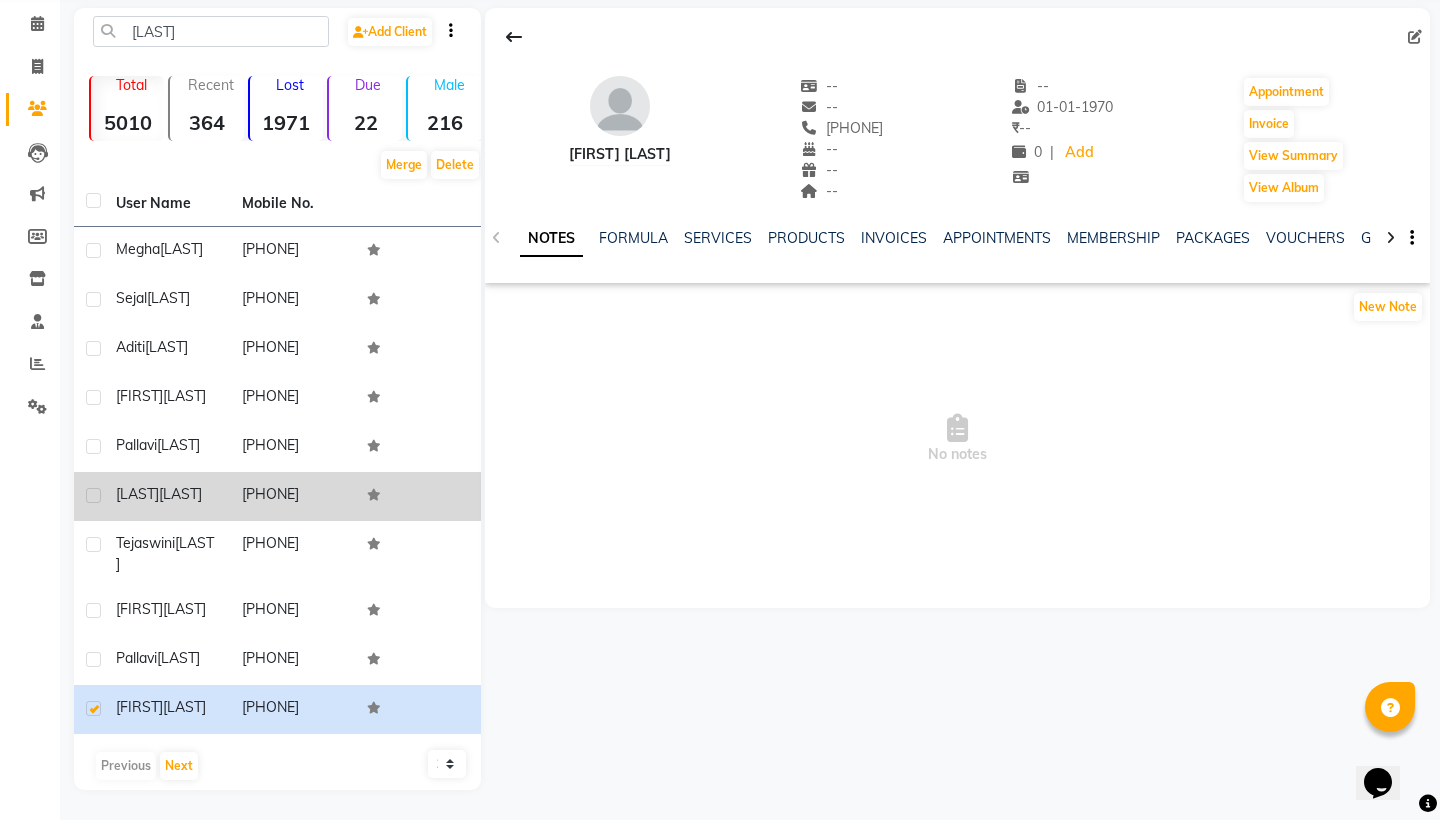 scroll, scrollTop: 130, scrollLeft: 0, axis: vertical 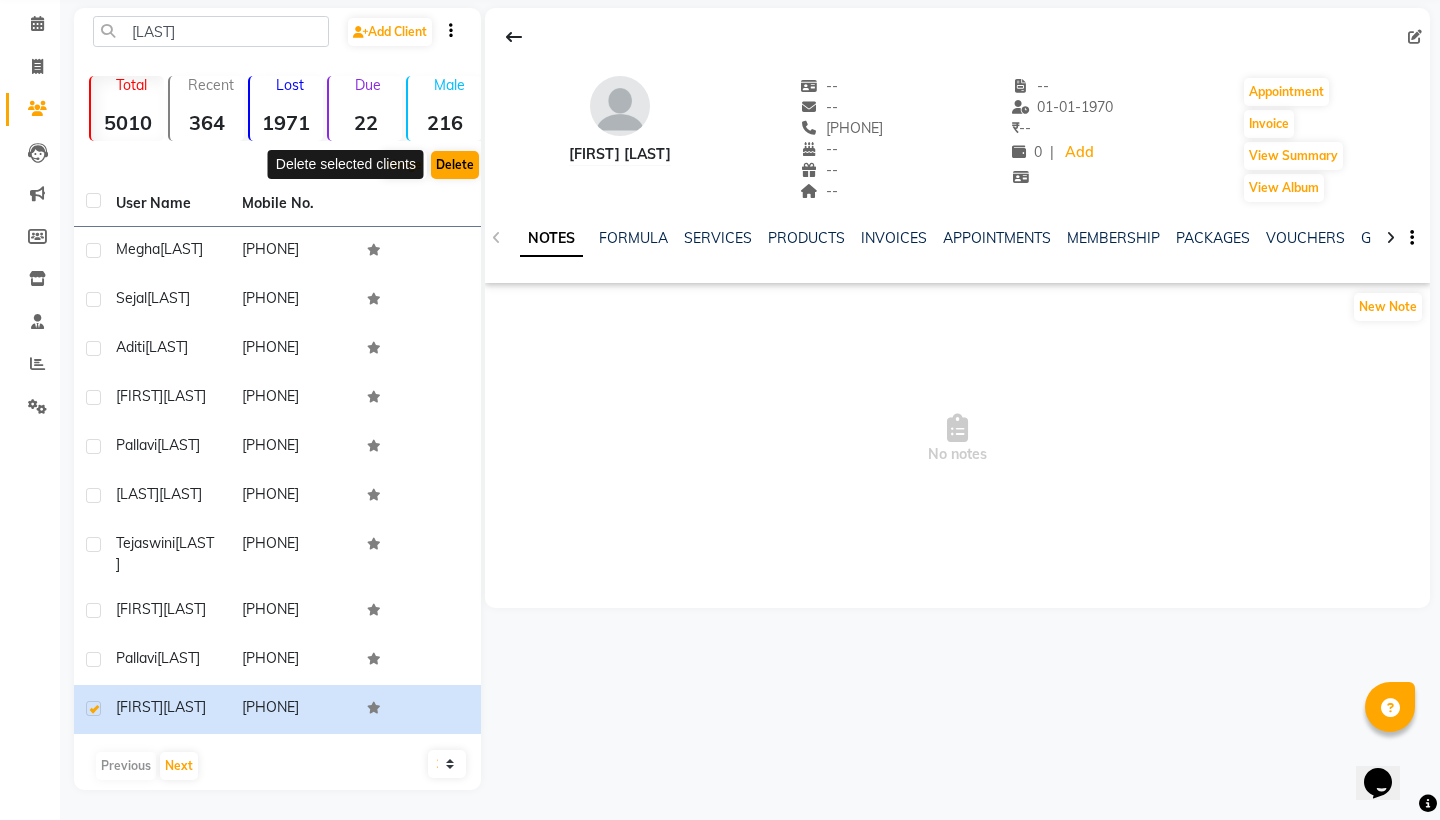 click on "Delete" 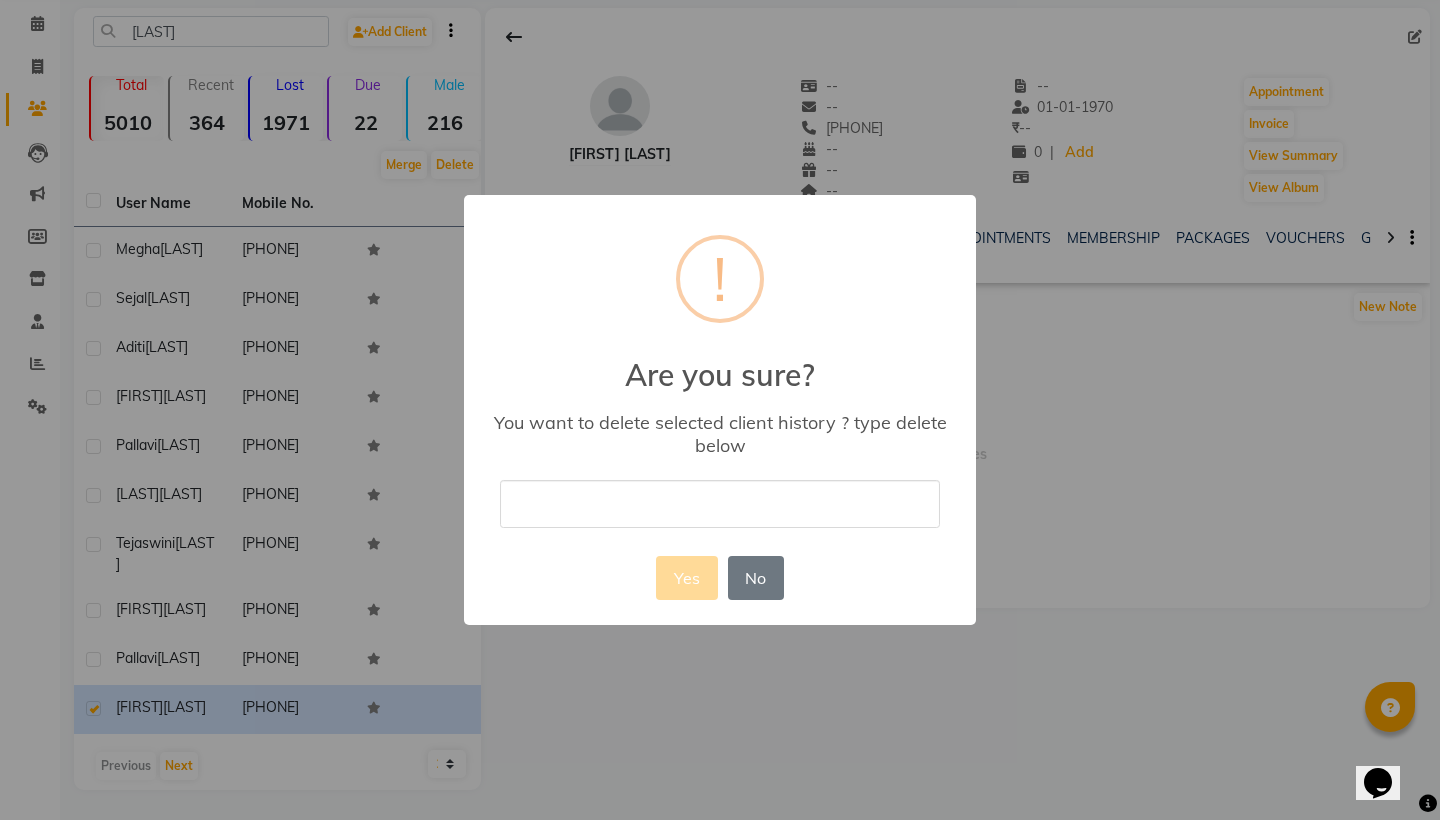 click at bounding box center [720, 503] 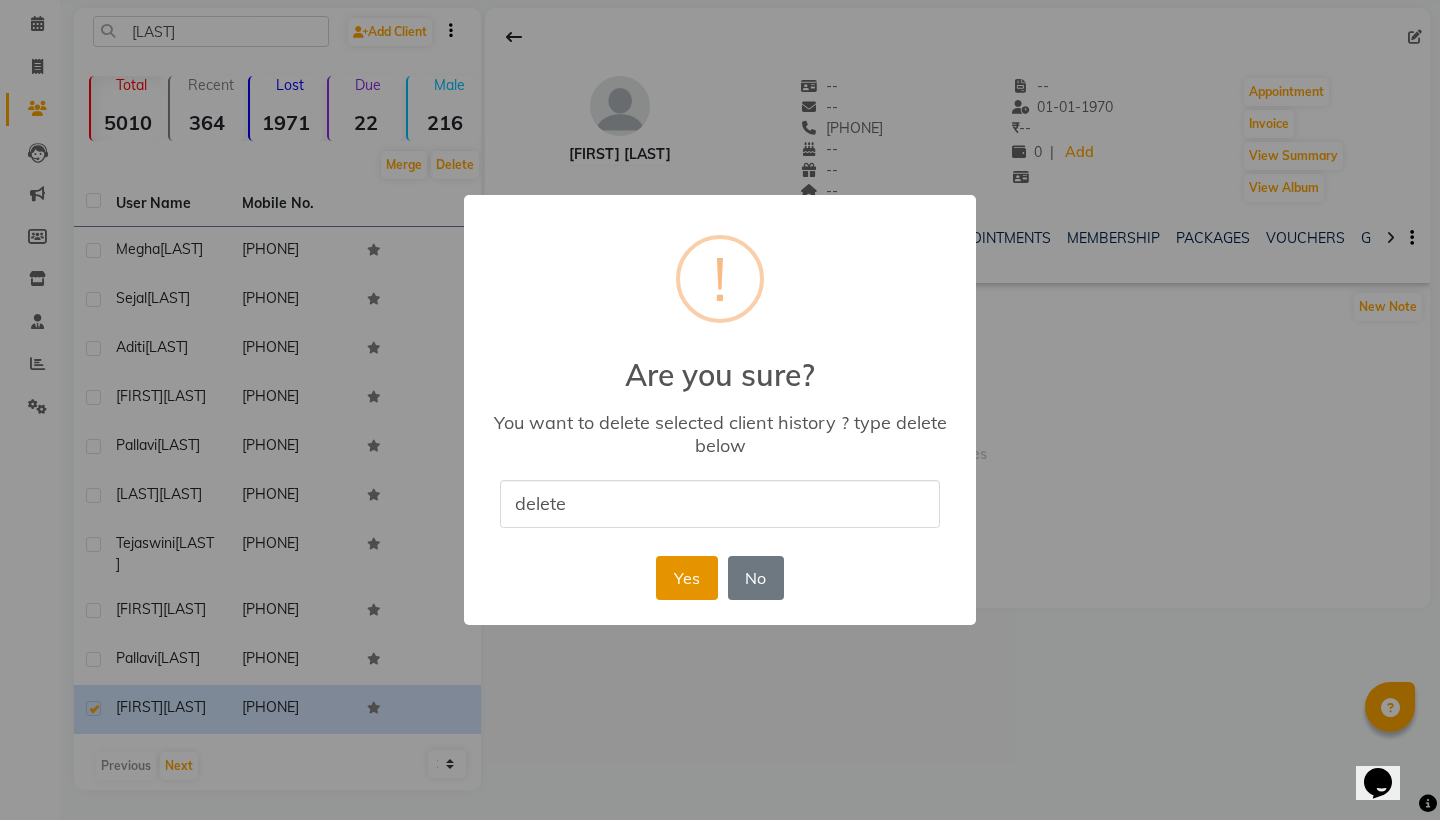 type on "delete" 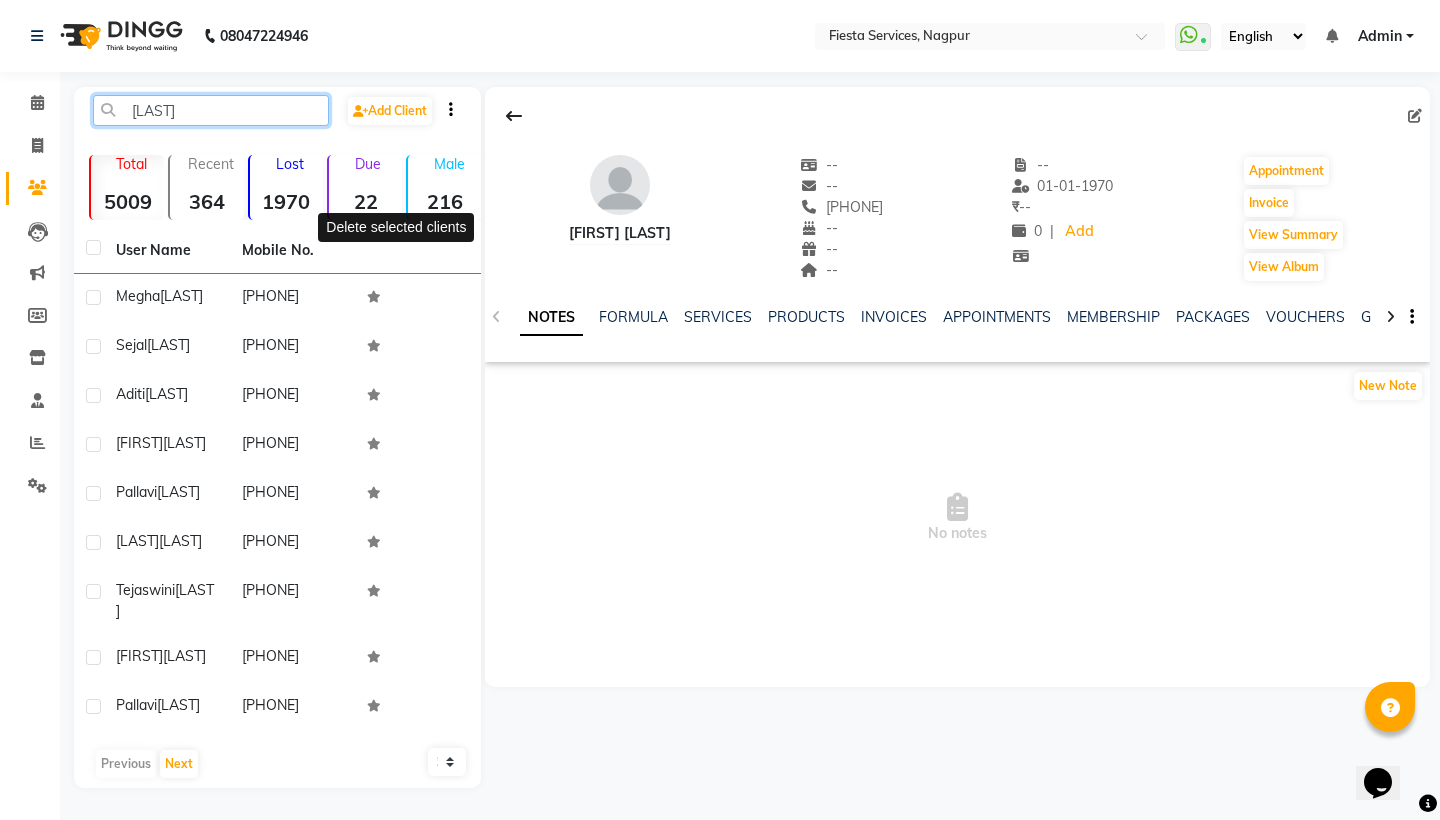 click on "[LAST]" 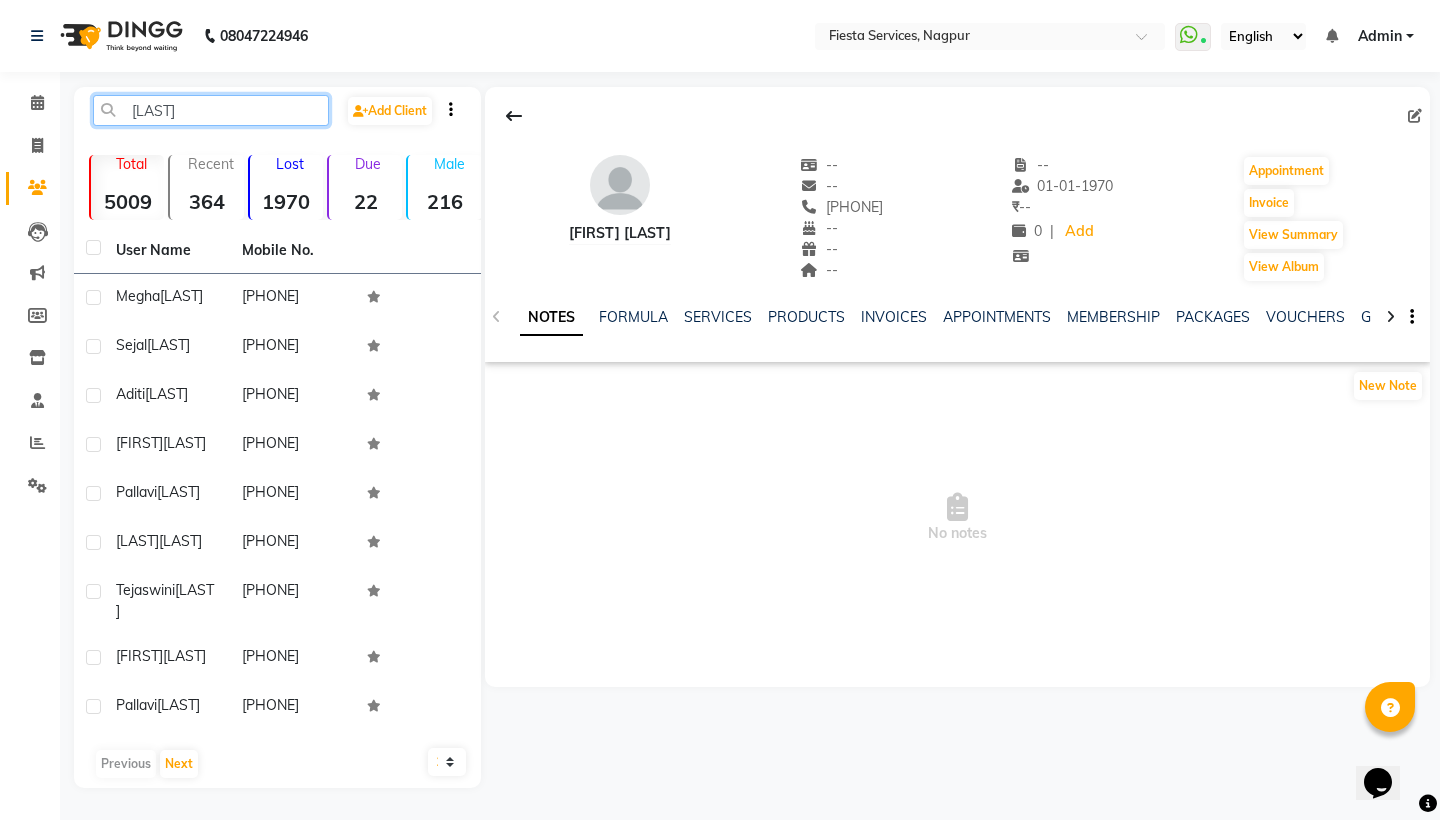 click on "[LAST]" 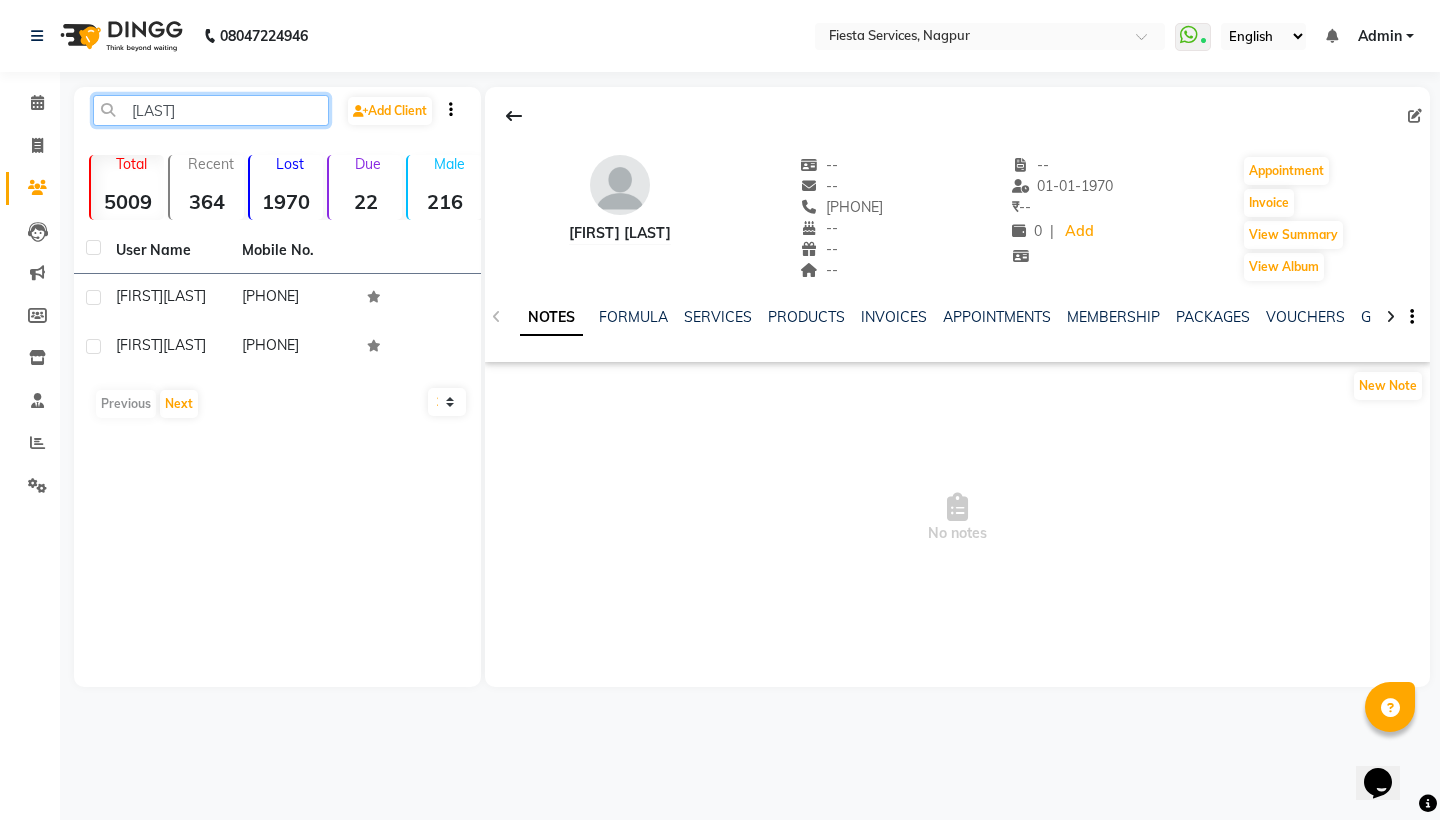 scroll, scrollTop: 0, scrollLeft: 0, axis: both 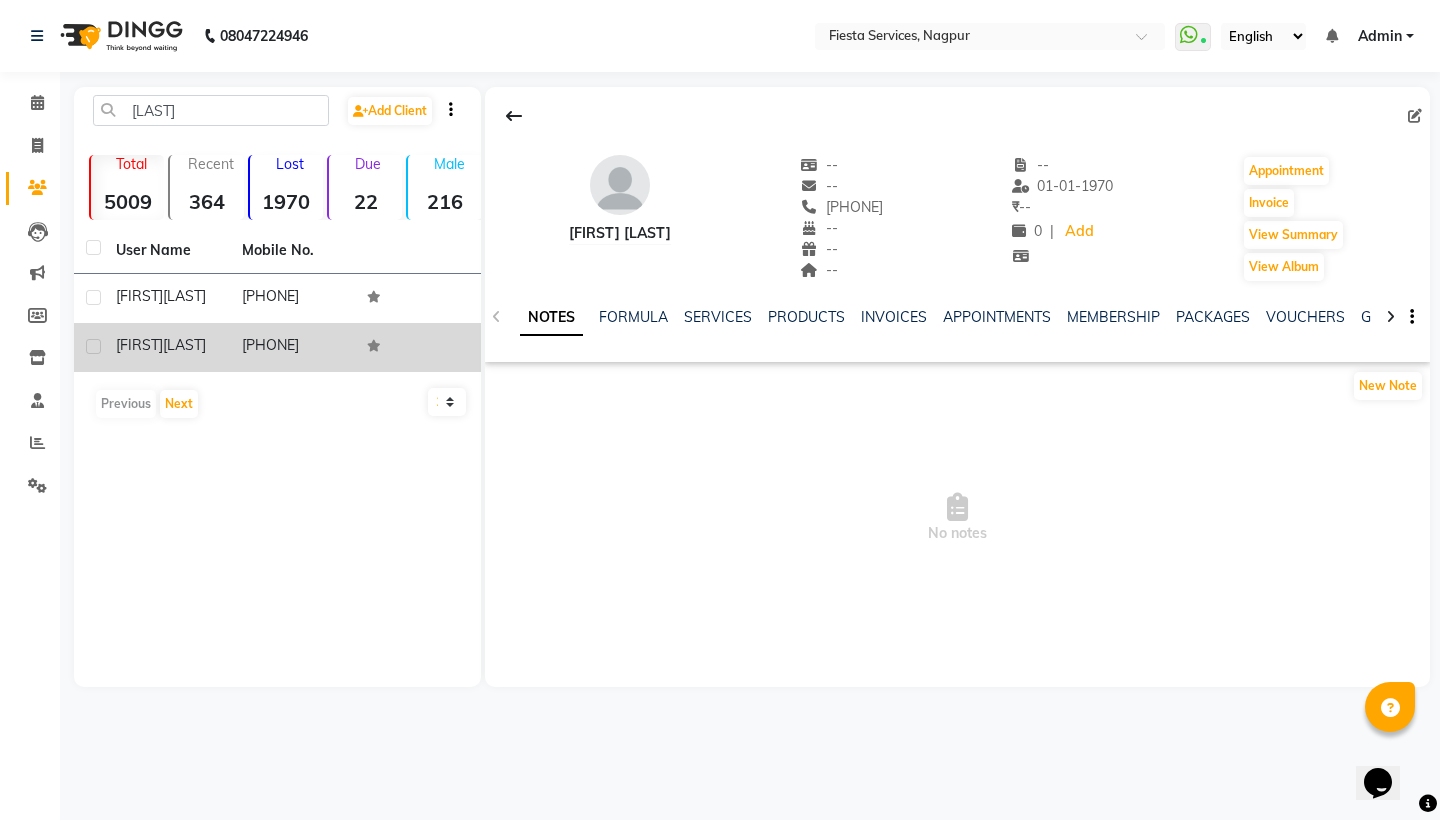 drag, startPoint x: 303, startPoint y: 79, endPoint x: 240, endPoint y: 356, distance: 284.07394 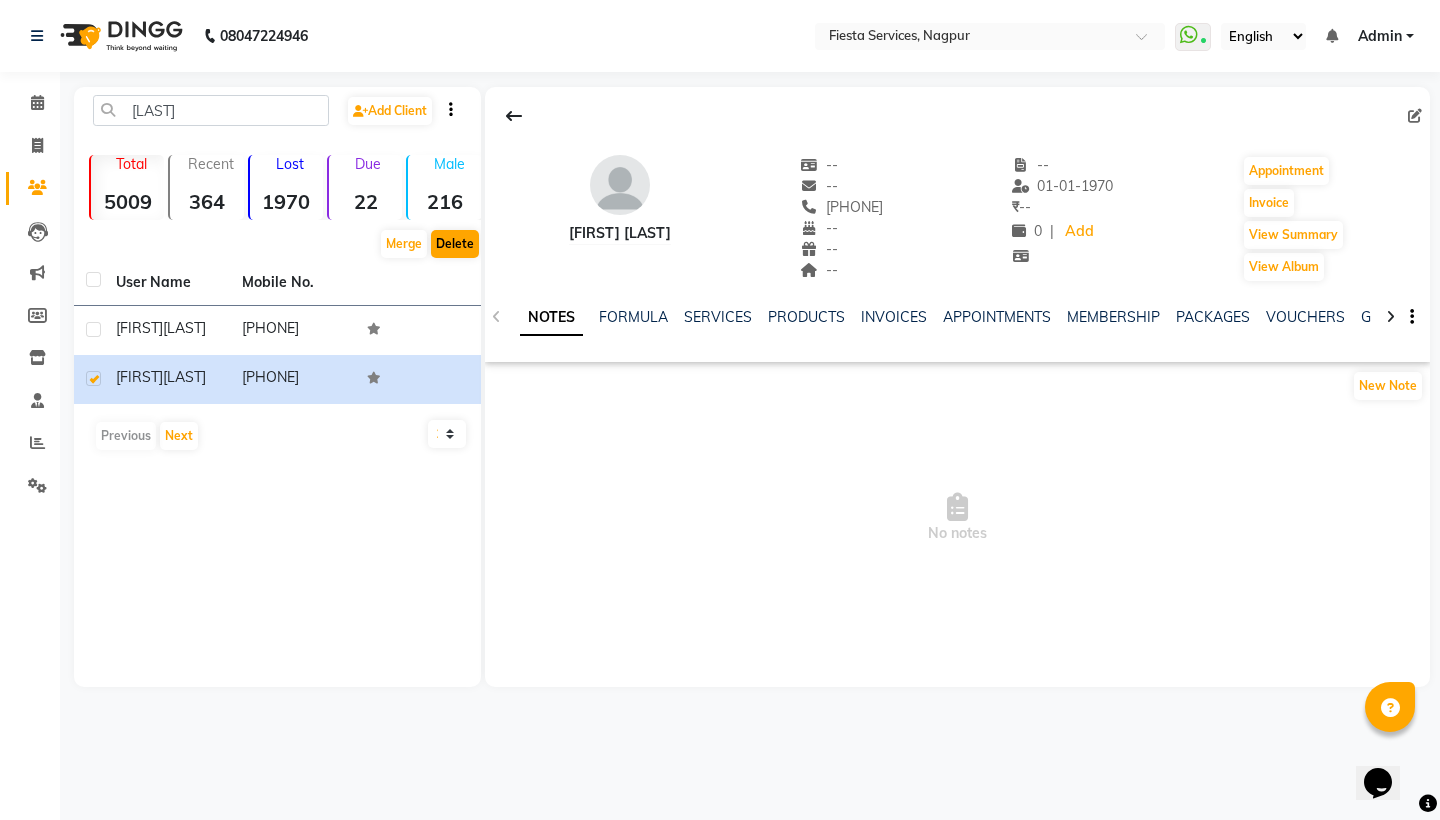 click on "Delete" 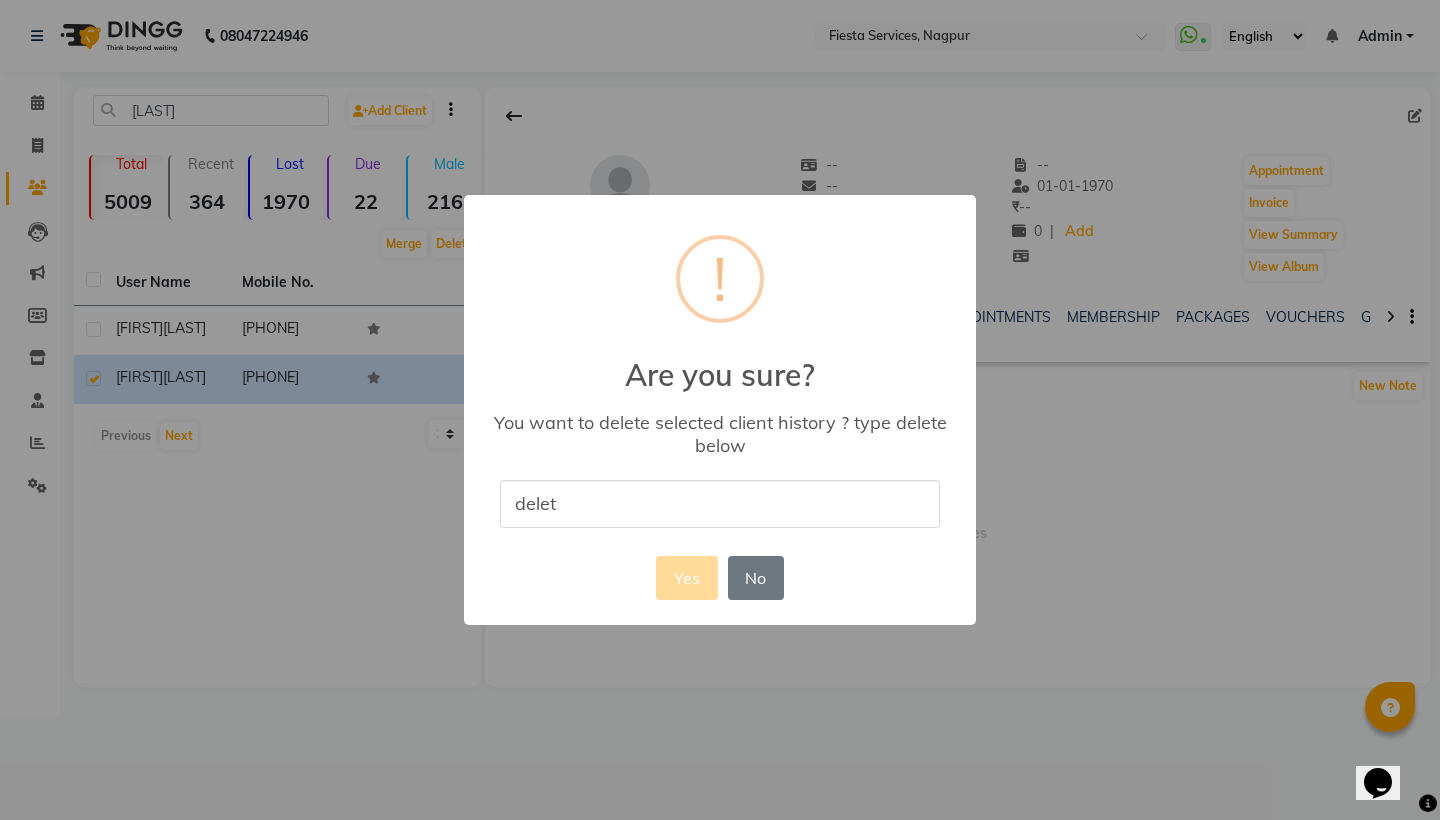 type on "delete" 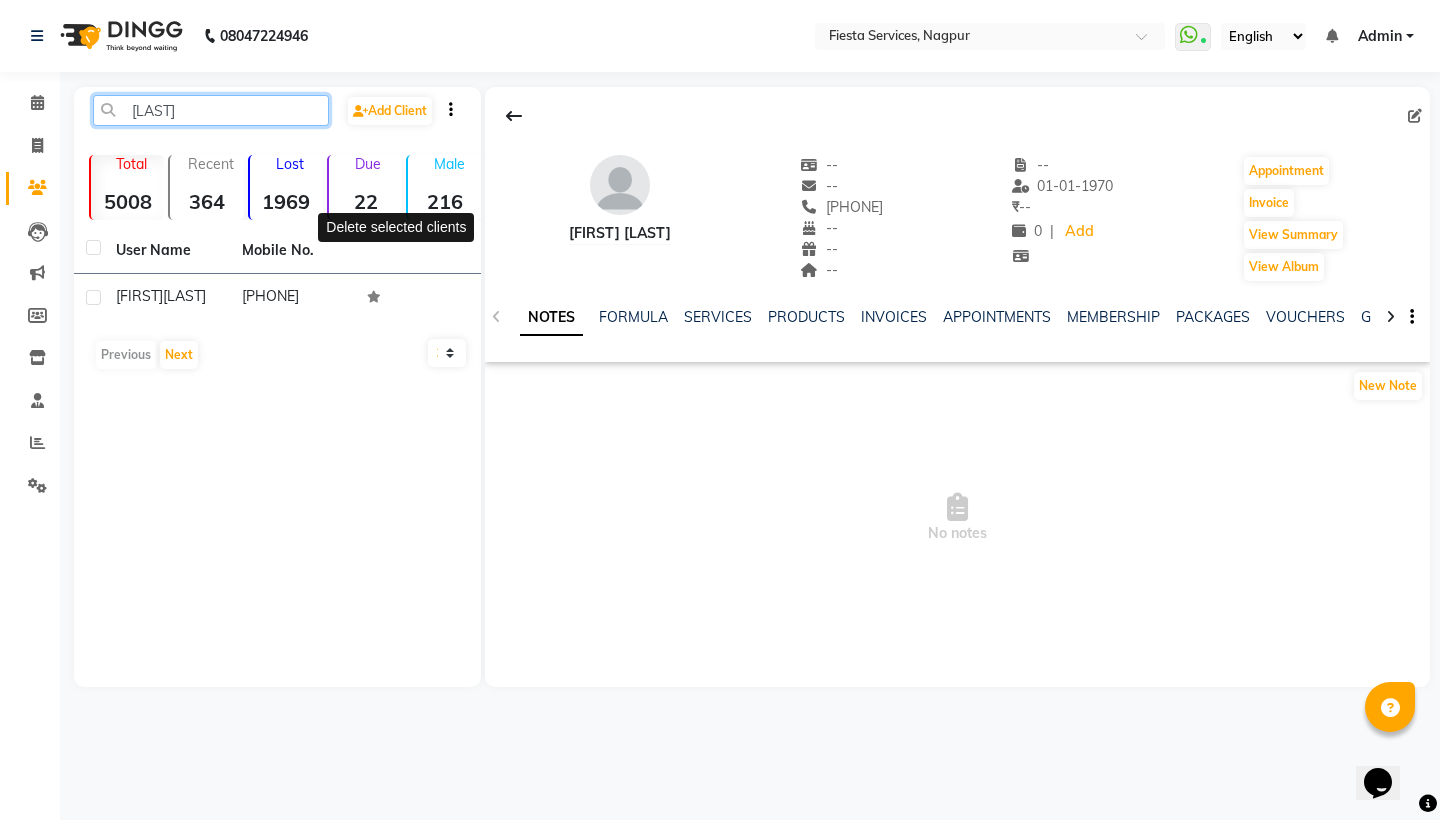 click on "[LAST]" 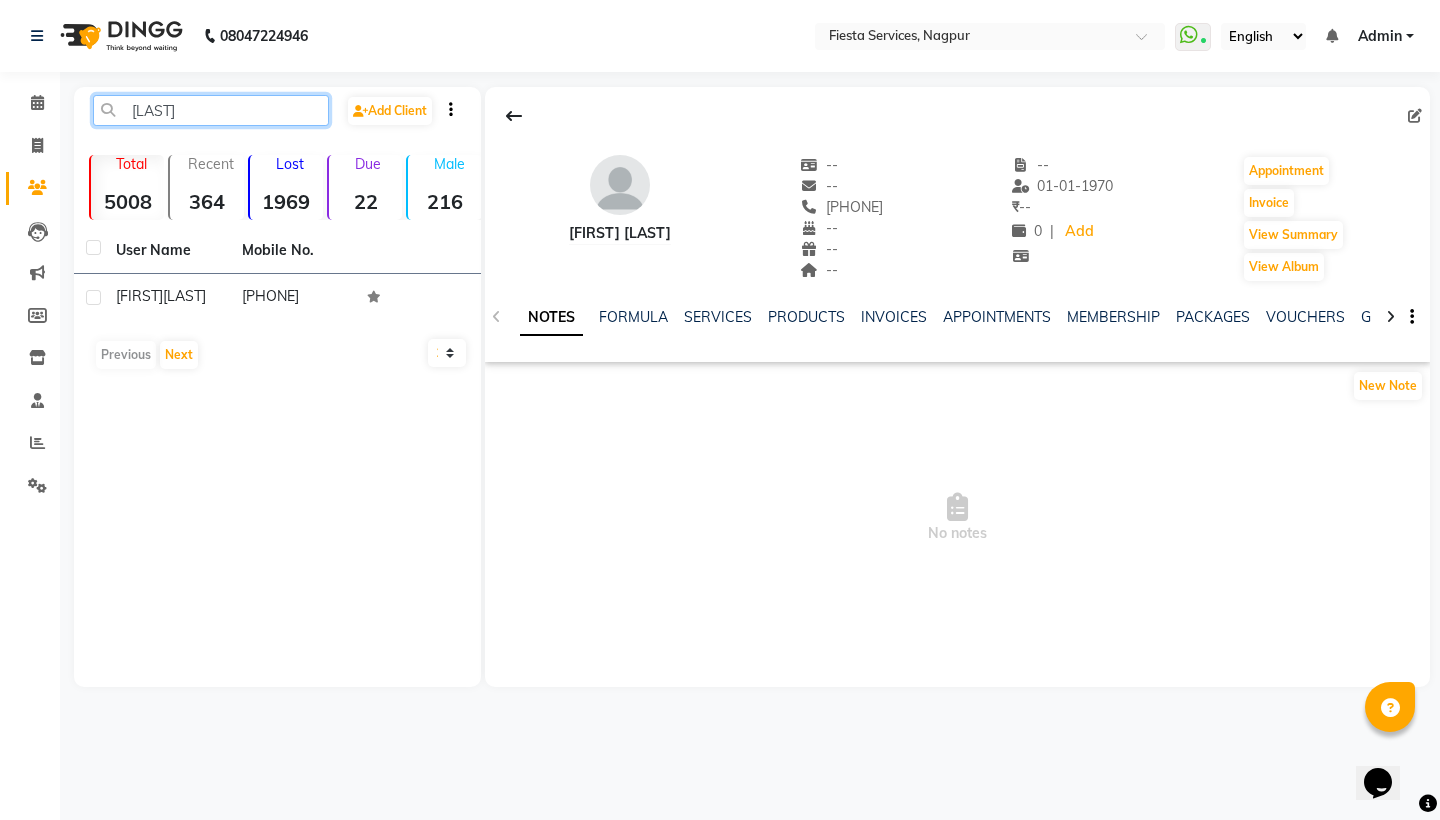 click on "[LAST]" 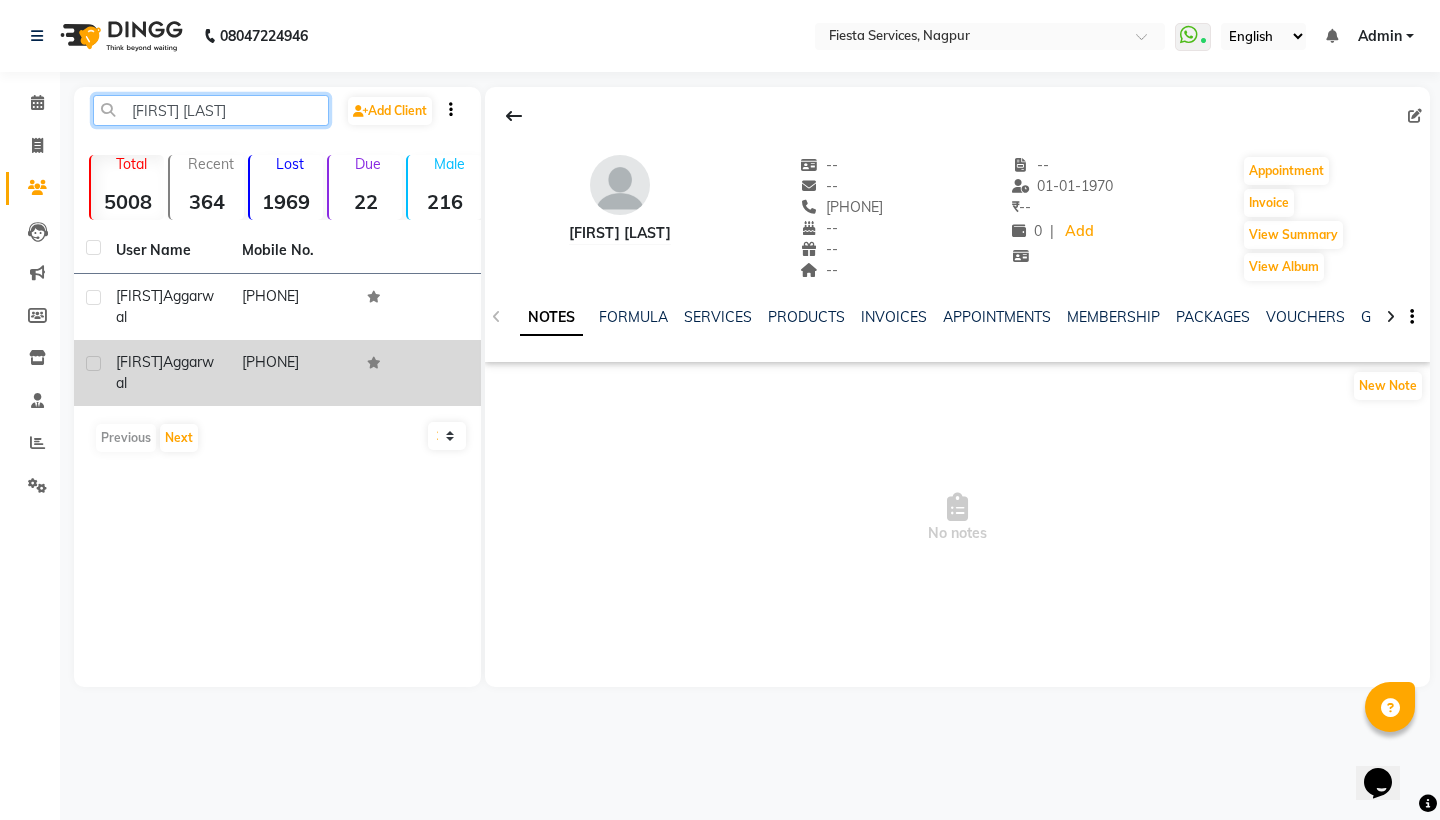 type on "[FIRST] [LAST]" 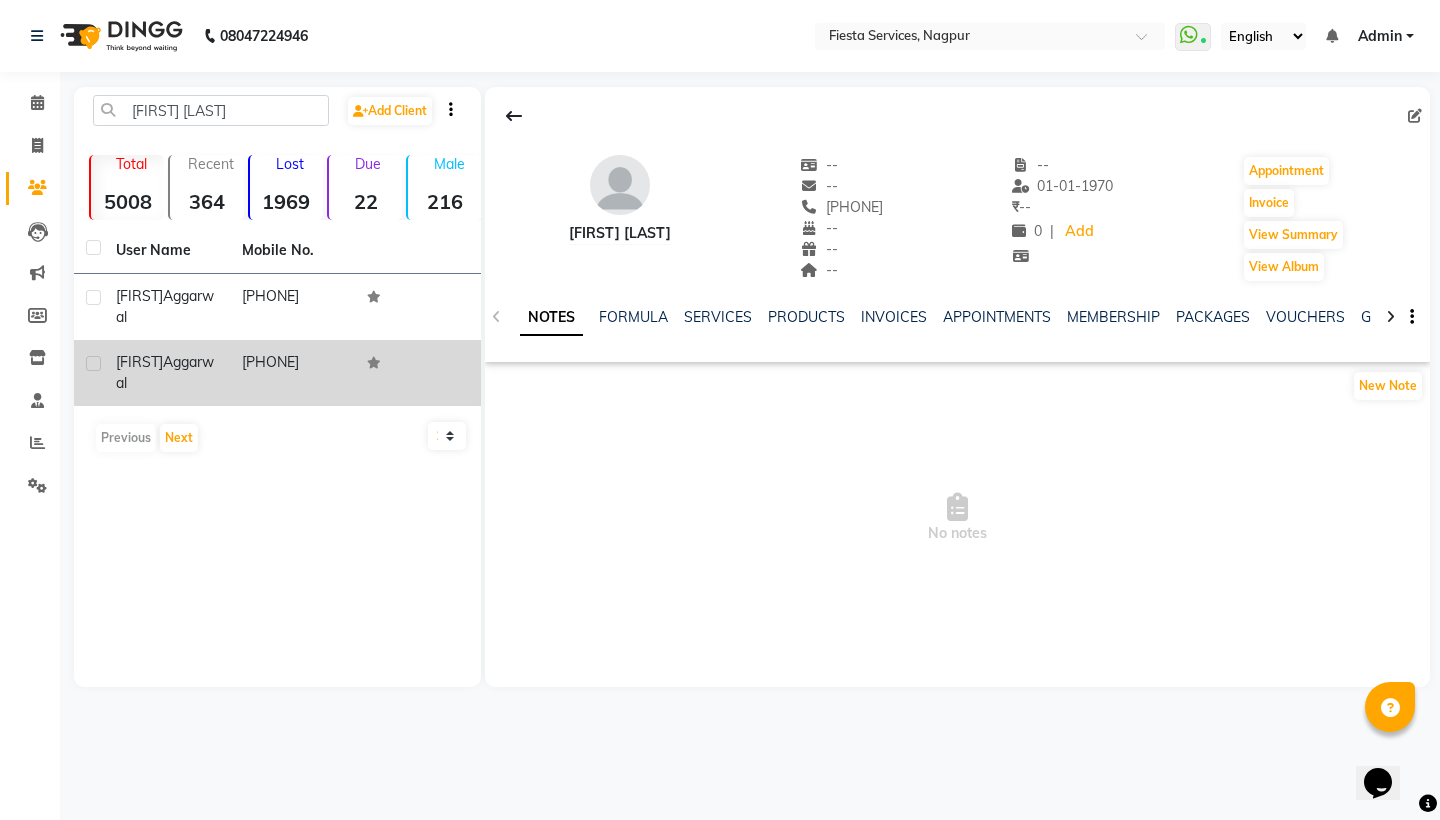 click on "[PHONE]" 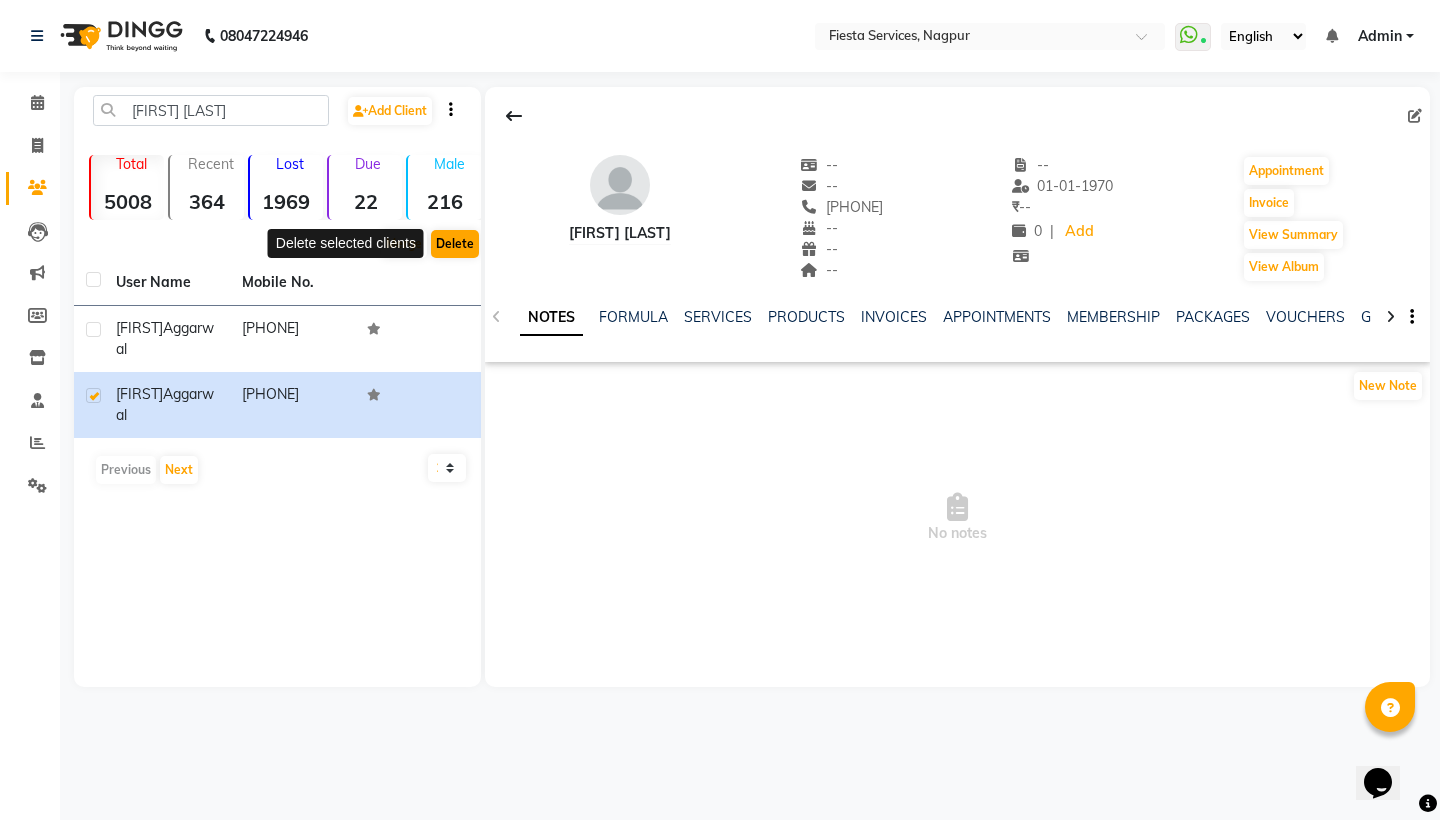 click on "Delete" 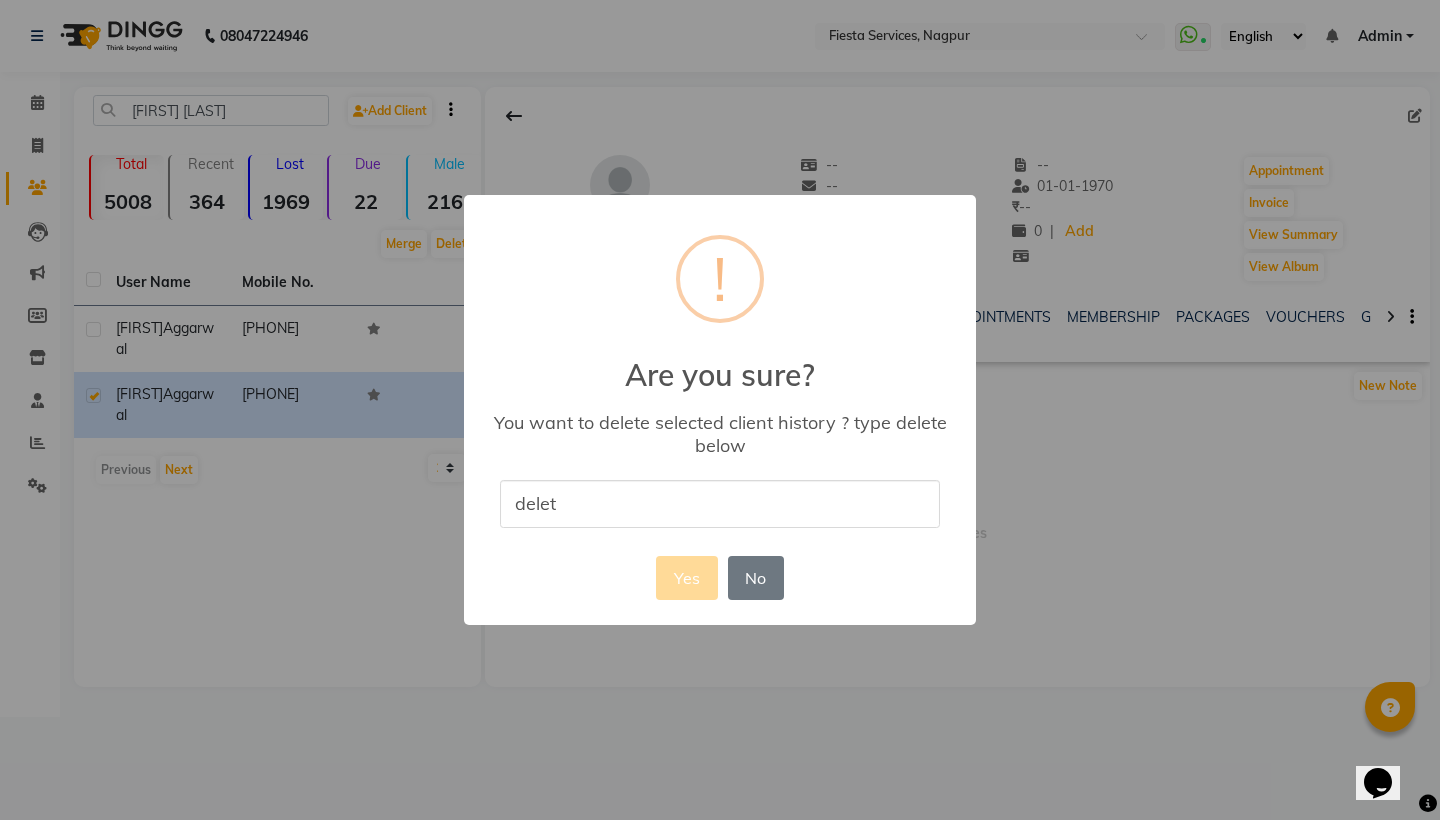 type on "delete" 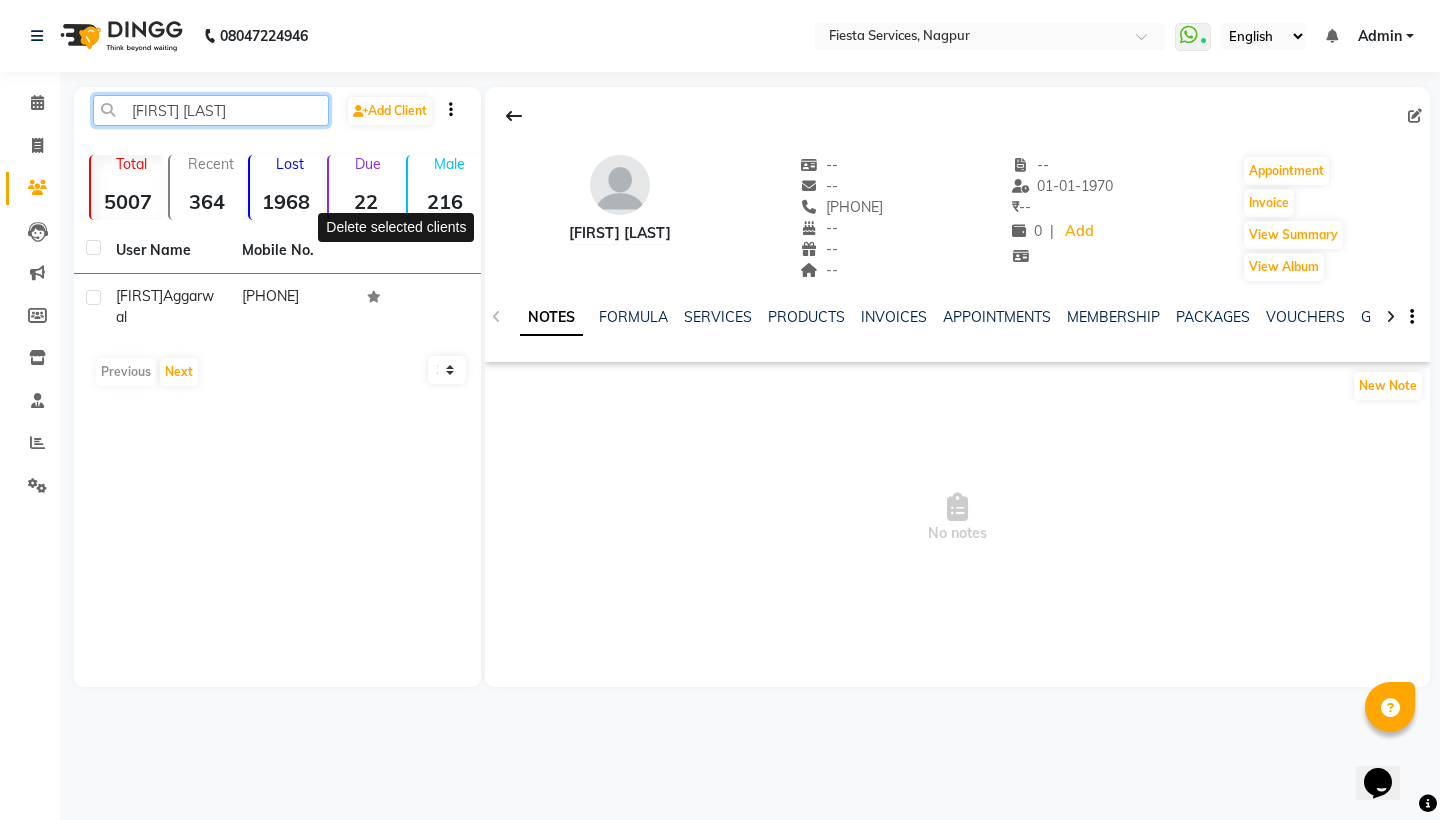 click on "[FIRST] [LAST]" 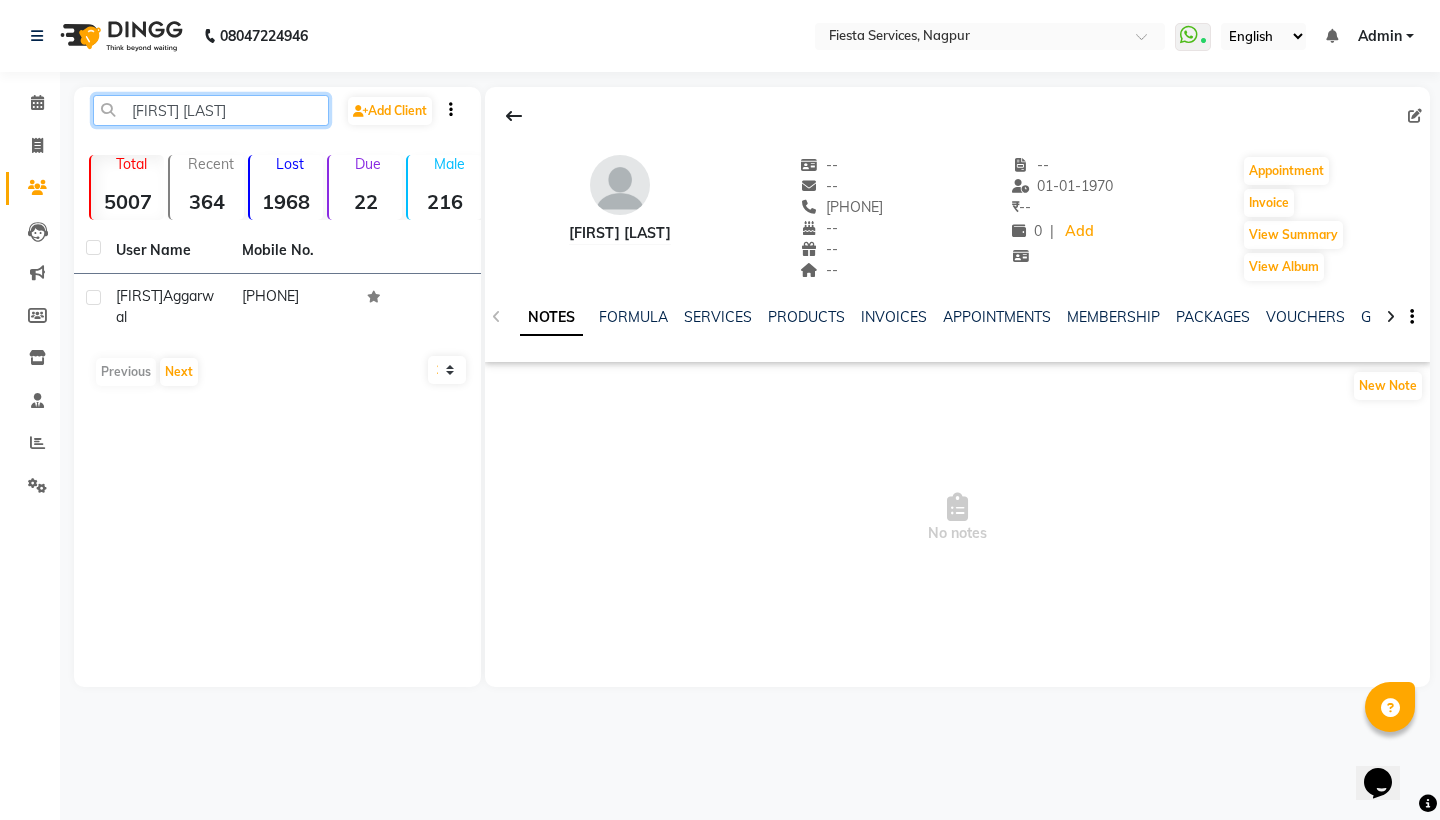 click on "[FIRST] [LAST]" 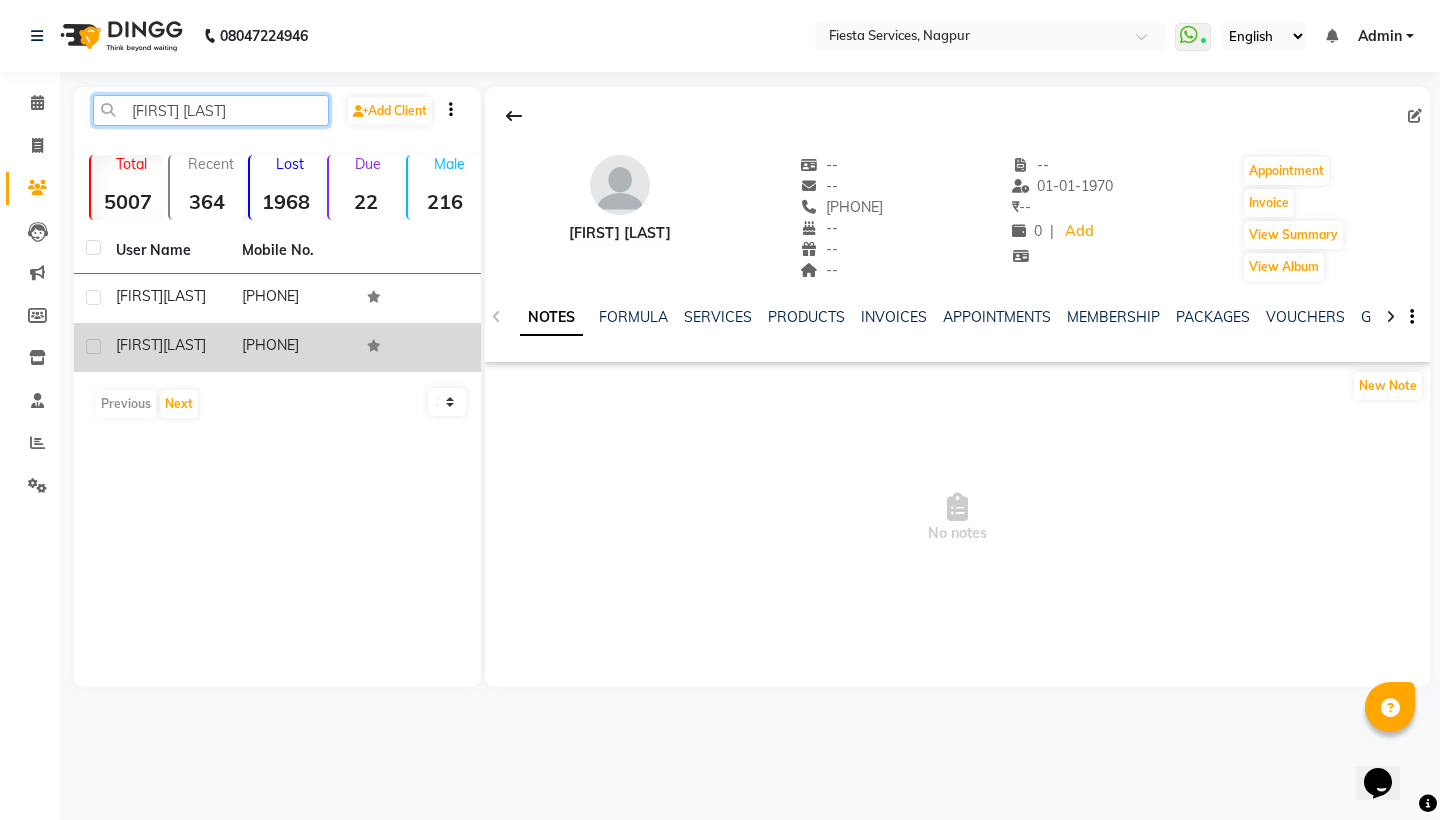 type on "[FIRST] [LAST]" 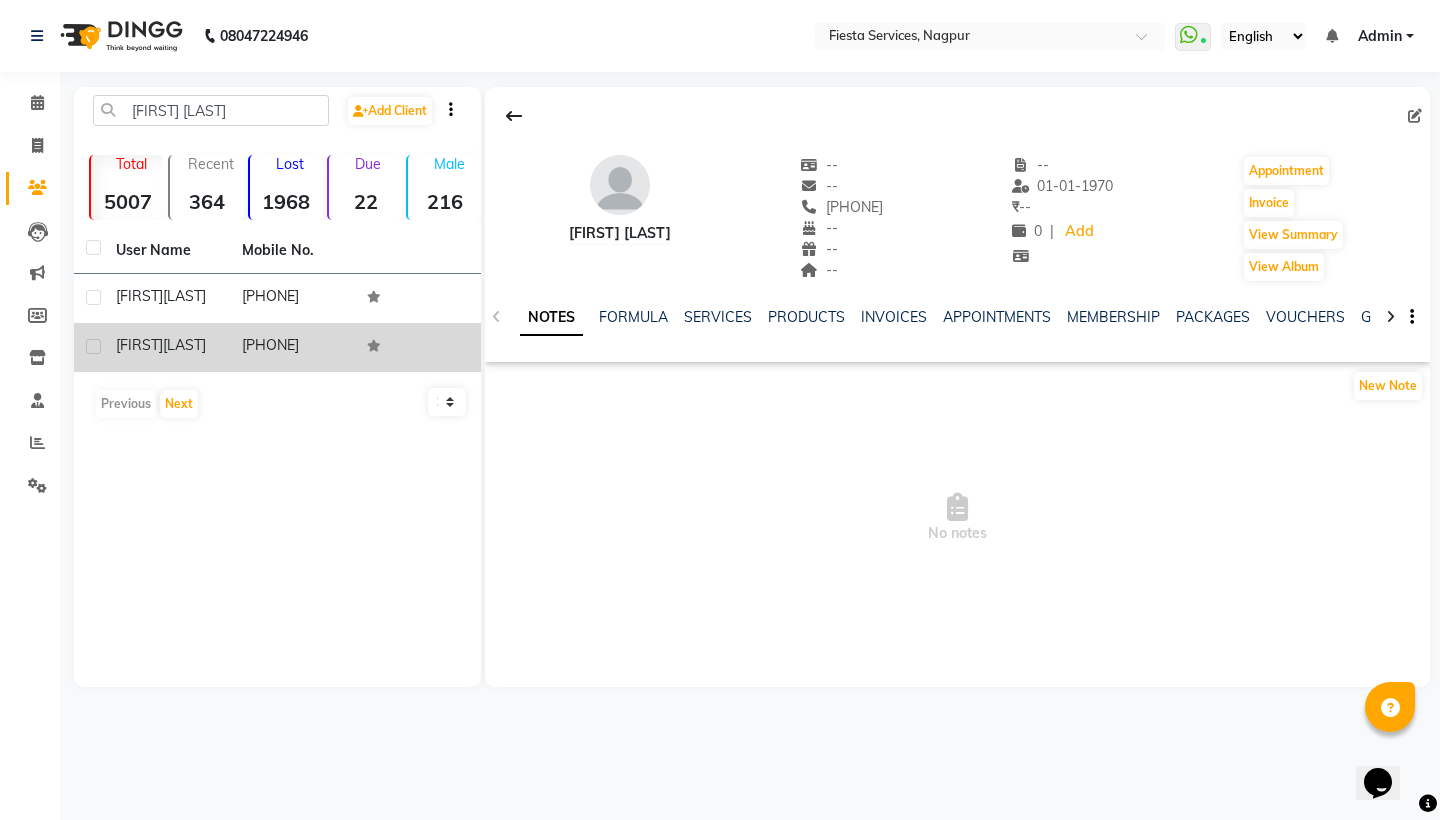 click on "[FIRST] [LAST]" 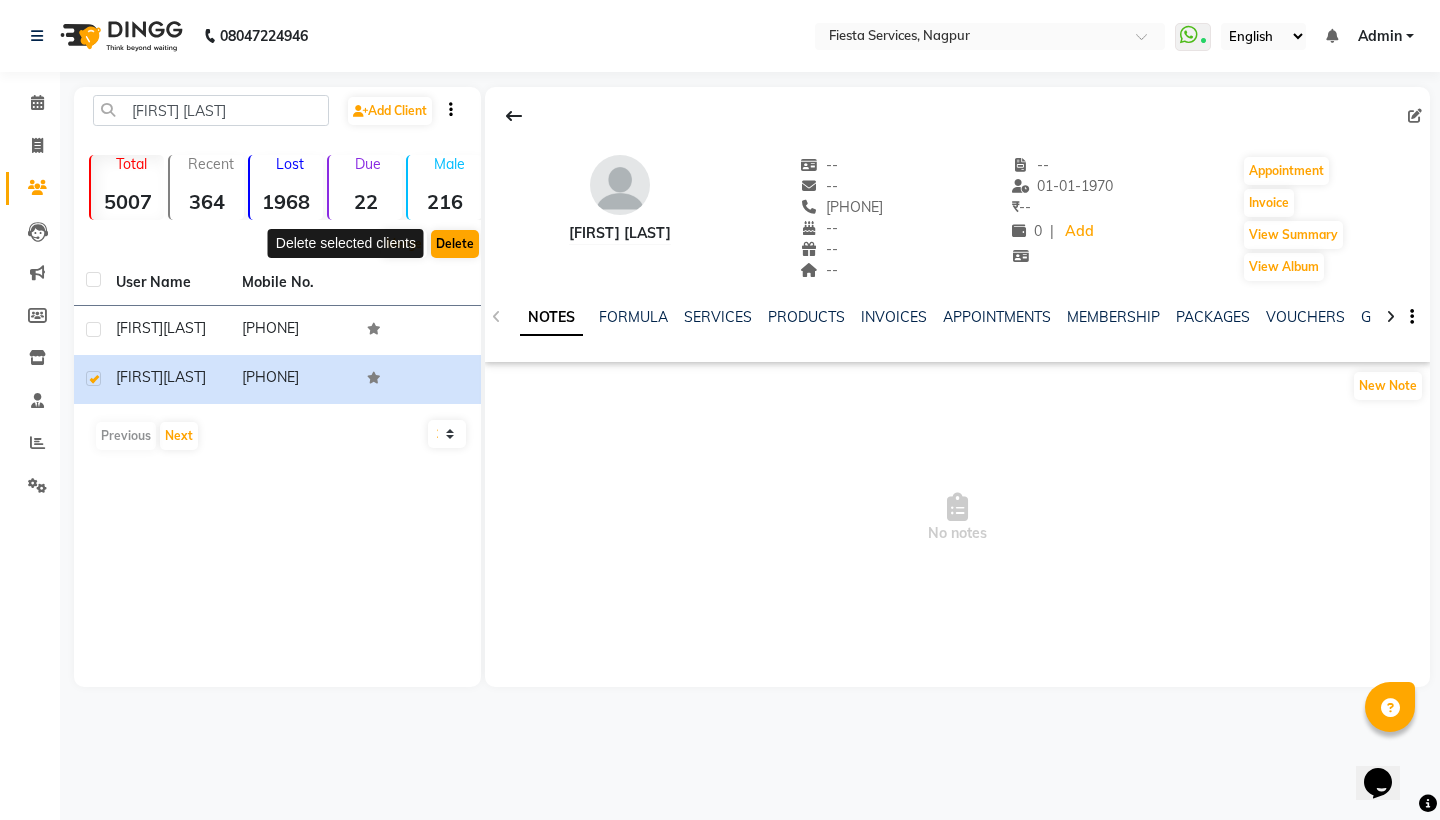 click on "Delete" 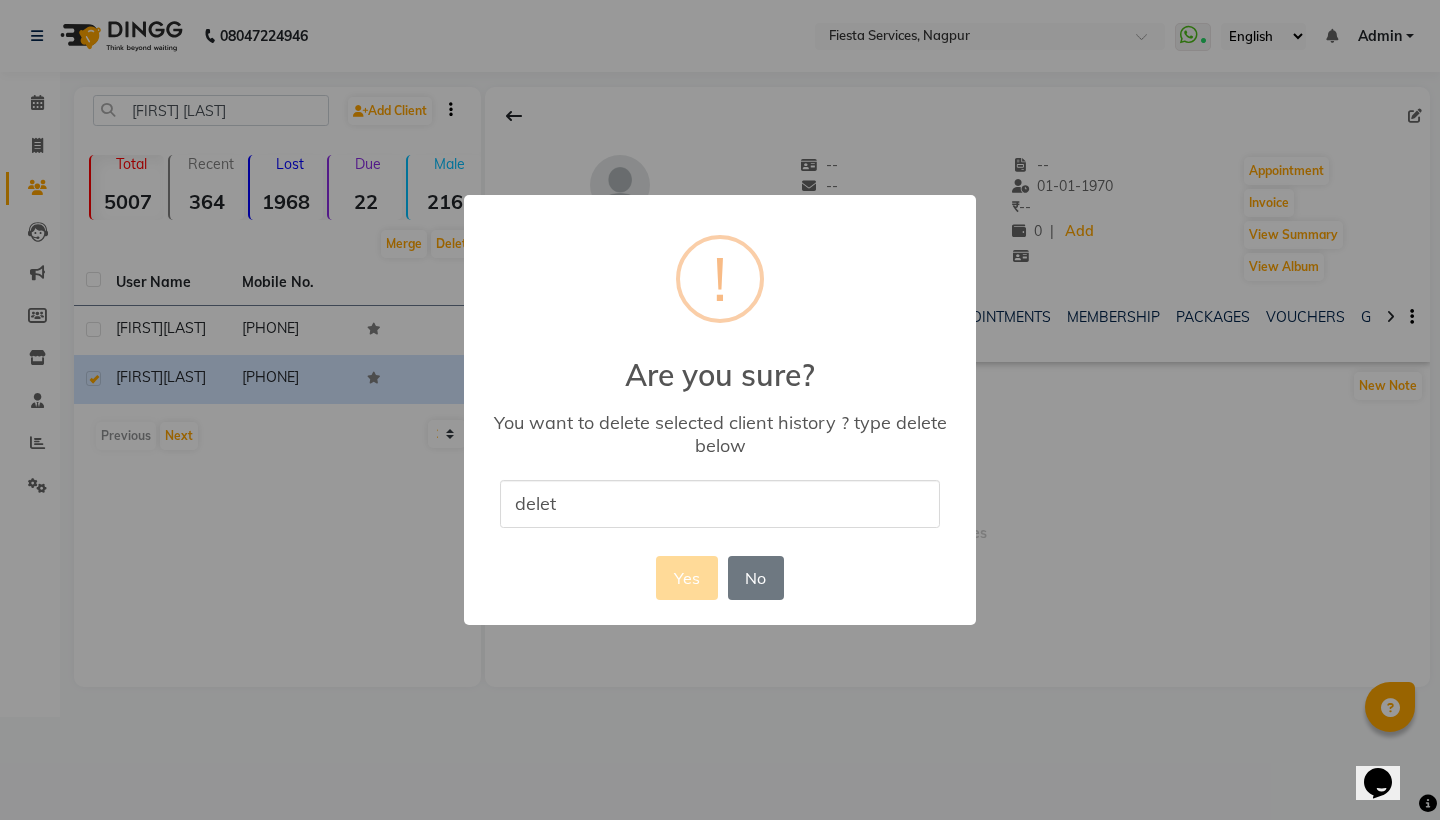 type on "delete" 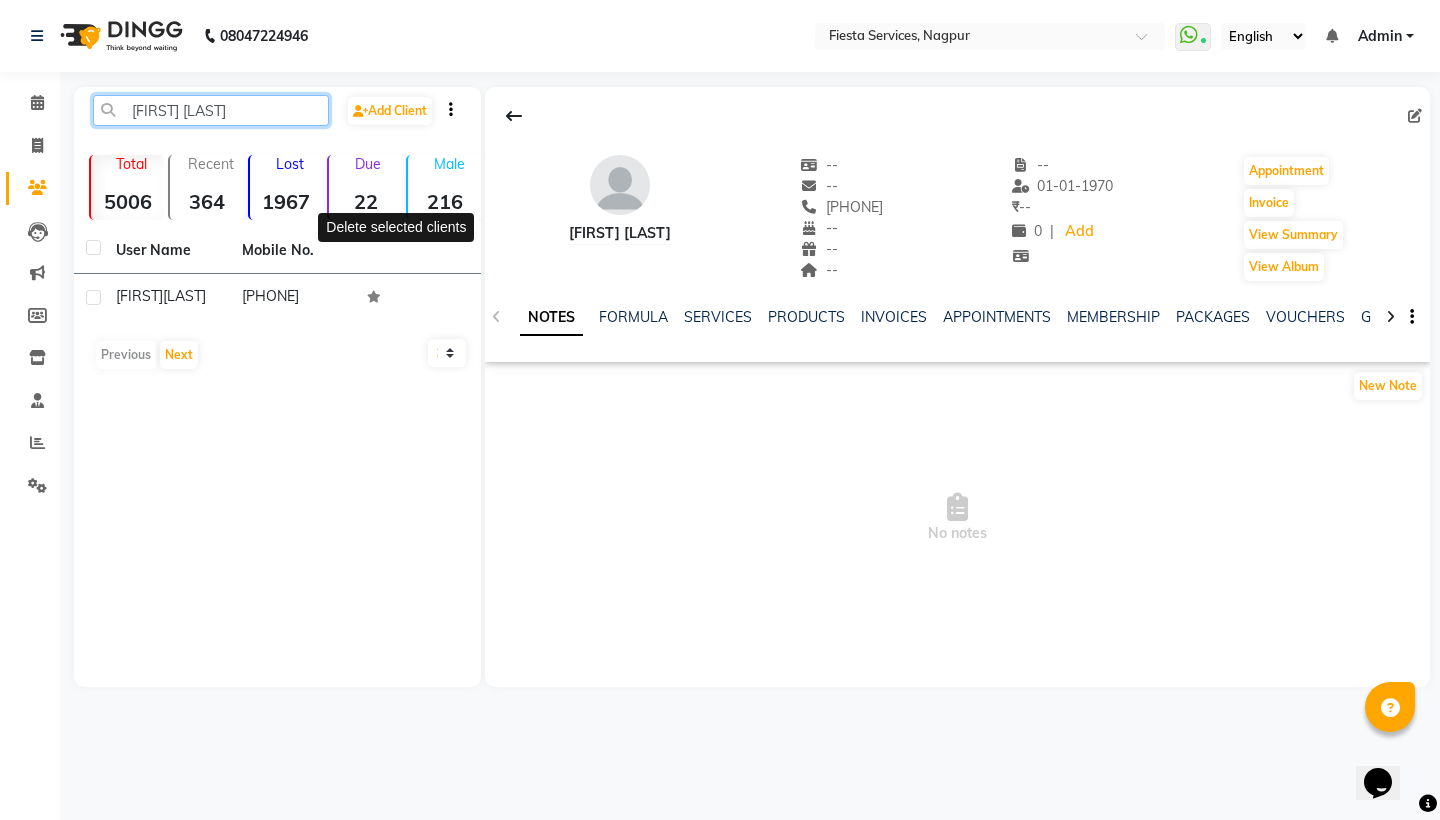 click on "[FIRST] [LAST]" 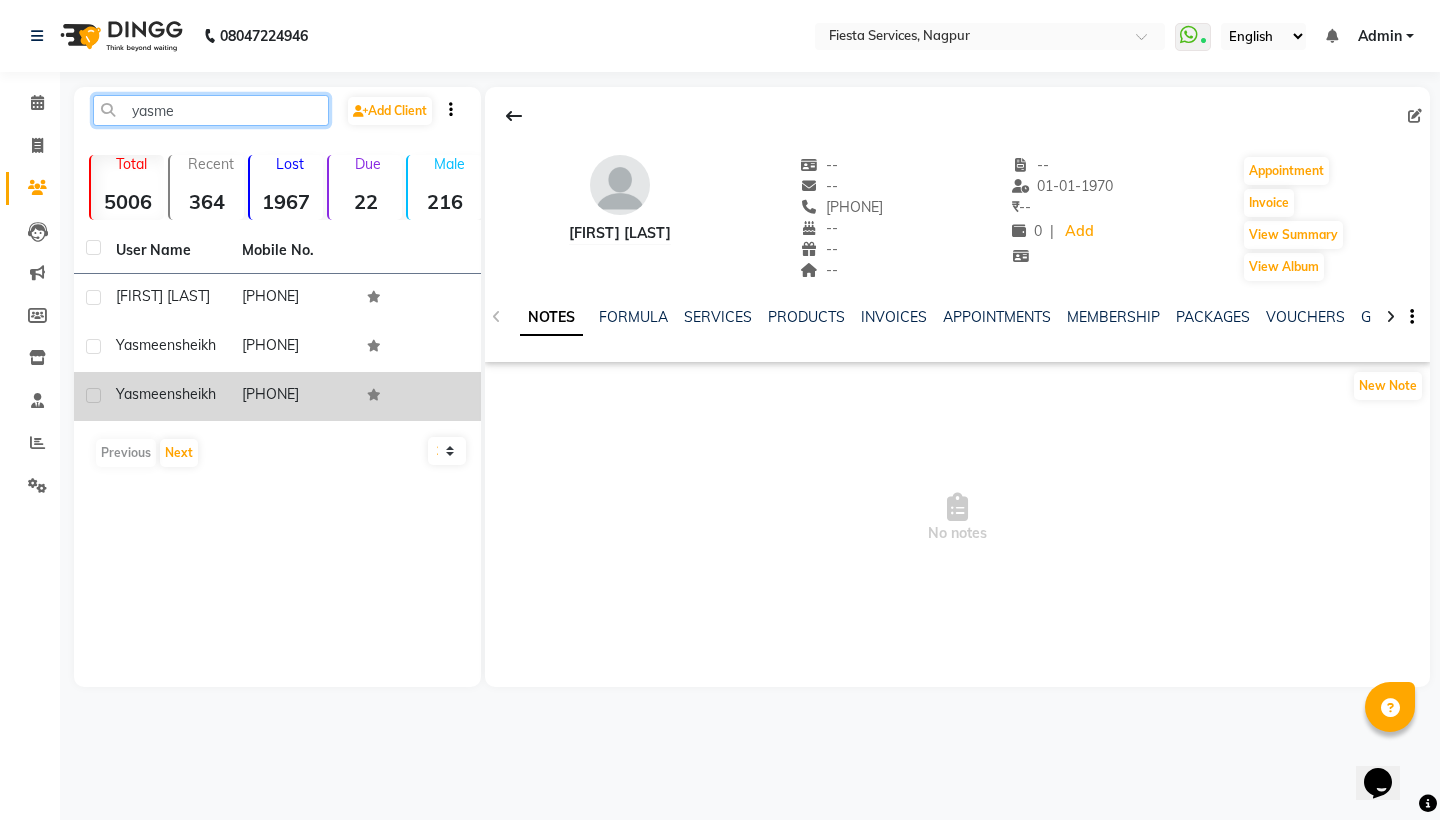 type on "yasme" 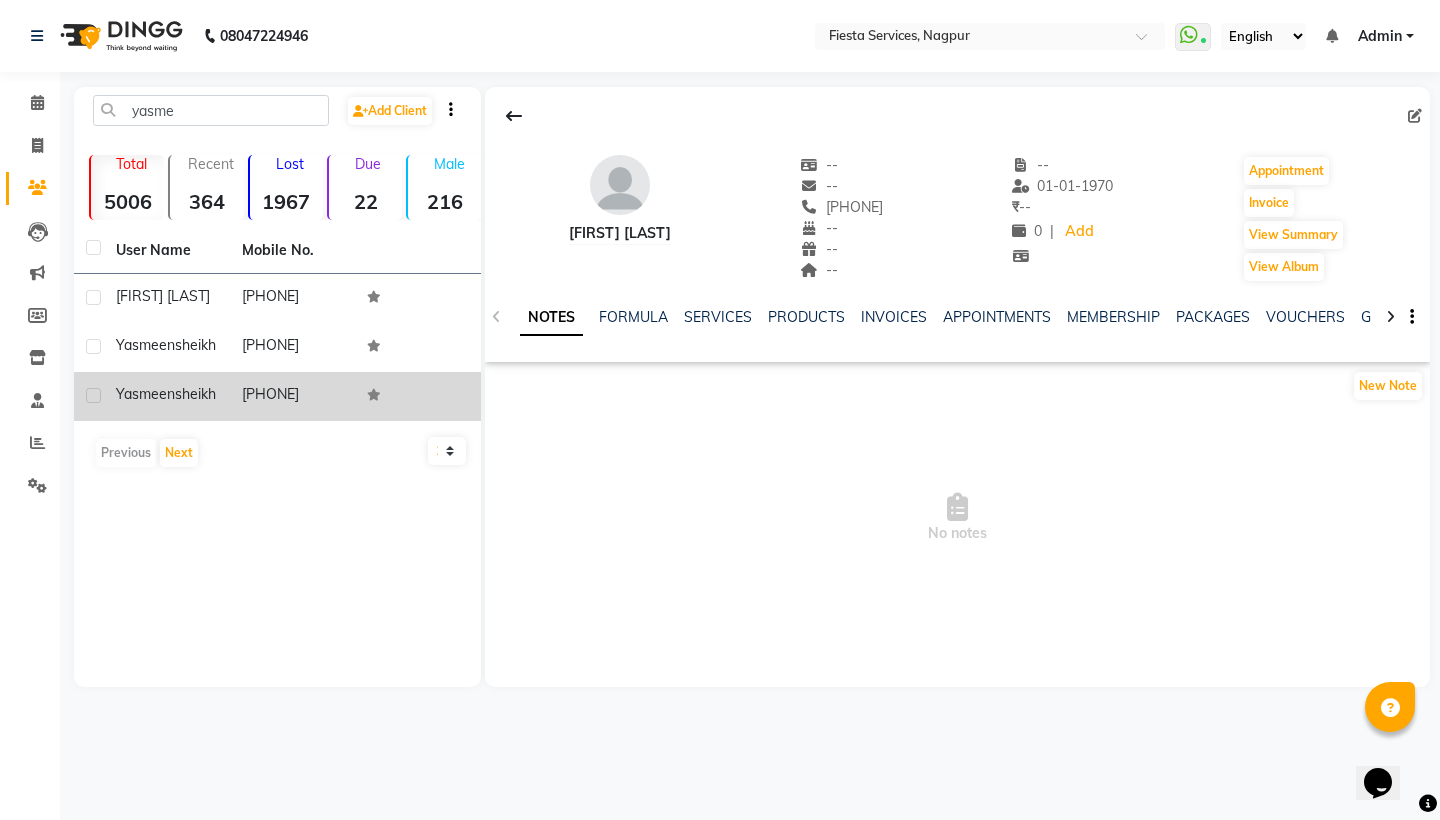 click on "Yasmeen" 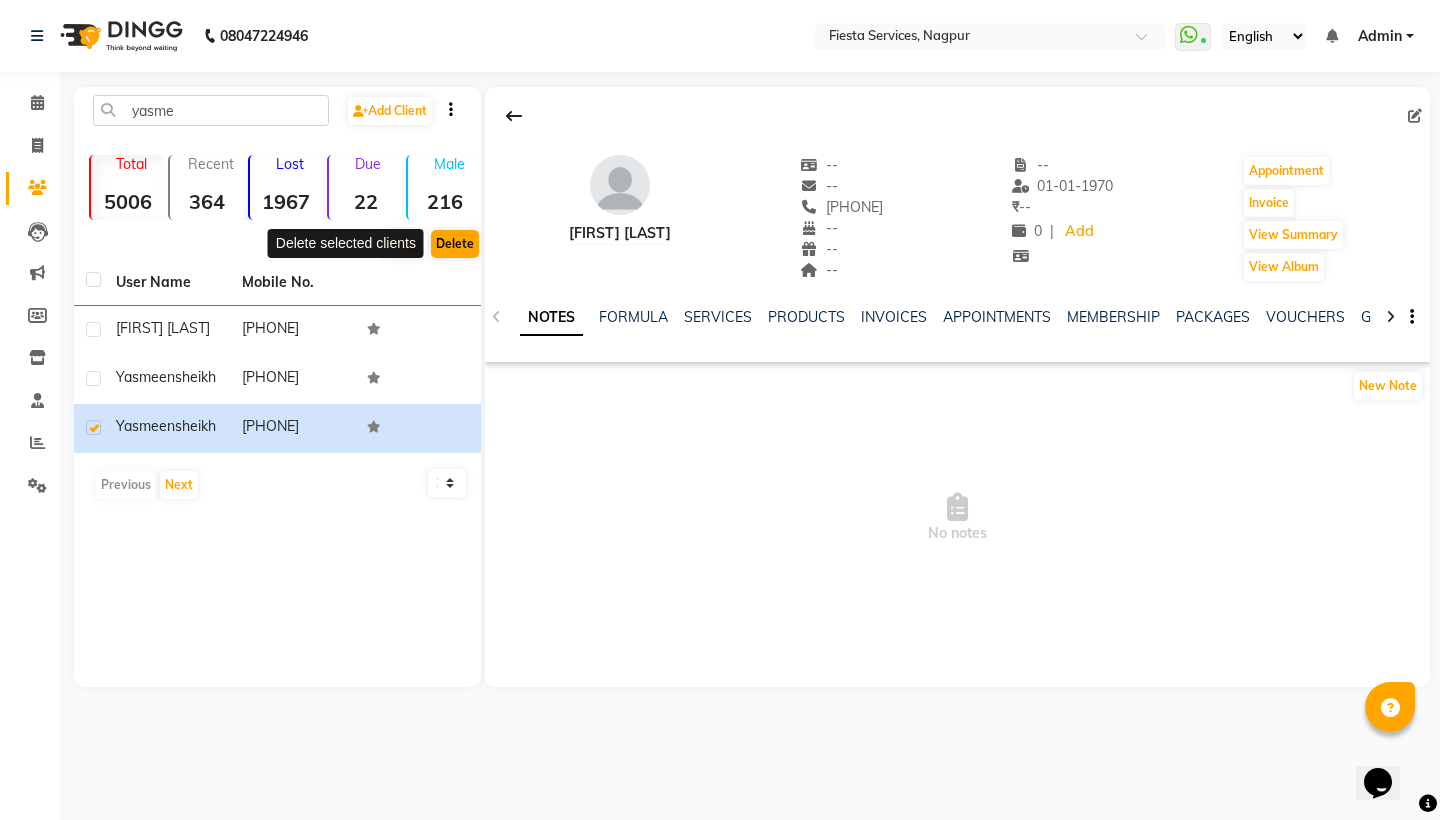 click on "Delete" 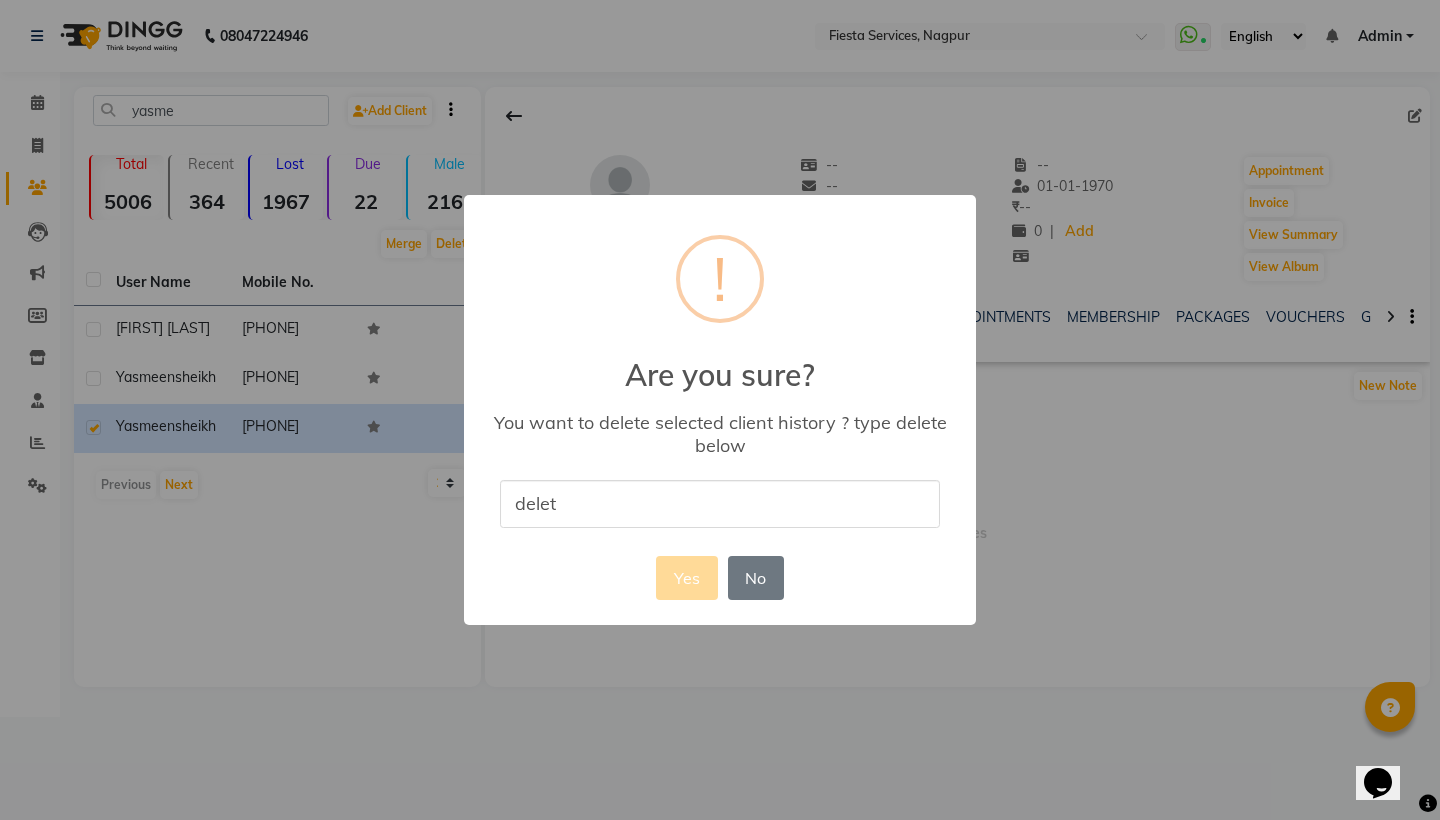 type on "delete" 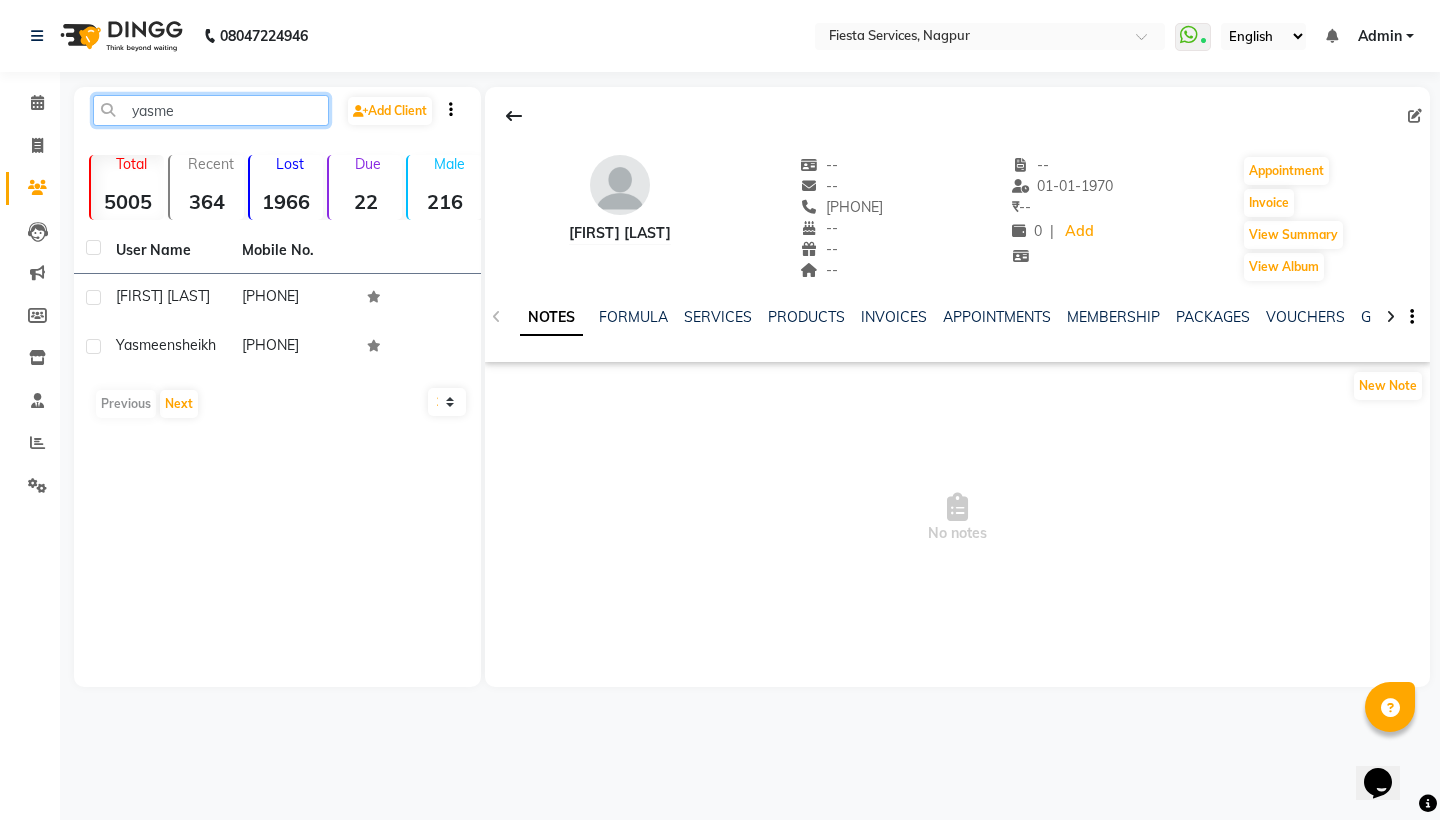 click on "yasme" 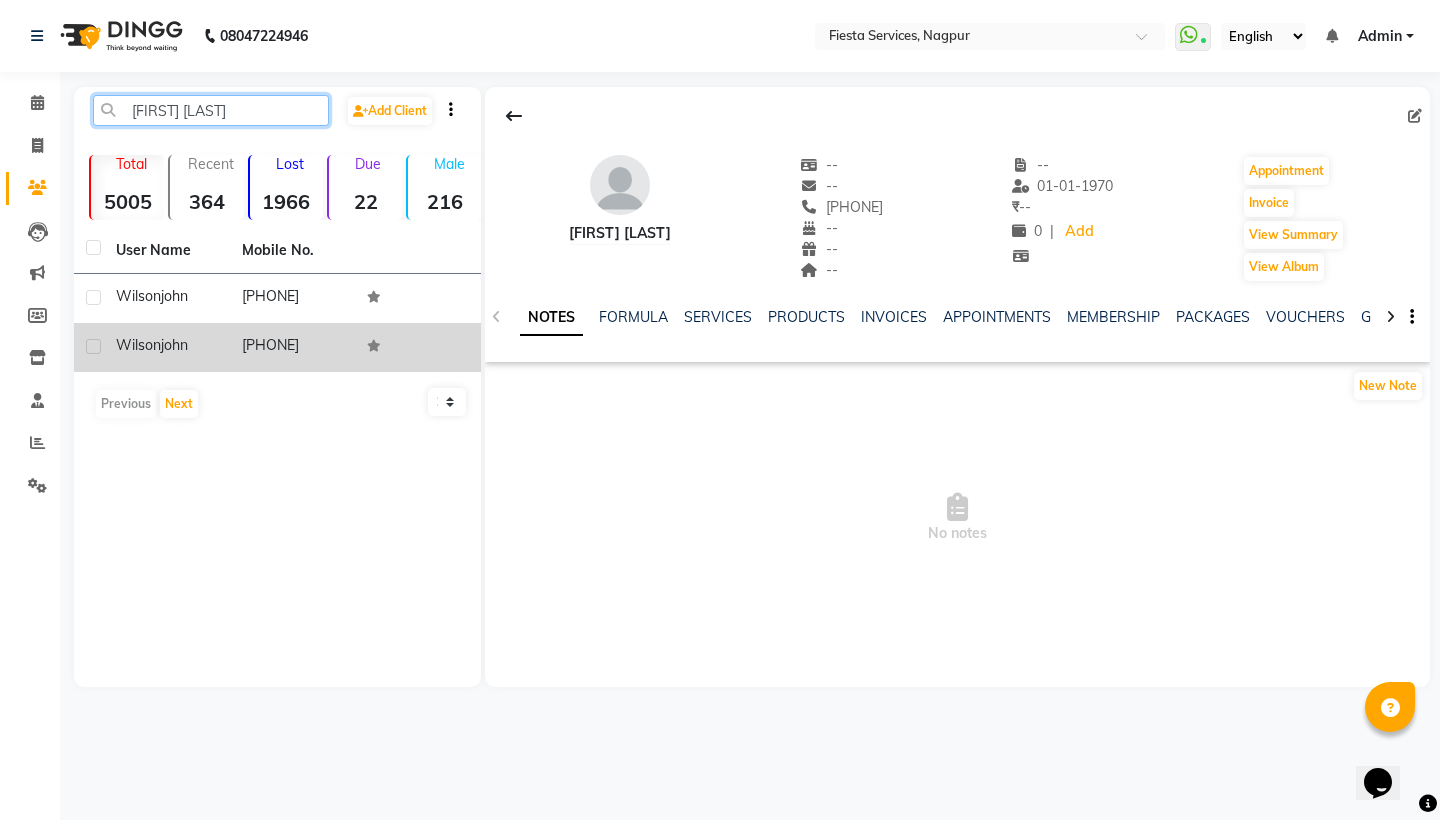 type on "[FIRST] [LAST]" 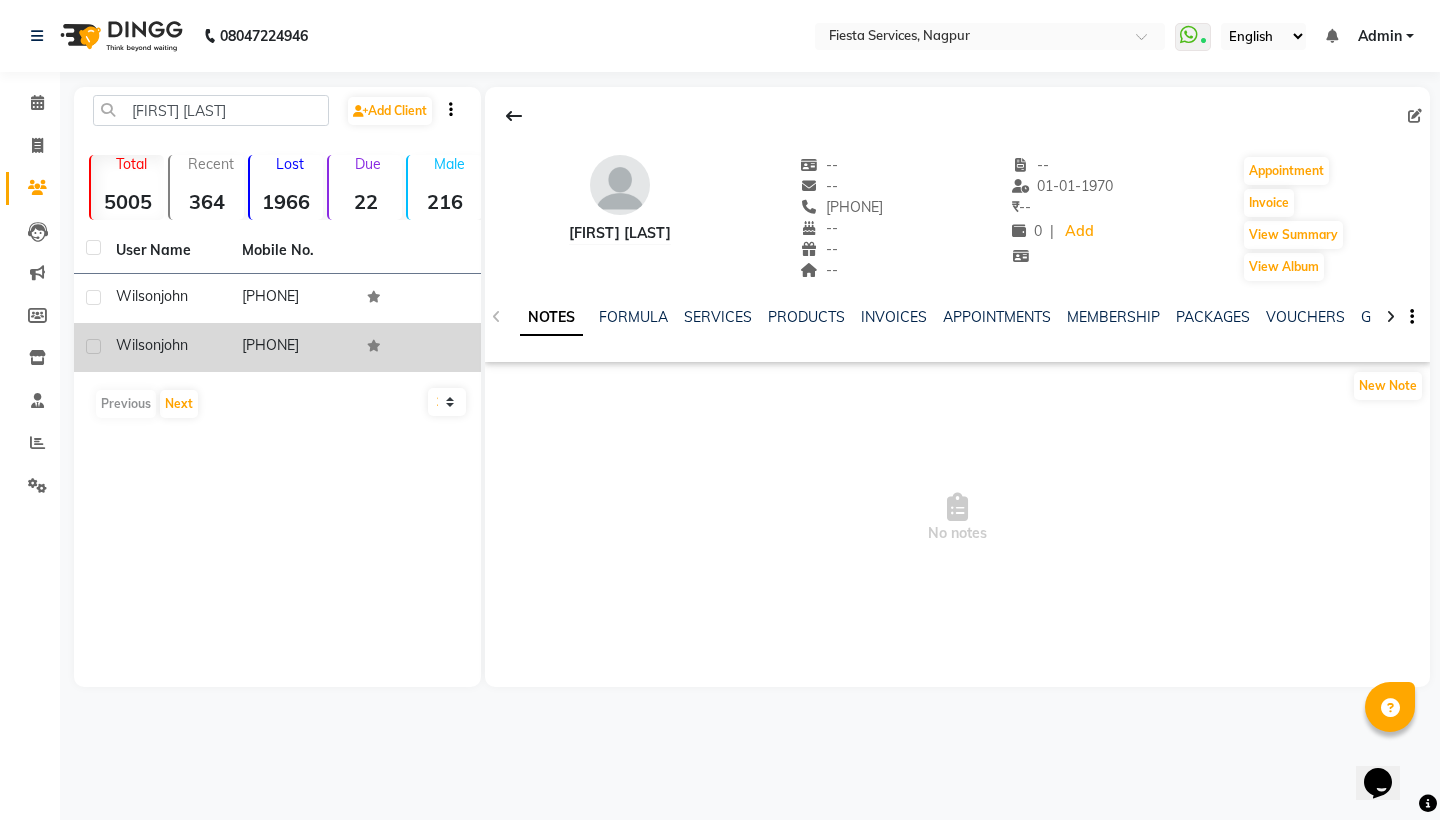 click on "[FIRST] [LAST]" 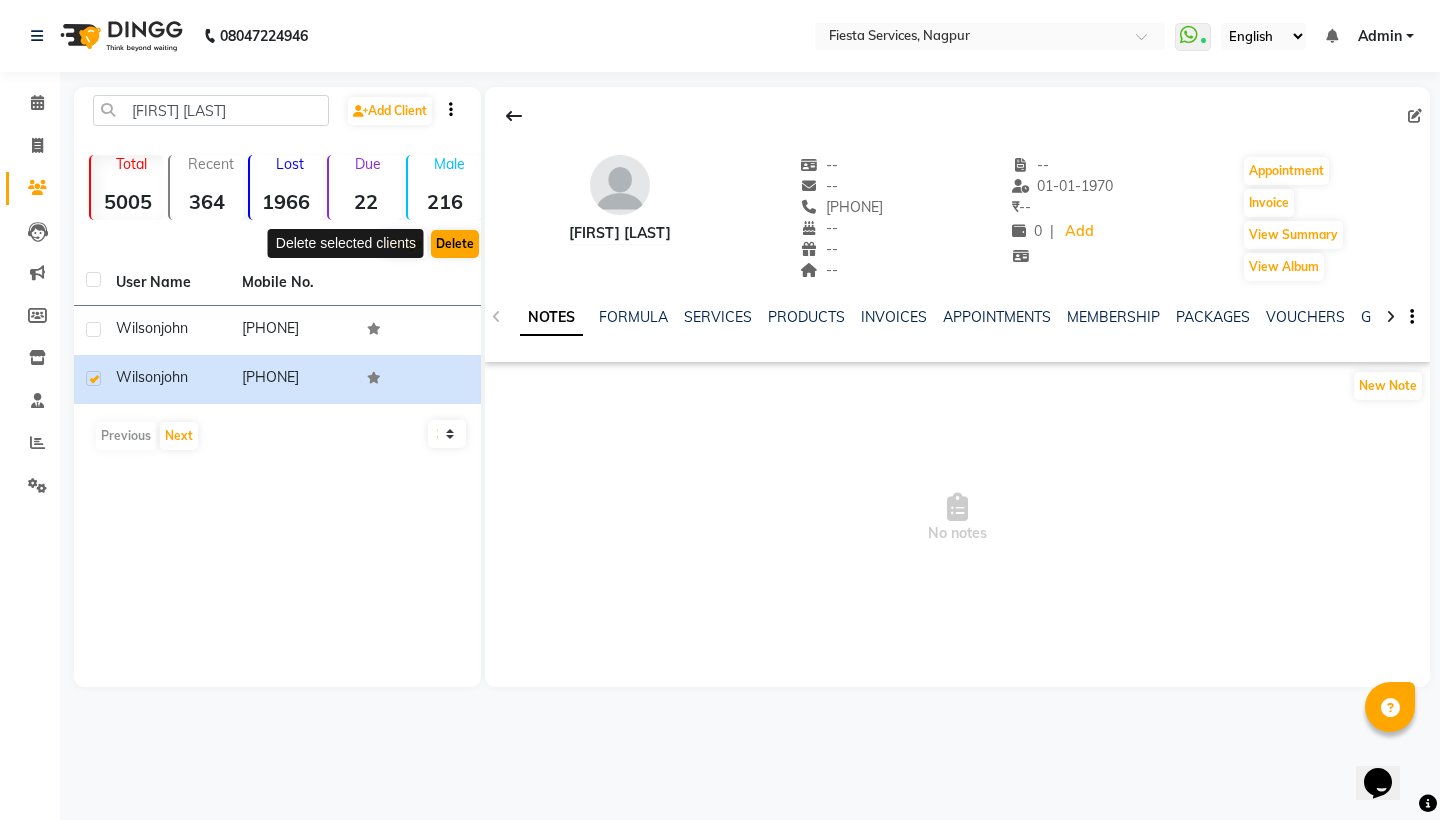 click on "Delete" 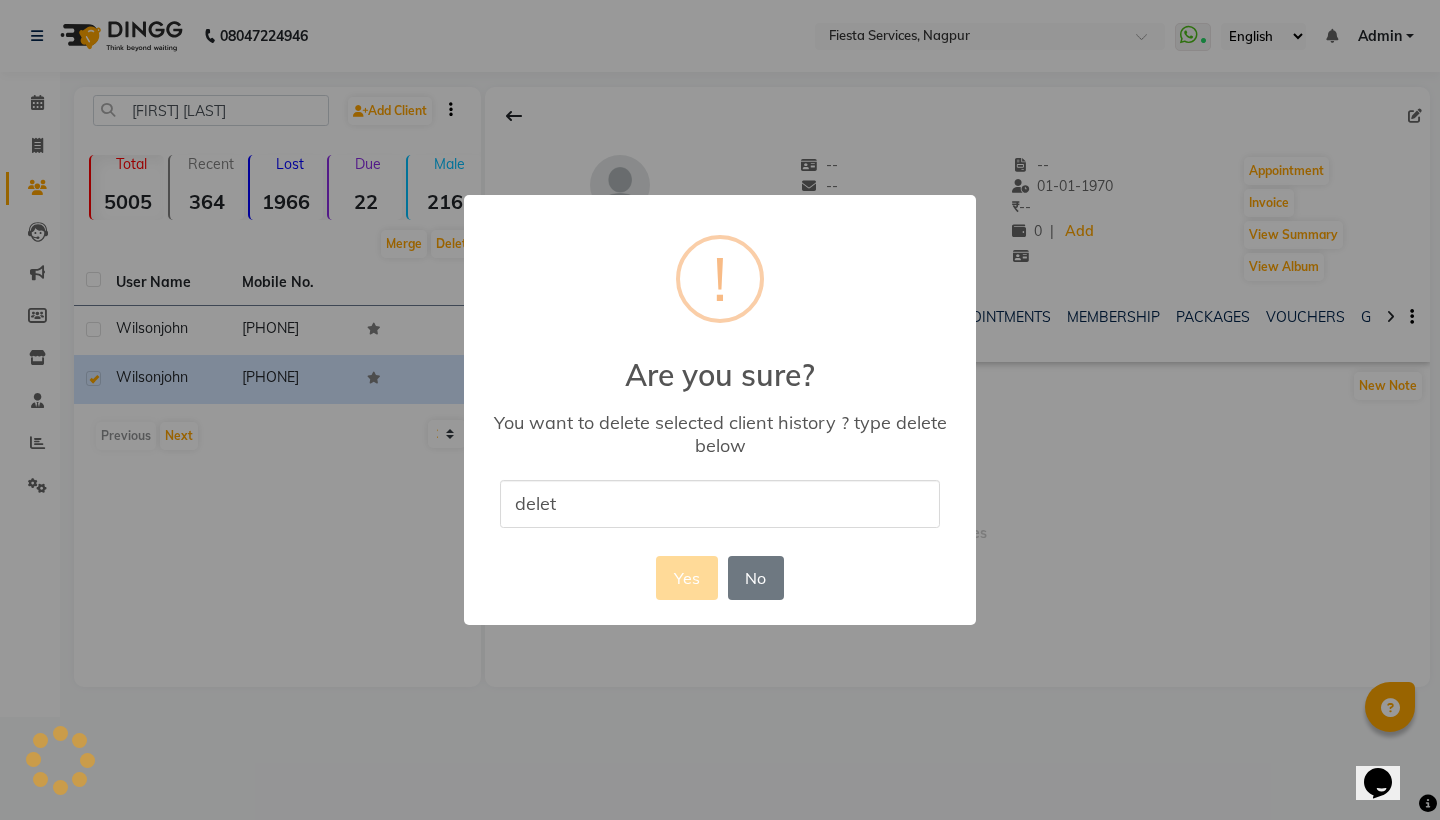 type on "delete" 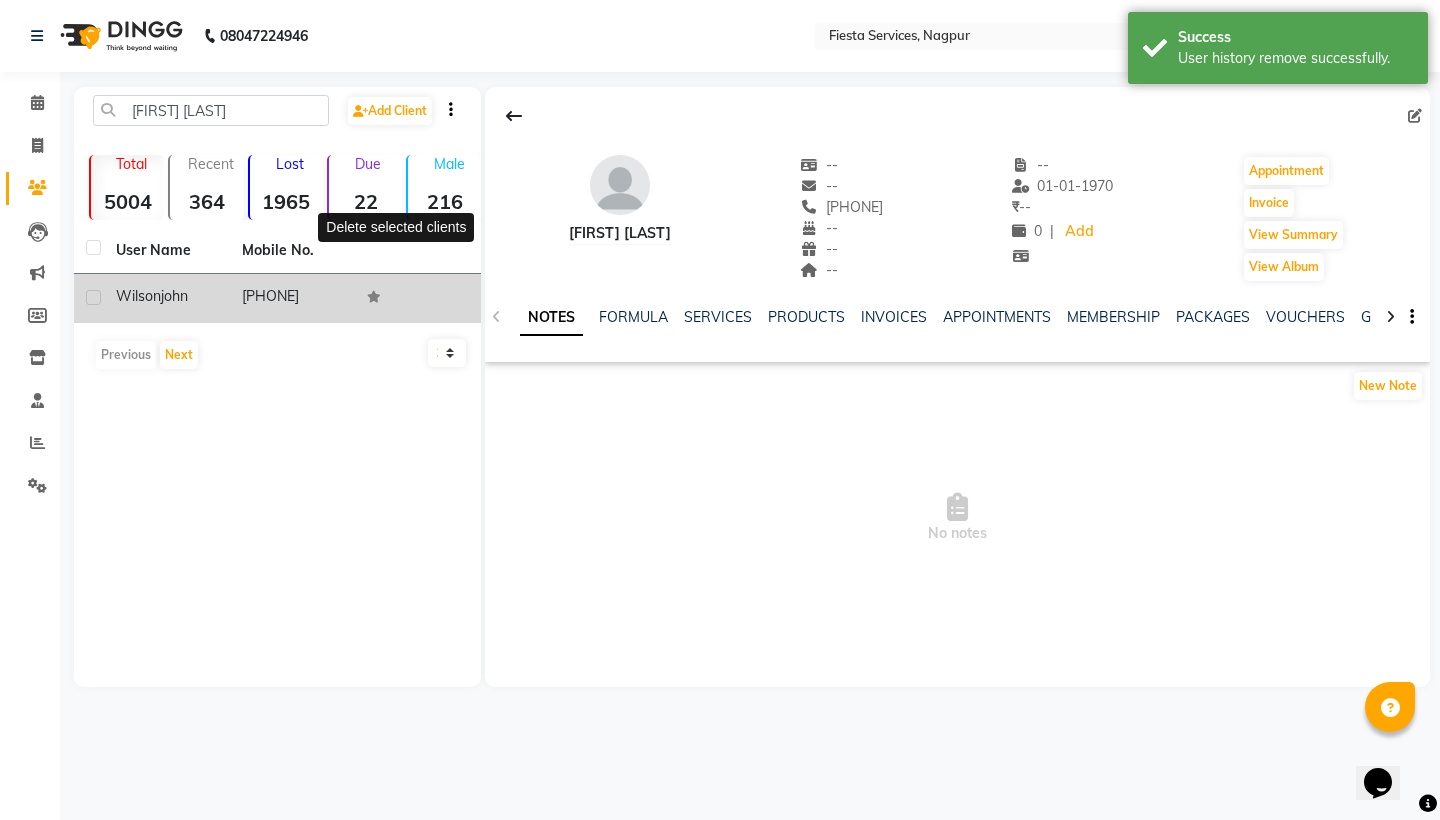click on "[PHONE]" 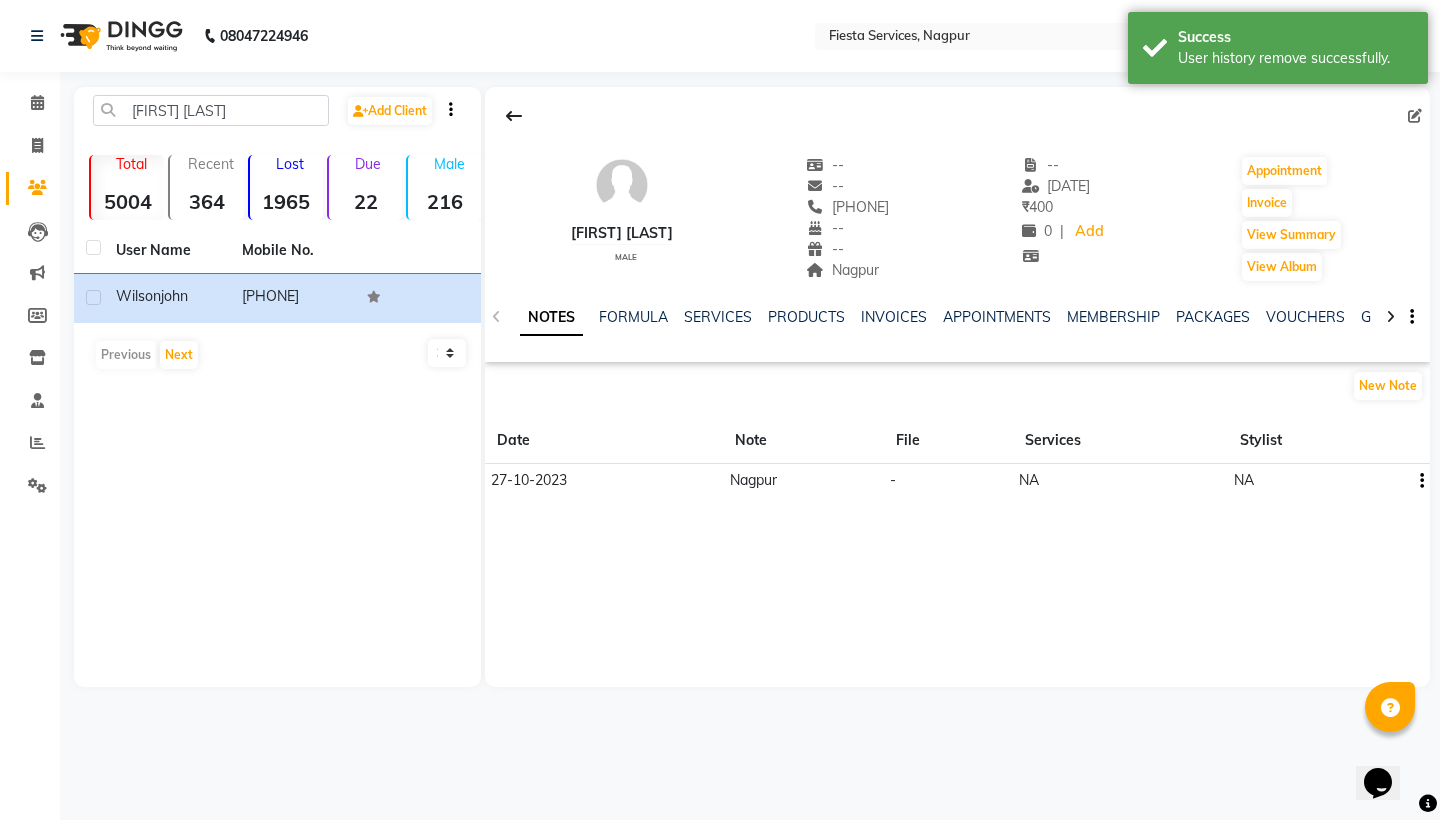 drag, startPoint x: 818, startPoint y: 208, endPoint x: 921, endPoint y: 210, distance: 103.01942 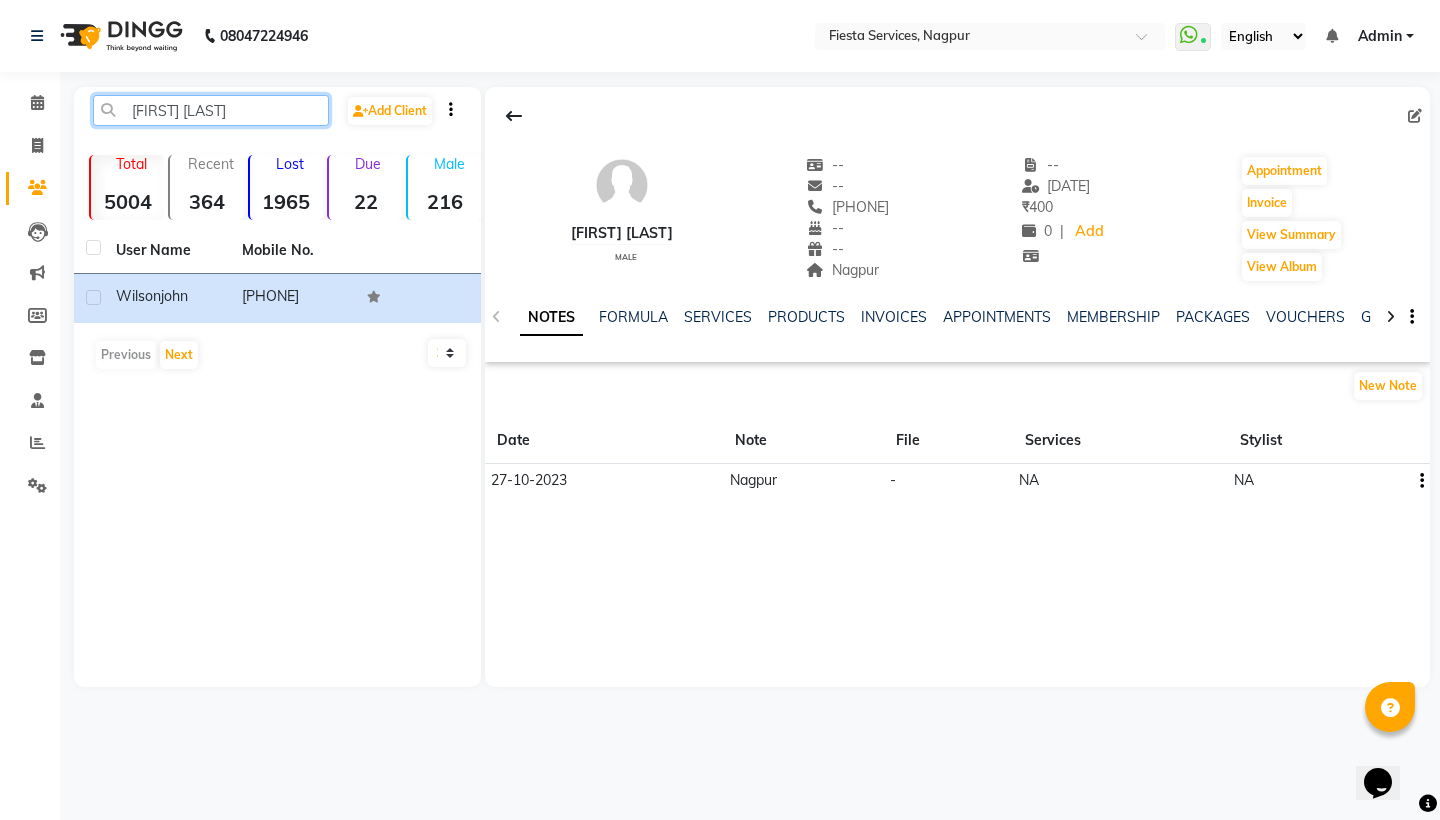 click on "[FIRST] [LAST]" 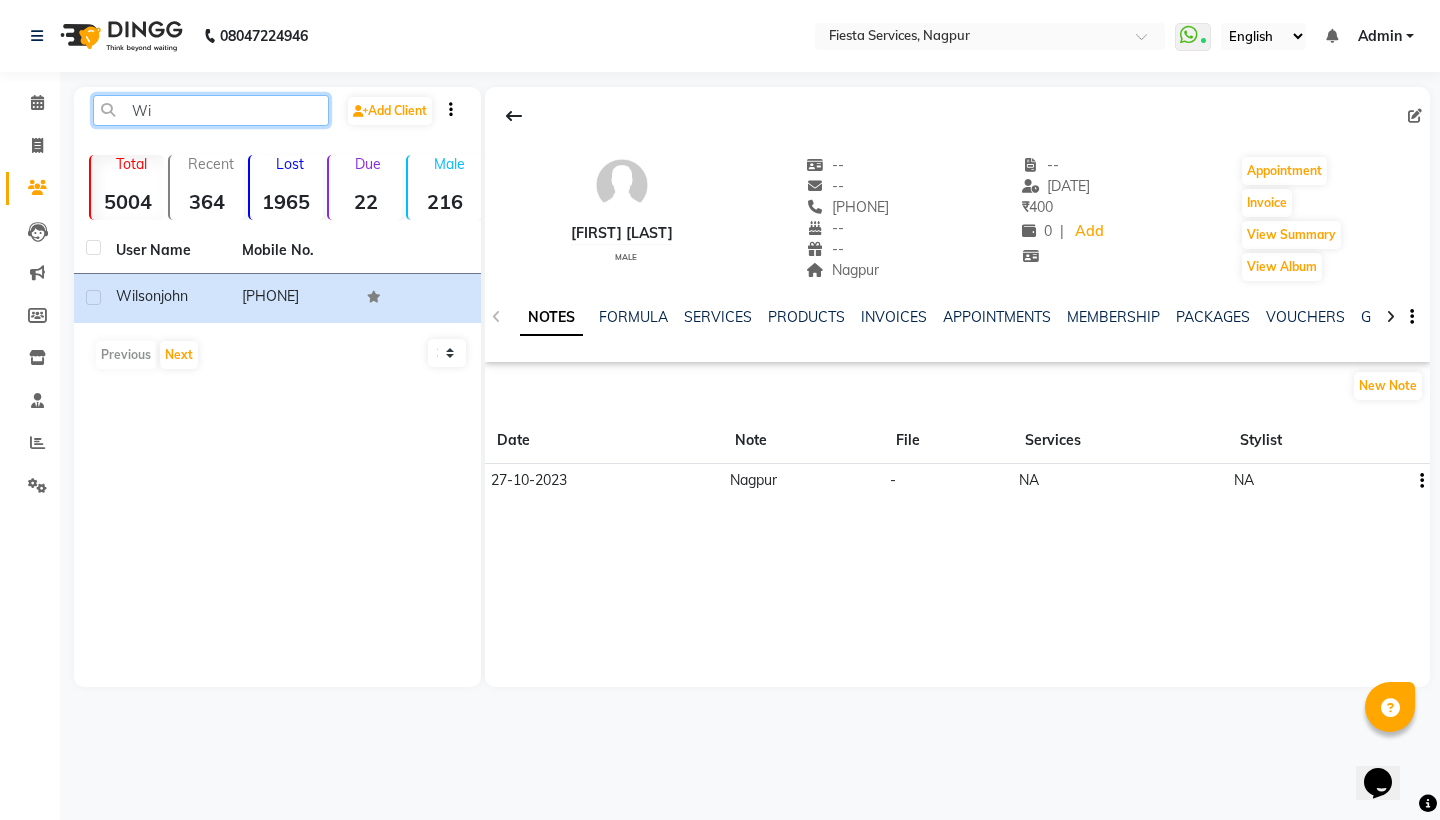 type on "W" 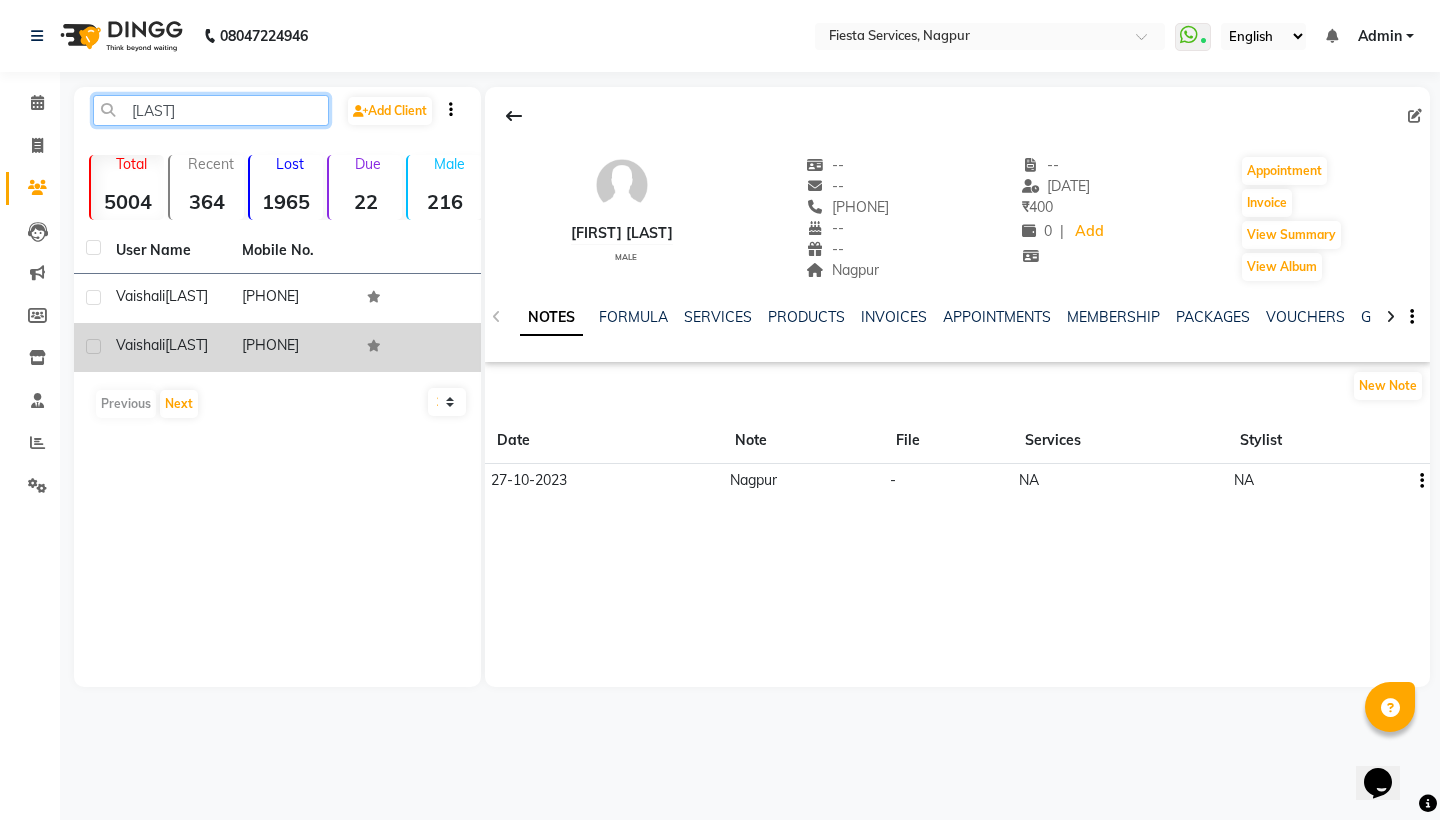 type on "[LAST]" 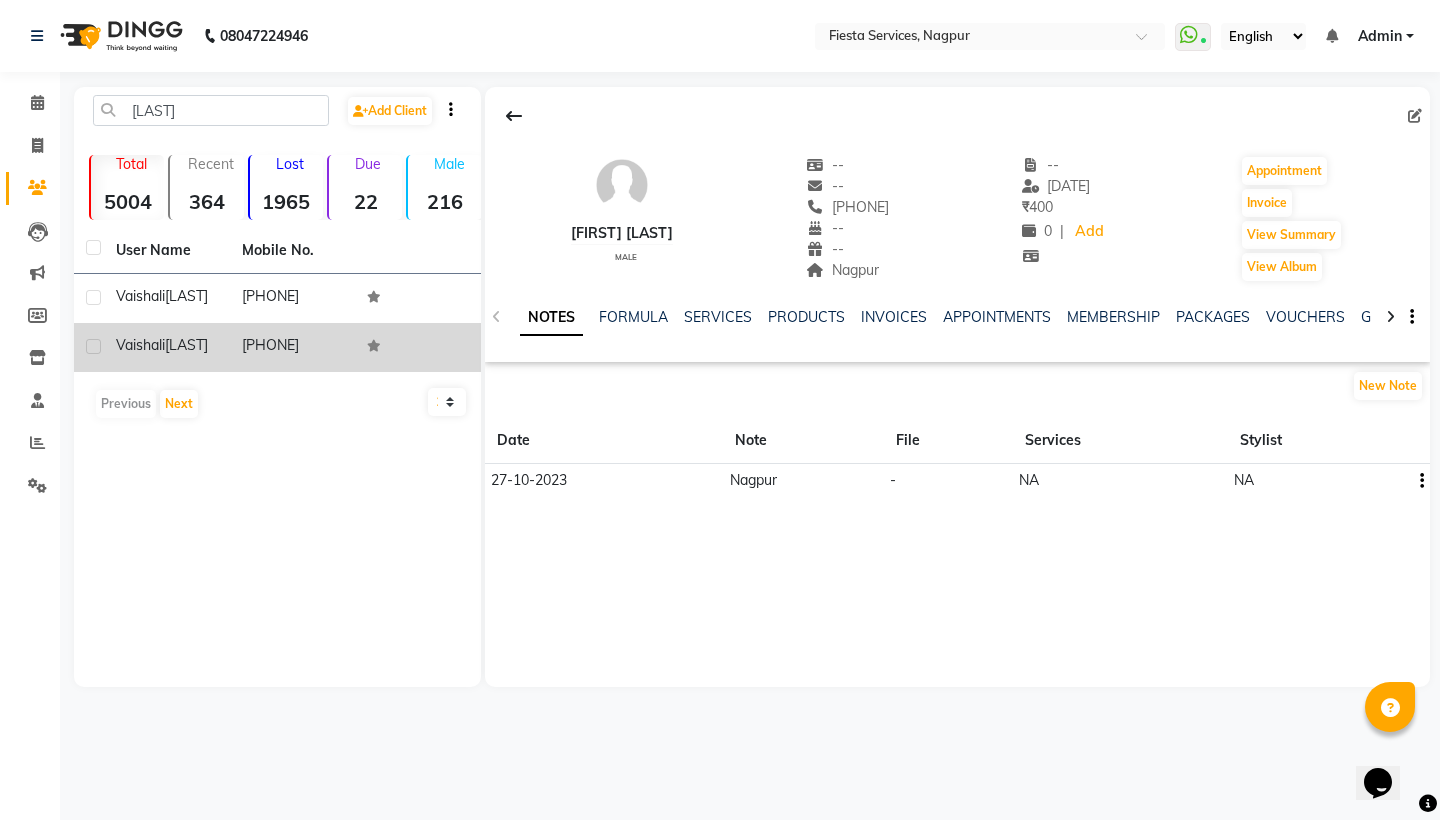 click on "[LAST]" 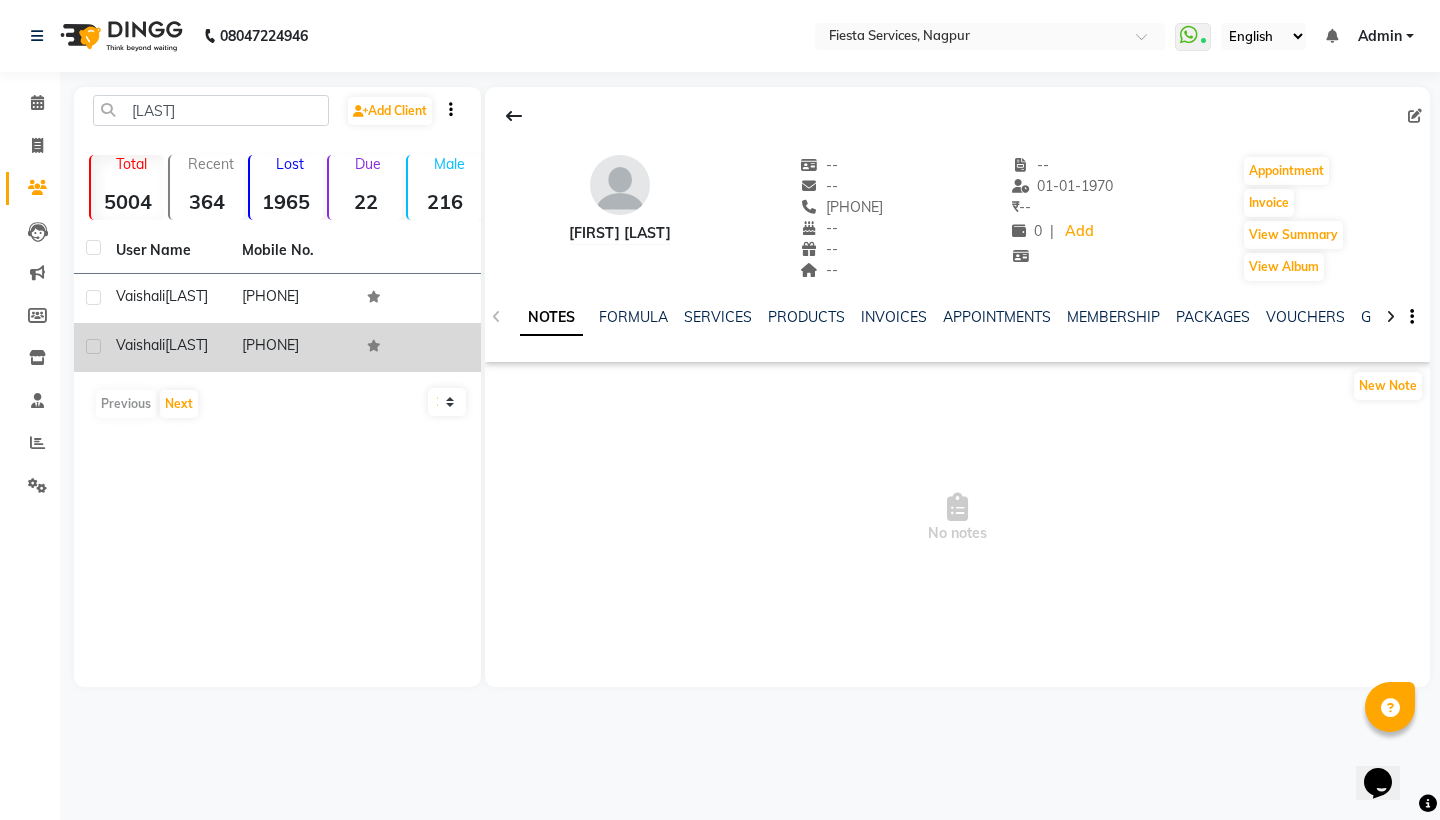 click 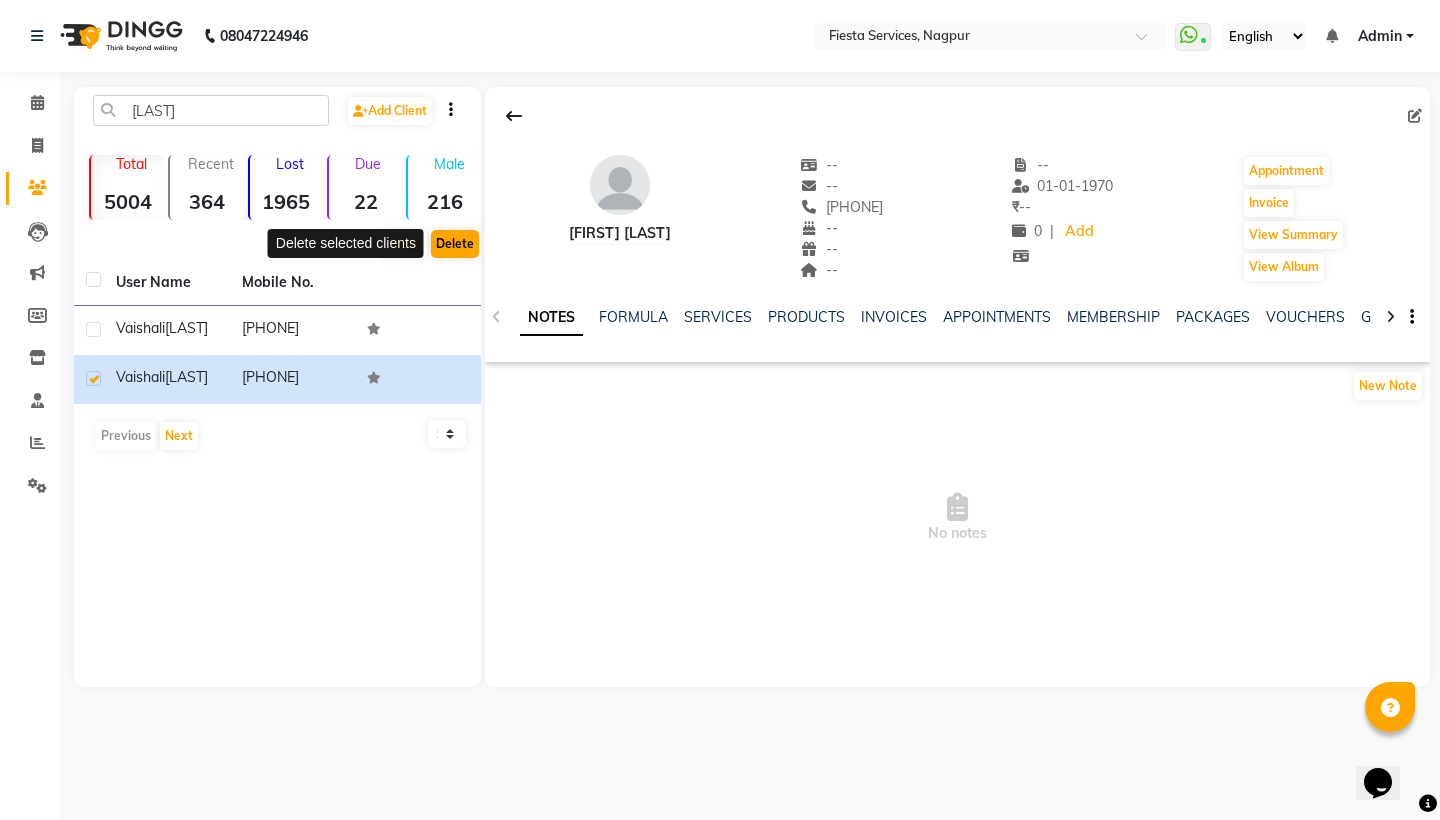 click on "Delete" 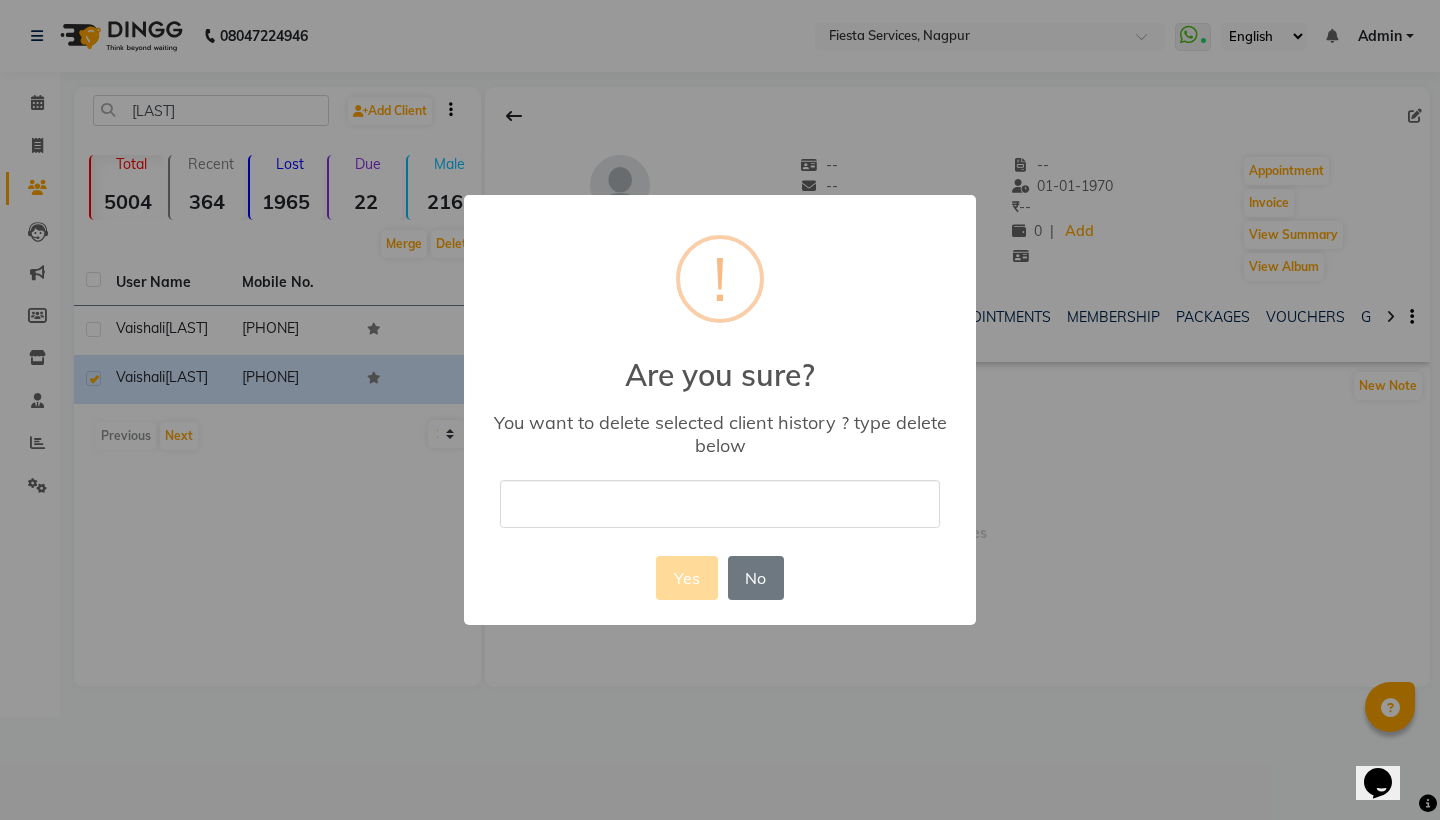 click at bounding box center [720, 503] 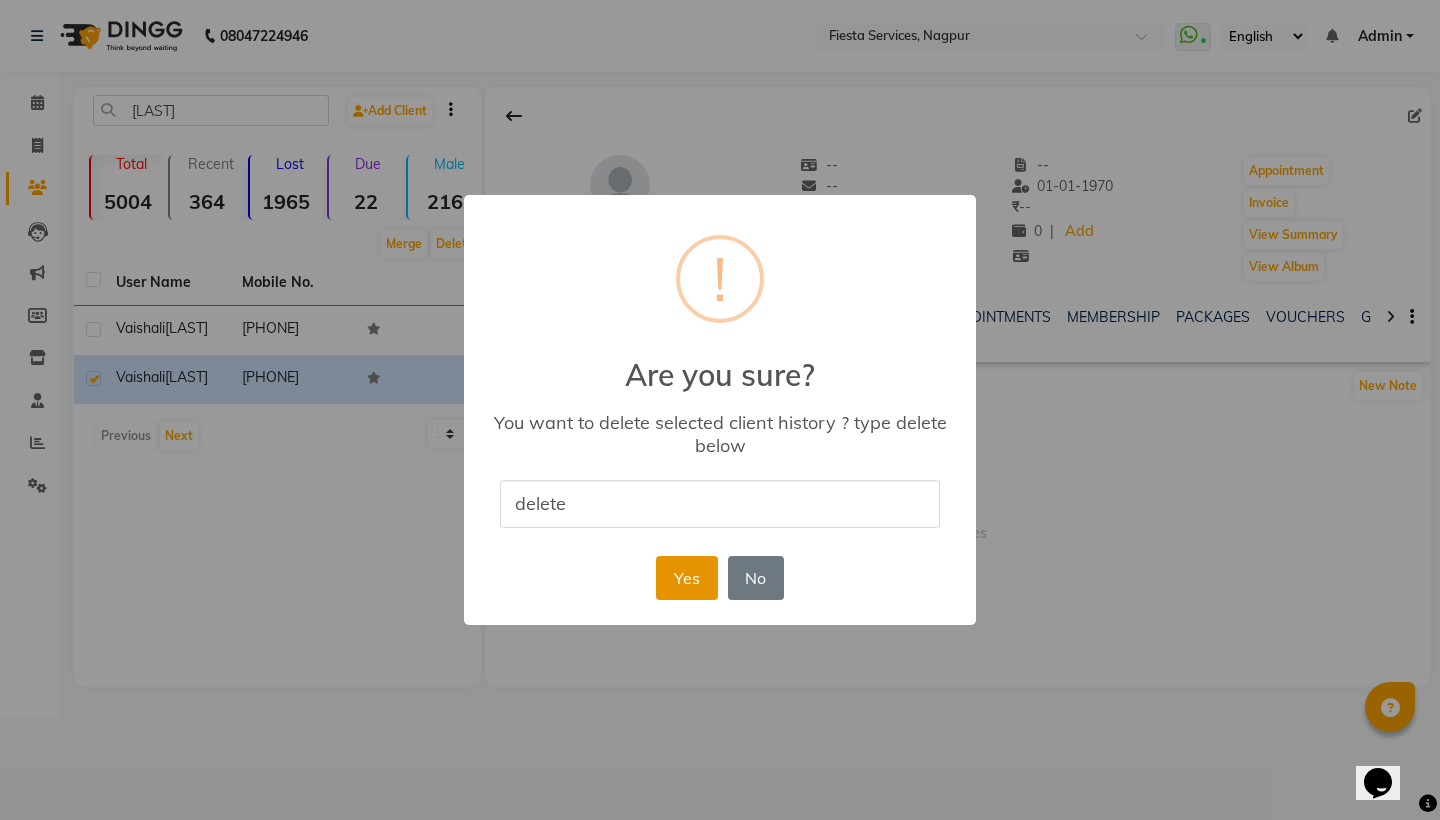 type on "delete" 